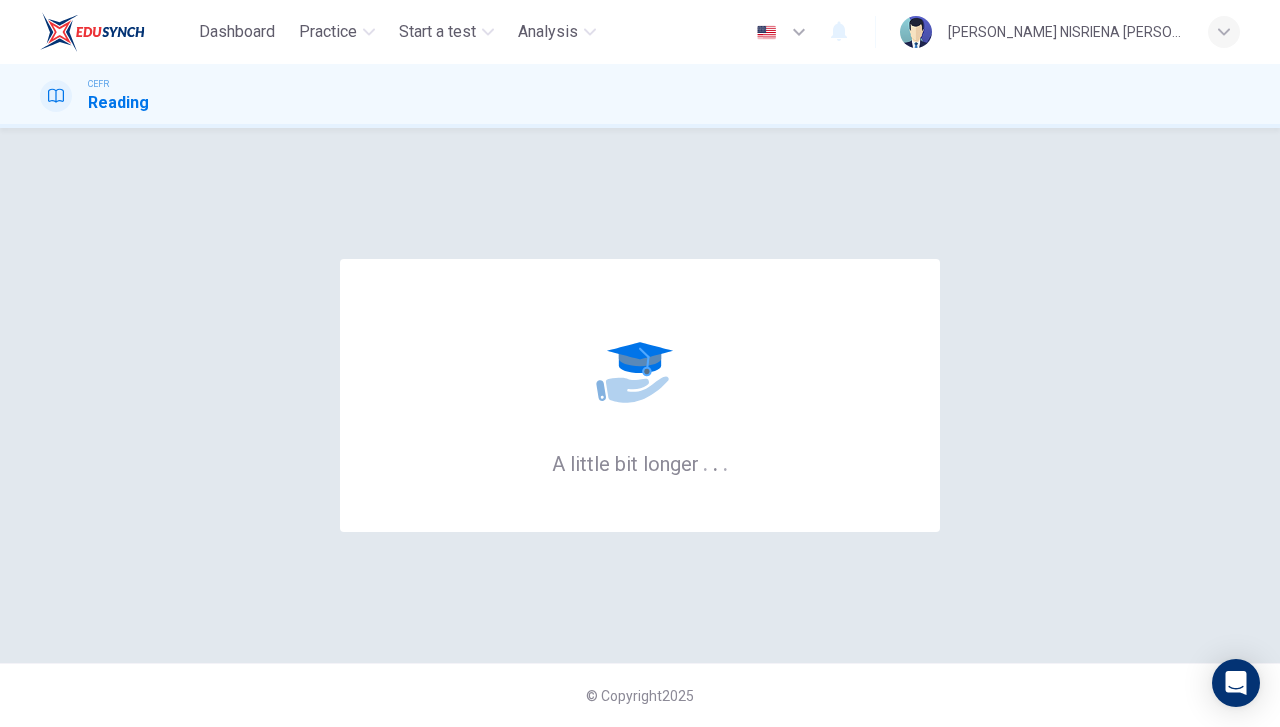 scroll, scrollTop: 0, scrollLeft: 0, axis: both 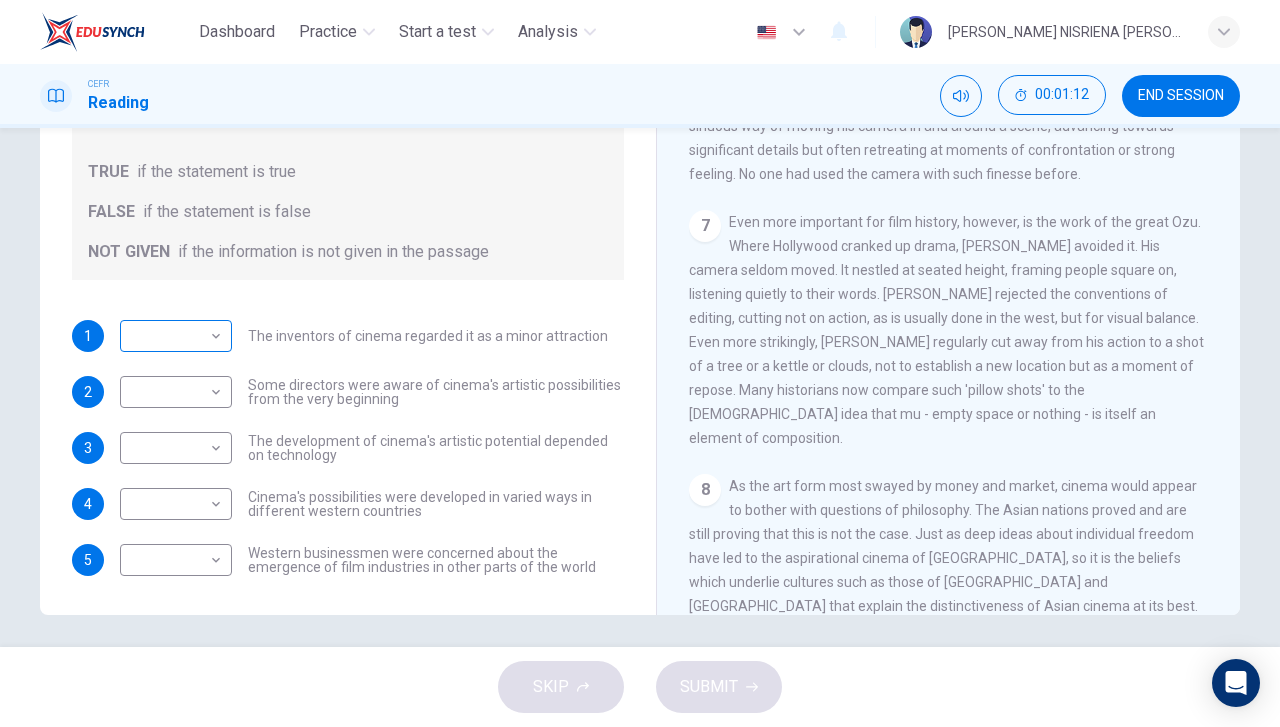 click on "​ ​" at bounding box center [176, 336] 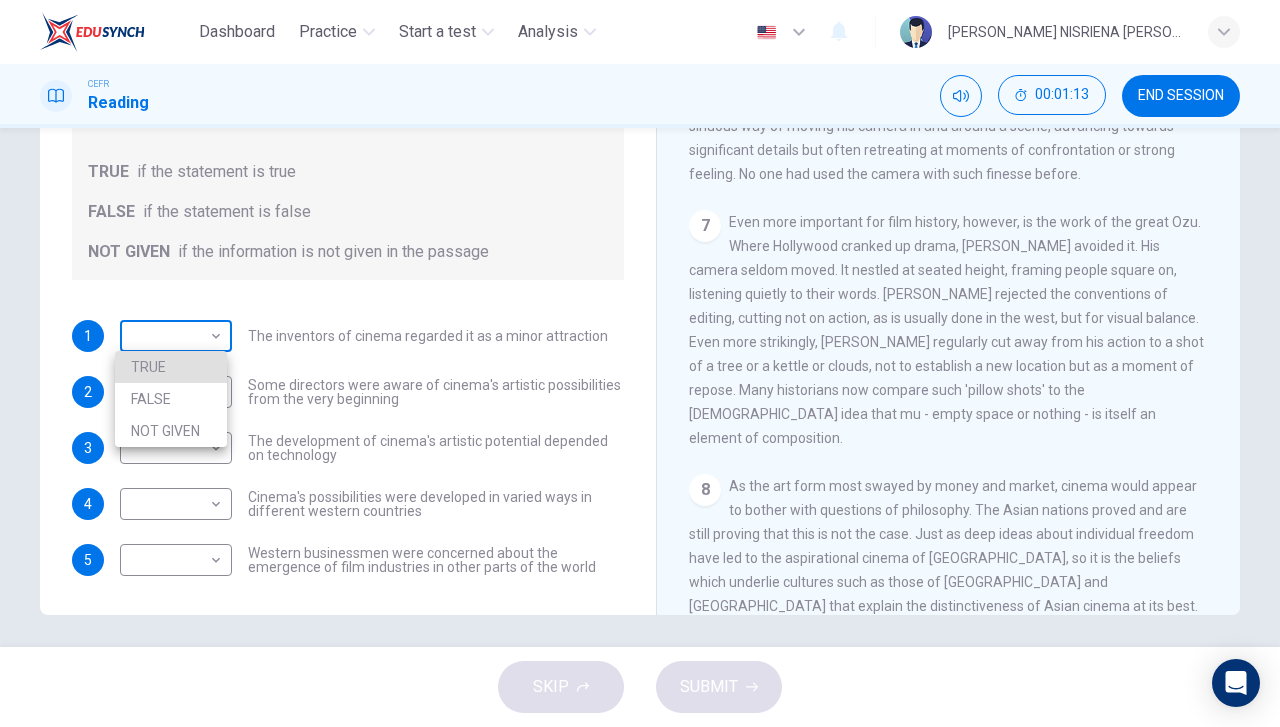 click on "Dashboard Practice Start a test Analysis English en ​ HANIE NISRIENA BINTI ZAHARI CEFR Reading 00:01:13 END SESSION Questions 1 - 5 Do the following statements agree with the information given in the Reading Passage?
In the boxes below write TRUE if the statement is true FALSE if the statement is false NOT GIVEN if the information is not given in the passage 1 ​ ​ The inventors of cinema regarded it as a minor attraction 2 ​ ​ Some directors were aware of cinema's artistic possibilities from the very beginning 3 ​ ​ The development of cinema's artistic potential depended on technology 4 ​ ​ Cinema's possibilities were developed in varied ways in different western countries 5 ​ ​ Western businessmen were concerned about the emergence of film industries in other parts of the world The History of Film CLICK TO ZOOM Click to Zoom 1 2 3 4 5 6 7 8 SKIP SUBMIT Dashboard Practice Start a test Analysis Notifications © Copyright  2025
TRUE FALSE NOT GIVEN" at bounding box center [640, 363] 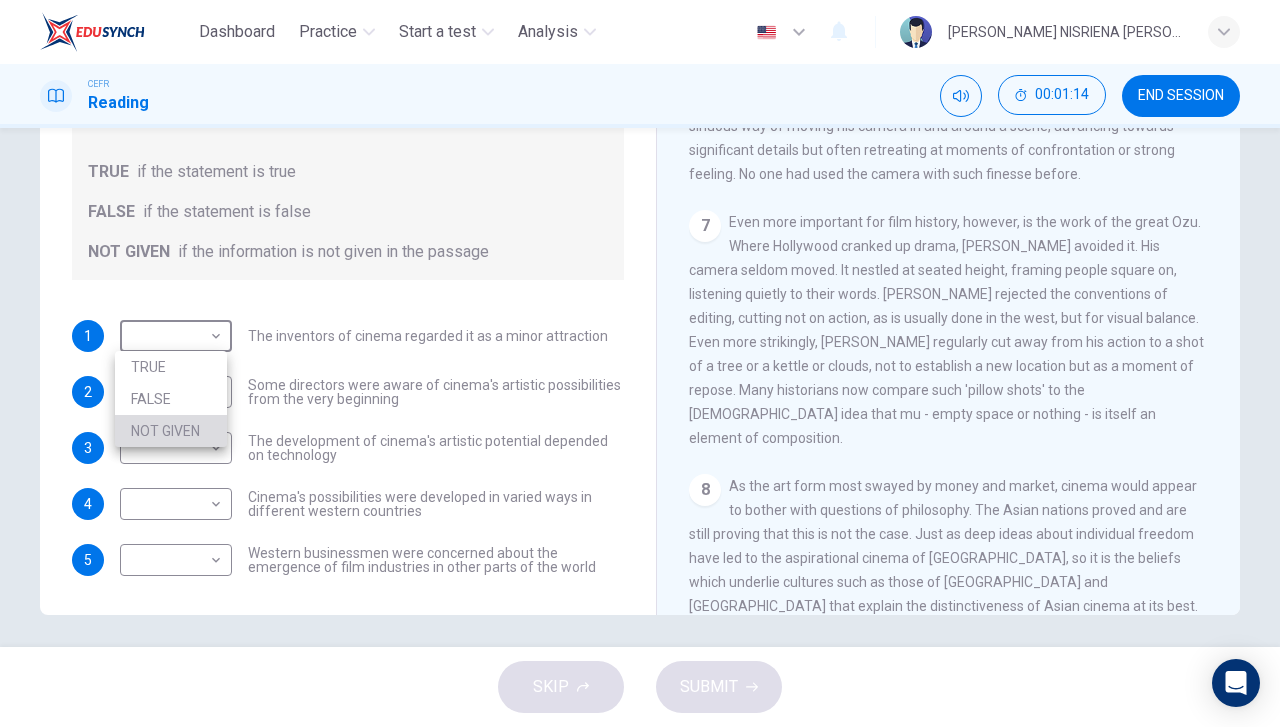click on "NOT GIVEN" at bounding box center [171, 431] 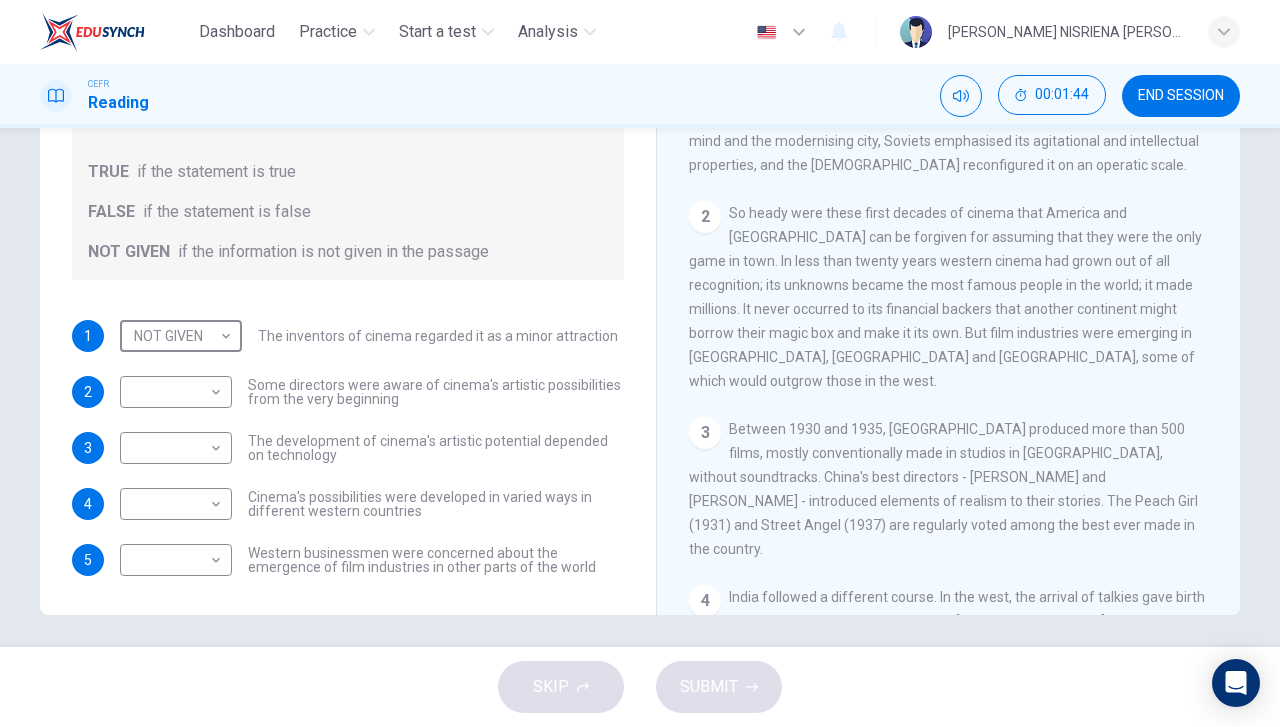 scroll, scrollTop: 573, scrollLeft: 0, axis: vertical 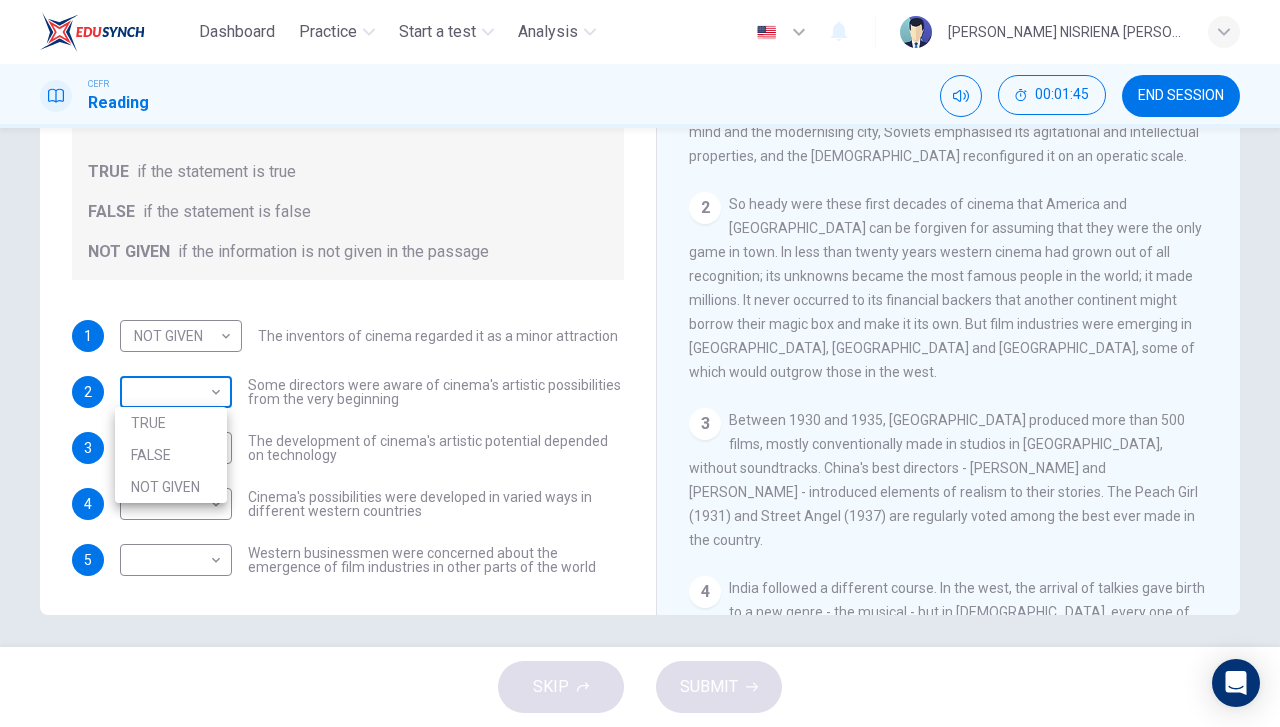 click on "Dashboard Practice Start a test Analysis English en ​ HANIE NISRIENA BINTI ZAHARI CEFR Reading 00:01:45 END SESSION Questions 1 - 5 Do the following statements agree with the information given in the Reading Passage?
In the boxes below write TRUE if the statement is true FALSE if the statement is false NOT GIVEN if the information is not given in the passage 1 NOT GIVEN NOT GIVEN ​ The inventors of cinema regarded it as a minor attraction 2 ​ ​ Some directors were aware of cinema's artistic possibilities from the very beginning 3 ​ ​ The development of cinema's artistic potential depended on technology 4 ​ ​ Cinema's possibilities were developed in varied ways in different western countries 5 ​ ​ Western businessmen were concerned about the emergence of film industries in other parts of the world The History of Film CLICK TO ZOOM Click to Zoom 1 2 3 4 5 6 7 8 SKIP SUBMIT Dashboard Practice Start a test Analysis Notifications © Copyright  2025
TRUE FALSE NOT GIVEN" at bounding box center (640, 363) 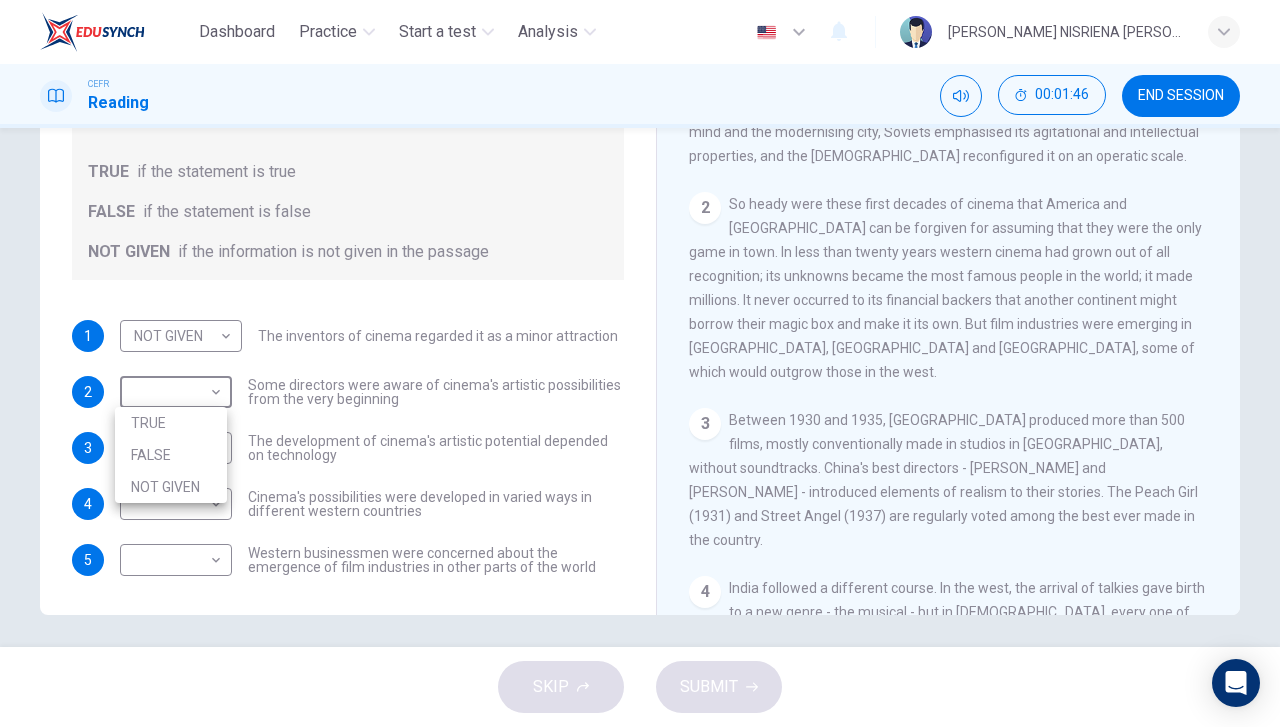 click on "TRUE" at bounding box center [171, 423] 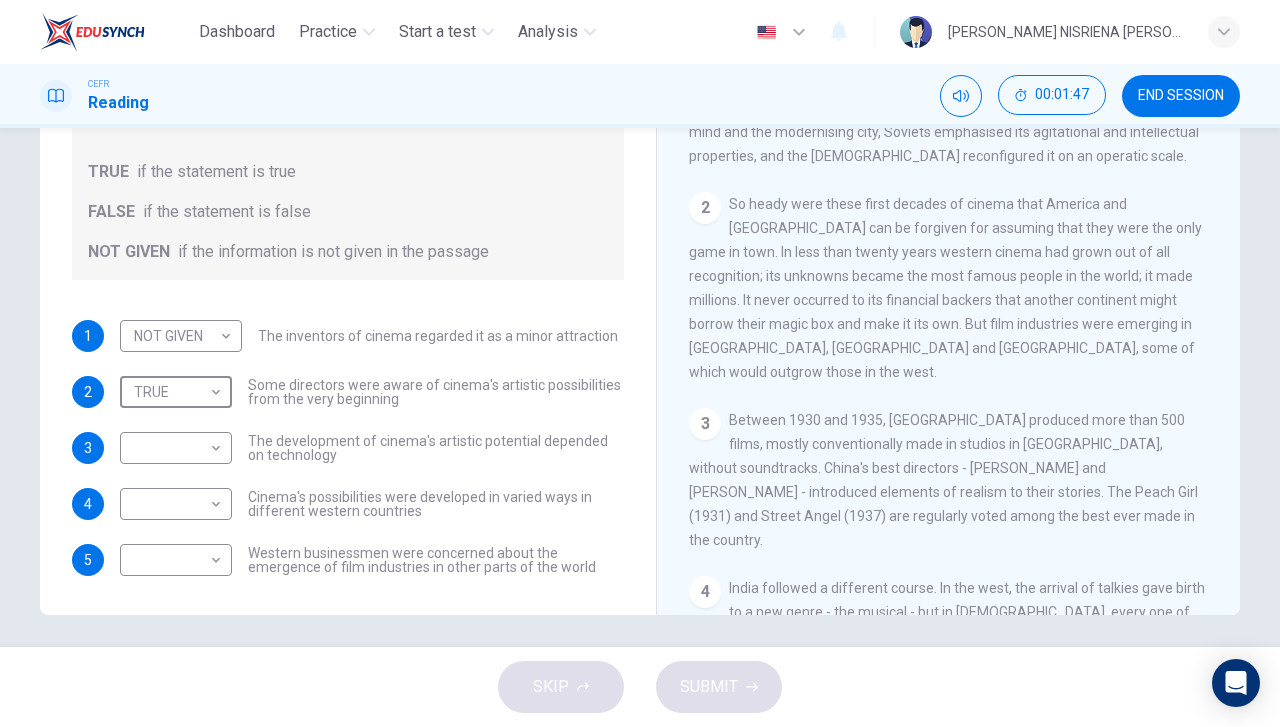type on "TRUE" 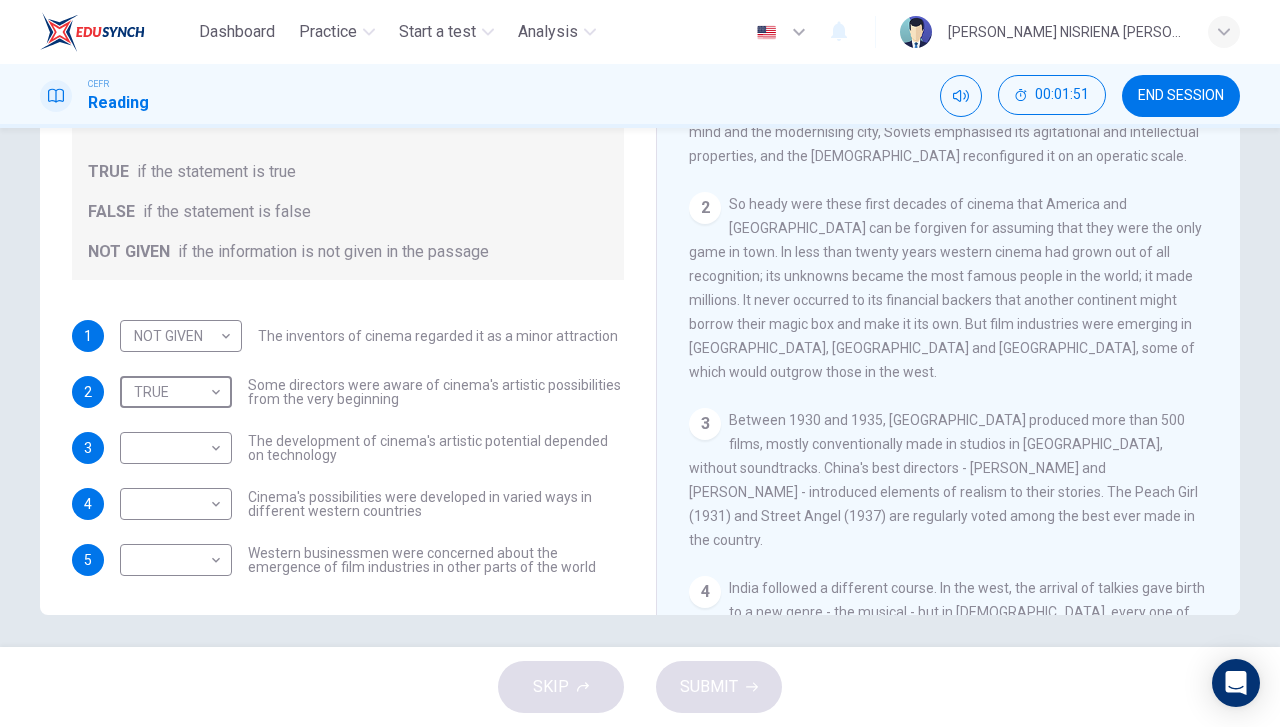 click on "3 Between 1930 and 1935, China produced more than 500 films, mostly conventionally made in studios in Shanghai, without soundtracks. China's best directors - Bu Wancang and Yuan Muzhi - introduced elements of realism to their stories. The Peach Girl (1931) and Street Angel (1937) are regularly voted among the best ever made in the country." at bounding box center (949, 480) 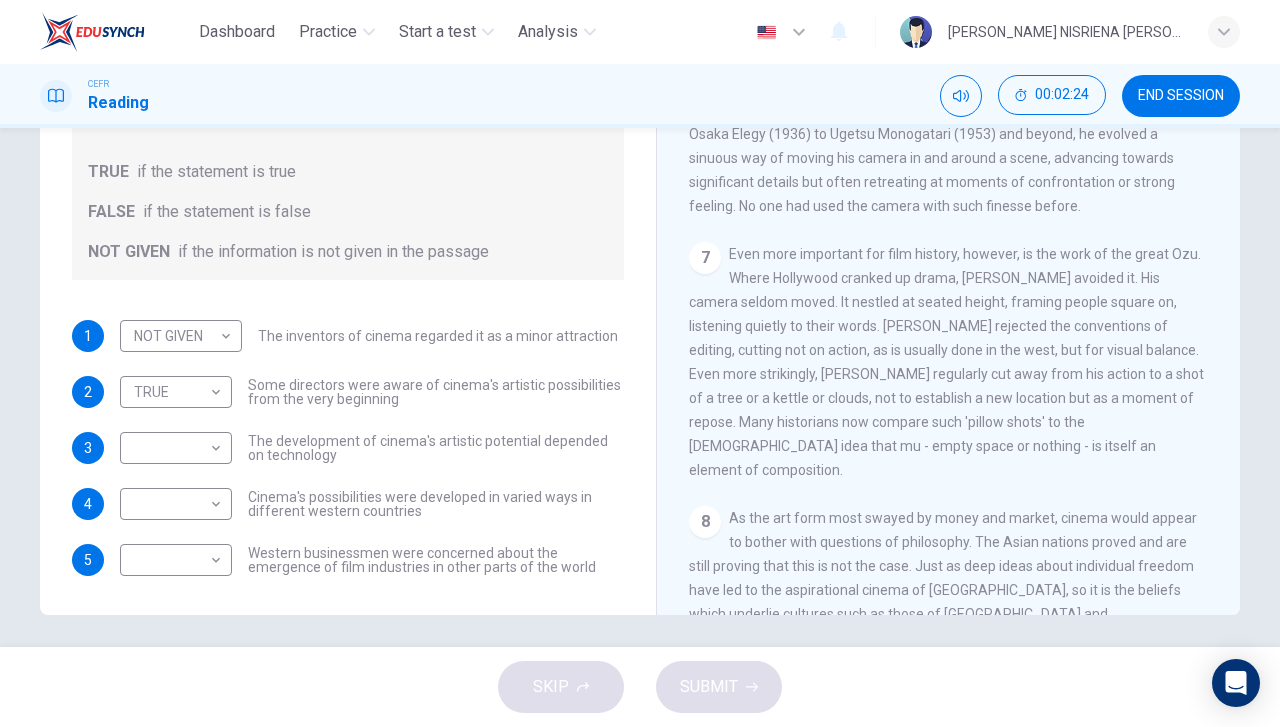 scroll, scrollTop: 1683, scrollLeft: 0, axis: vertical 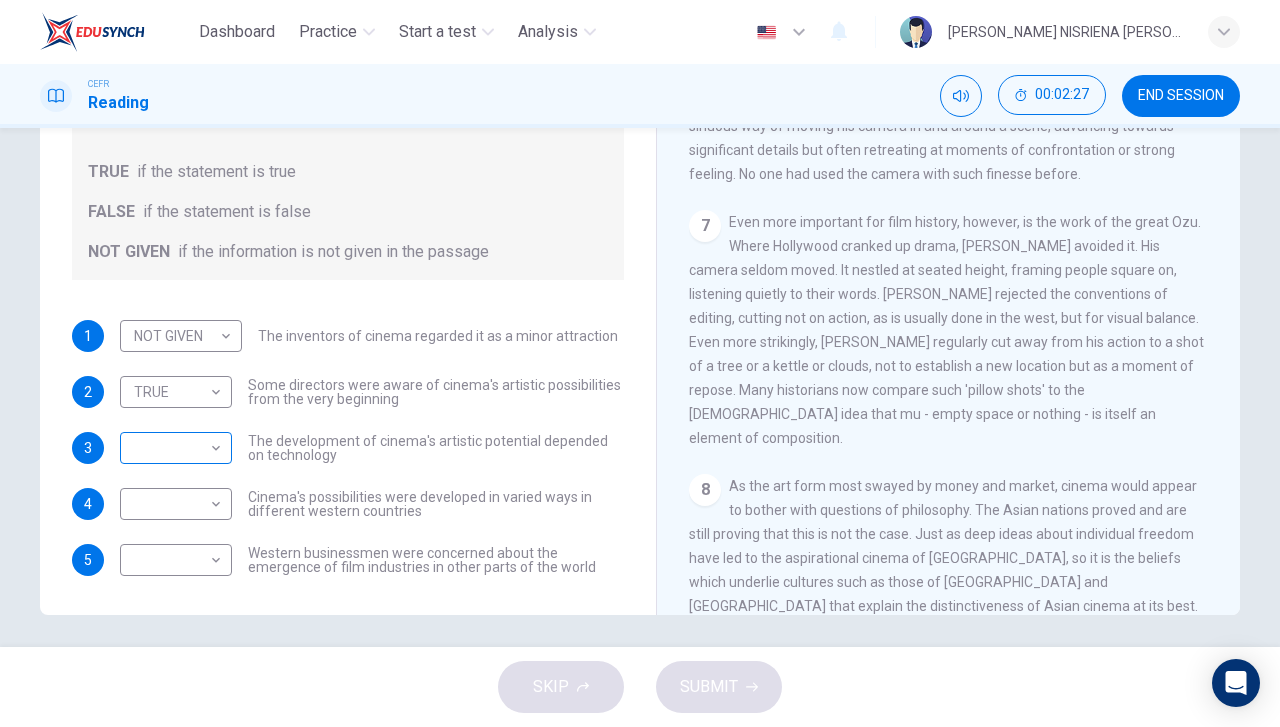 click on "Dashboard Practice Start a test Analysis English en ​ HANIE NISRIENA BINTI ZAHARI CEFR Reading 00:02:27 END SESSION Questions 1 - 5 Do the following statements agree with the information given in the Reading Passage?
In the boxes below write TRUE if the statement is true FALSE if the statement is false NOT GIVEN if the information is not given in the passage 1 NOT GIVEN NOT GIVEN ​ The inventors of cinema regarded it as a minor attraction 2 TRUE TRUE ​ Some directors were aware of cinema's artistic possibilities from the very beginning 3 ​ ​ The development of cinema's artistic potential depended on technology 4 ​ ​ Cinema's possibilities were developed in varied ways in different western countries 5 ​ ​ Western businessmen were concerned about the emergence of film industries in other parts of the world The History of Film CLICK TO ZOOM Click to Zoom 1 2 3 4 5 6 7 8 SKIP SUBMIT Dashboard Practice Start a test Analysis Notifications © Copyright  2025" at bounding box center (640, 363) 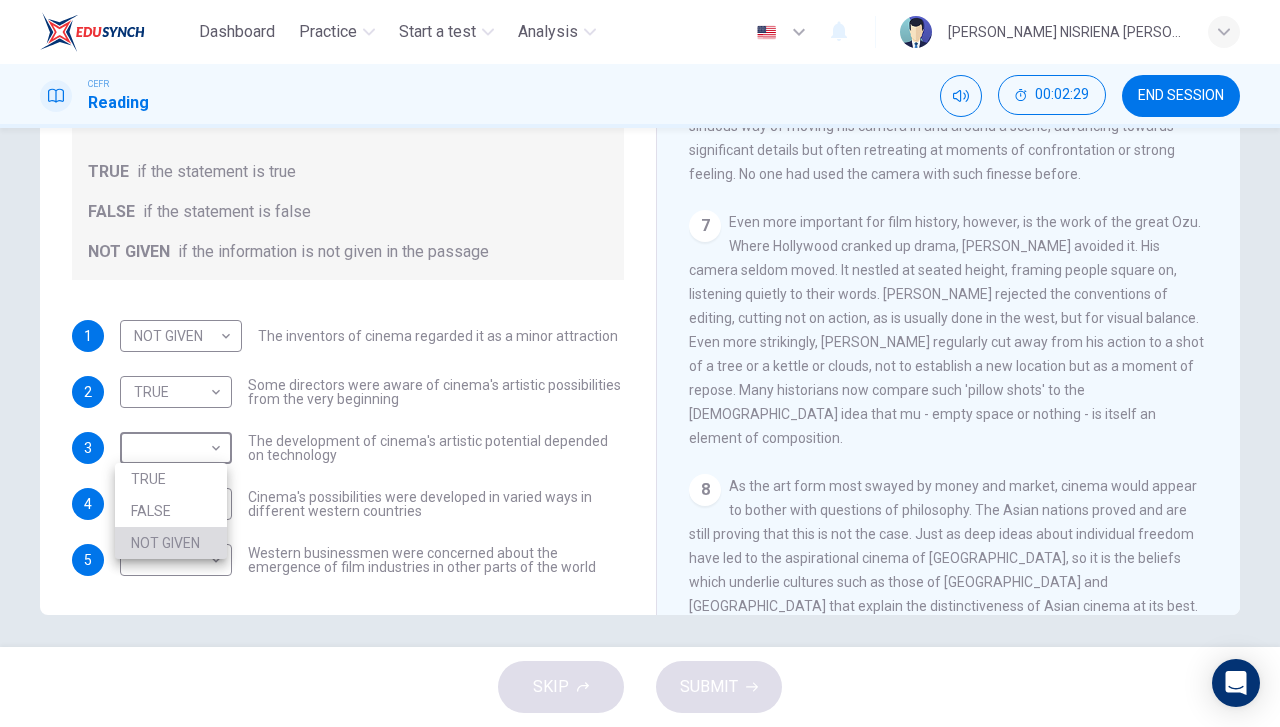 click on "NOT GIVEN" at bounding box center (171, 543) 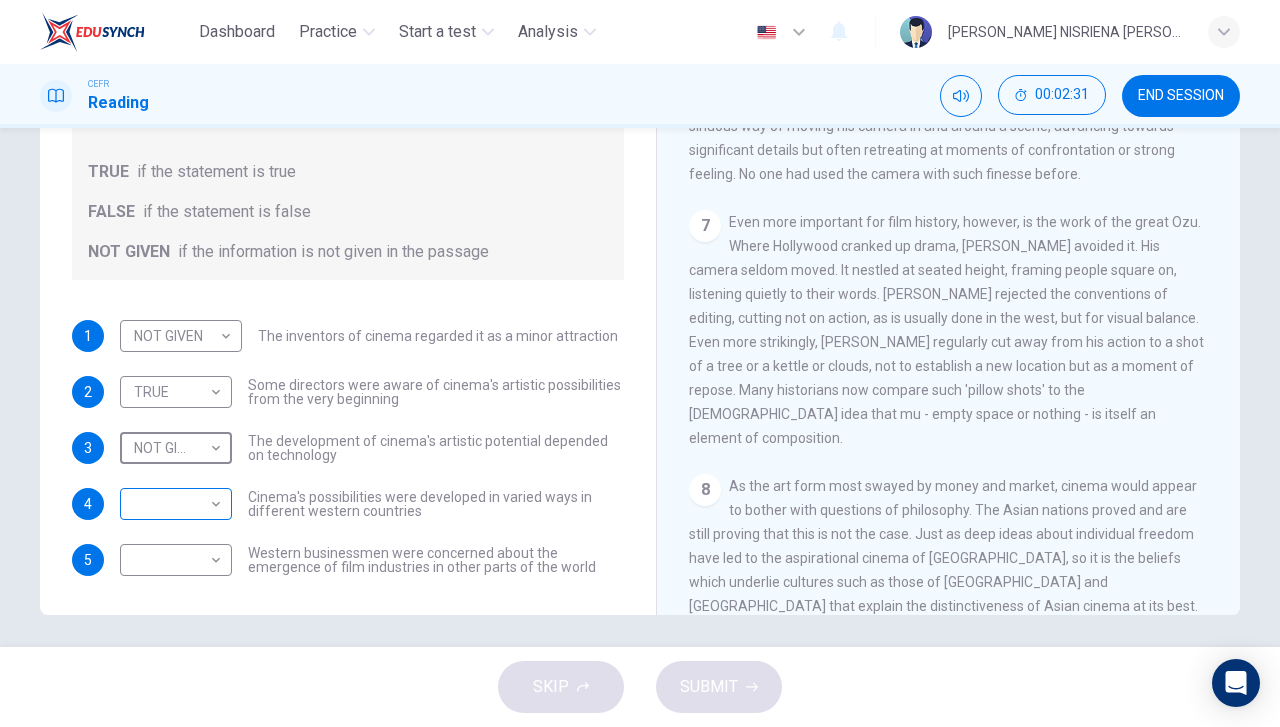 click on "Dashboard Practice Start a test Analysis English en ​ HANIE NISRIENA BINTI ZAHARI CEFR Reading 00:02:31 END SESSION Questions 1 - 5 Do the following statements agree with the information given in the Reading Passage?
In the boxes below write TRUE if the statement is true FALSE if the statement is false NOT GIVEN if the information is not given in the passage 1 NOT GIVEN NOT GIVEN ​ The inventors of cinema regarded it as a minor attraction 2 TRUE TRUE ​ Some directors were aware of cinema's artistic possibilities from the very beginning 3 NOT GIVEN NOT GIVEN ​ The development of cinema's artistic potential depended on technology 4 ​ ​ Cinema's possibilities were developed in varied ways in different western countries 5 ​ ​ Western businessmen were concerned about the emergence of film industries in other parts of the world The History of Film CLICK TO ZOOM Click to Zoom 1 2 3 4 5 6 7 8 SKIP SUBMIT Dashboard Practice Start a test Analysis Notifications © Copyright  2025" at bounding box center [640, 363] 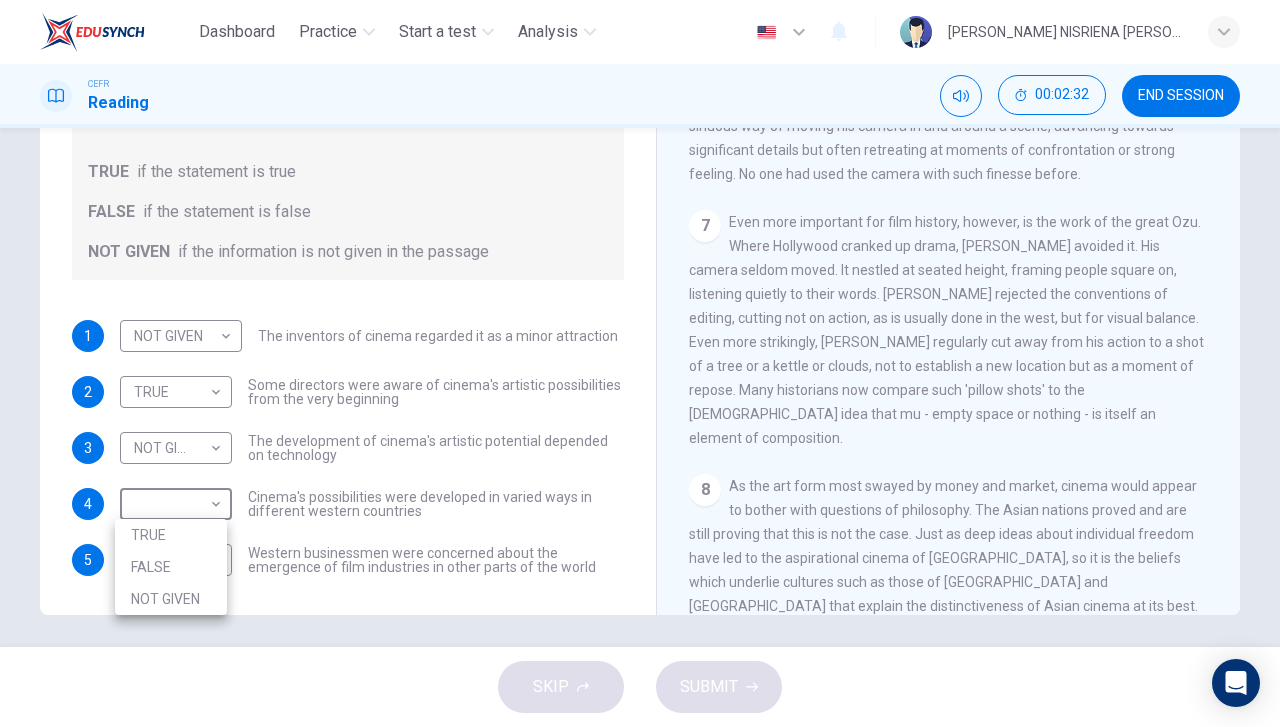 click on "TRUE" at bounding box center [171, 535] 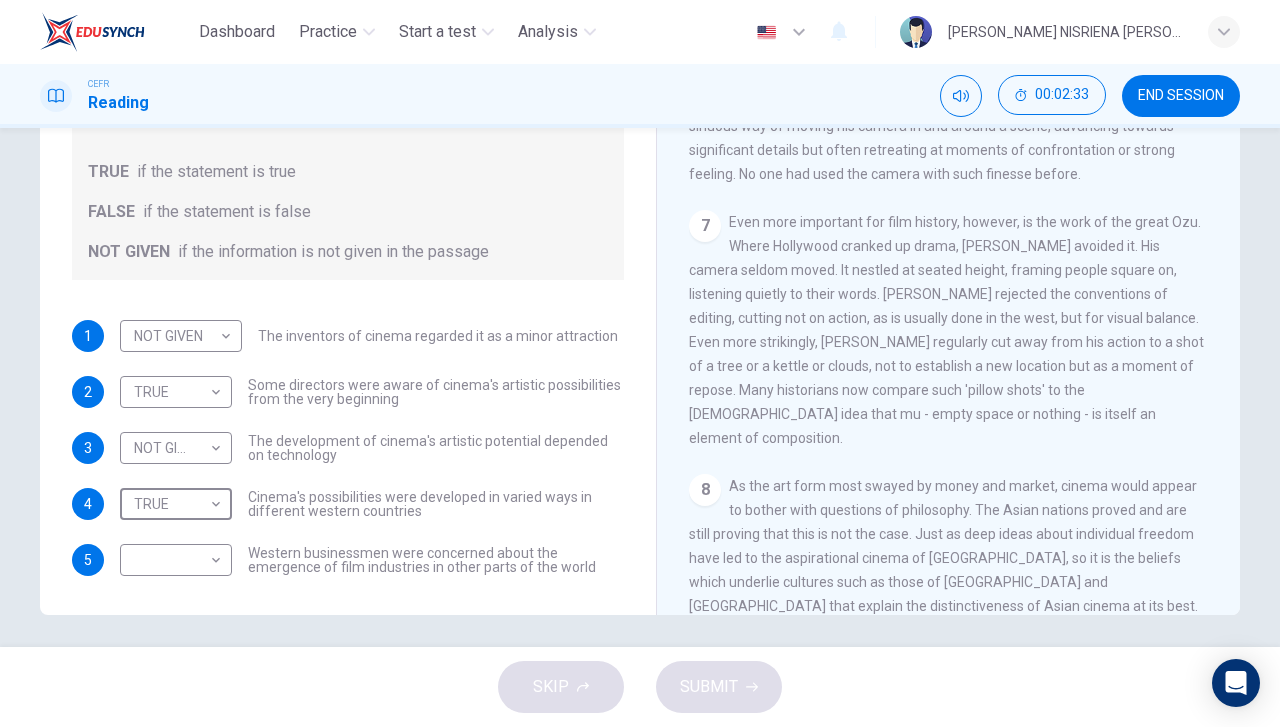 type on "TRUE" 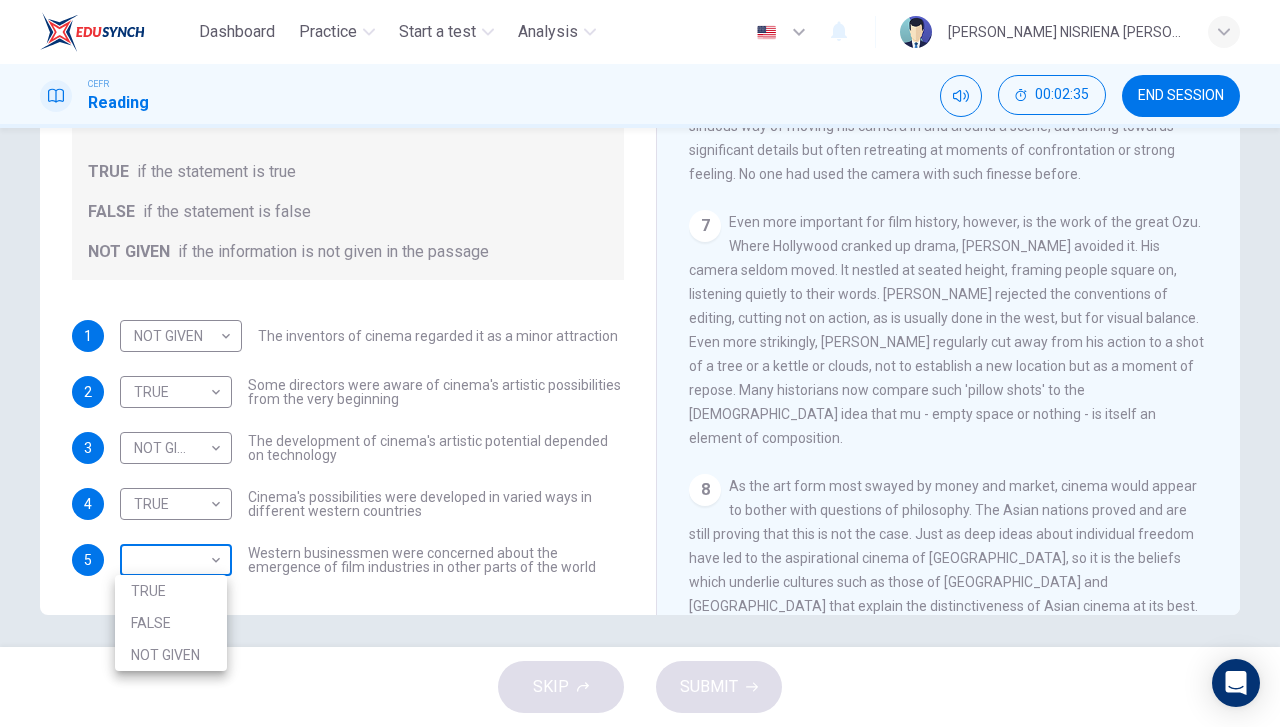 click on "Dashboard Practice Start a test Analysis English en ​ HANIE NISRIENA BINTI ZAHARI CEFR Reading 00:02:35 END SESSION Questions 1 - 5 Do the following statements agree with the information given in the Reading Passage?
In the boxes below write TRUE if the statement is true FALSE if the statement is false NOT GIVEN if the information is not given in the passage 1 NOT GIVEN NOT GIVEN ​ The inventors of cinema regarded it as a minor attraction 2 TRUE TRUE ​ Some directors were aware of cinema's artistic possibilities from the very beginning 3 NOT GIVEN NOT GIVEN ​ The development of cinema's artistic potential depended on technology 4 TRUE TRUE ​ Cinema's possibilities were developed in varied ways in different western countries 5 ​ ​ Western businessmen were concerned about the emergence of film industries in other parts of the world The History of Film CLICK TO ZOOM Click to Zoom 1 2 3 4 5 6 7 8 SKIP SUBMIT Dashboard Practice Start a test Analysis Notifications © Copyright  2025
TRUE" at bounding box center (640, 363) 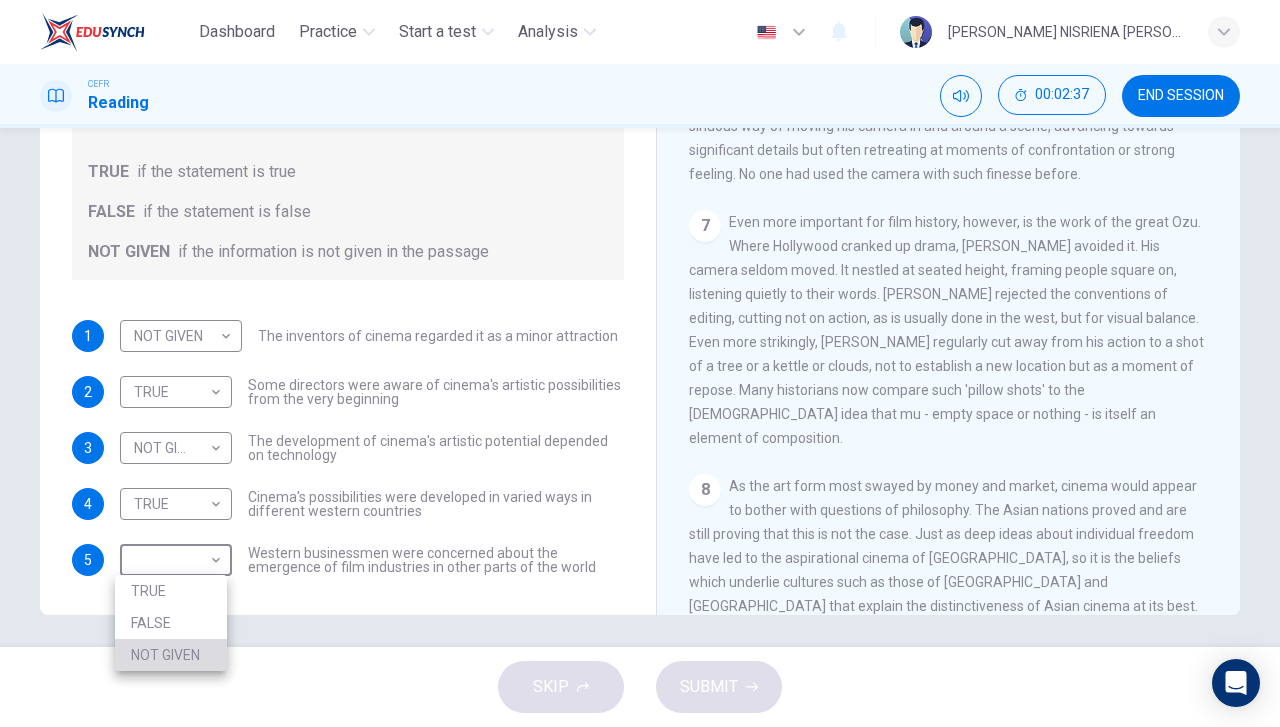 click on "NOT GIVEN" at bounding box center [171, 655] 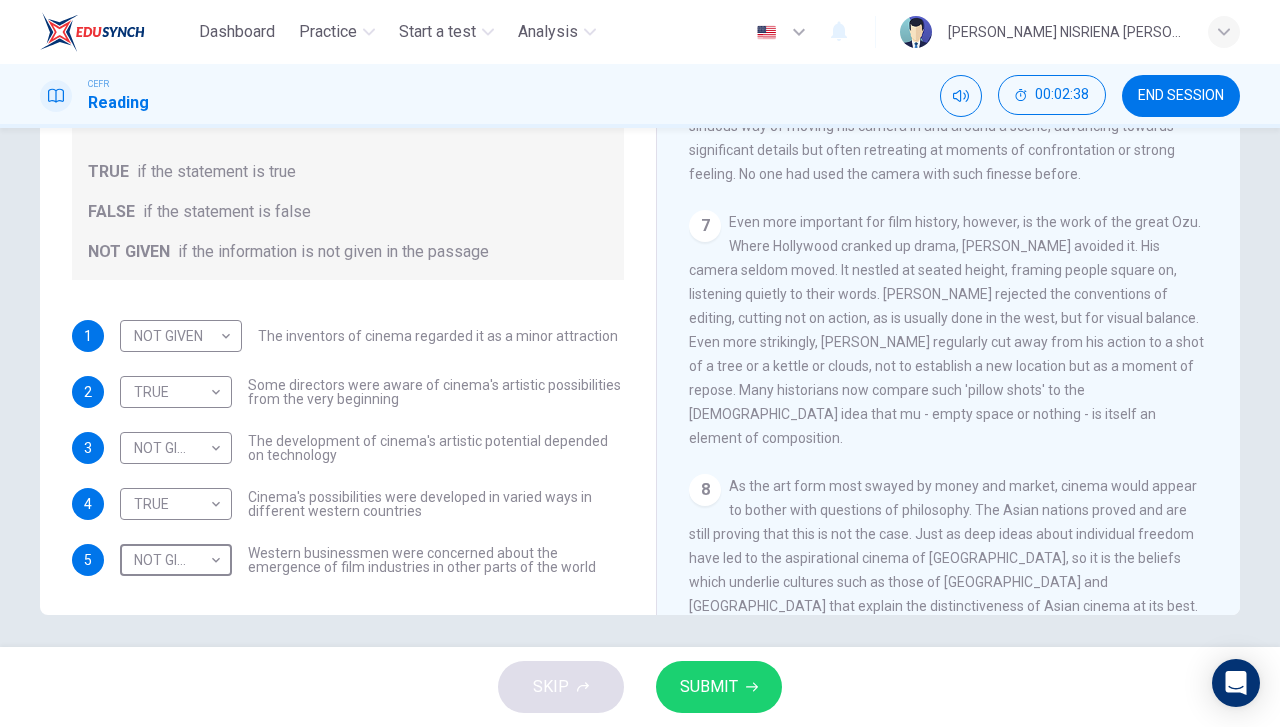 click on "SUBMIT" at bounding box center (709, 687) 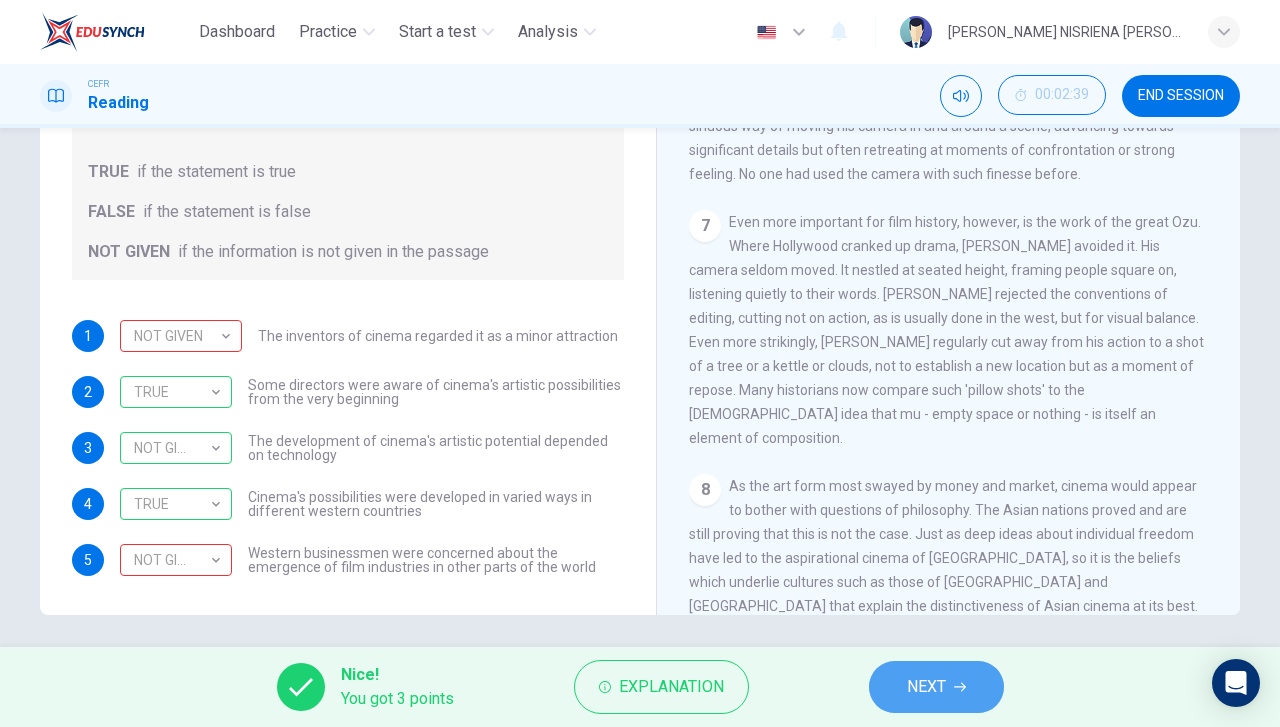 click on "NEXT" at bounding box center (926, 687) 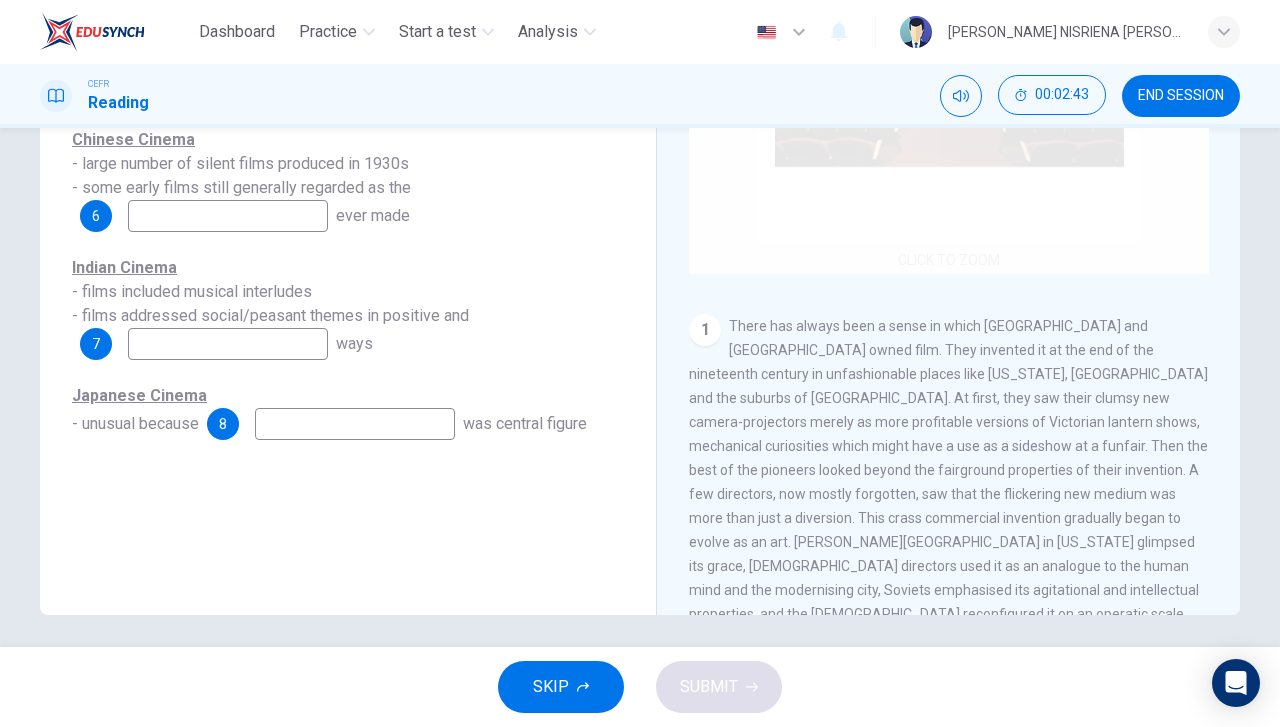 scroll, scrollTop: 114, scrollLeft: 0, axis: vertical 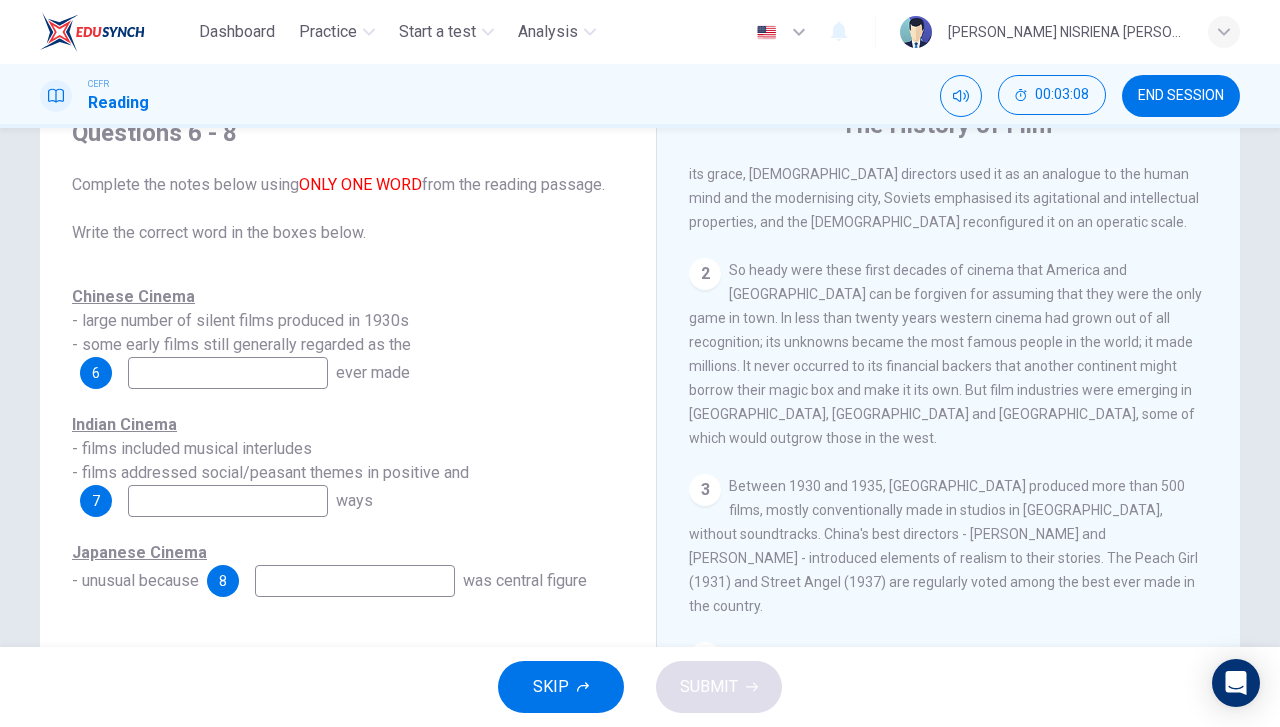 click at bounding box center (228, 373) 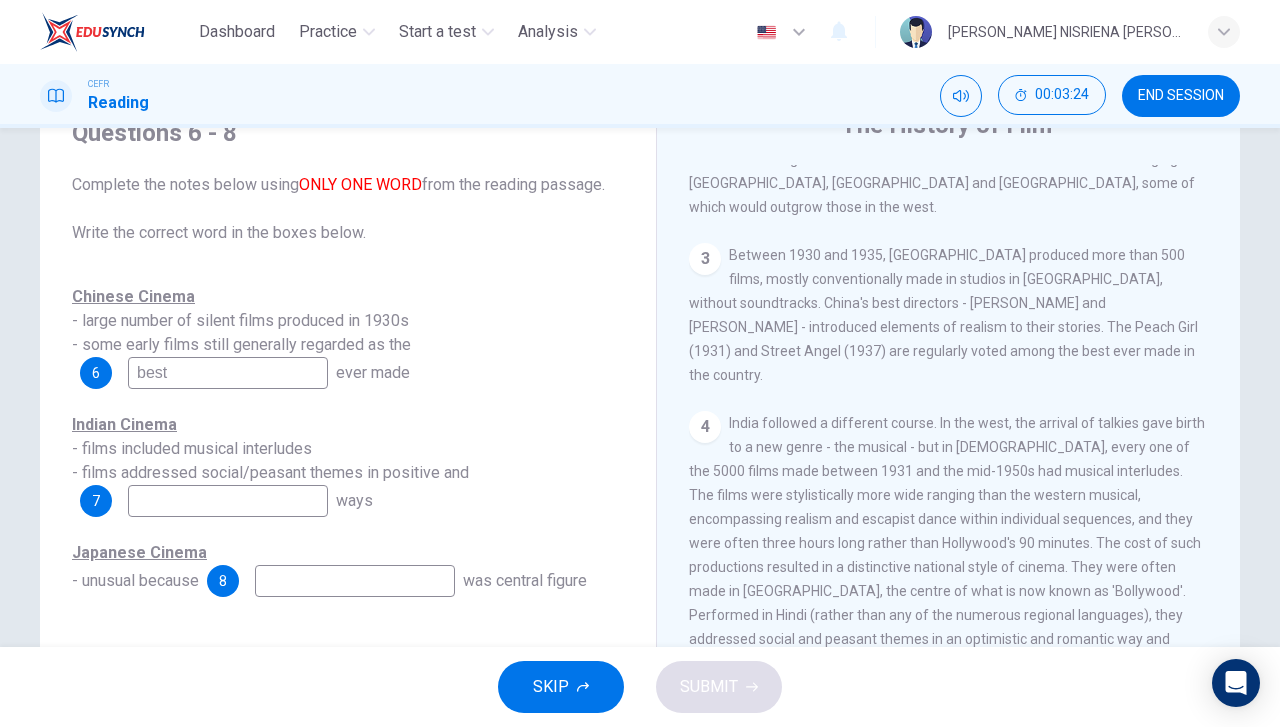 scroll, scrollTop: 894, scrollLeft: 0, axis: vertical 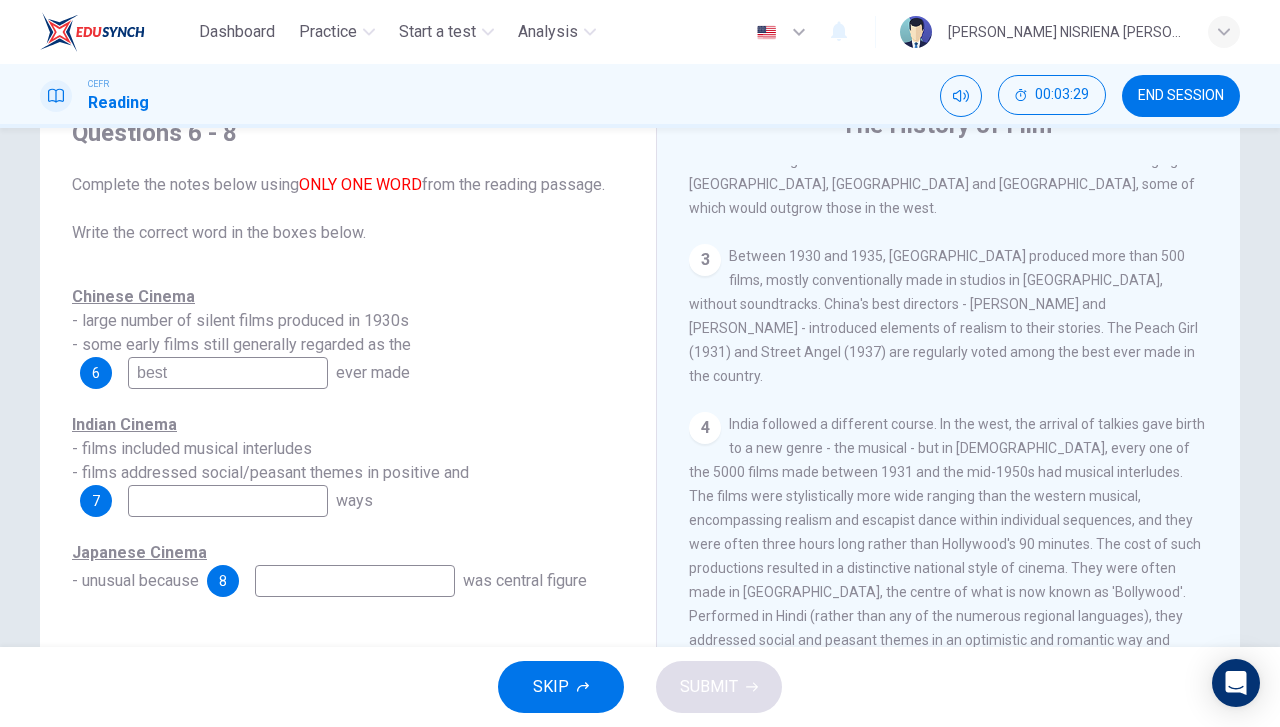 type on "best" 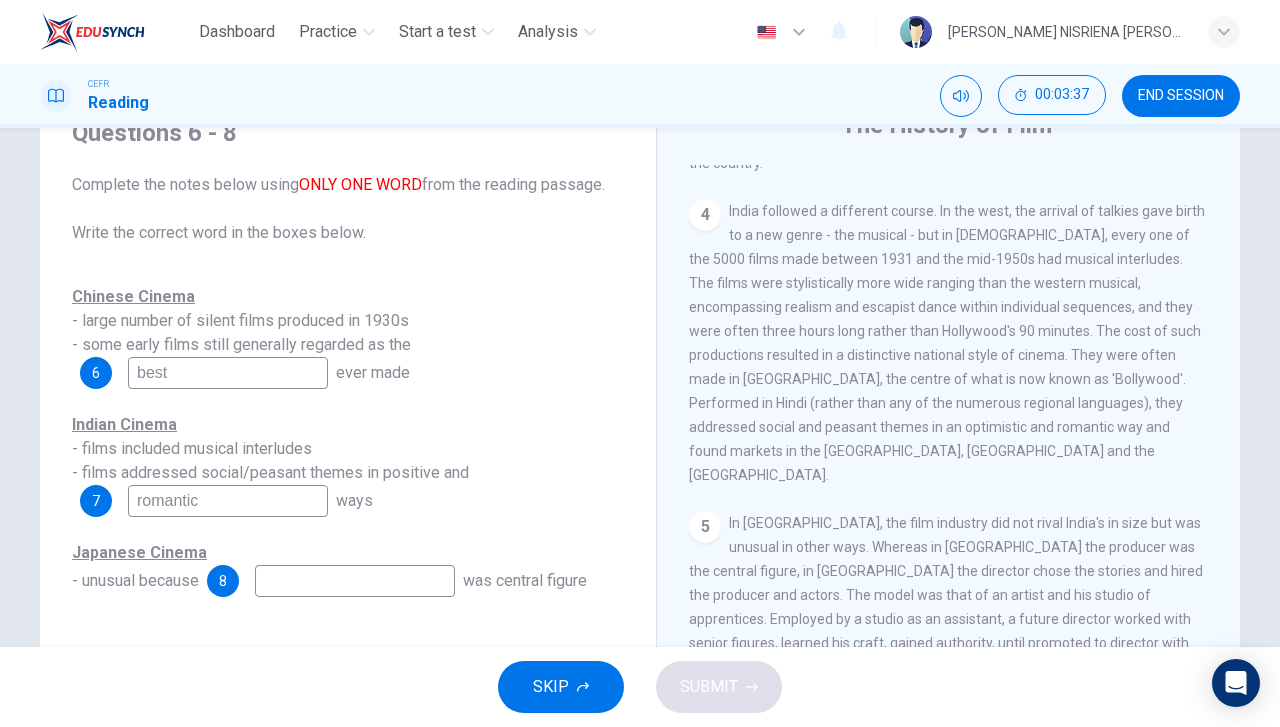 scroll, scrollTop: 1108, scrollLeft: 0, axis: vertical 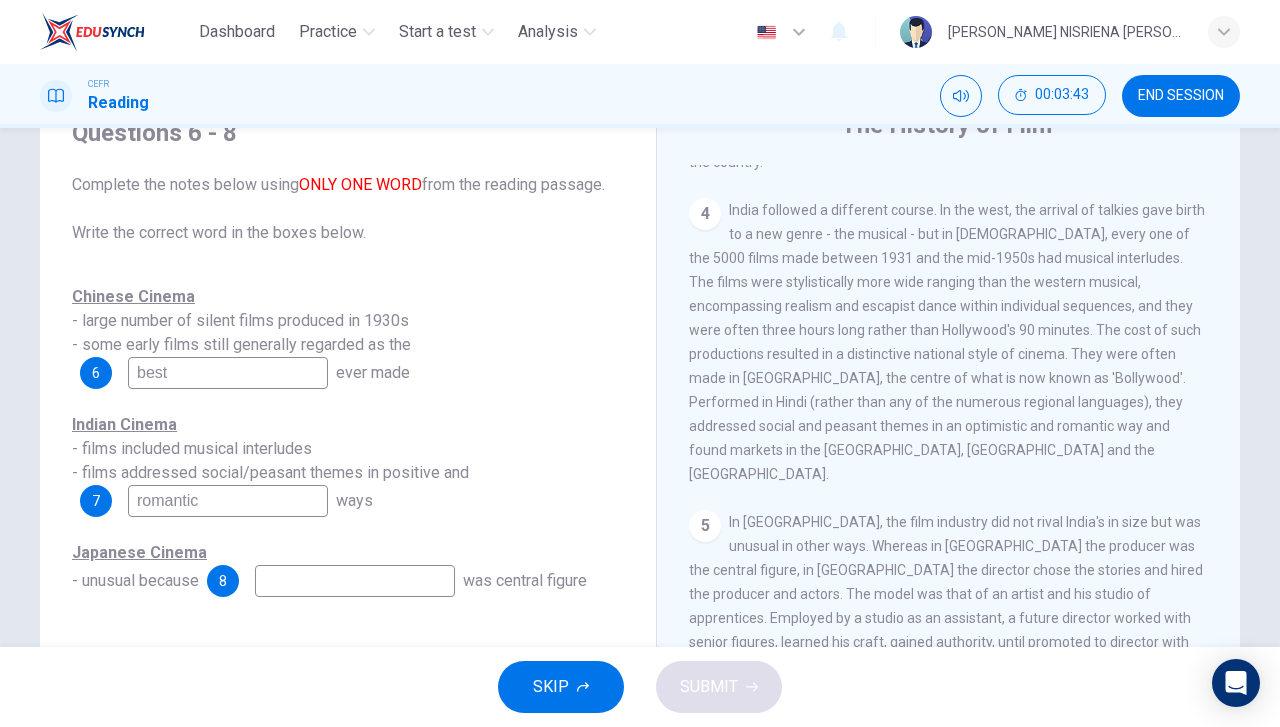 type on "romantic" 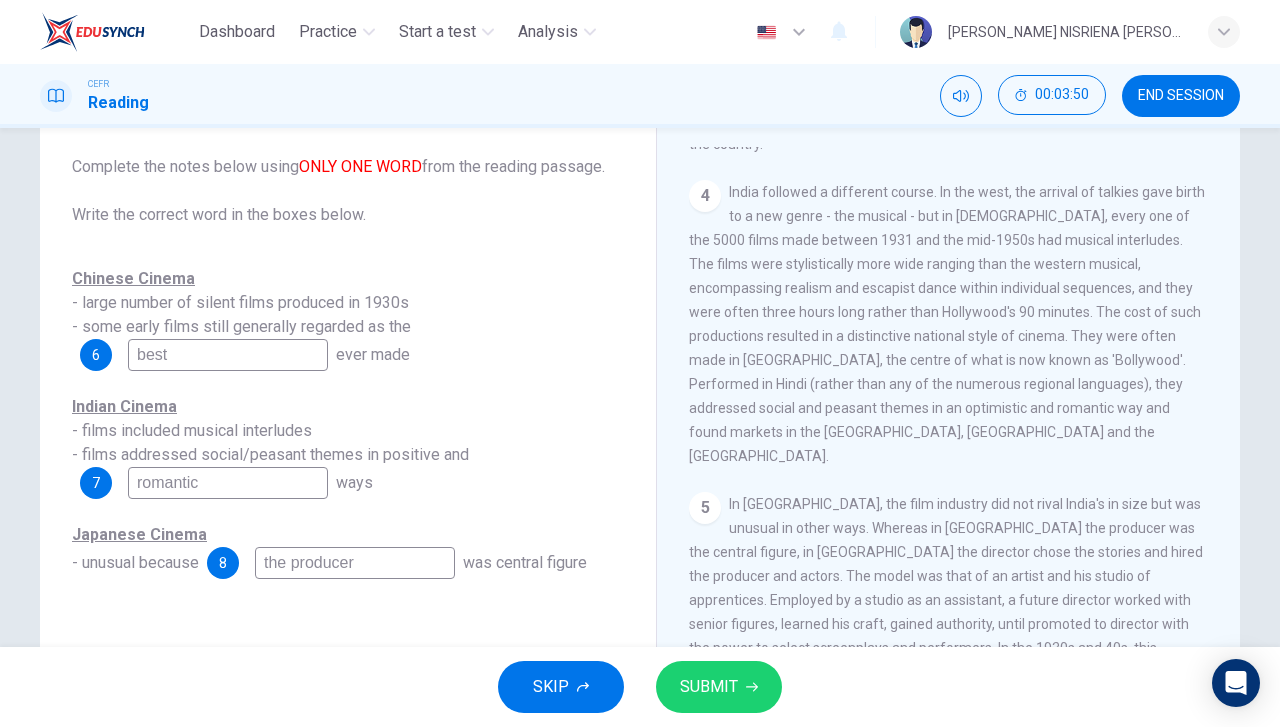 scroll, scrollTop: 96, scrollLeft: 0, axis: vertical 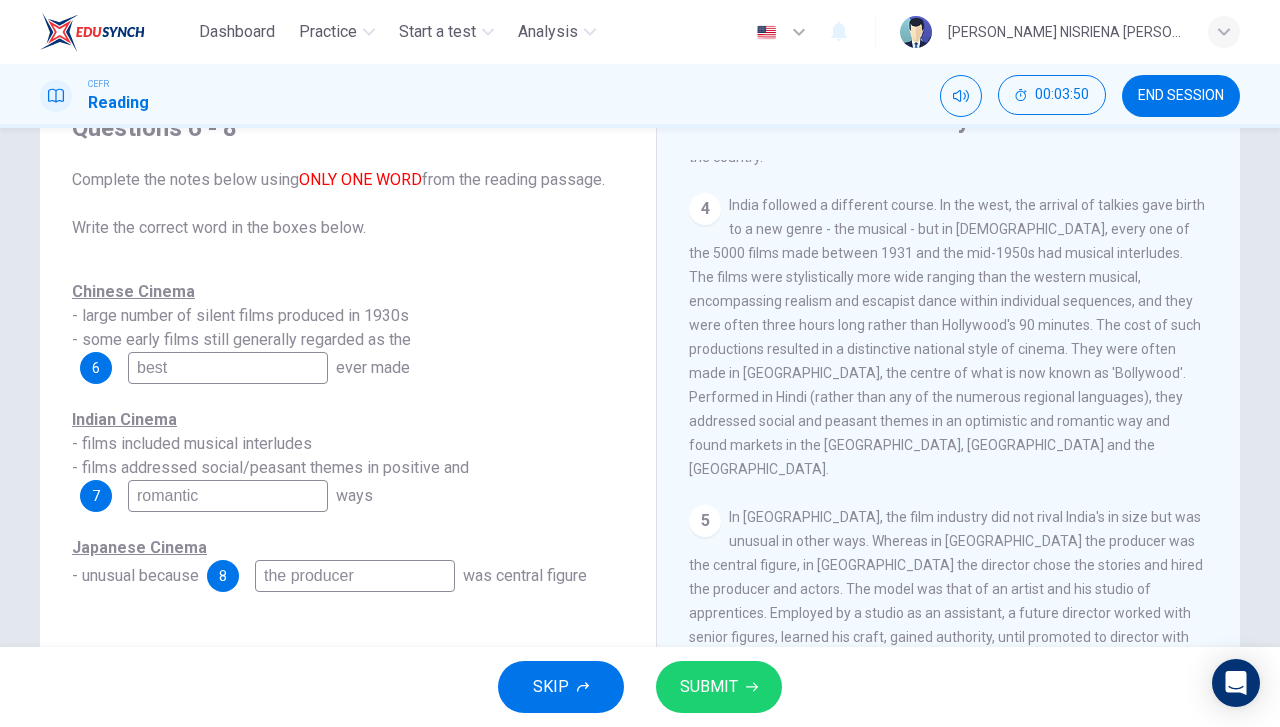 type on "the producer" 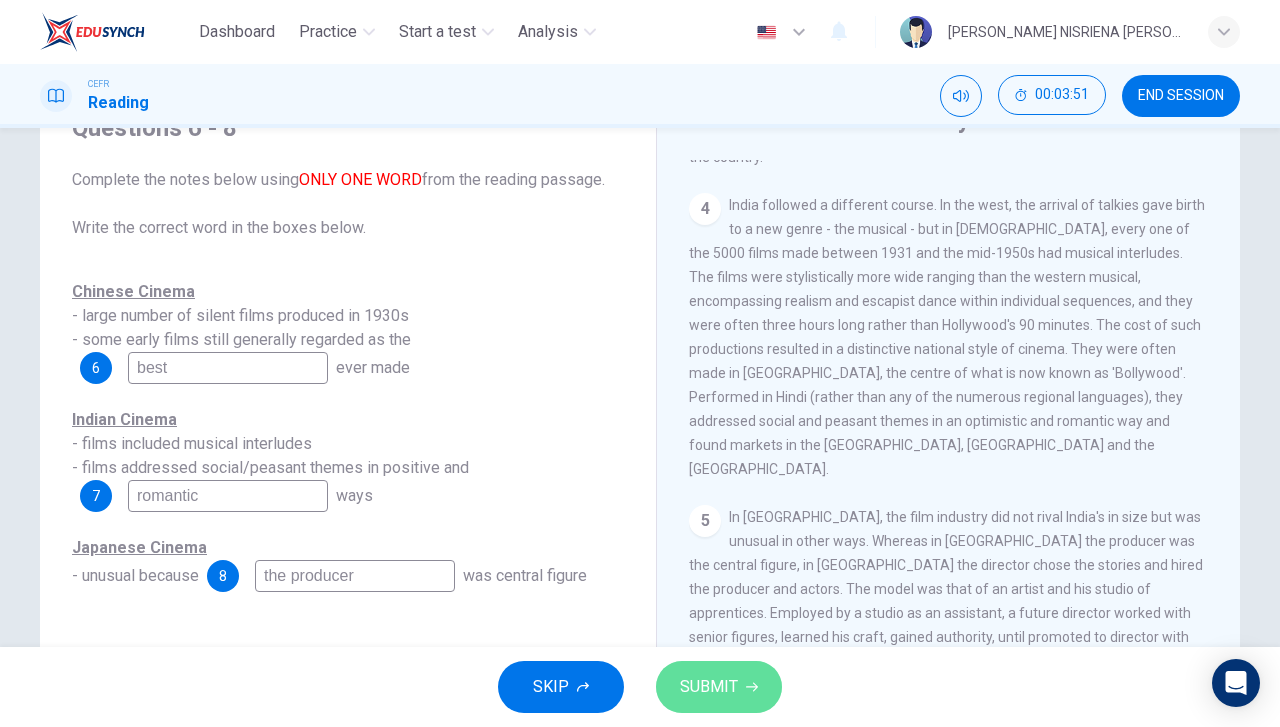click on "SUBMIT" at bounding box center [709, 687] 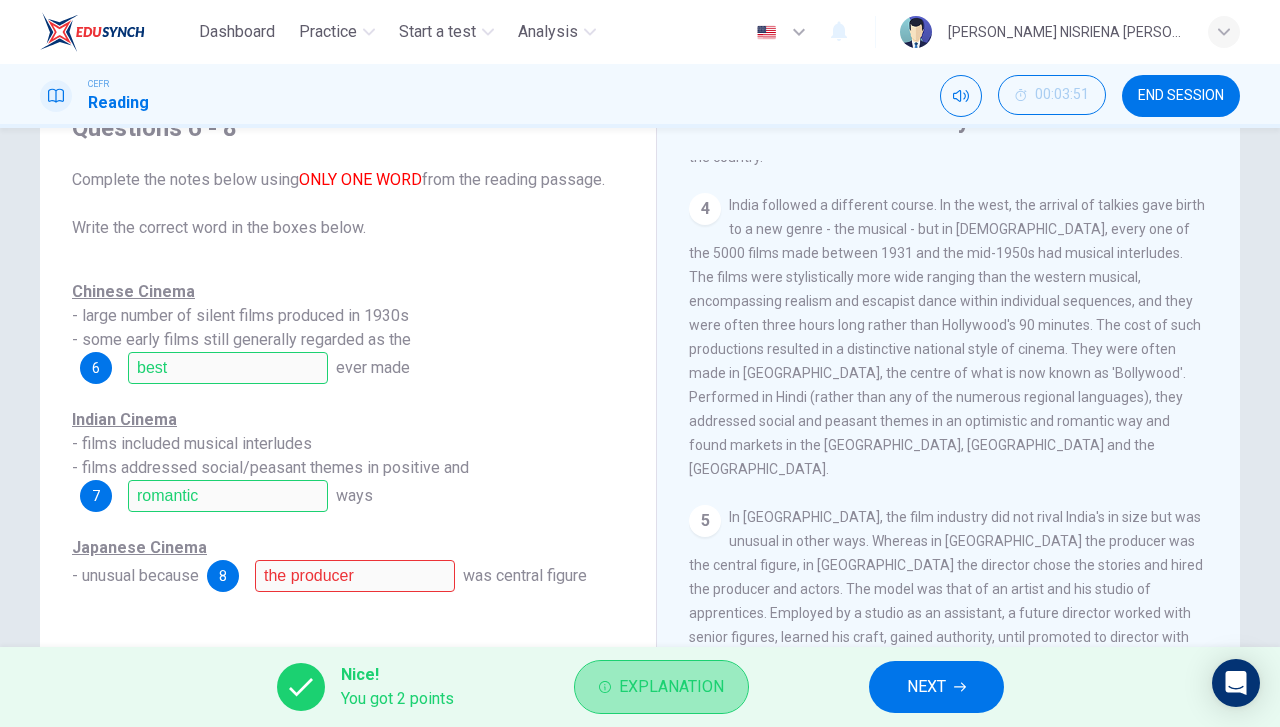click on "Explanation" at bounding box center (661, 687) 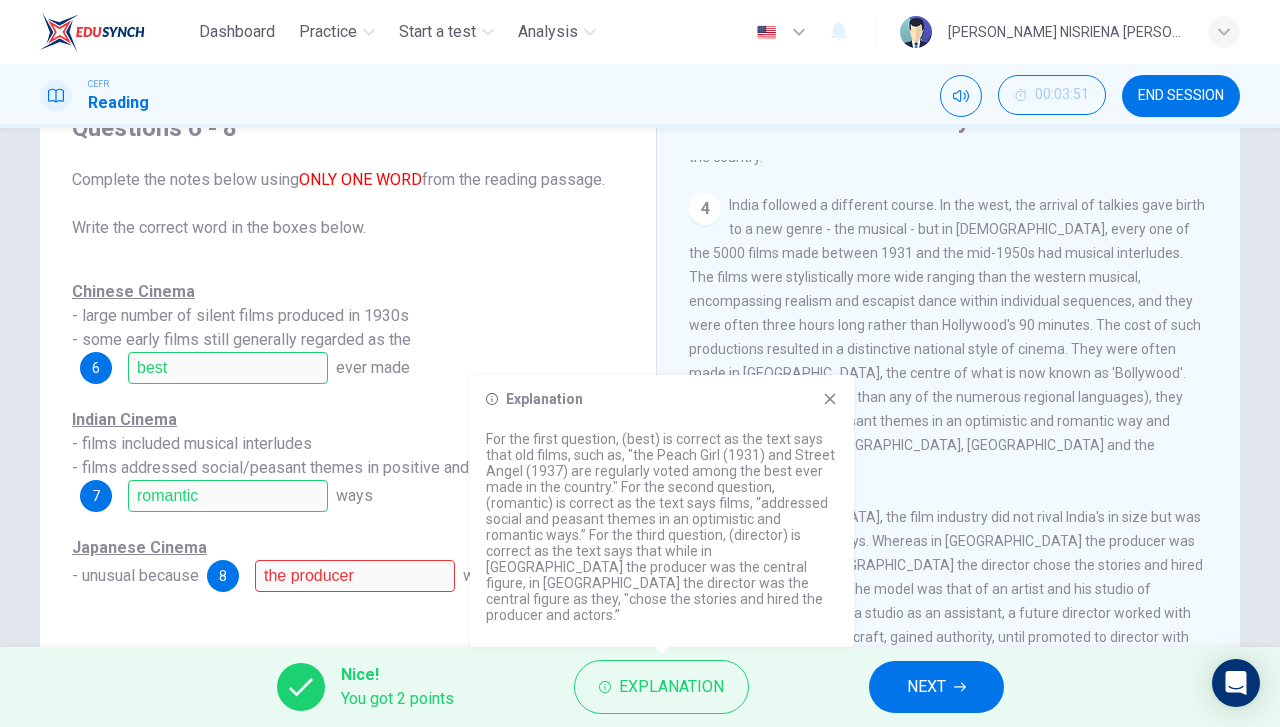 click on "Chinese Cinema
- large number of silent films produced in 1930s
- some early films still generally regarded as the  6 best  ever made" at bounding box center [348, 332] 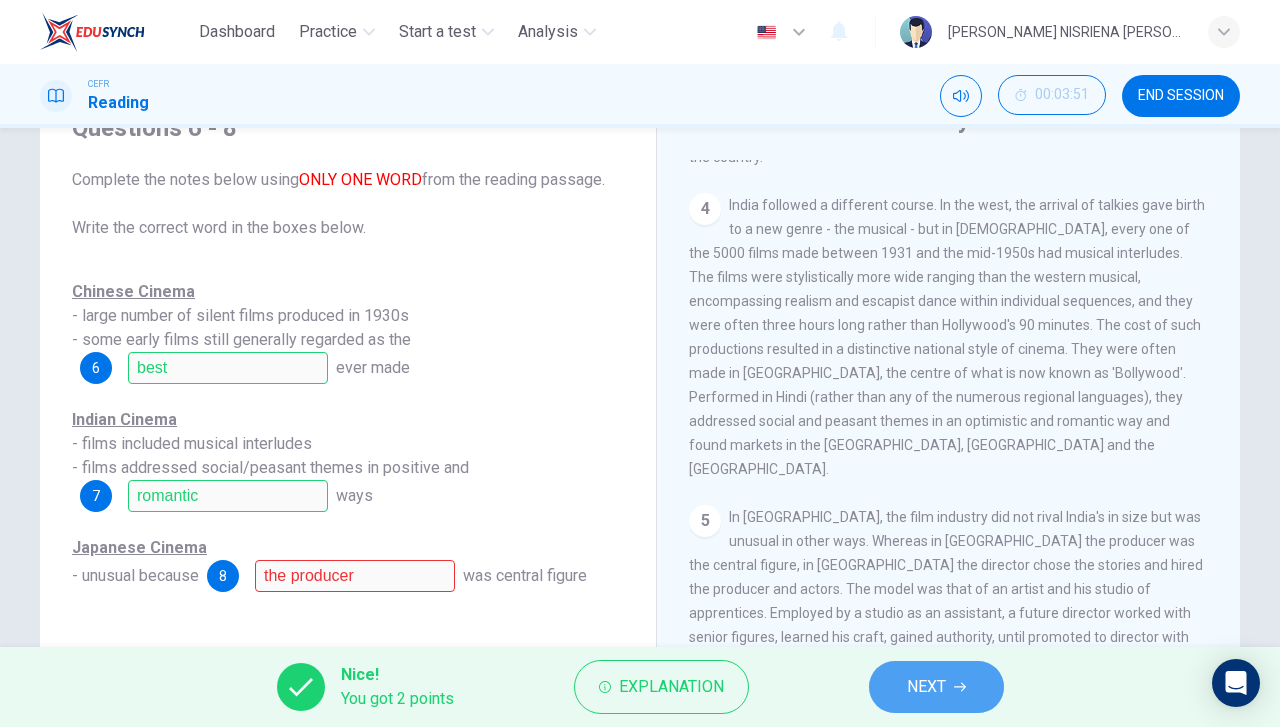 click on "NEXT" at bounding box center [926, 687] 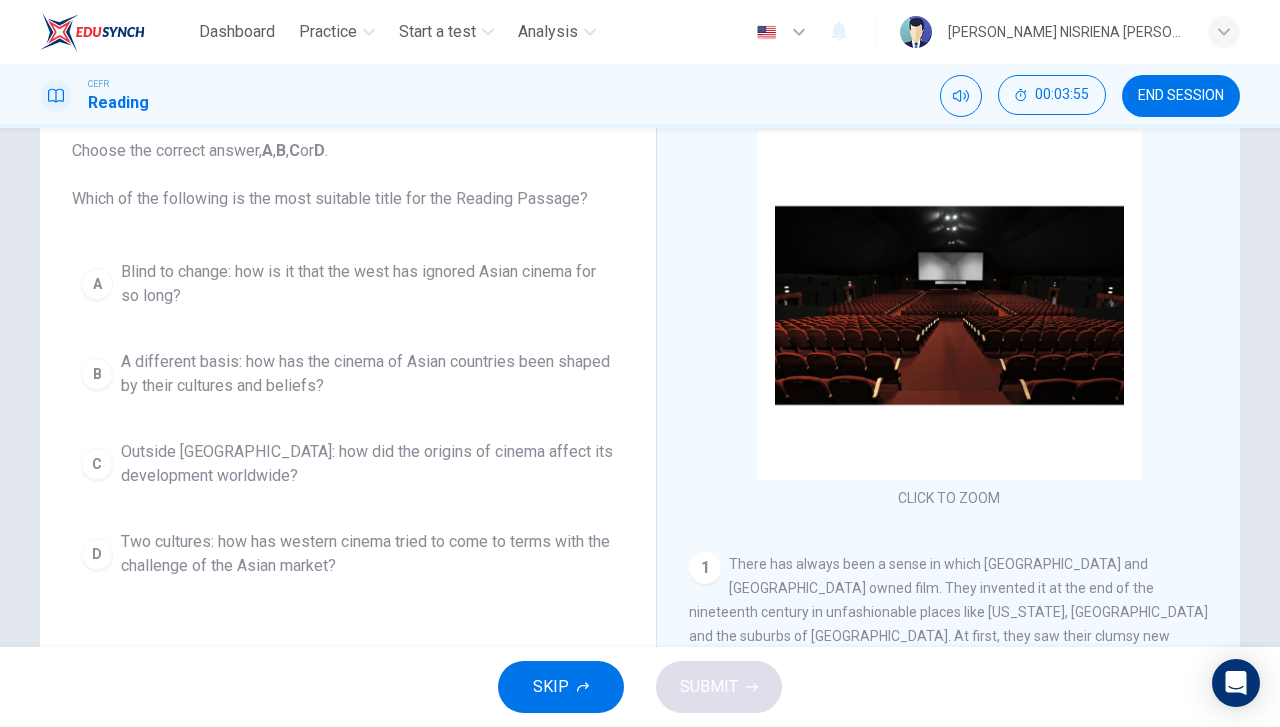 scroll, scrollTop: 126, scrollLeft: 0, axis: vertical 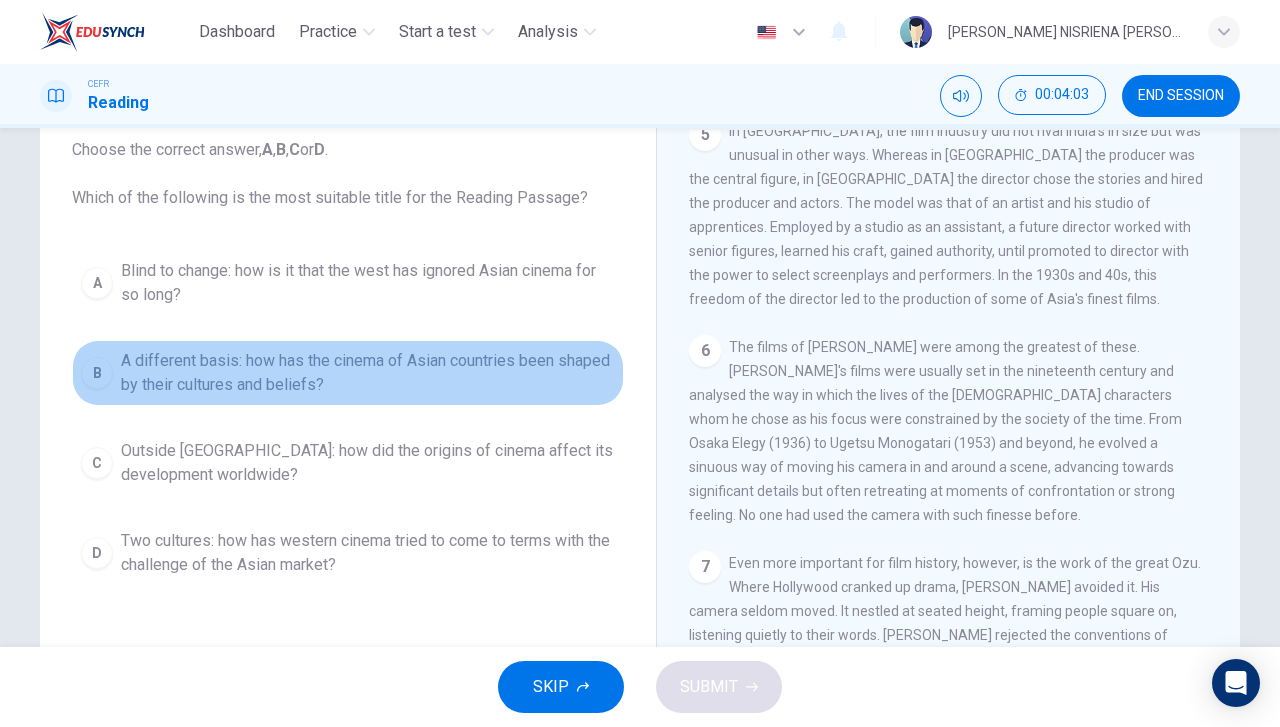 click on "A different basis: how has the cinema of Asian countries been shaped by their cultures and beliefs?" at bounding box center [368, 373] 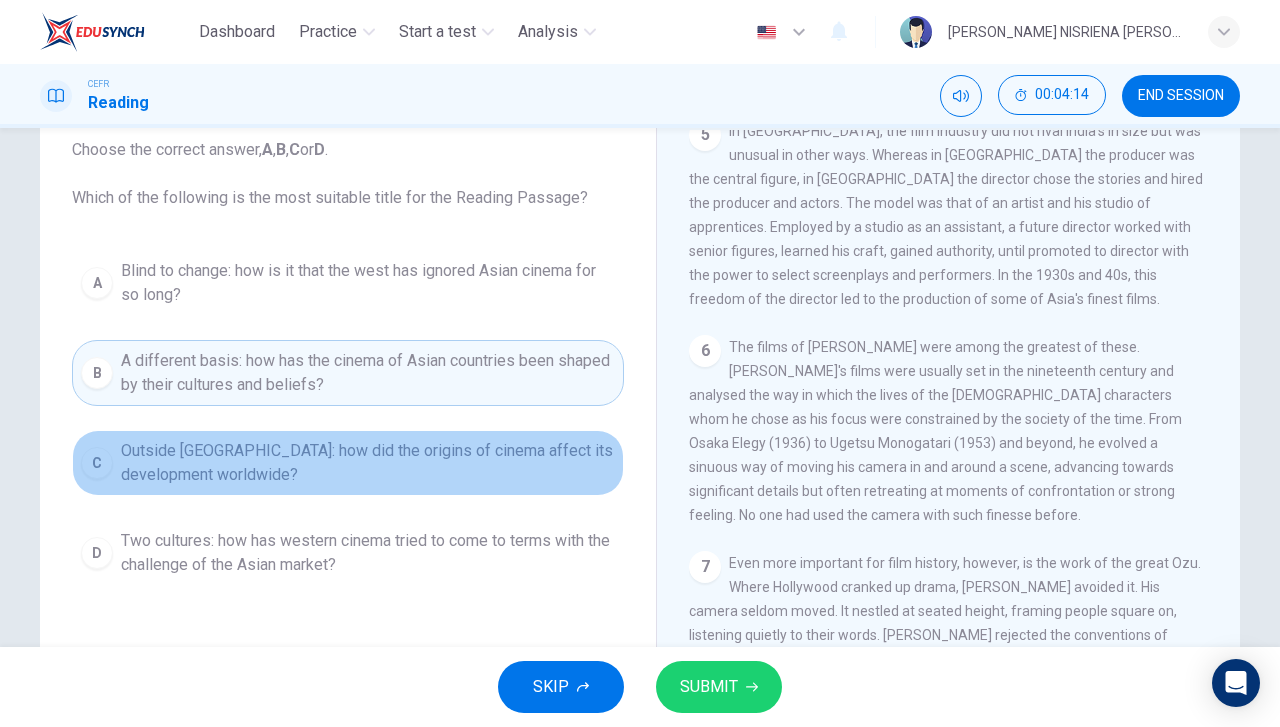 click on "Outside Asia: how did the origins of cinema affect its development worldwide?" at bounding box center [368, 463] 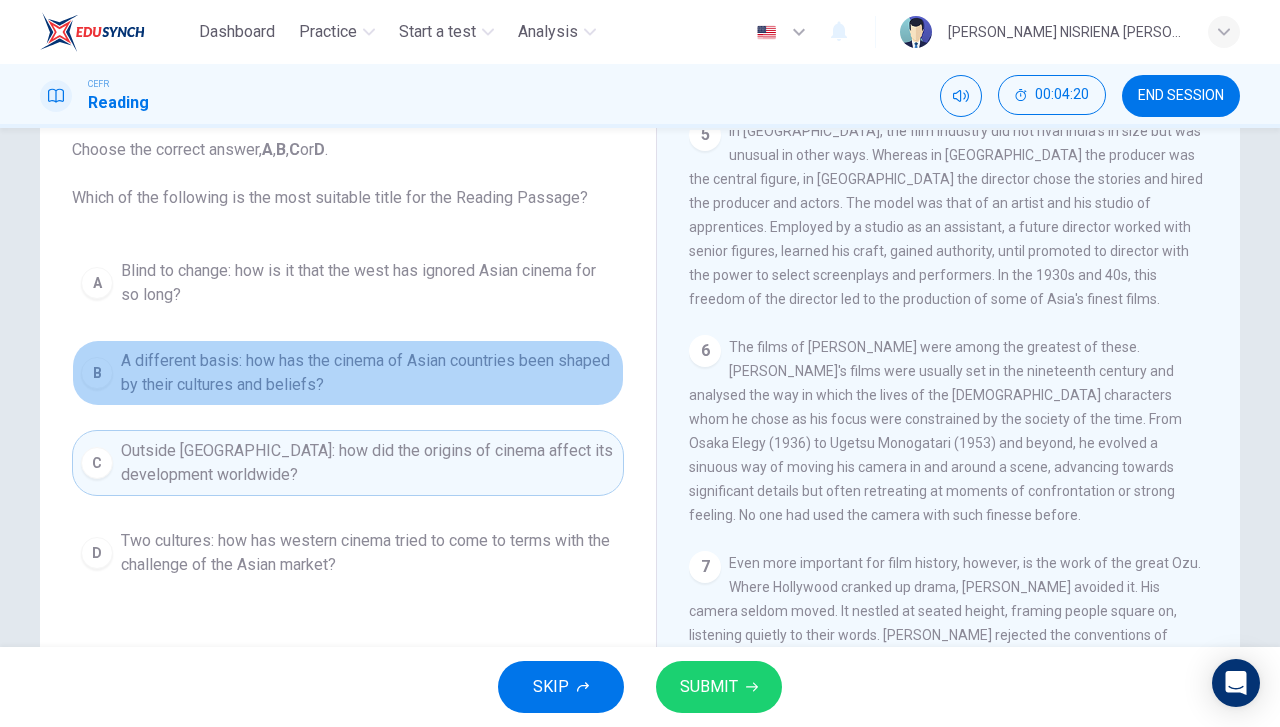 click on "A different basis: how has the cinema of Asian countries been shaped by their cultures and beliefs?" at bounding box center [368, 373] 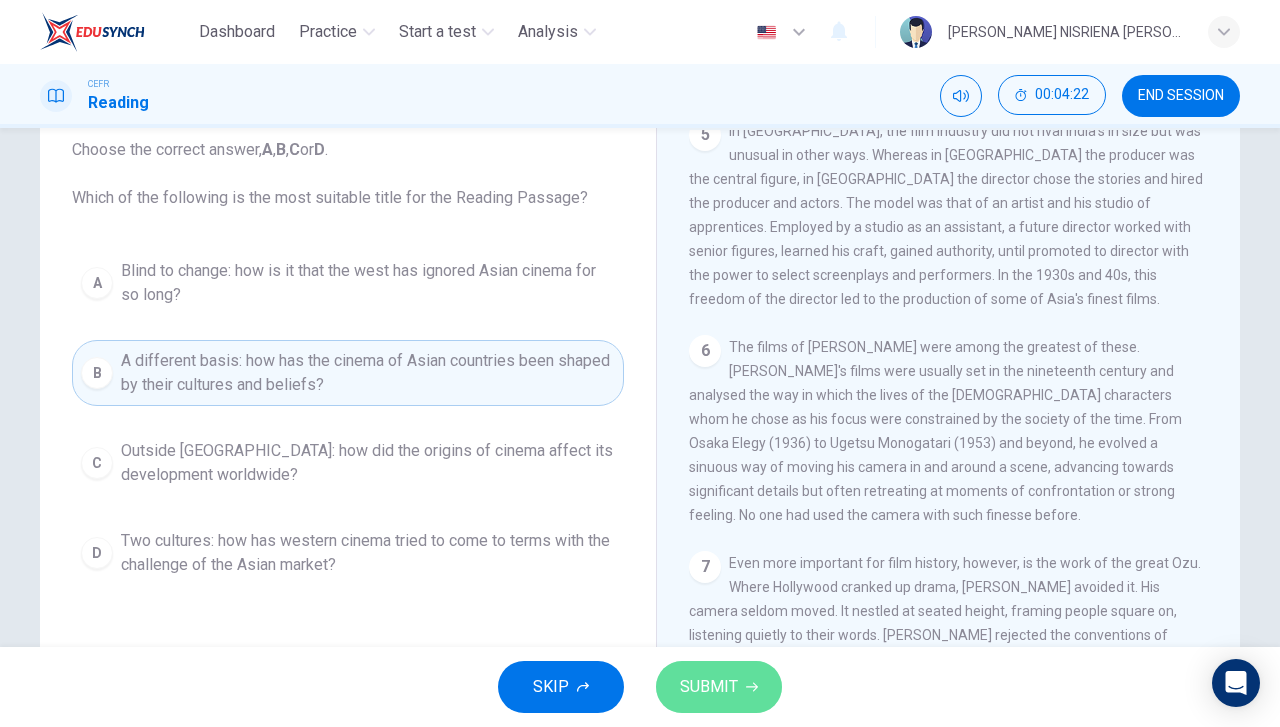 click on "SUBMIT" at bounding box center [719, 687] 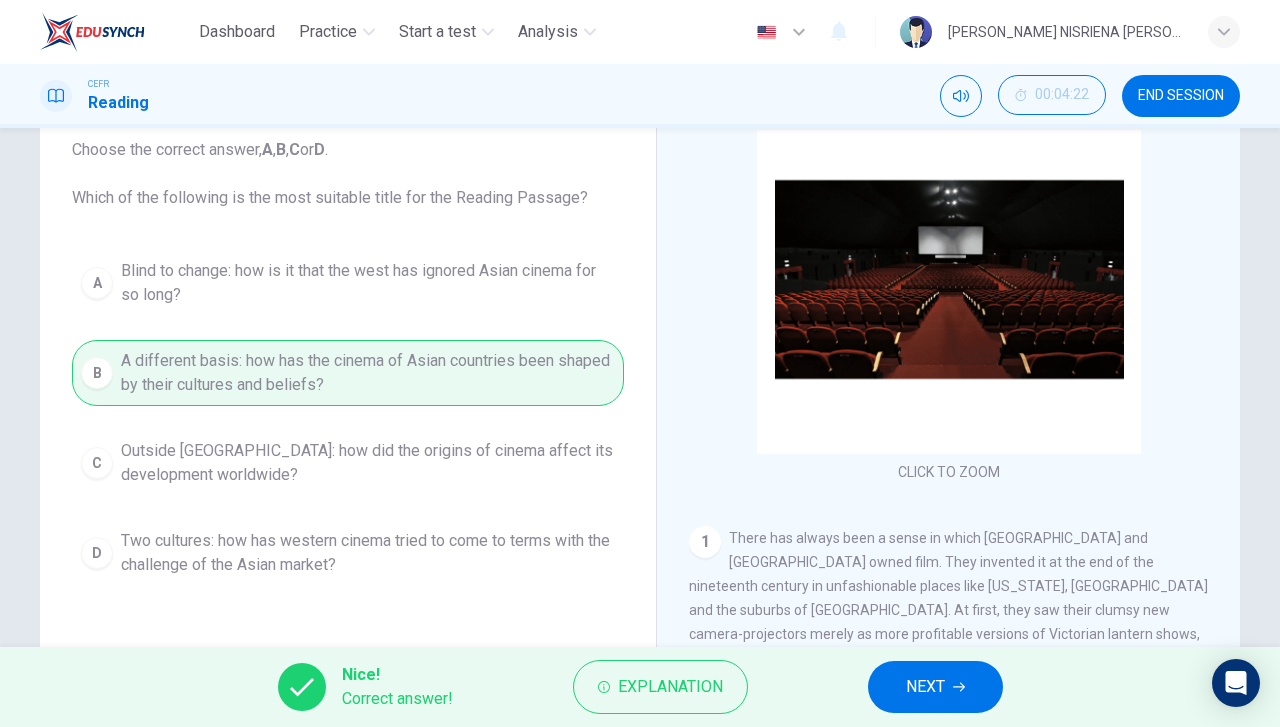 scroll, scrollTop: 0, scrollLeft: 0, axis: both 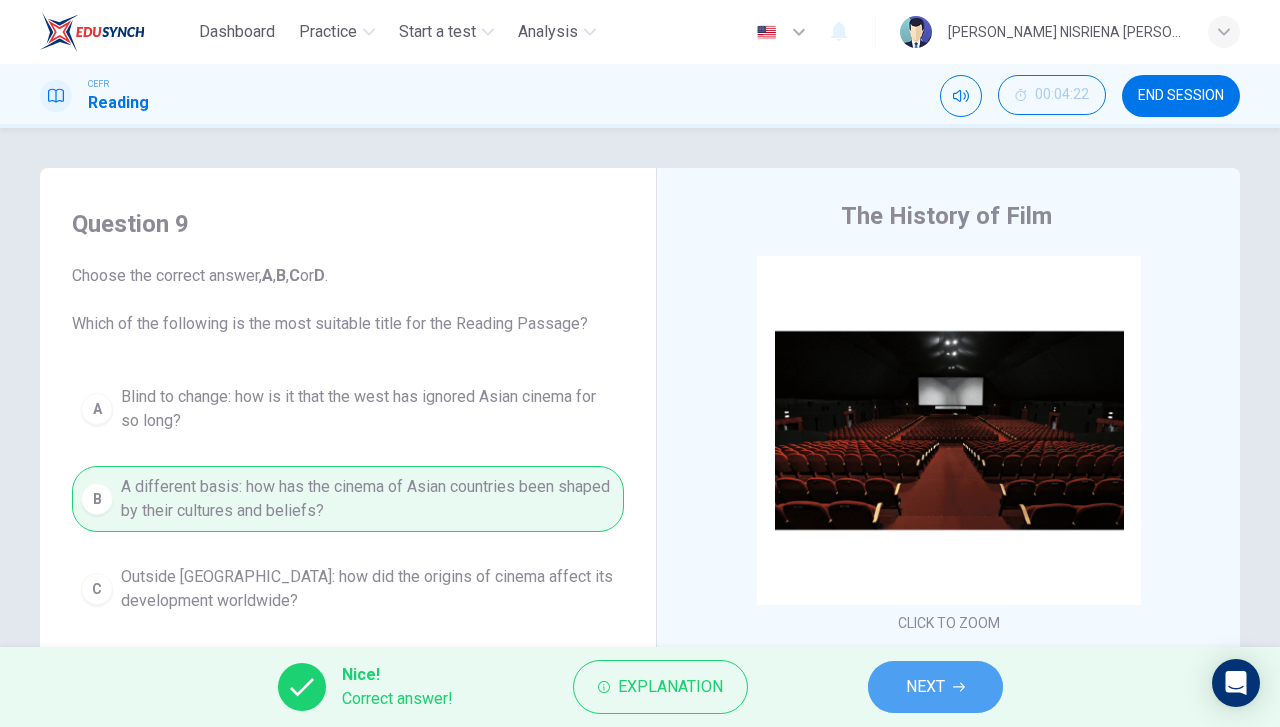 click on "NEXT" at bounding box center [935, 687] 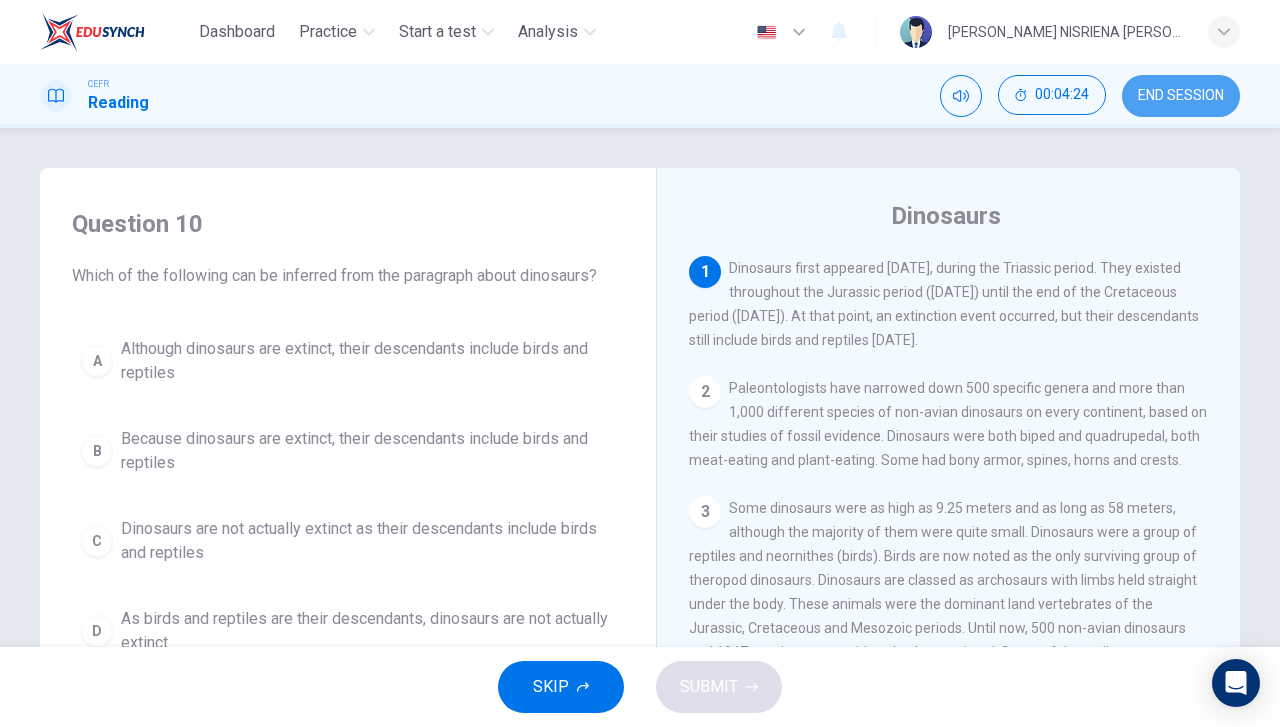 click on "END SESSION" at bounding box center (1181, 96) 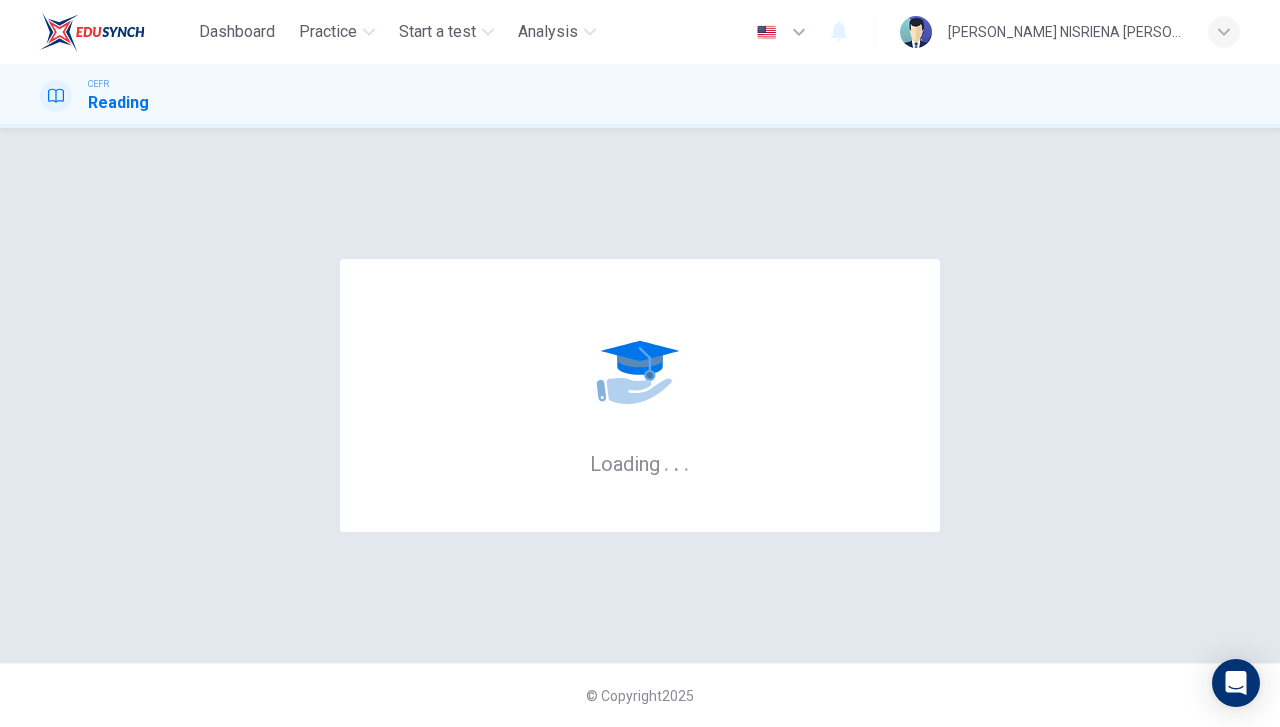 scroll, scrollTop: 0, scrollLeft: 0, axis: both 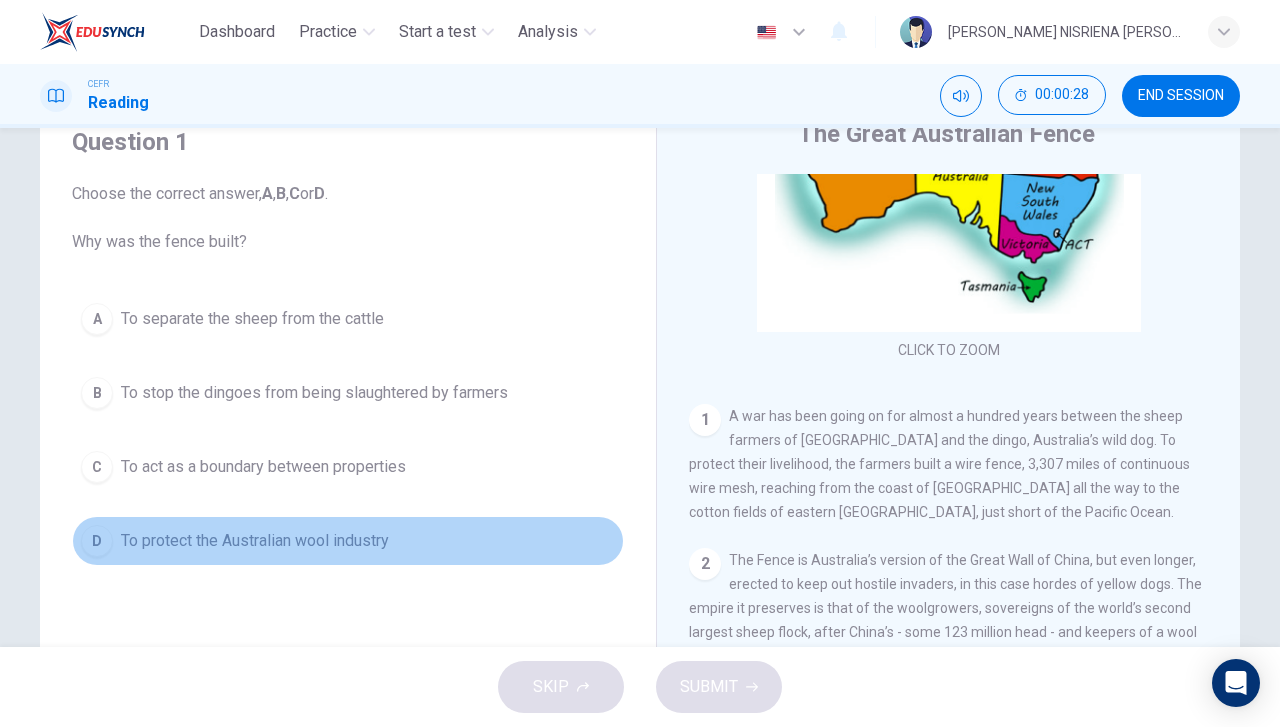 click on "To protect the Australian wool industry" at bounding box center (255, 541) 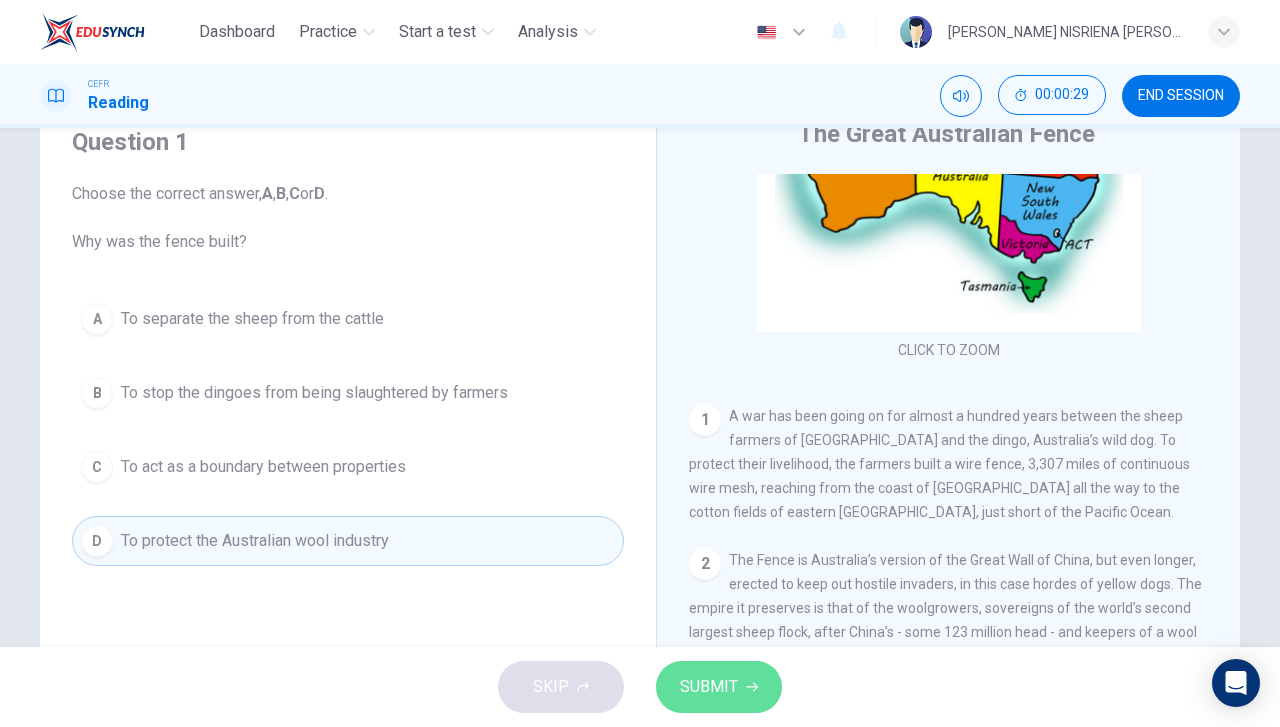 click on "SUBMIT" at bounding box center [719, 687] 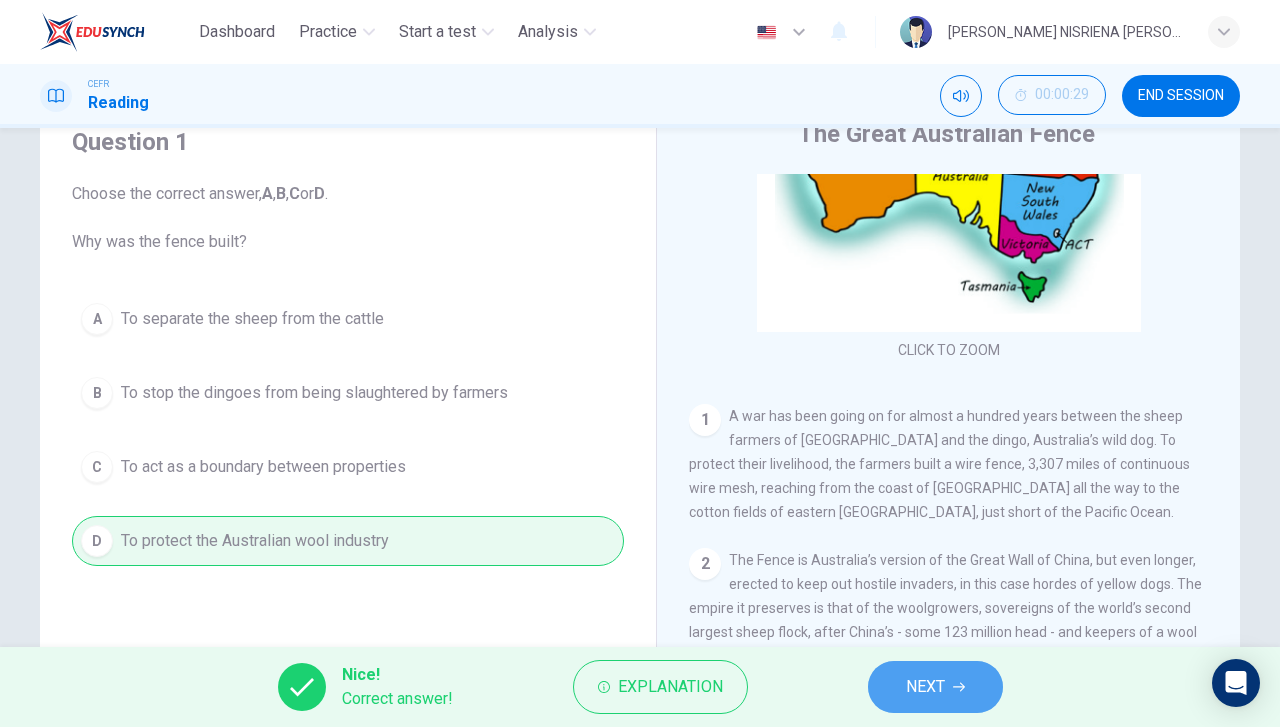 click on "NEXT" at bounding box center (935, 687) 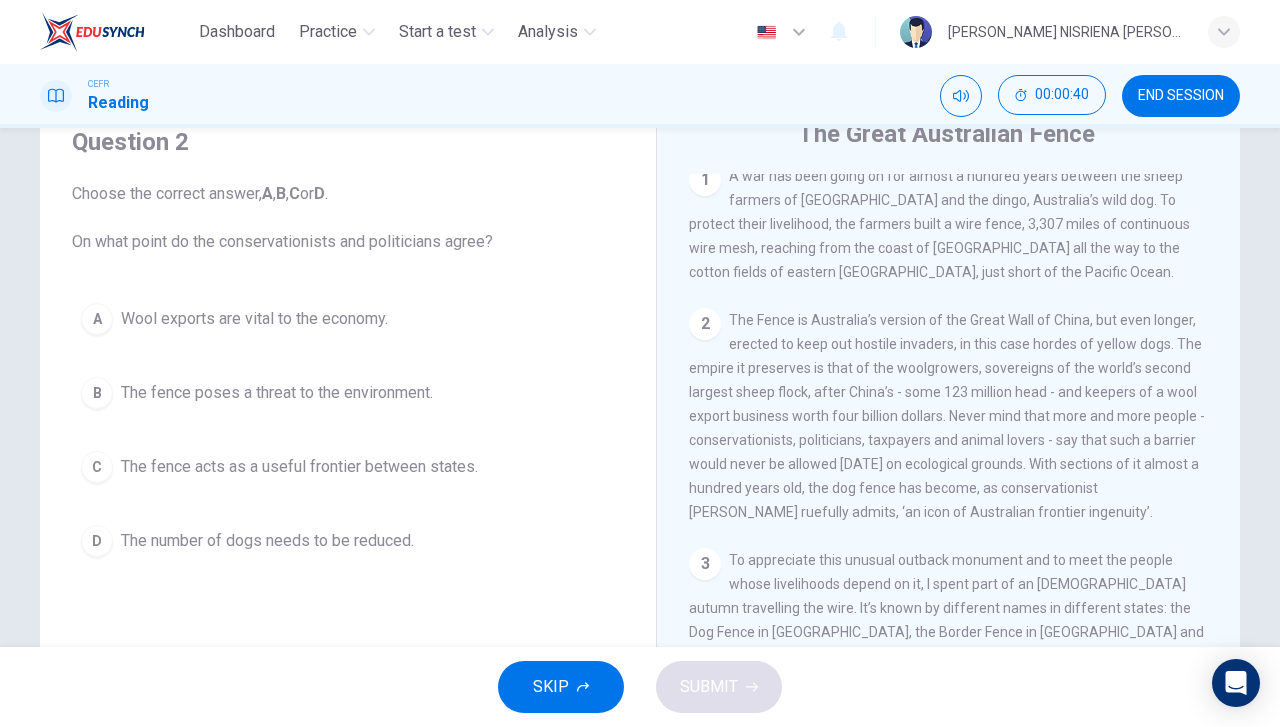 scroll, scrollTop: 432, scrollLeft: 0, axis: vertical 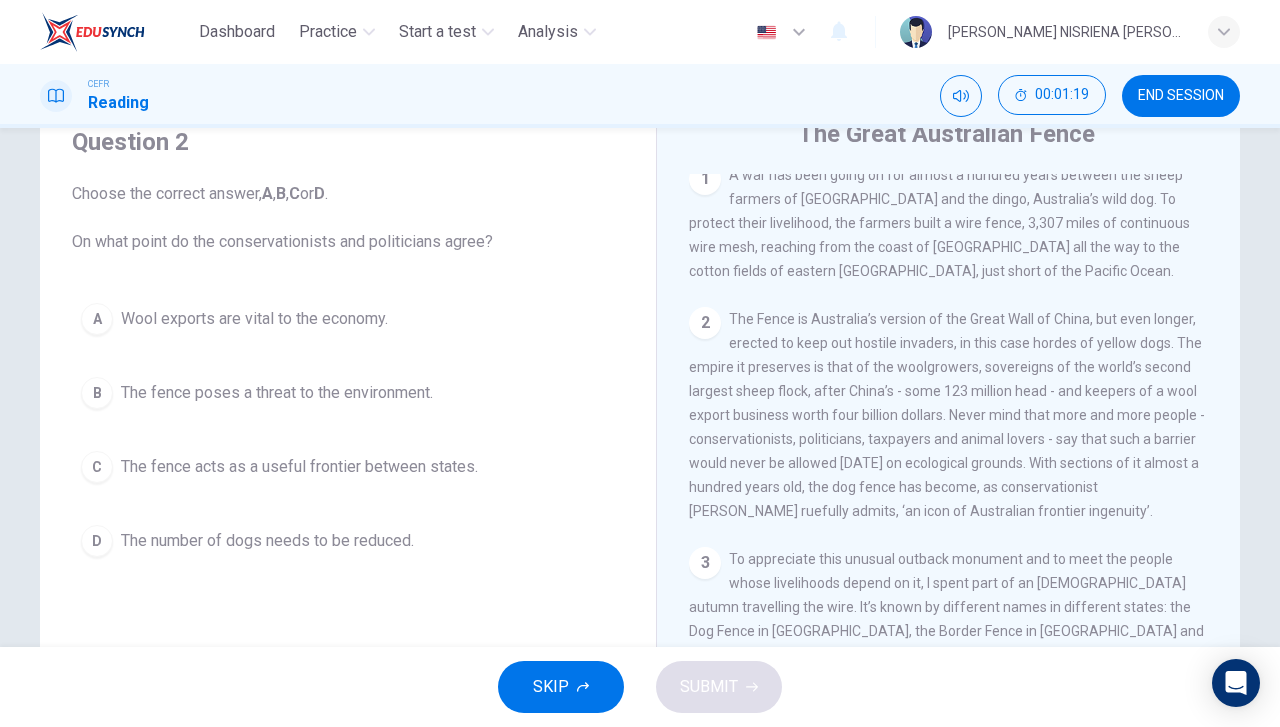 click on "A Wool exports are vital to the economy." at bounding box center (348, 319) 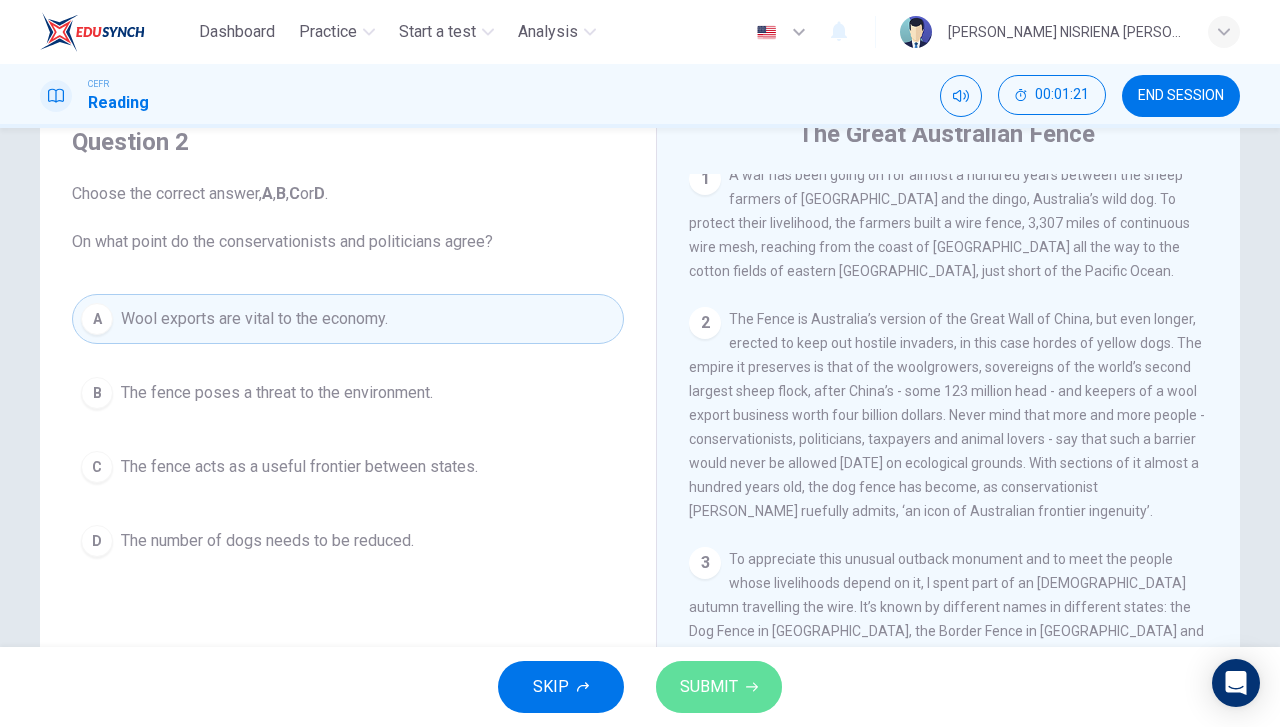 click on "SUBMIT" at bounding box center (719, 687) 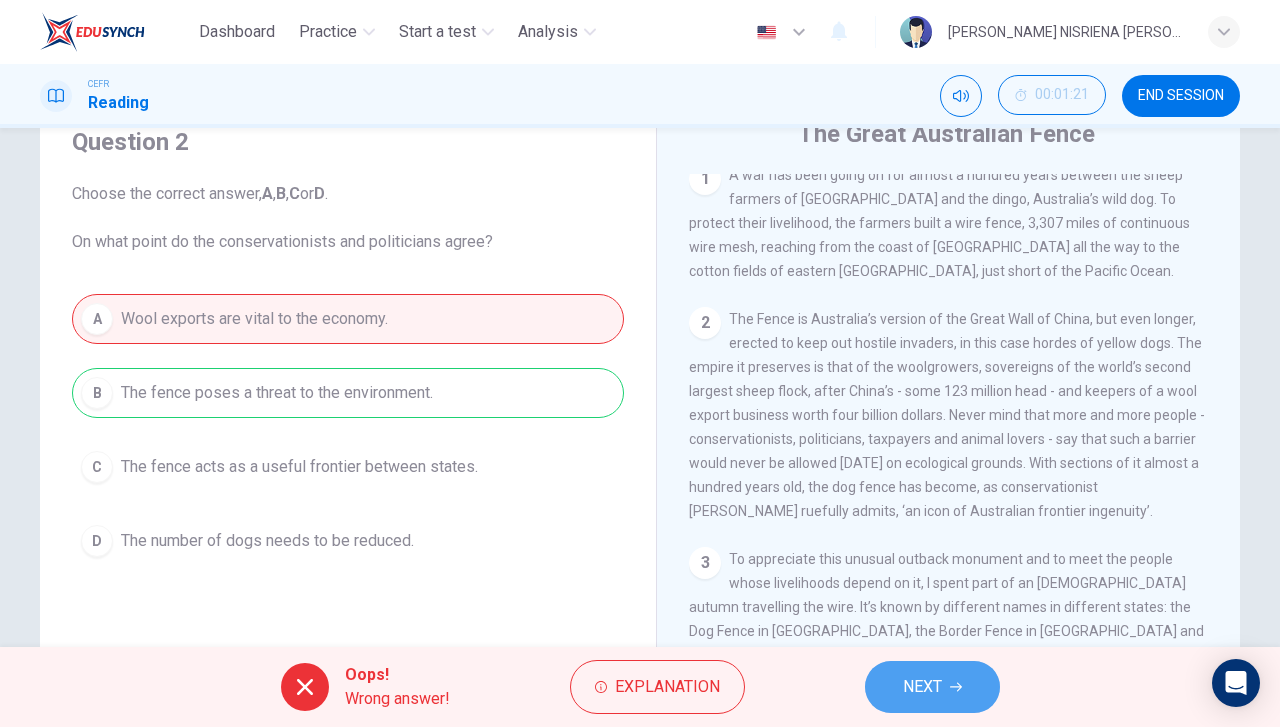 click on "NEXT" at bounding box center [922, 687] 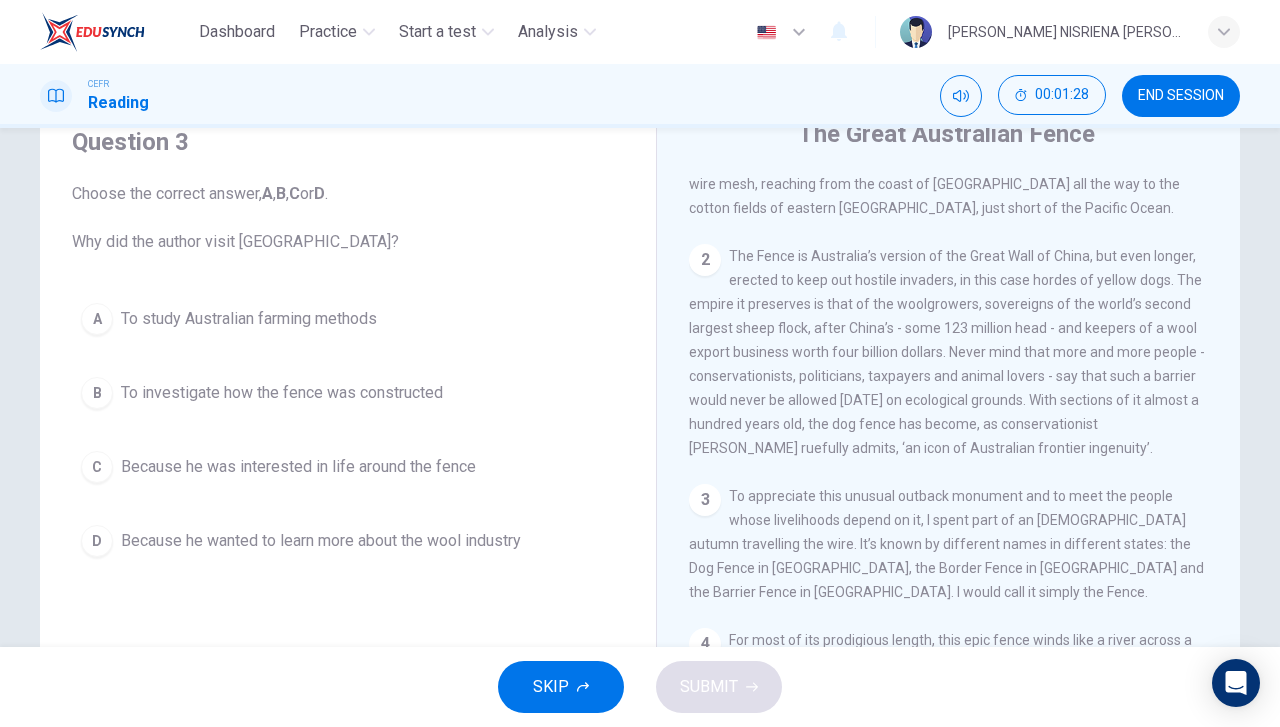 scroll, scrollTop: 496, scrollLeft: 0, axis: vertical 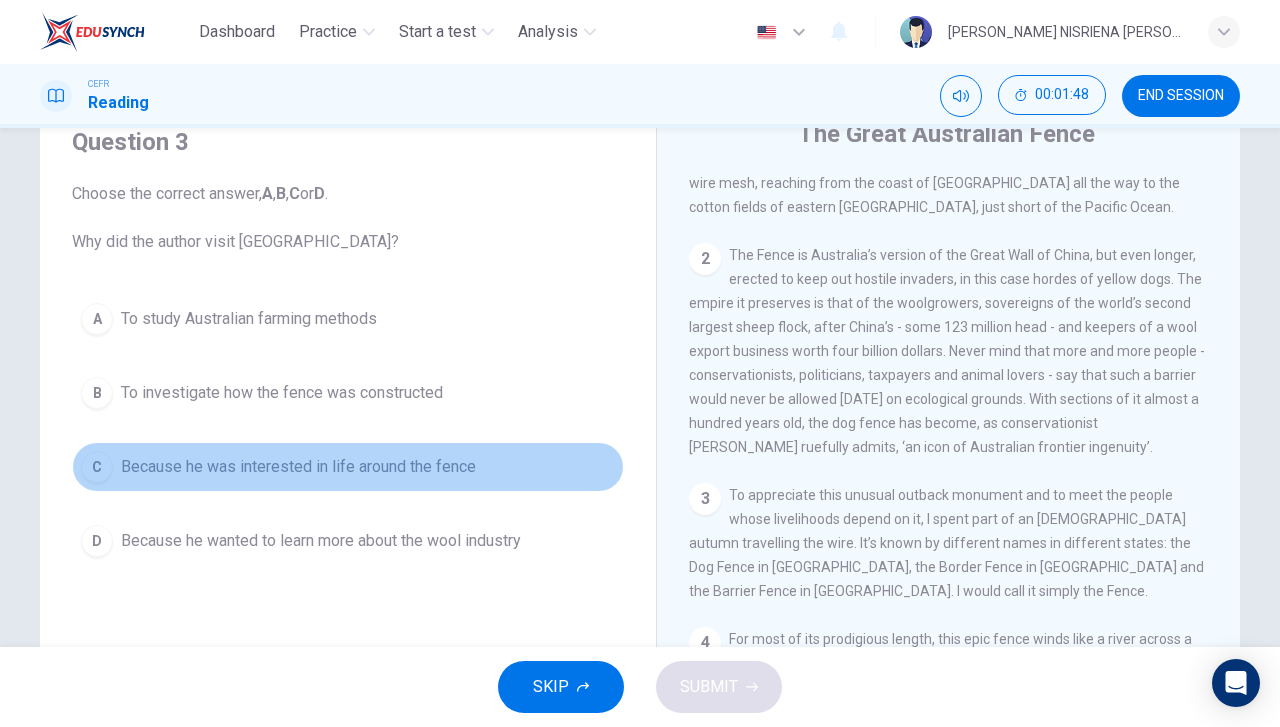 click on "Because he was interested in life around the fence" at bounding box center (298, 467) 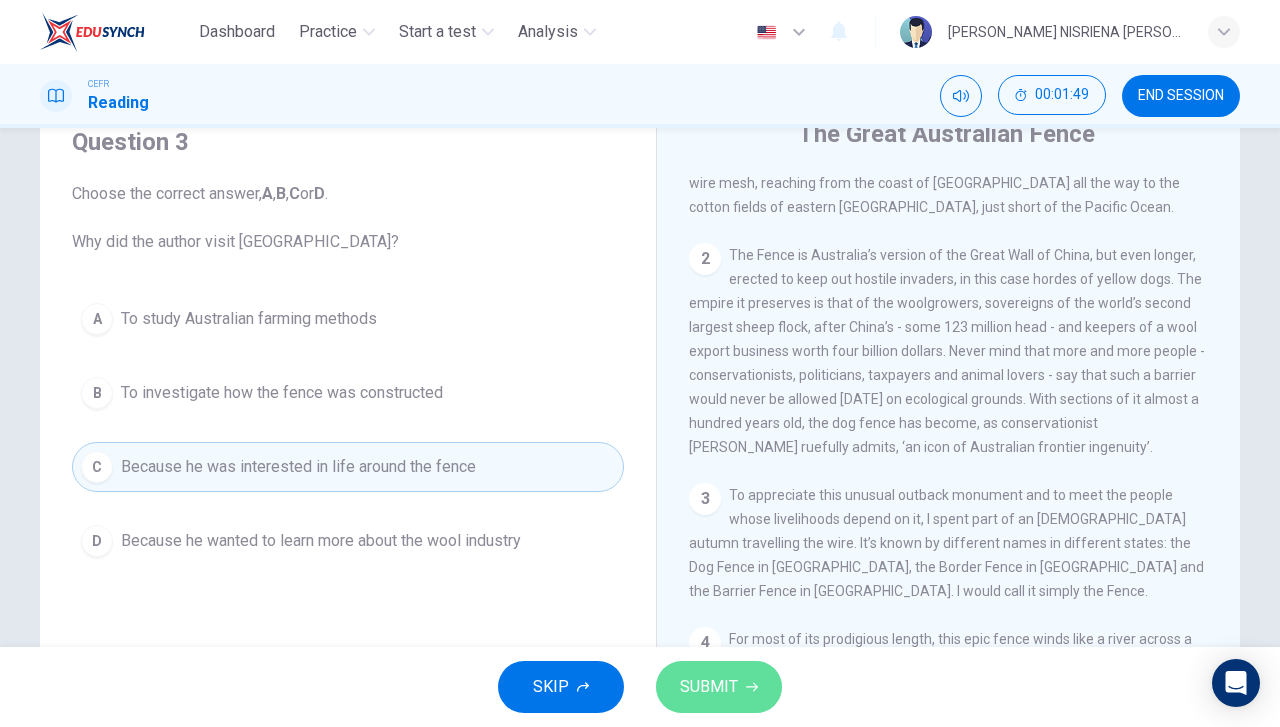 click on "SUBMIT" at bounding box center (709, 687) 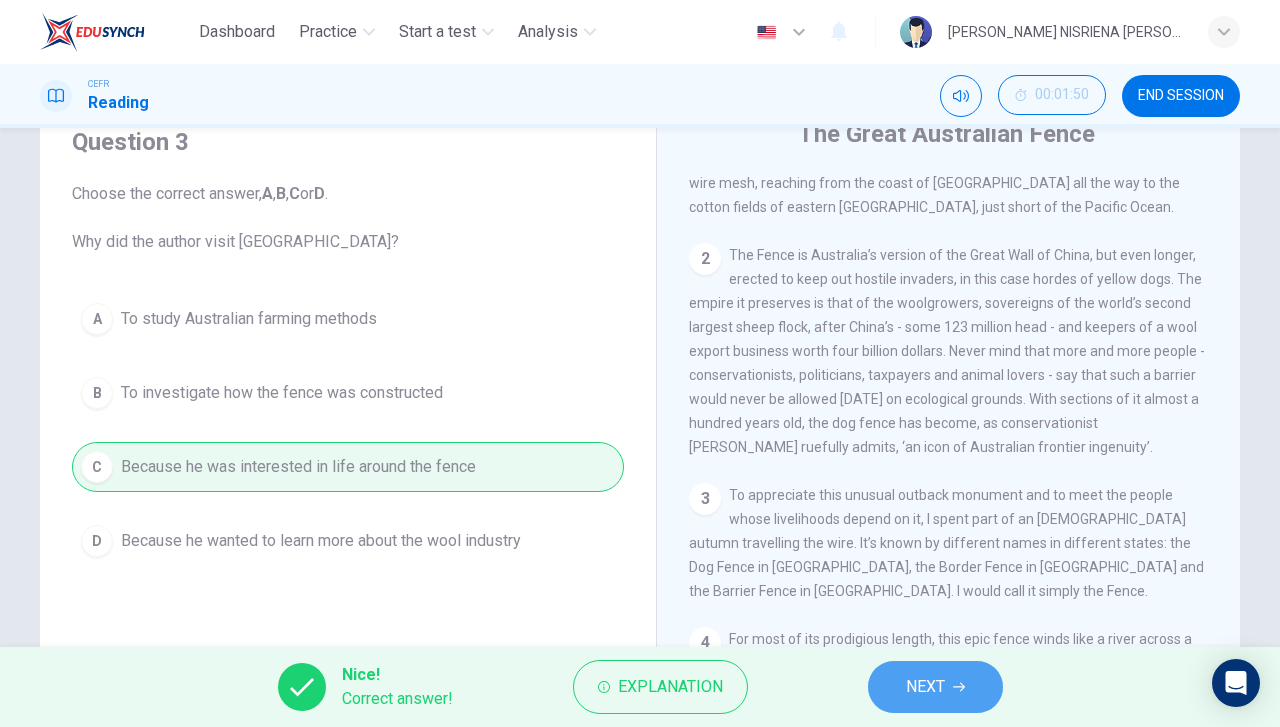 click on "NEXT" at bounding box center (935, 687) 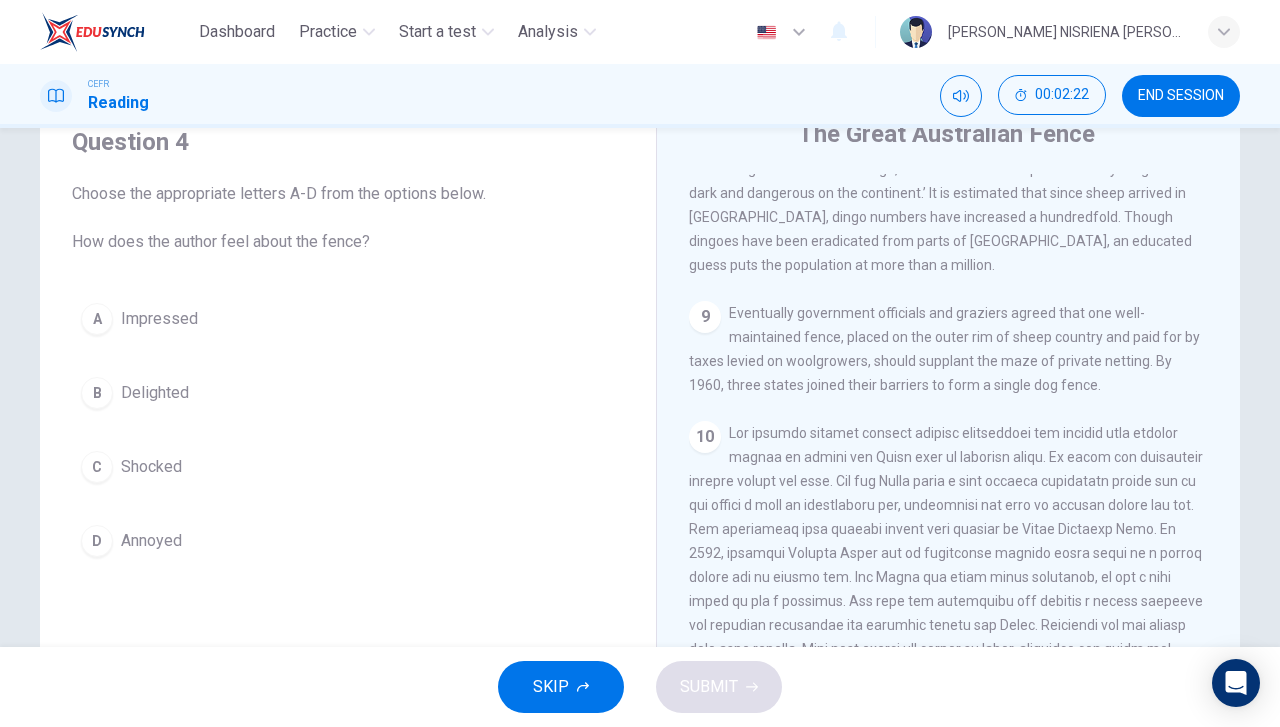 scroll, scrollTop: 1830, scrollLeft: 0, axis: vertical 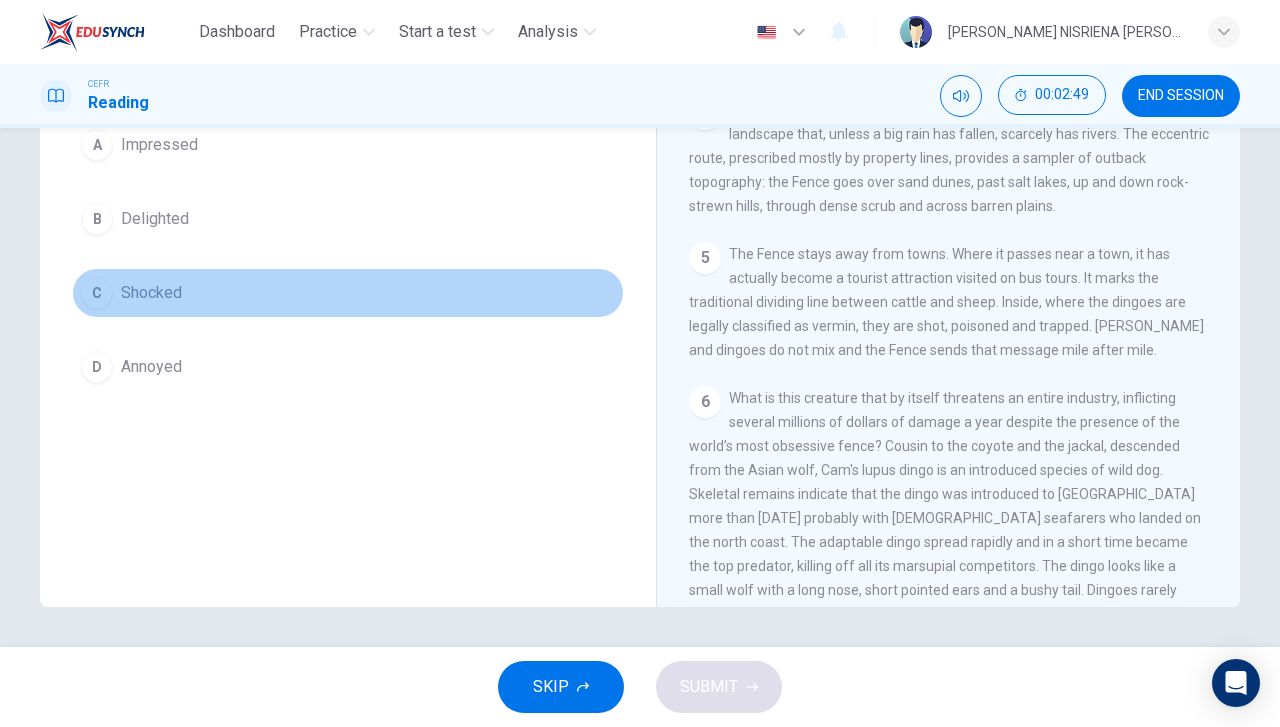 click on "C Shocked" at bounding box center [348, 293] 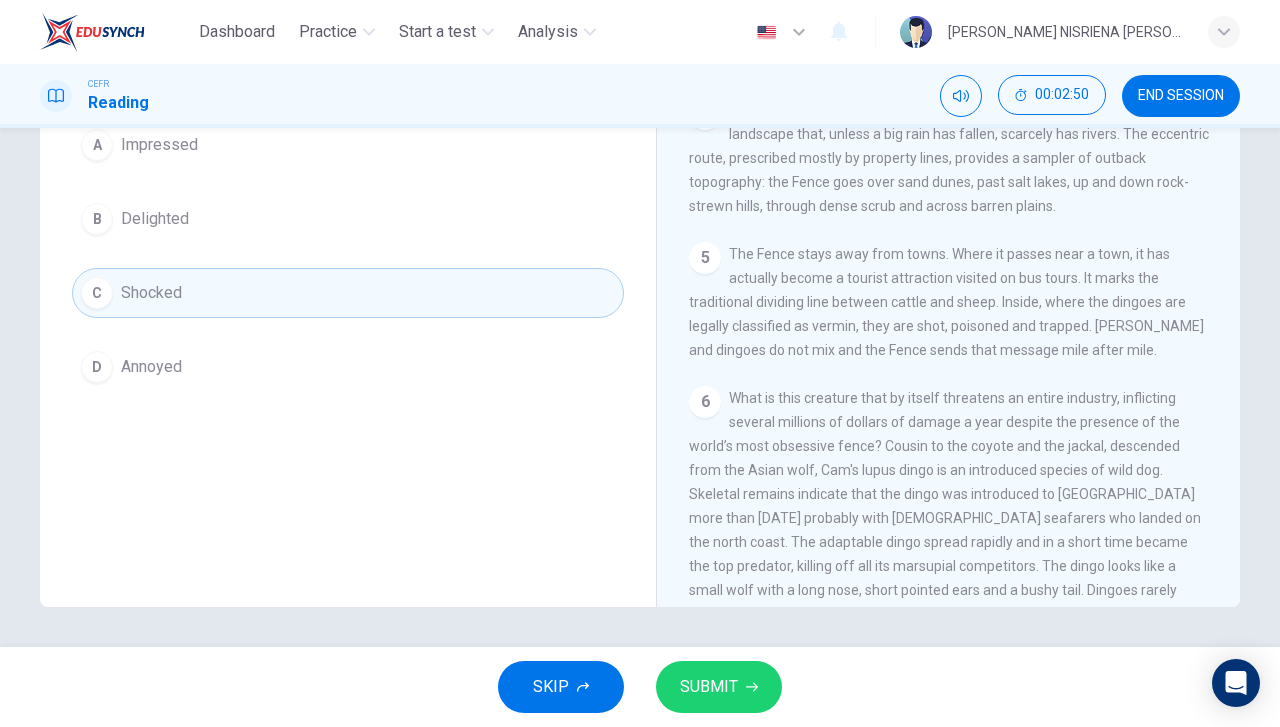click on "SUBMIT" at bounding box center [709, 687] 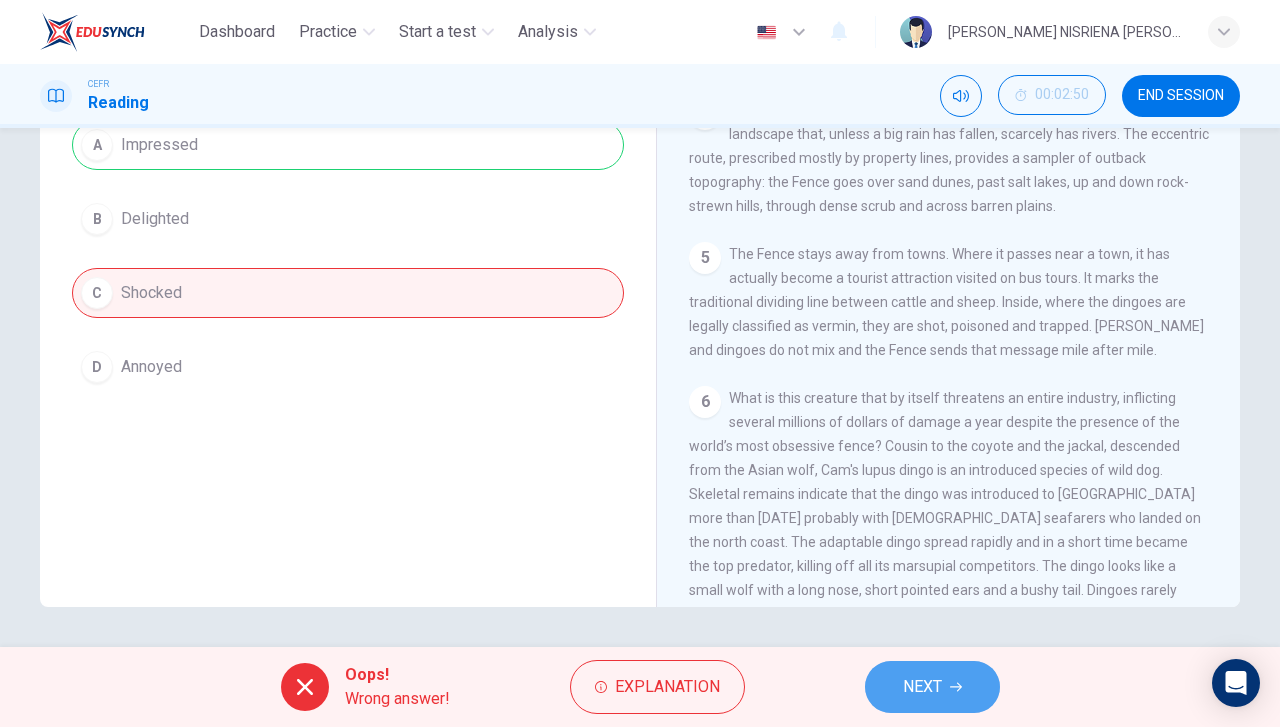 click on "NEXT" at bounding box center (932, 687) 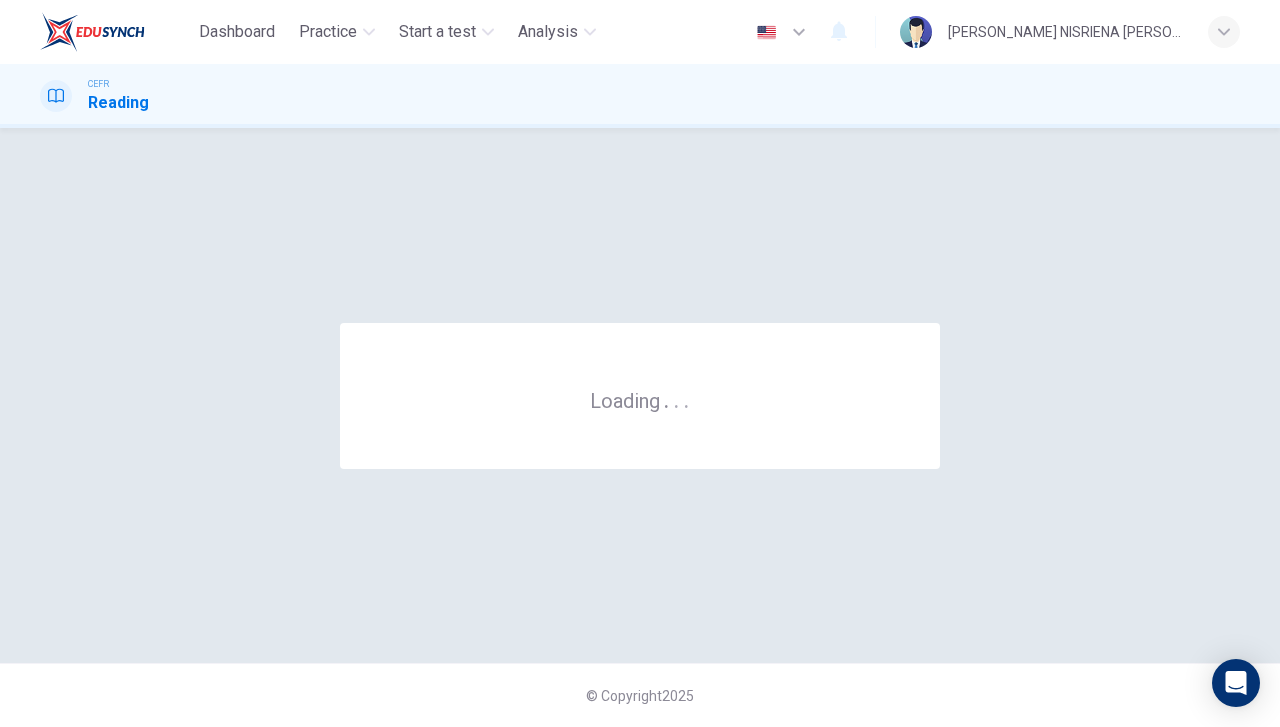 scroll, scrollTop: 0, scrollLeft: 0, axis: both 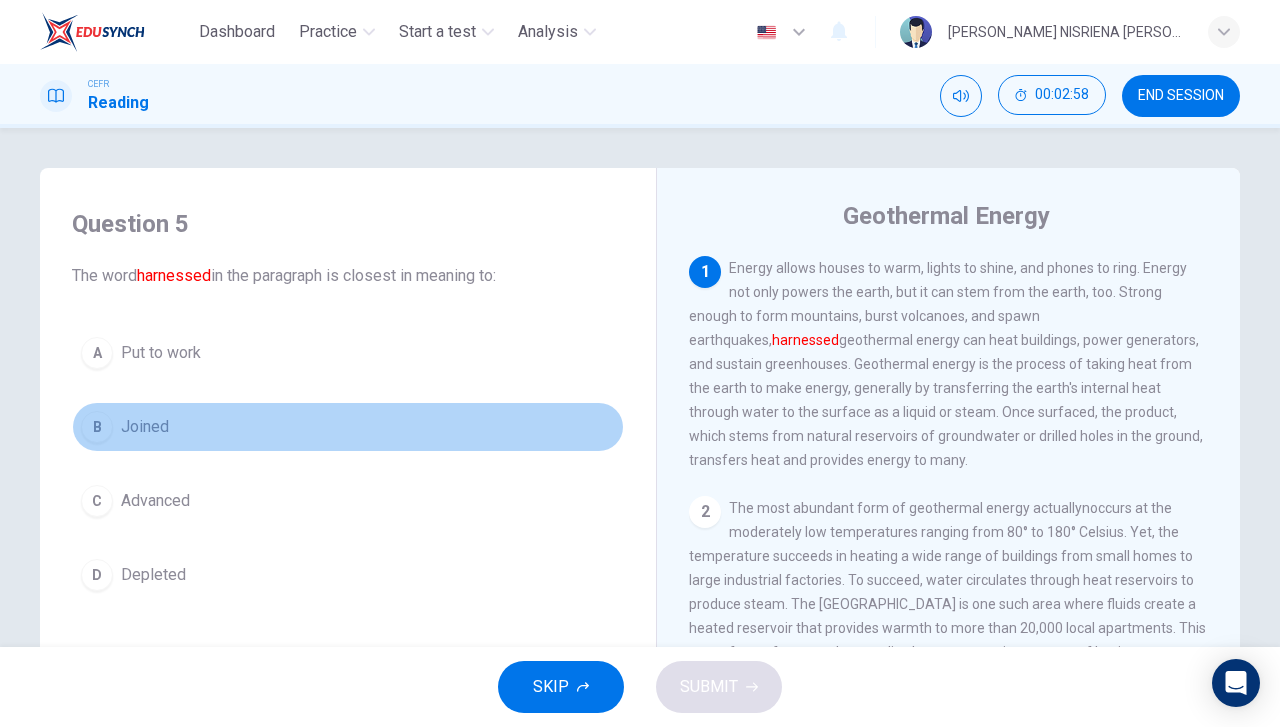 click on "B Joined" at bounding box center [348, 427] 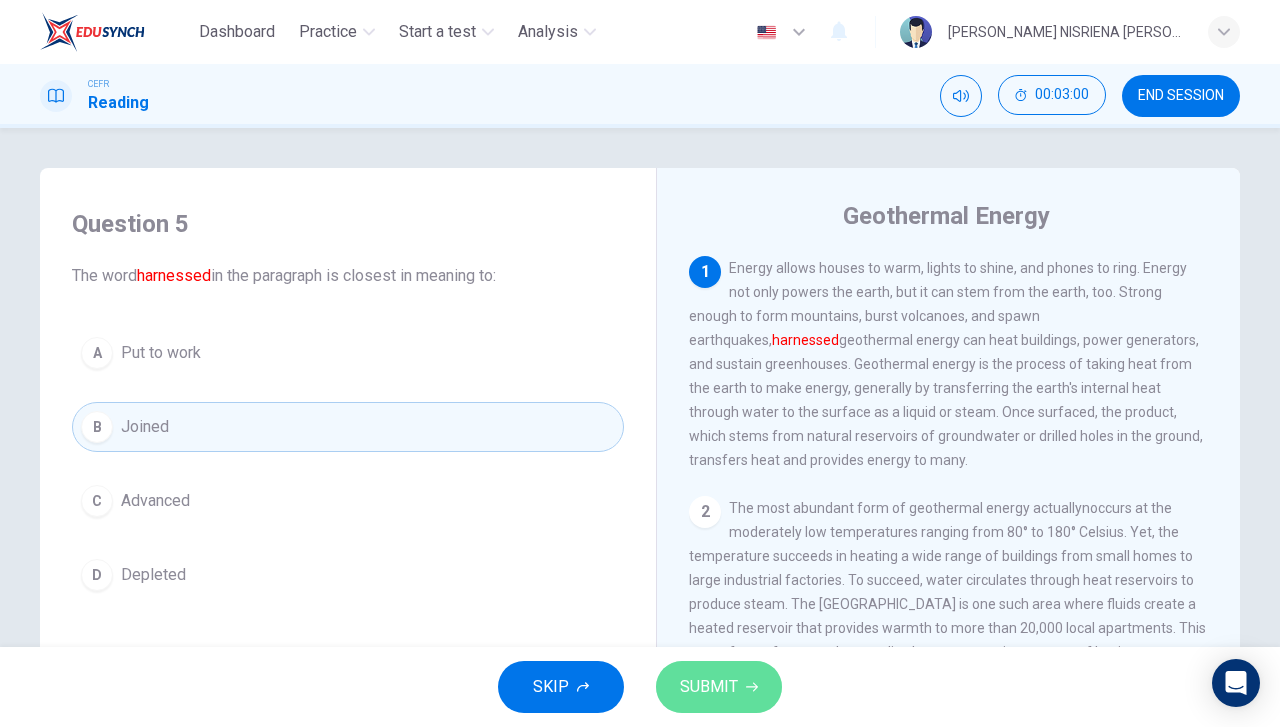 click on "SUBMIT" at bounding box center (719, 687) 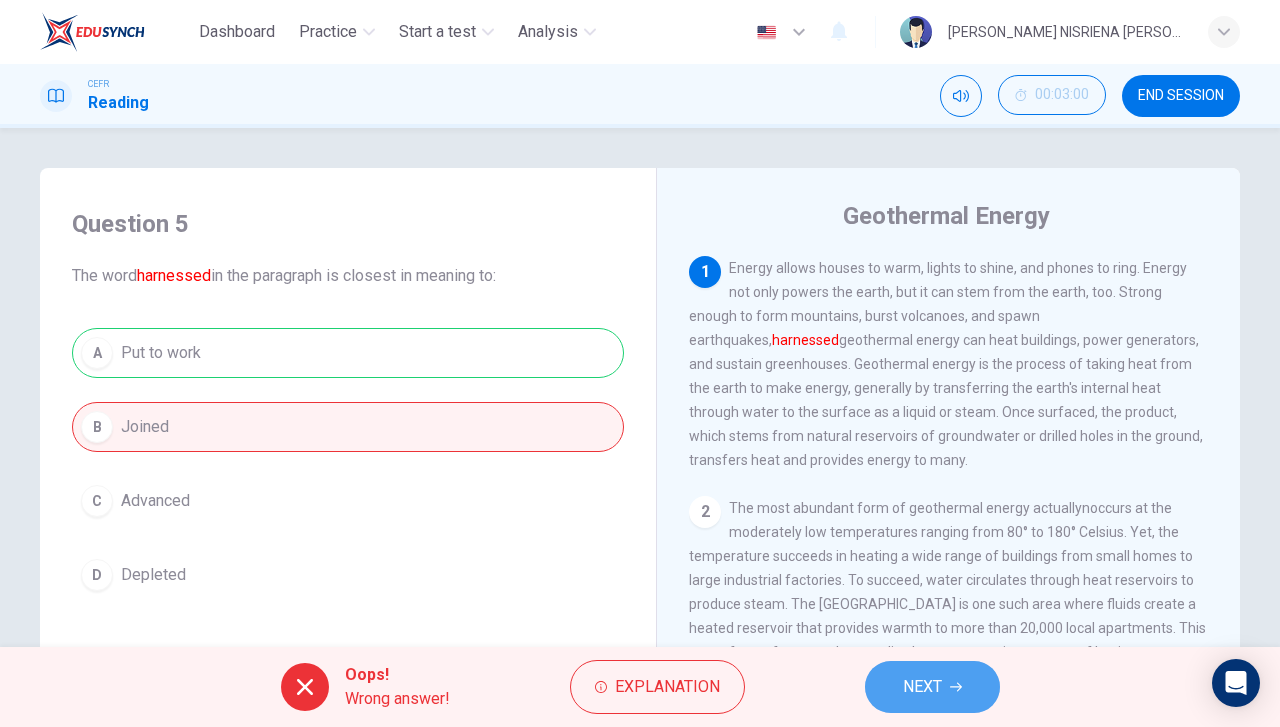 click on "NEXT" at bounding box center (922, 687) 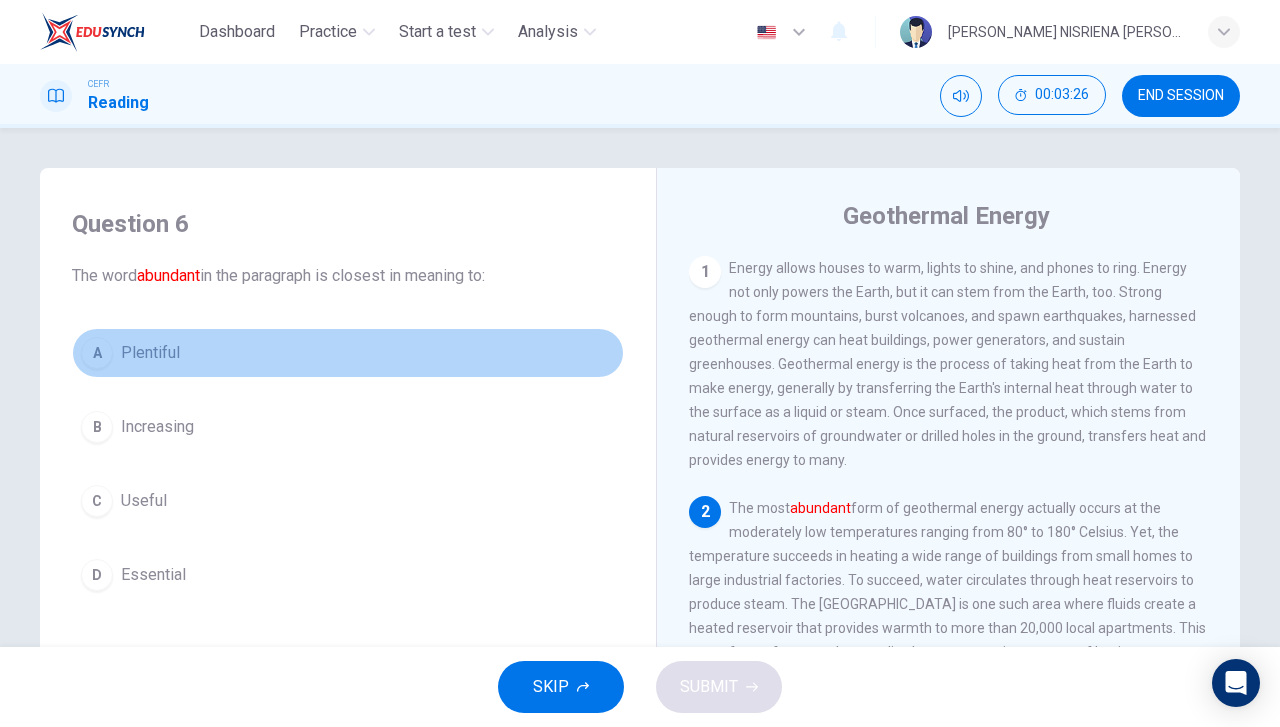 click on "A Plentiful" at bounding box center [348, 353] 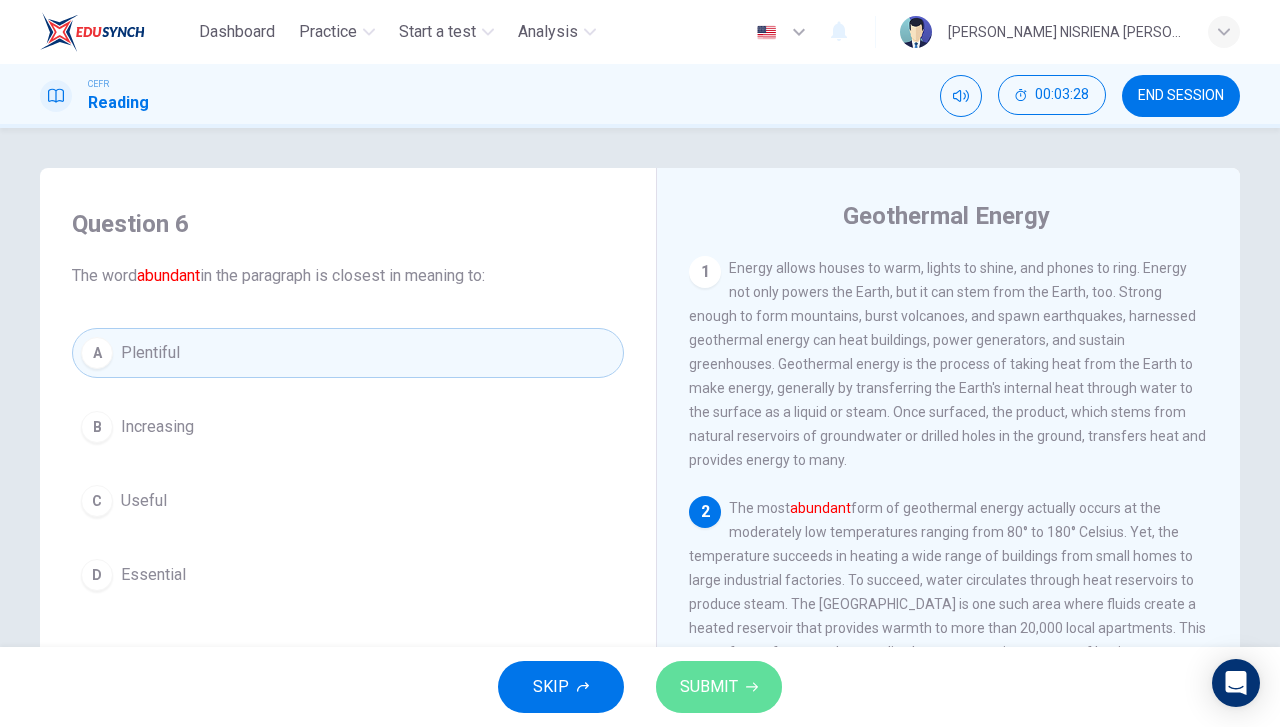 click on "SUBMIT" at bounding box center [709, 687] 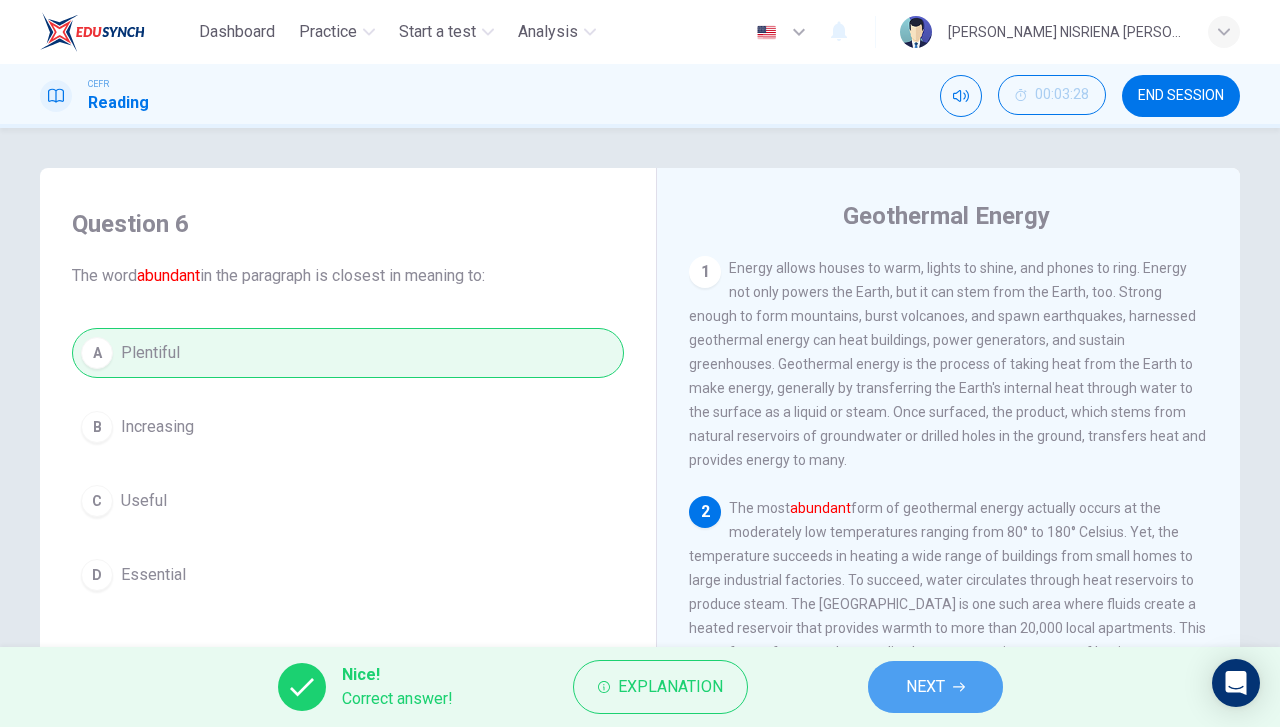 click 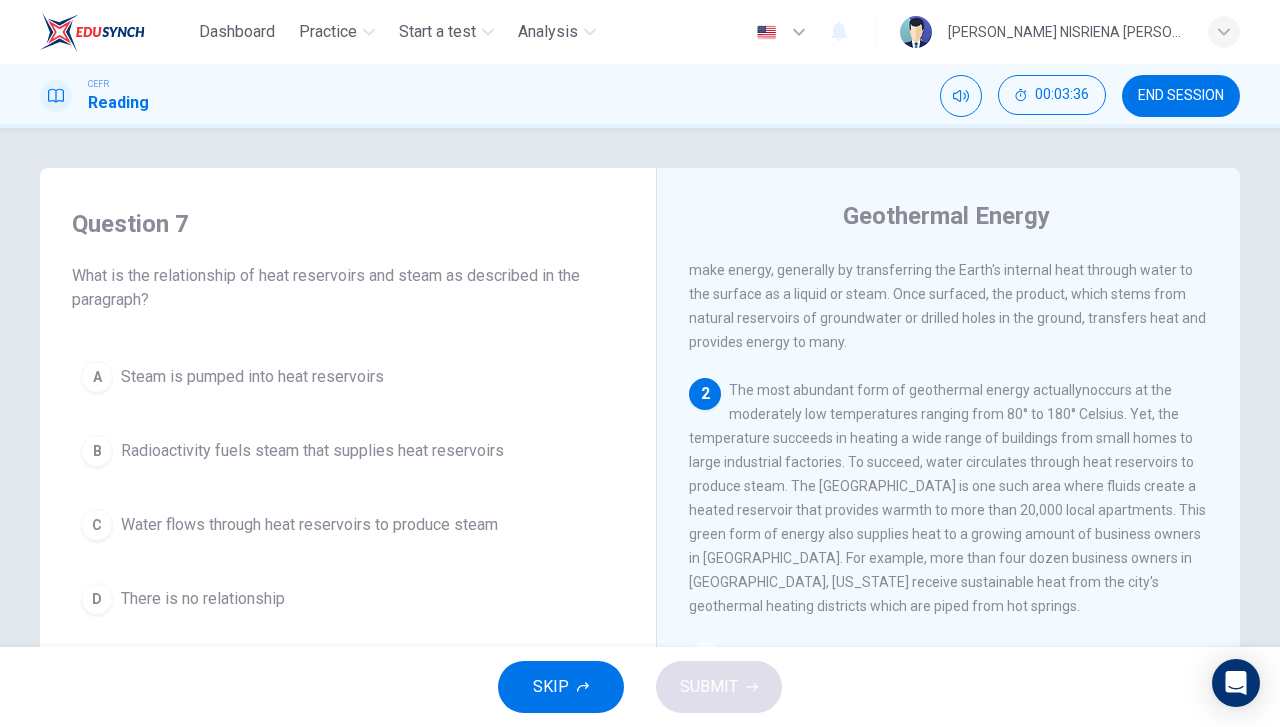 scroll, scrollTop: 120, scrollLeft: 0, axis: vertical 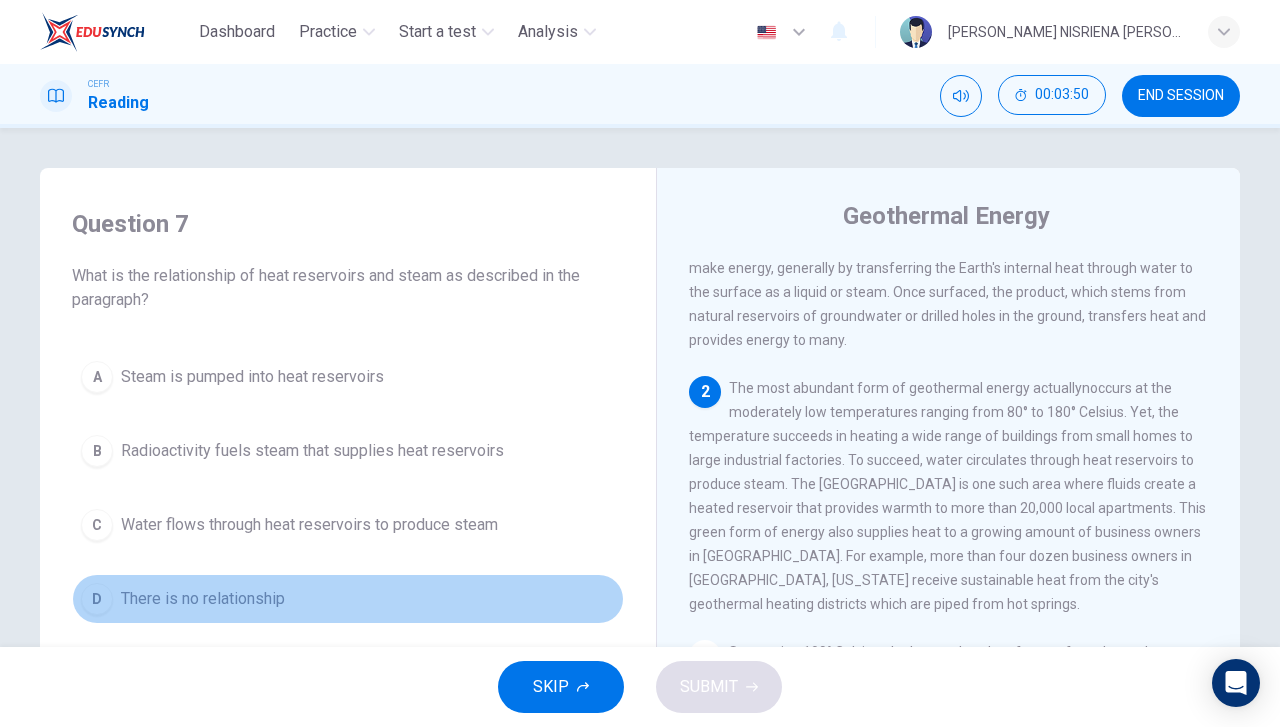 click on "D There is no relationship" at bounding box center (348, 599) 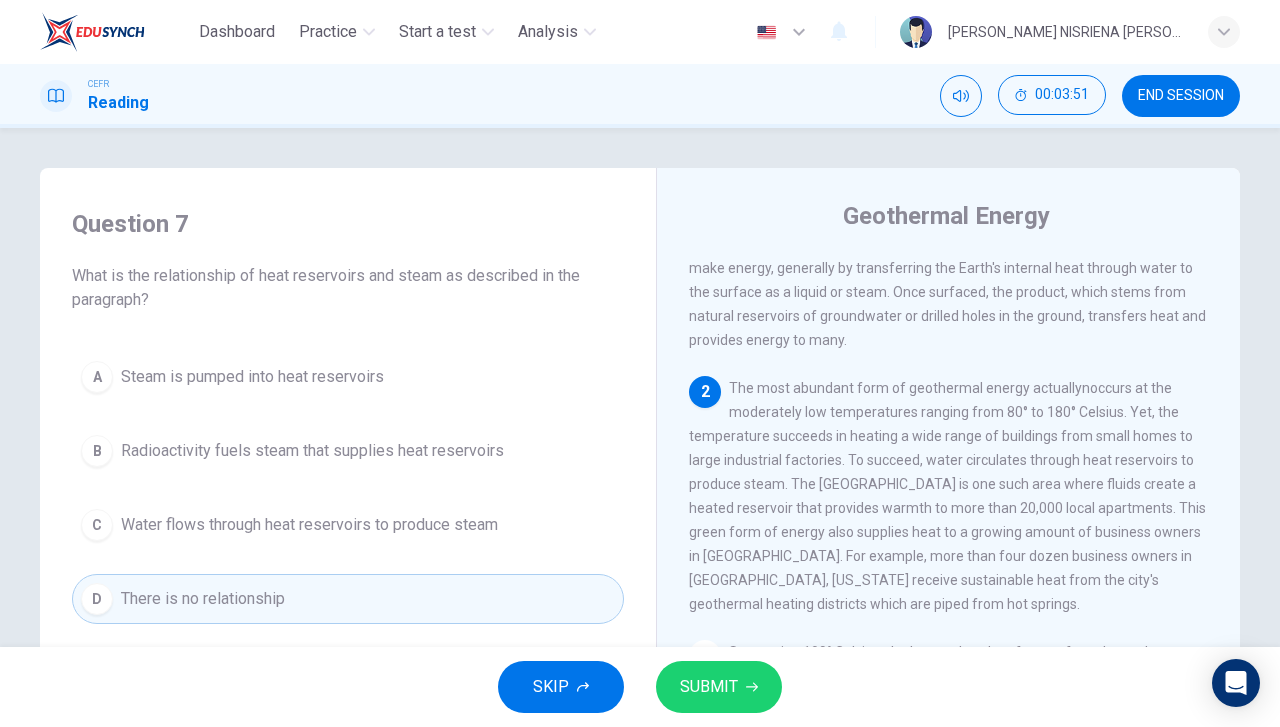 click on "A Steam is pumped into heat reservoirs B Radioactivity fuels steam that supplies heat reservoirs C Water flows through heat reservoirs to produce steam D There is no relationship" at bounding box center (348, 488) 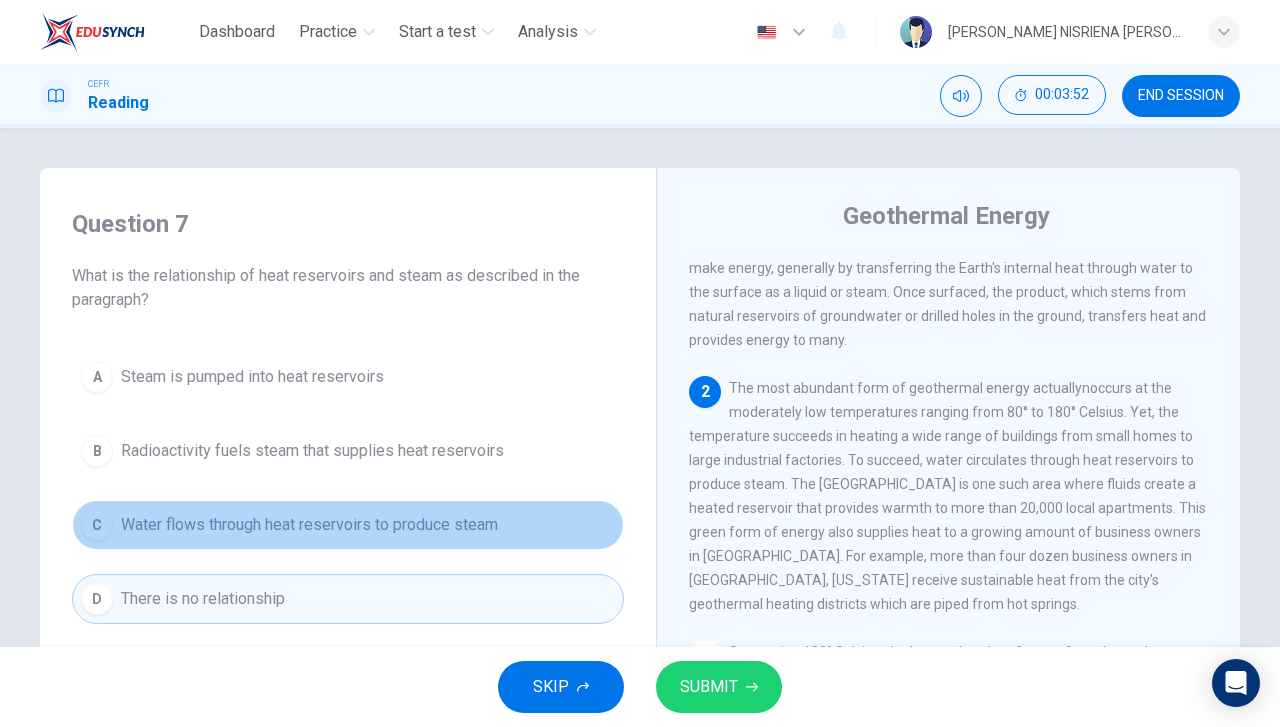 click on "C Water flows through heat reservoirs to produce steam" at bounding box center [348, 525] 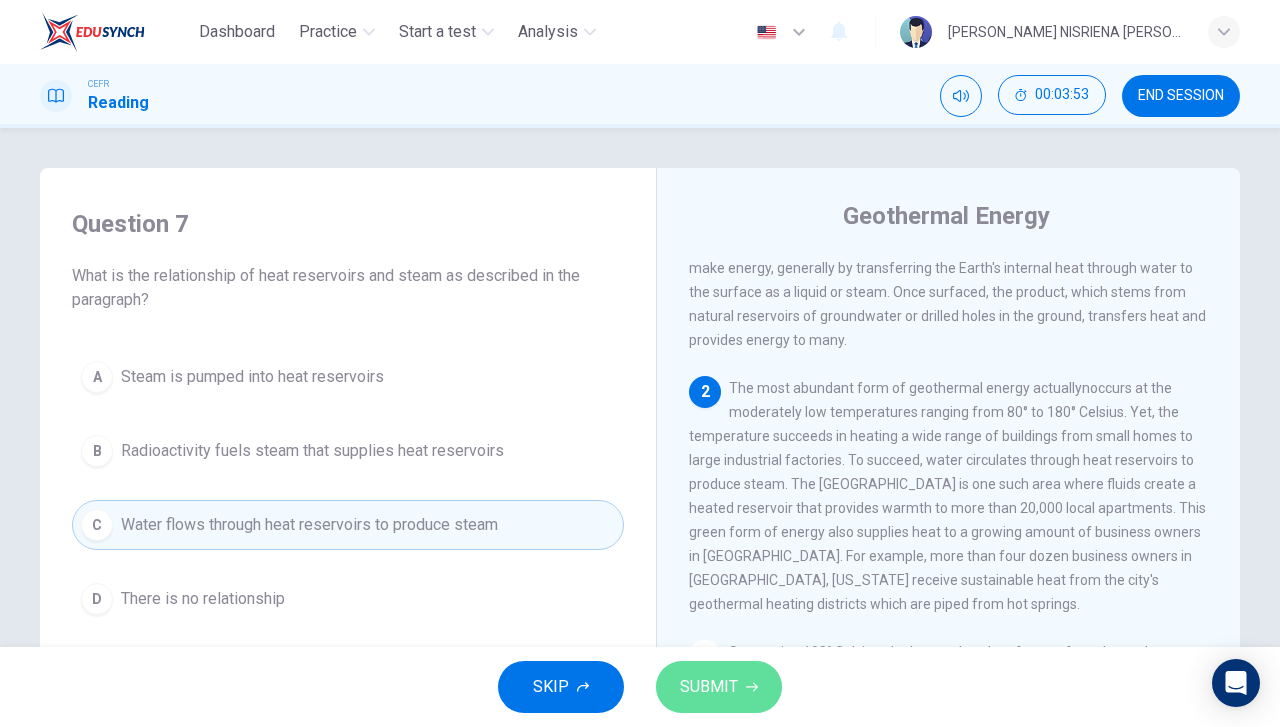 click on "SUBMIT" at bounding box center [709, 687] 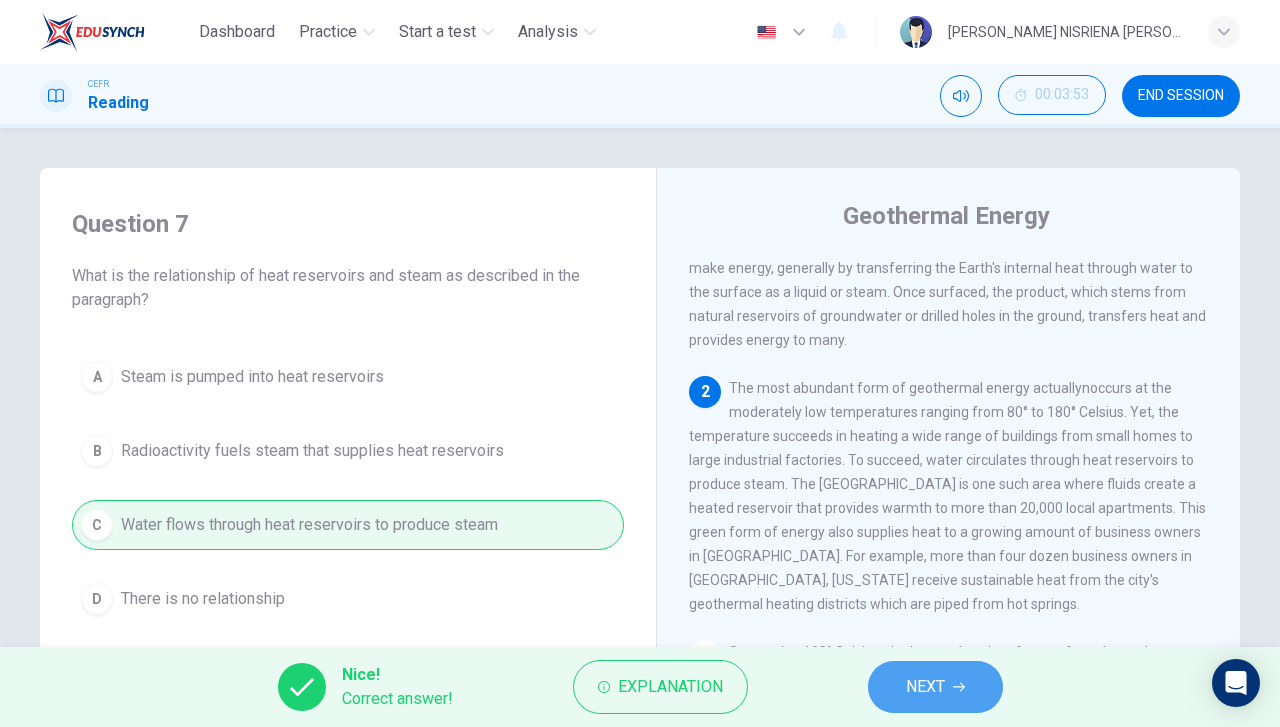 click on "NEXT" at bounding box center (925, 687) 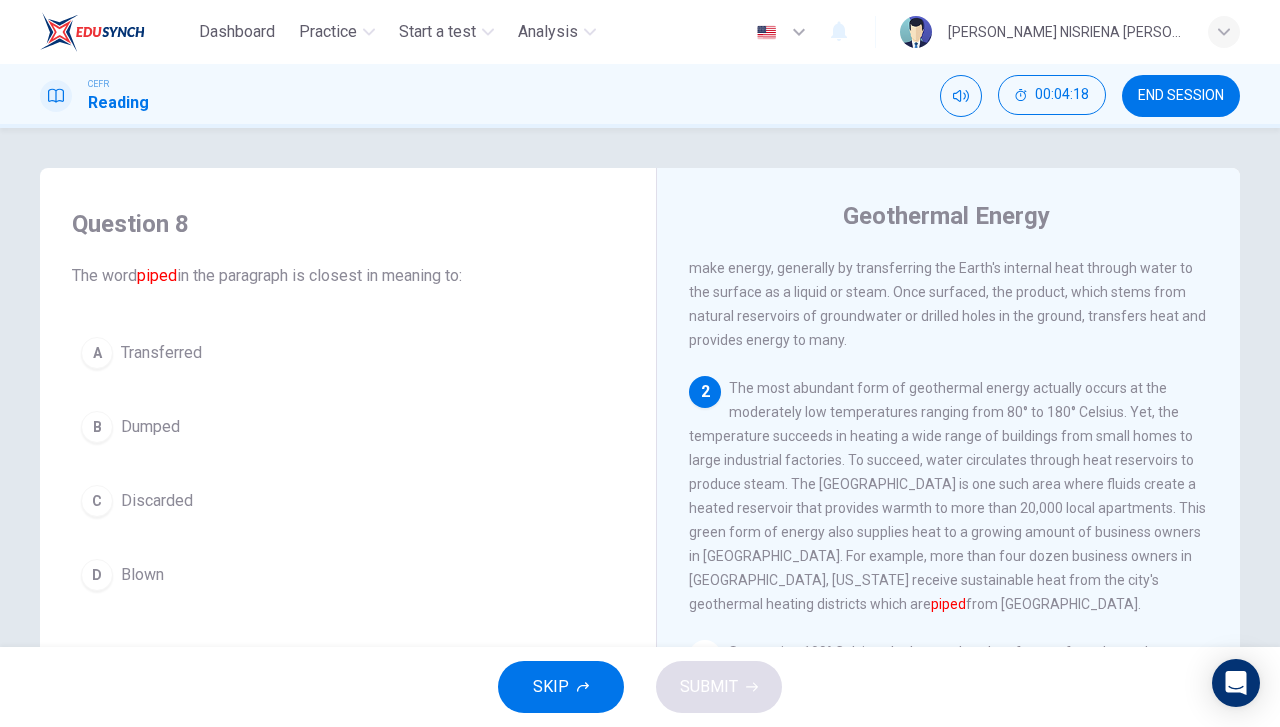 click on "A Transferred" at bounding box center [348, 353] 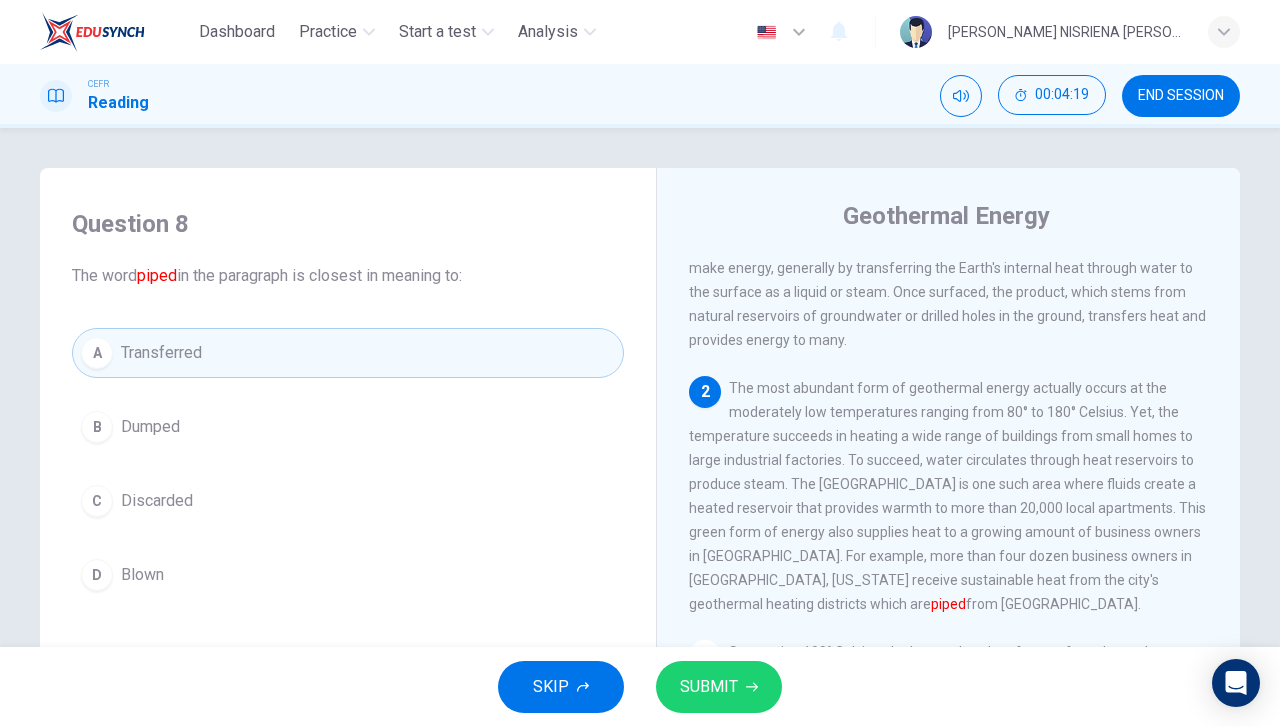 click on "SUBMIT" at bounding box center (709, 687) 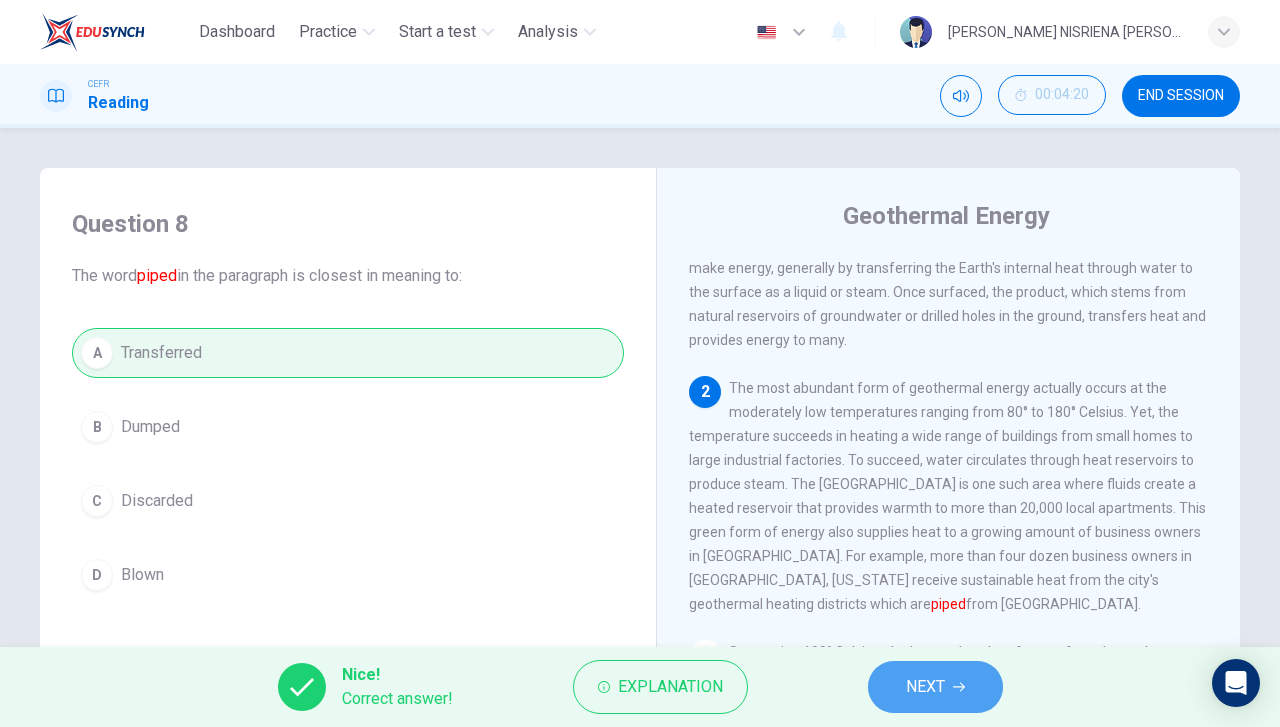 click on "NEXT" at bounding box center (935, 687) 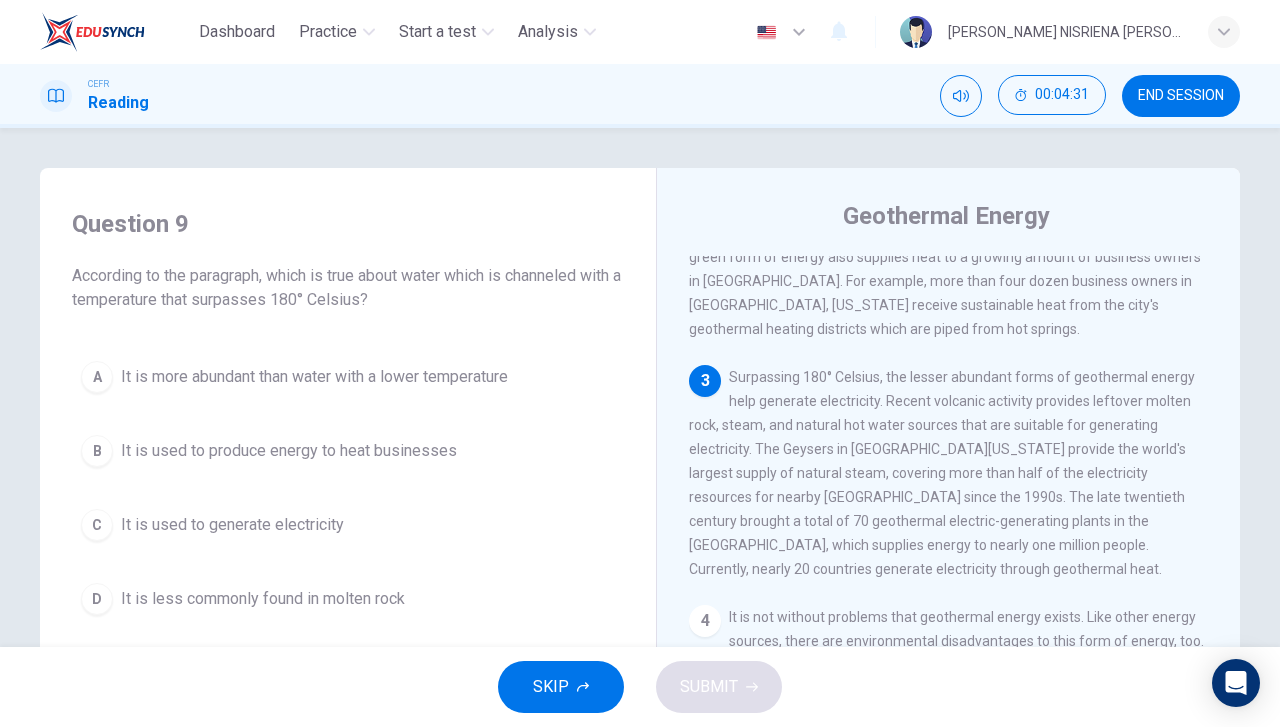 scroll, scrollTop: 397, scrollLeft: 0, axis: vertical 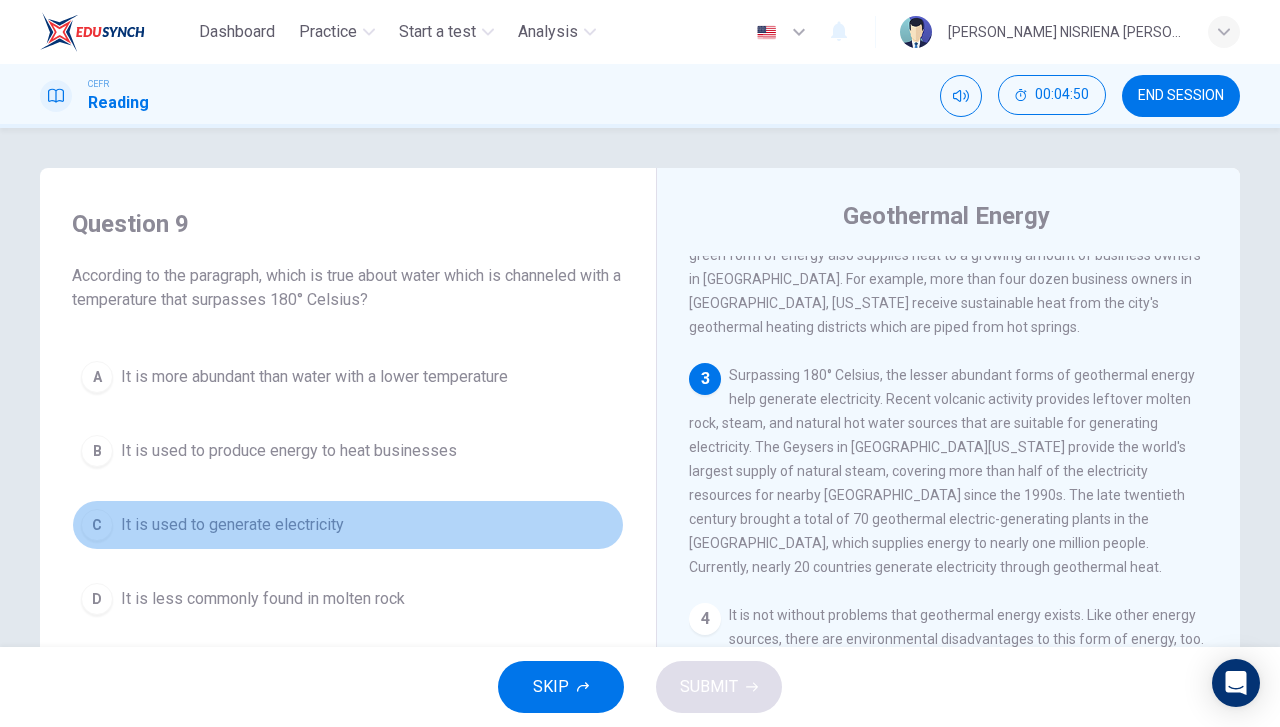 click on "C It is used to generate electricity" at bounding box center (348, 525) 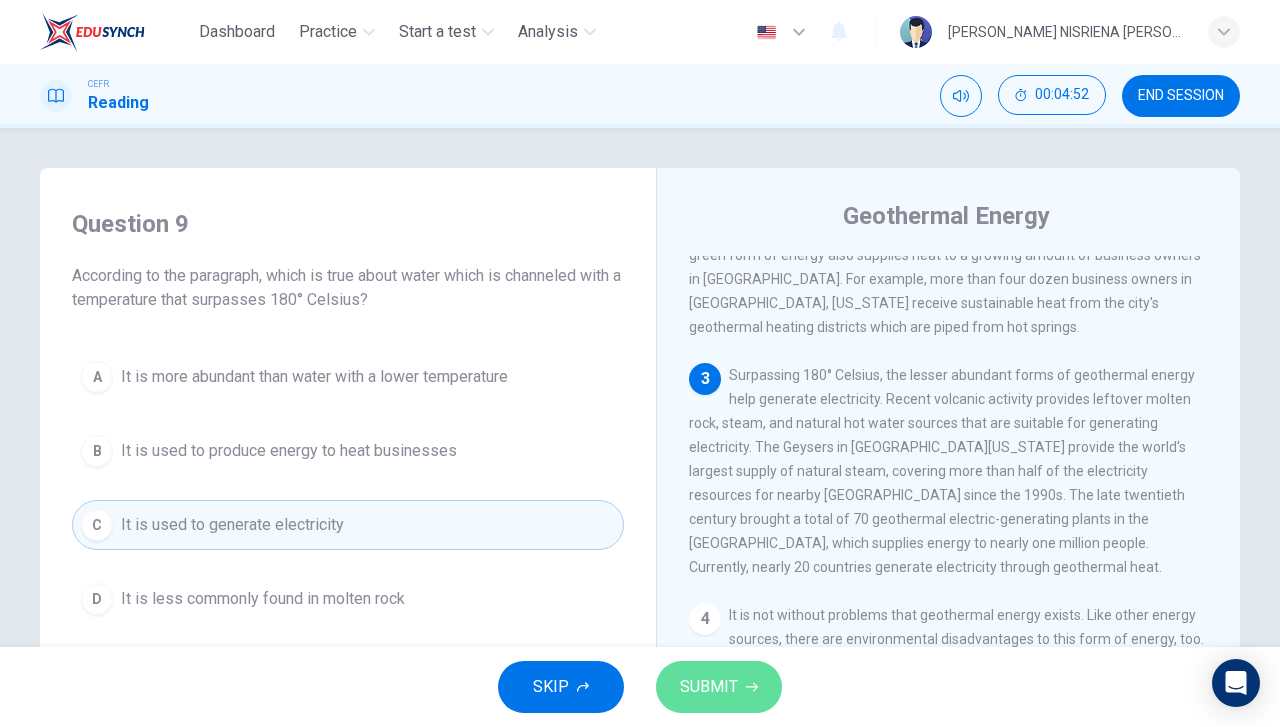 click on "SUBMIT" at bounding box center (709, 687) 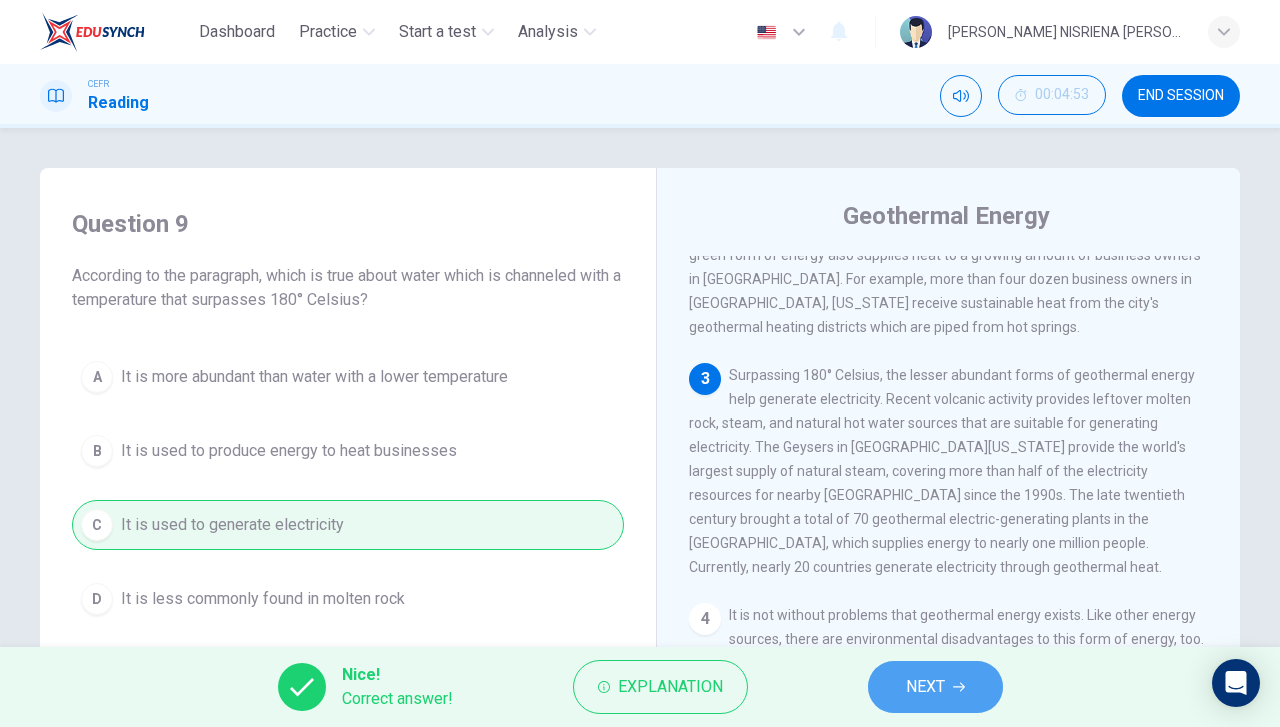 click on "NEXT" at bounding box center (935, 687) 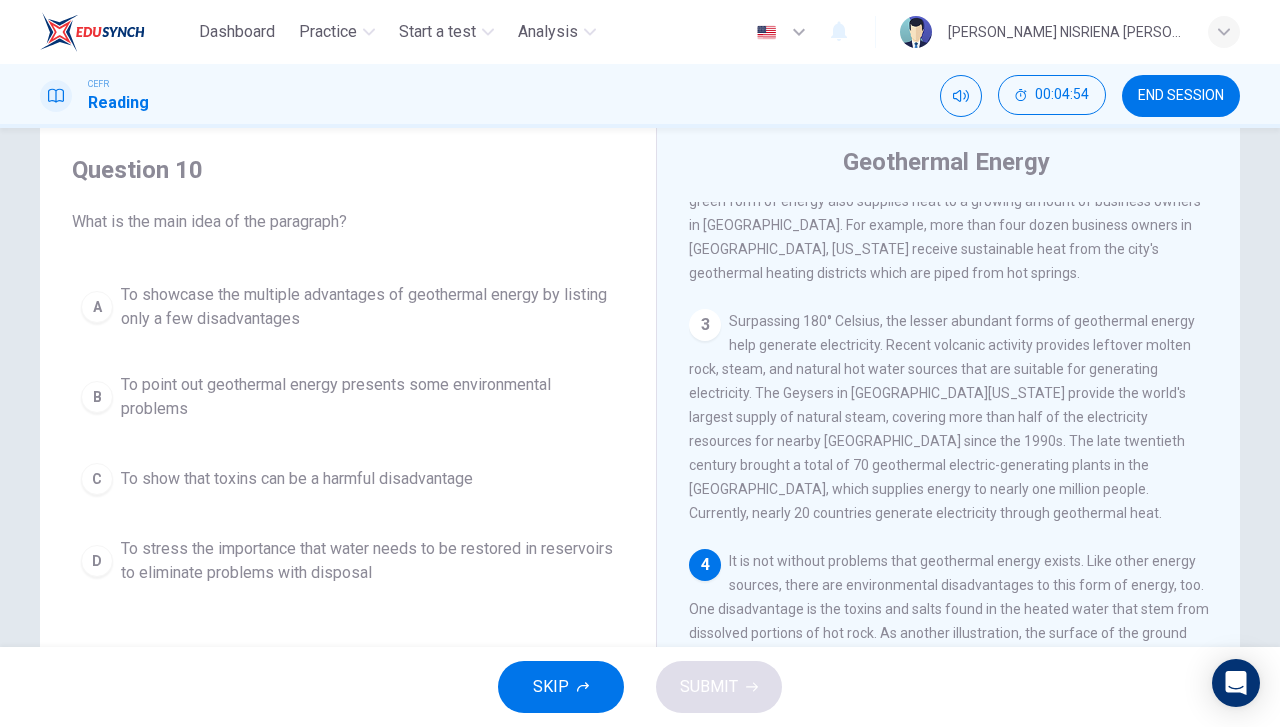 scroll, scrollTop: 56, scrollLeft: 0, axis: vertical 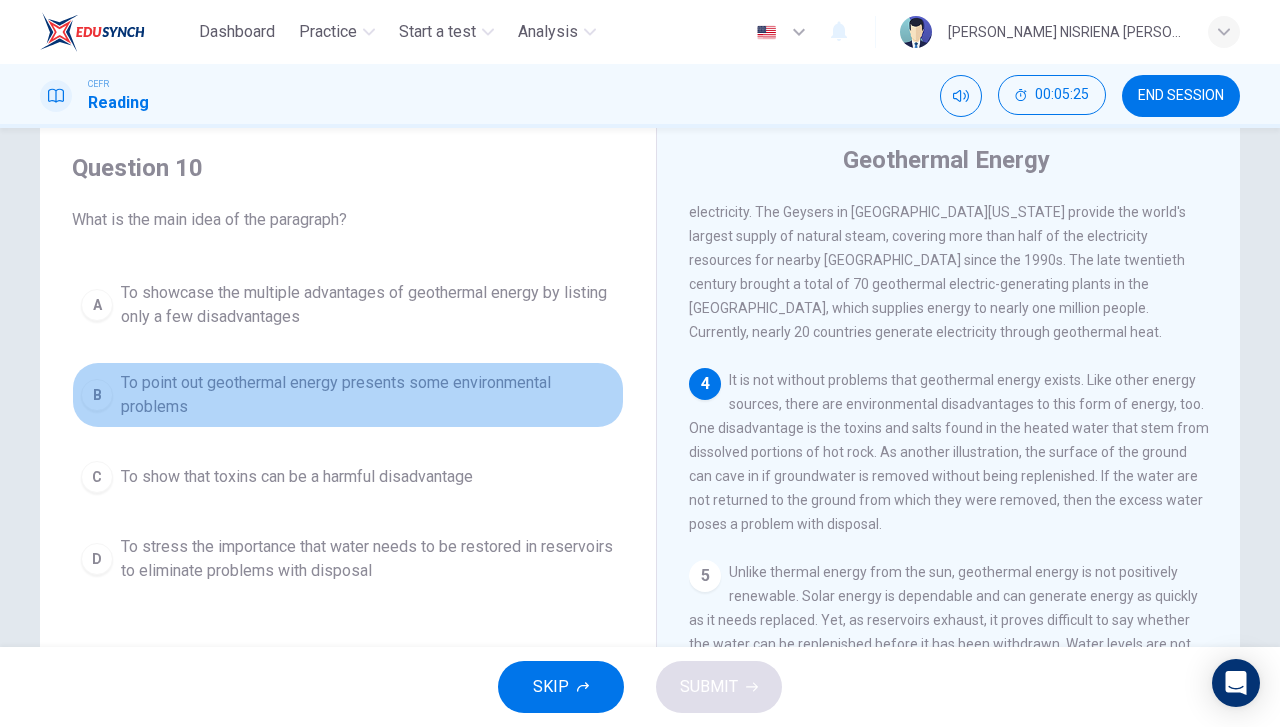 click on "To point out geothermal energy presents some environmental problems" at bounding box center [368, 395] 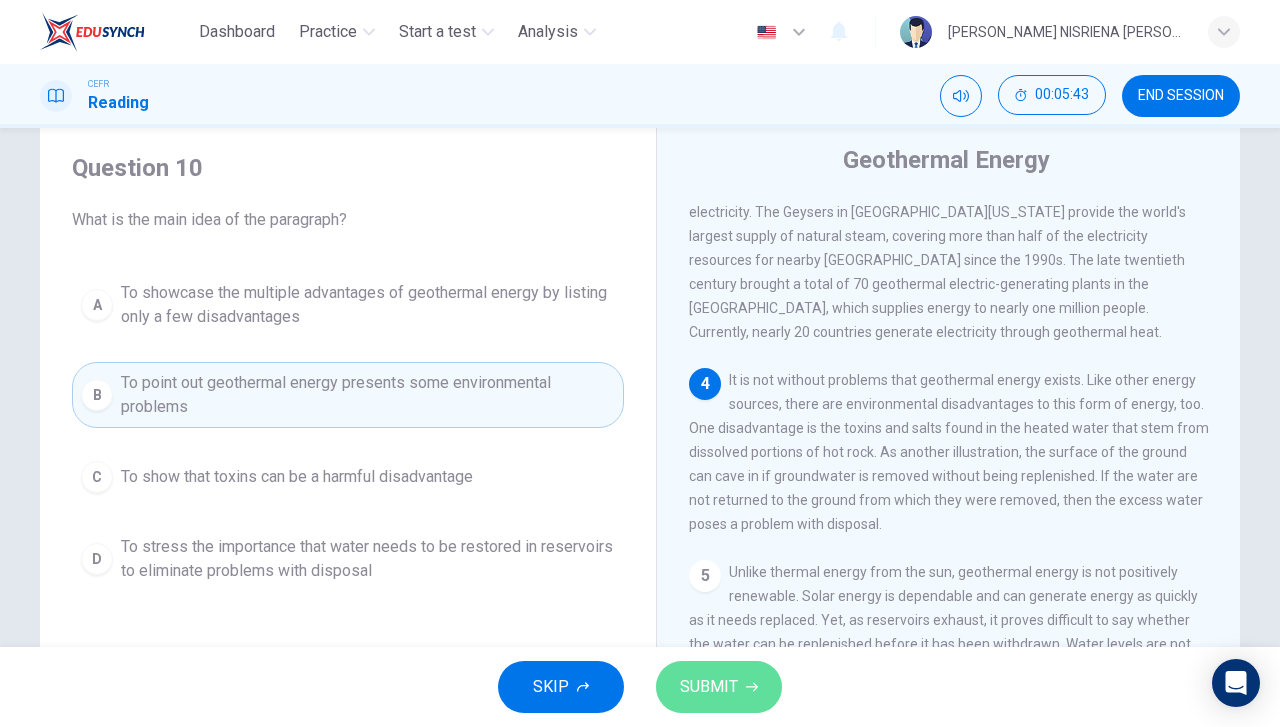 click on "SUBMIT" at bounding box center (719, 687) 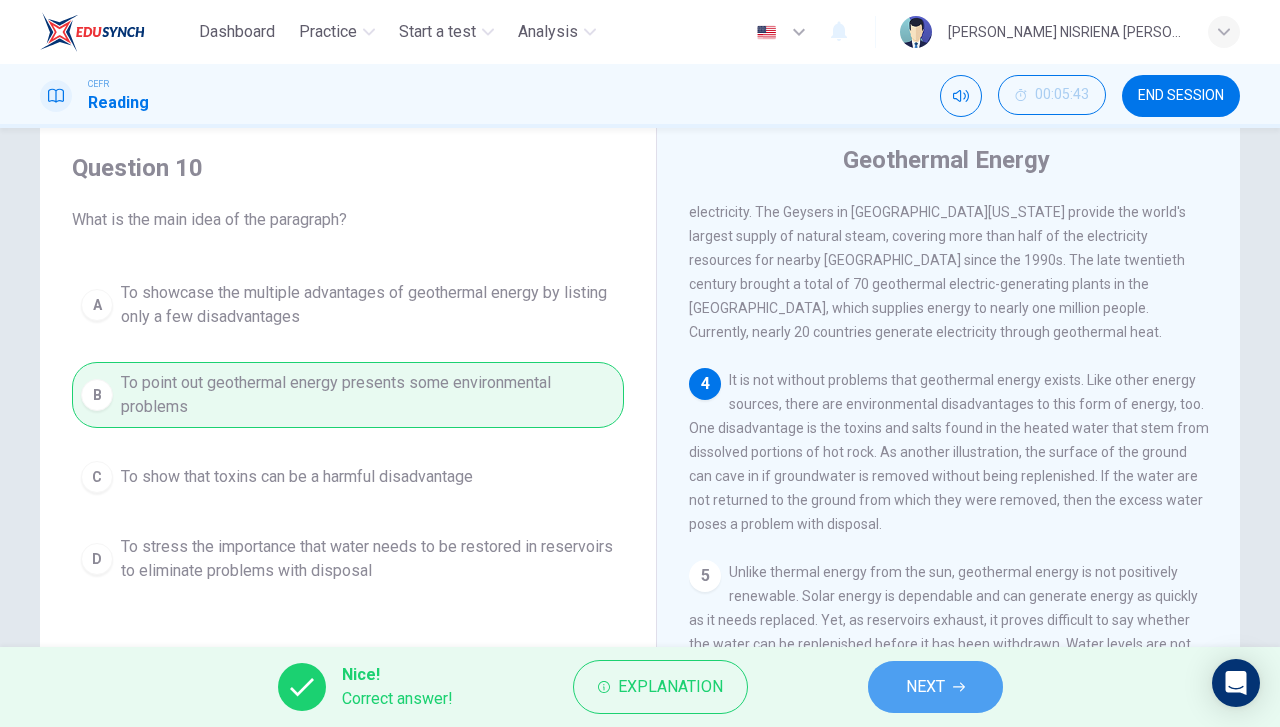 click on "NEXT" at bounding box center (925, 687) 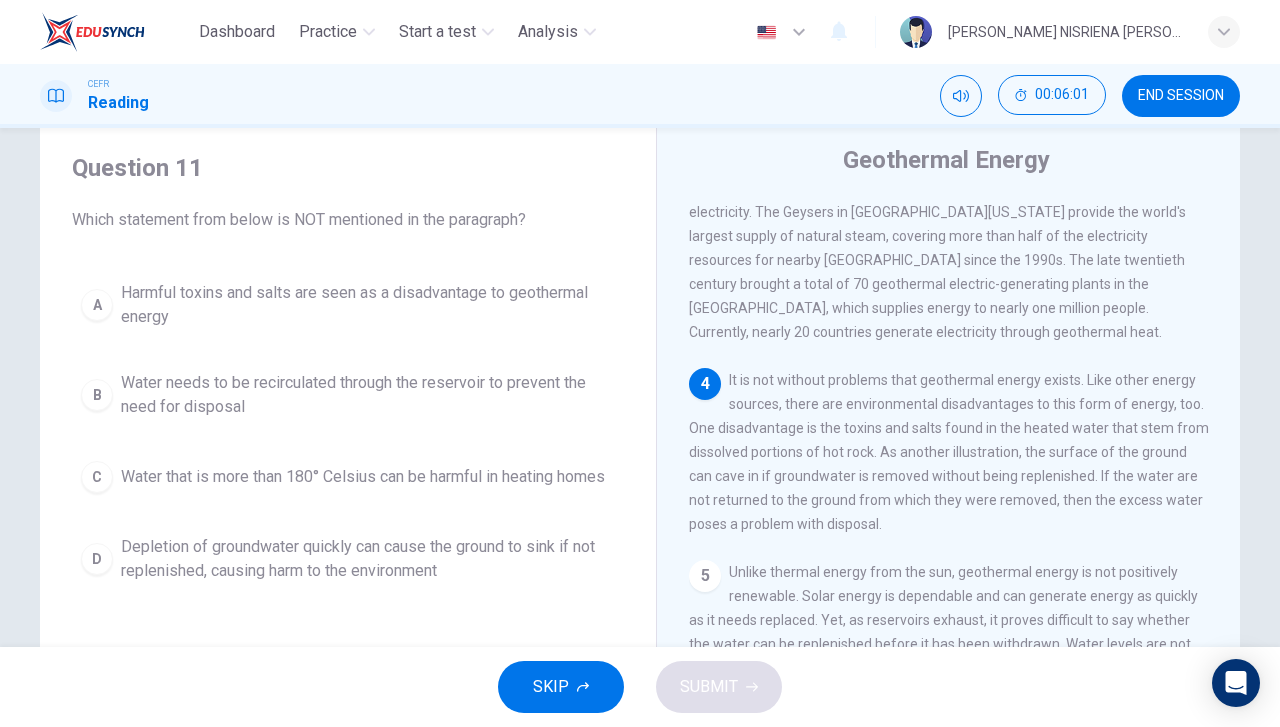click on "Water that is more than 180° Celsius can be harmful in heating homes" at bounding box center (363, 477) 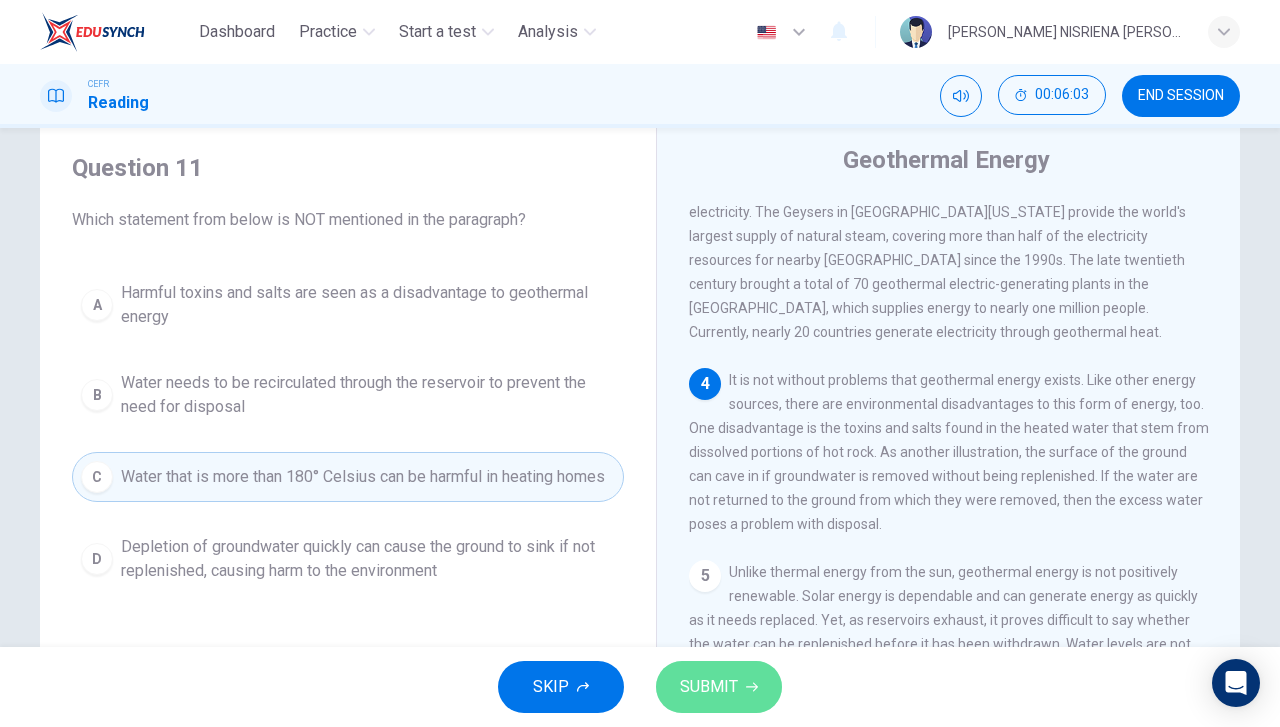 click on "SUBMIT" at bounding box center [719, 687] 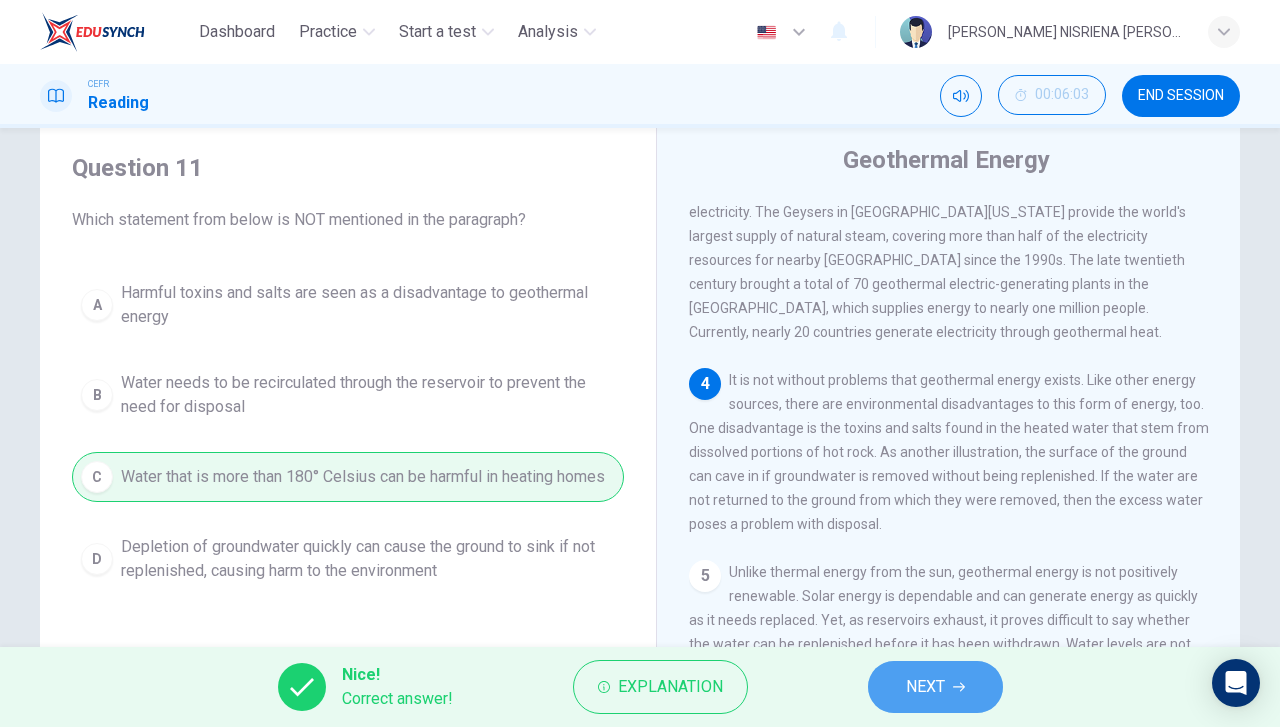 click on "NEXT" at bounding box center [925, 687] 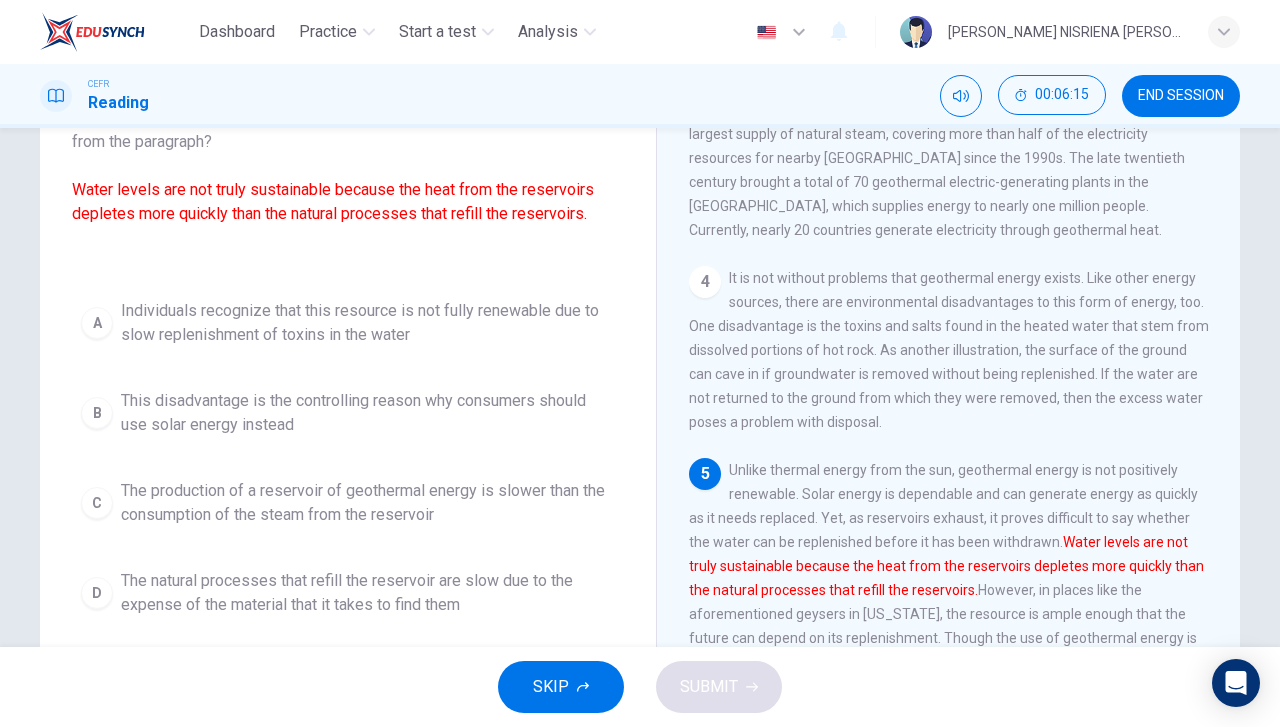 scroll, scrollTop: 159, scrollLeft: 0, axis: vertical 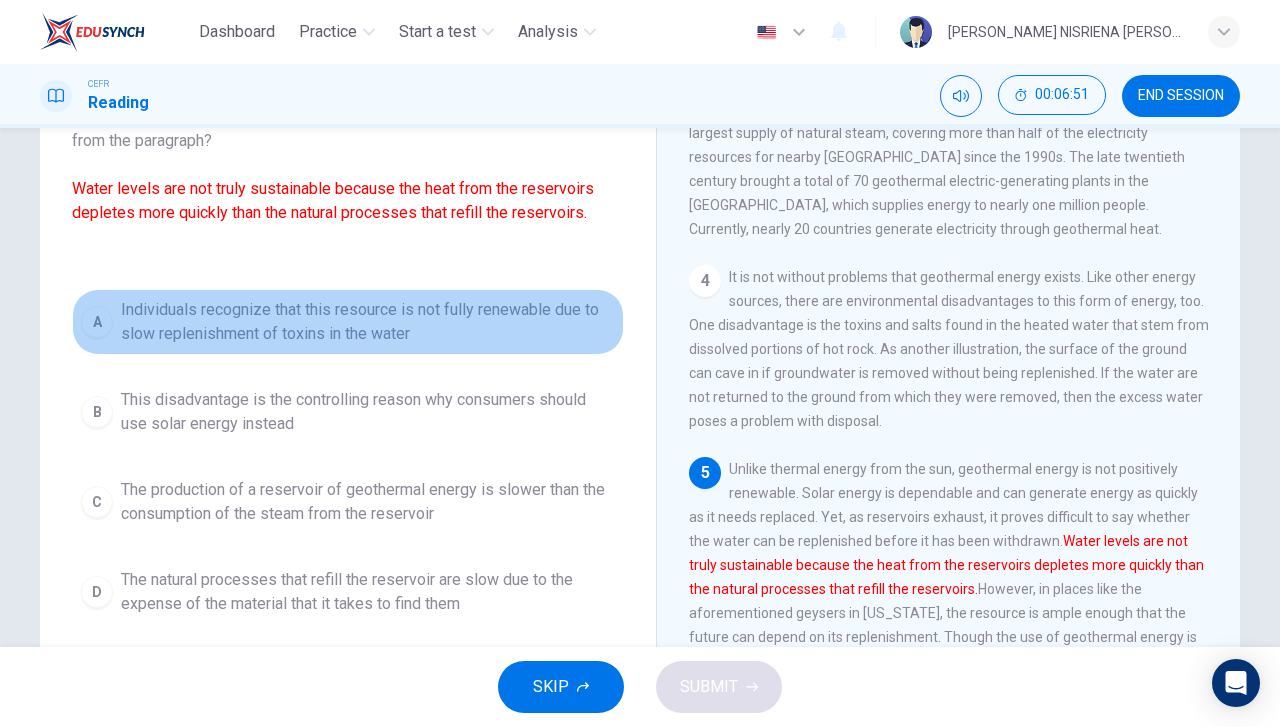 click on "Individuals recognize that this resource is not fully renewable due to slow replenishment of toxins in the water" at bounding box center [368, 322] 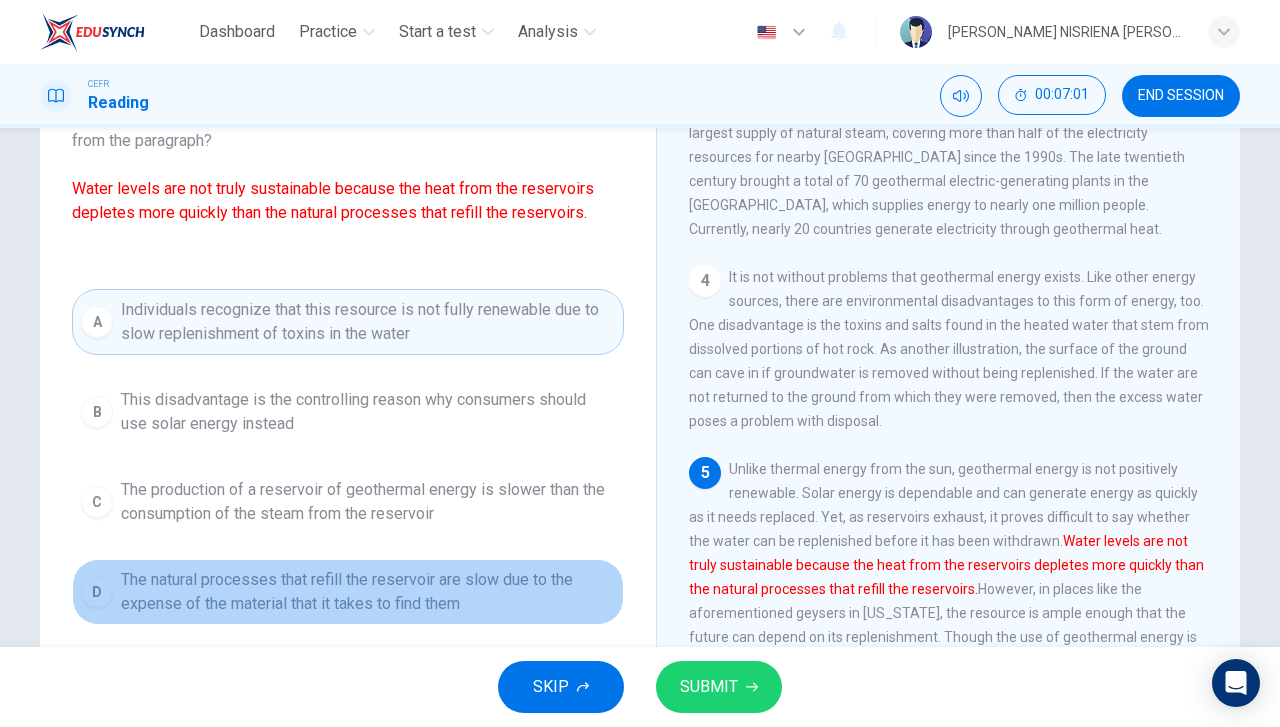 click on "The natural processes that refill the reservoir are slow due to the expense of the material that it takes to find them" at bounding box center [368, 592] 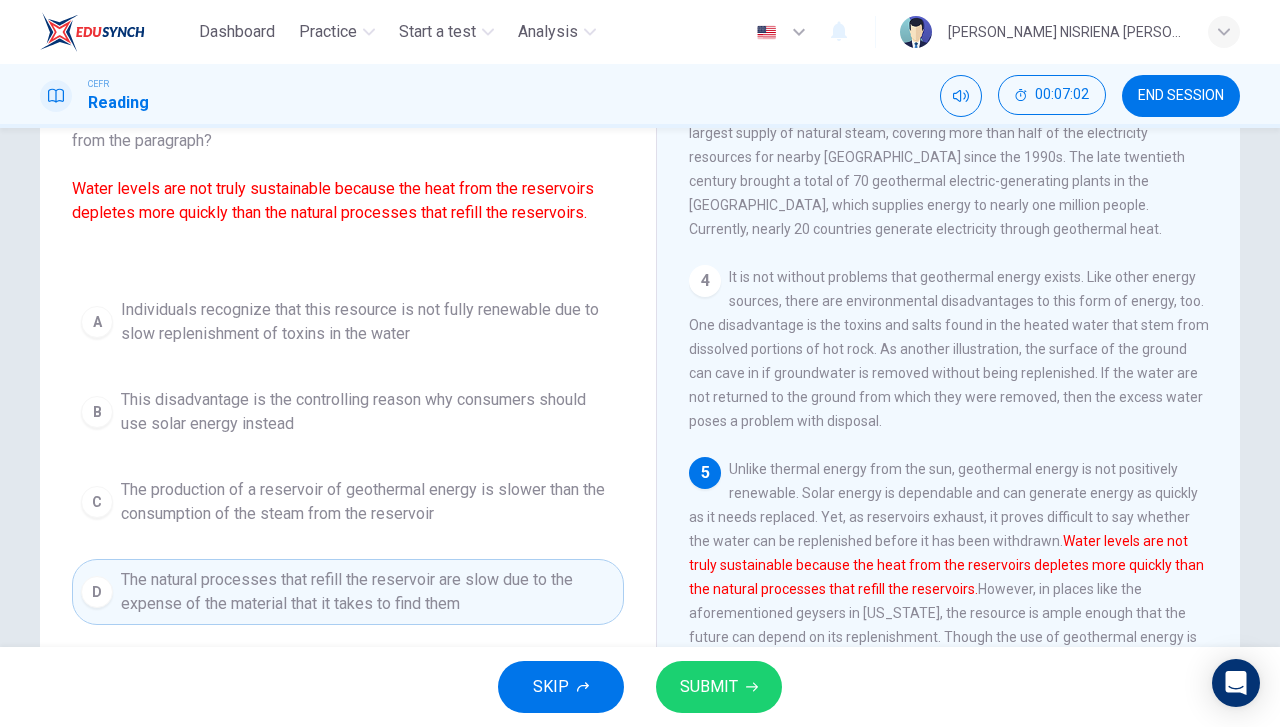 click on "SUBMIT" at bounding box center (709, 687) 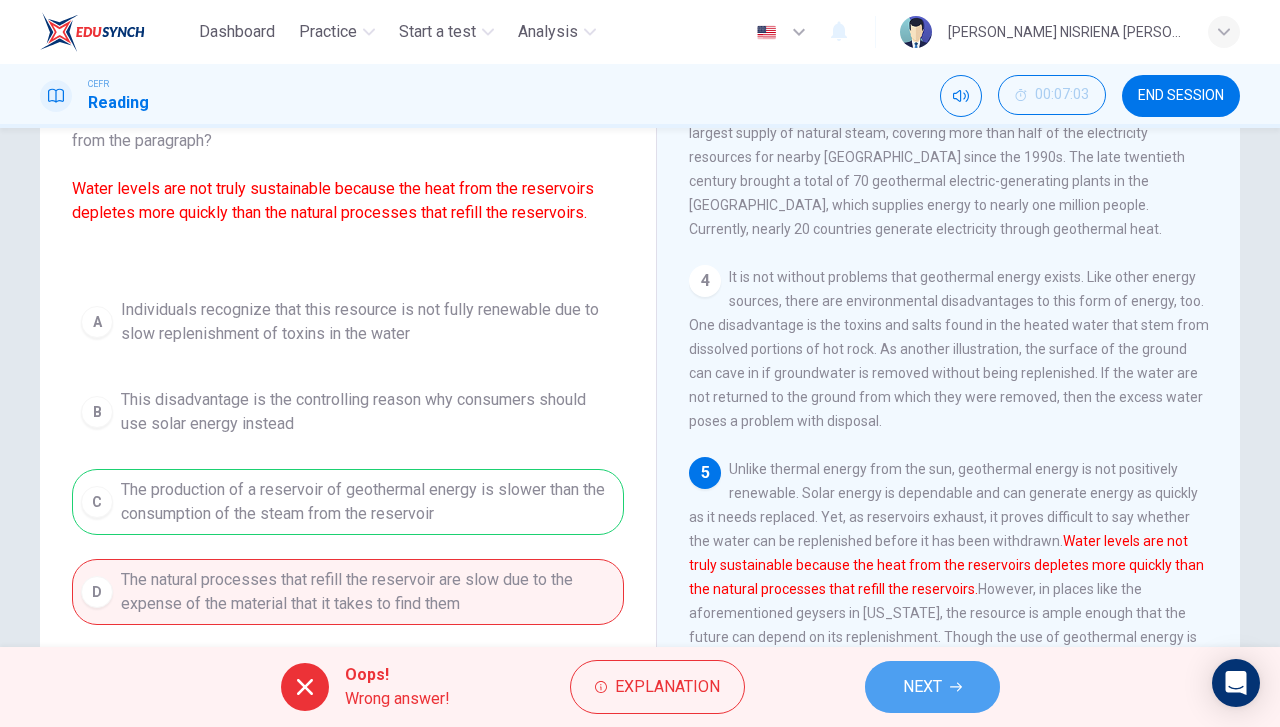 click on "NEXT" at bounding box center [922, 687] 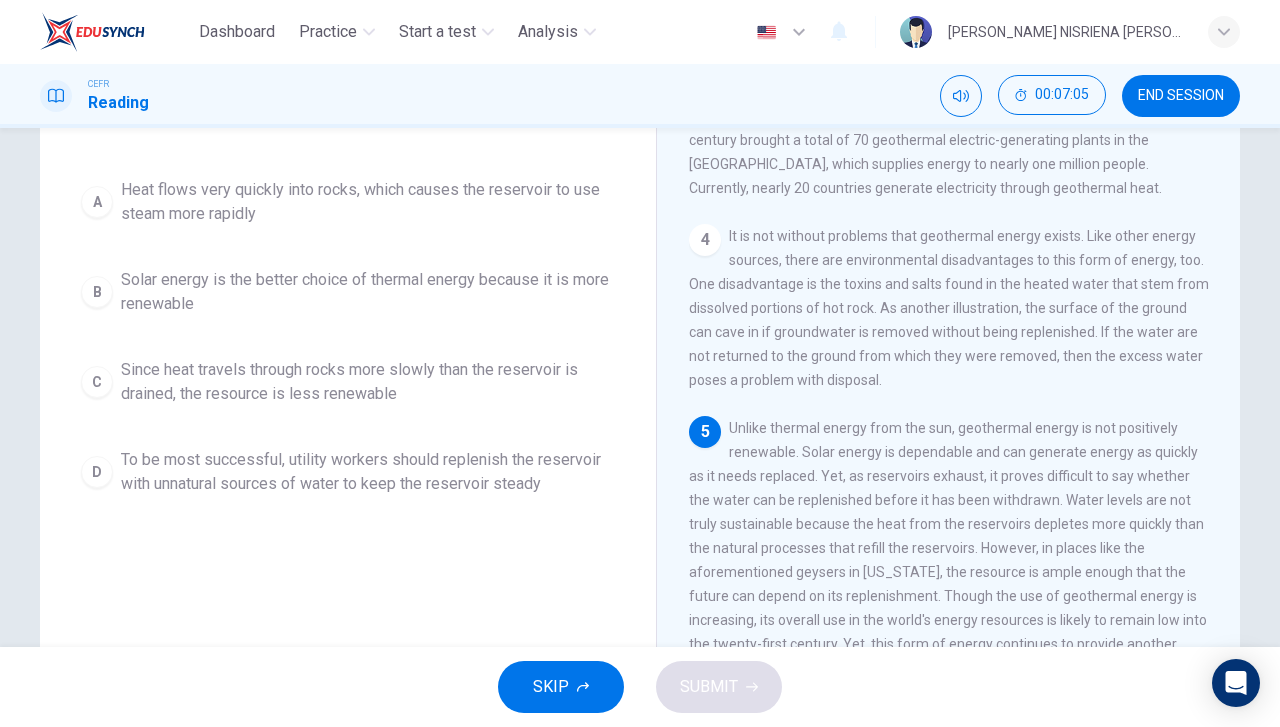 scroll, scrollTop: 616, scrollLeft: 0, axis: vertical 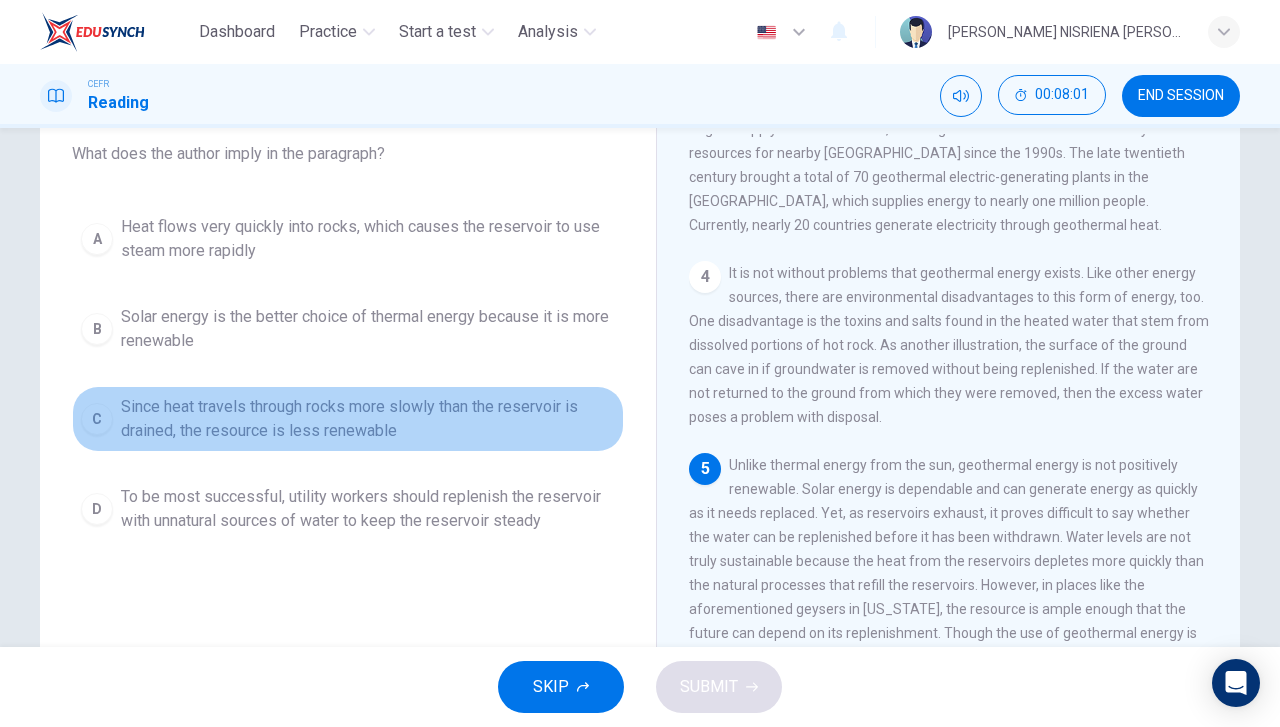 click on "Since heat travels through rocks more slowly than the reservoir is drained, the resource is less renewable" at bounding box center (368, 419) 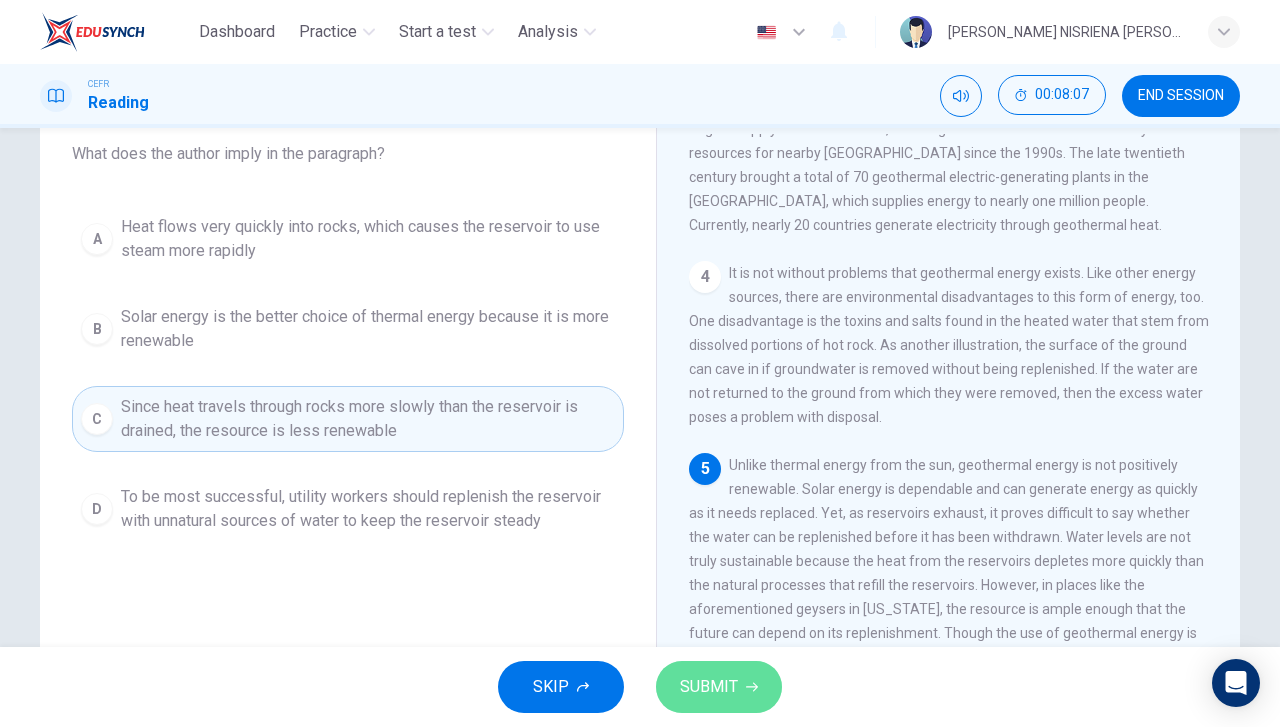 click on "SUBMIT" at bounding box center [709, 687] 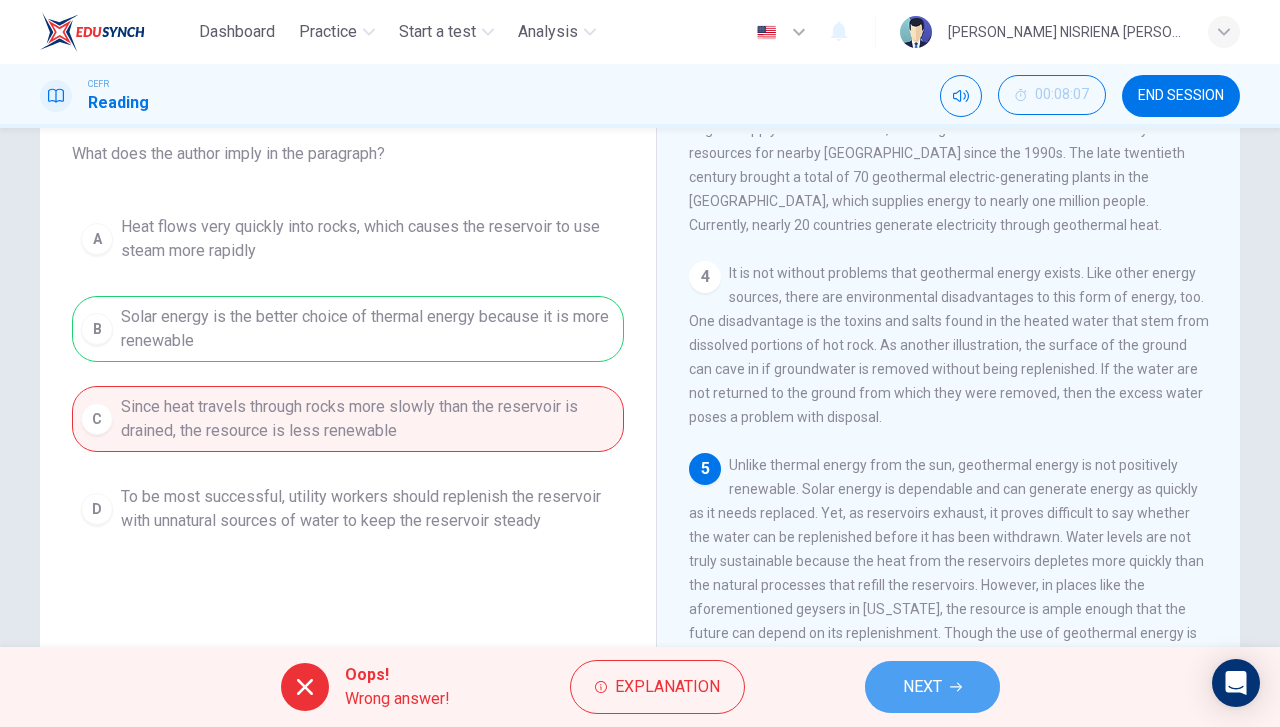 click on "NEXT" at bounding box center (932, 687) 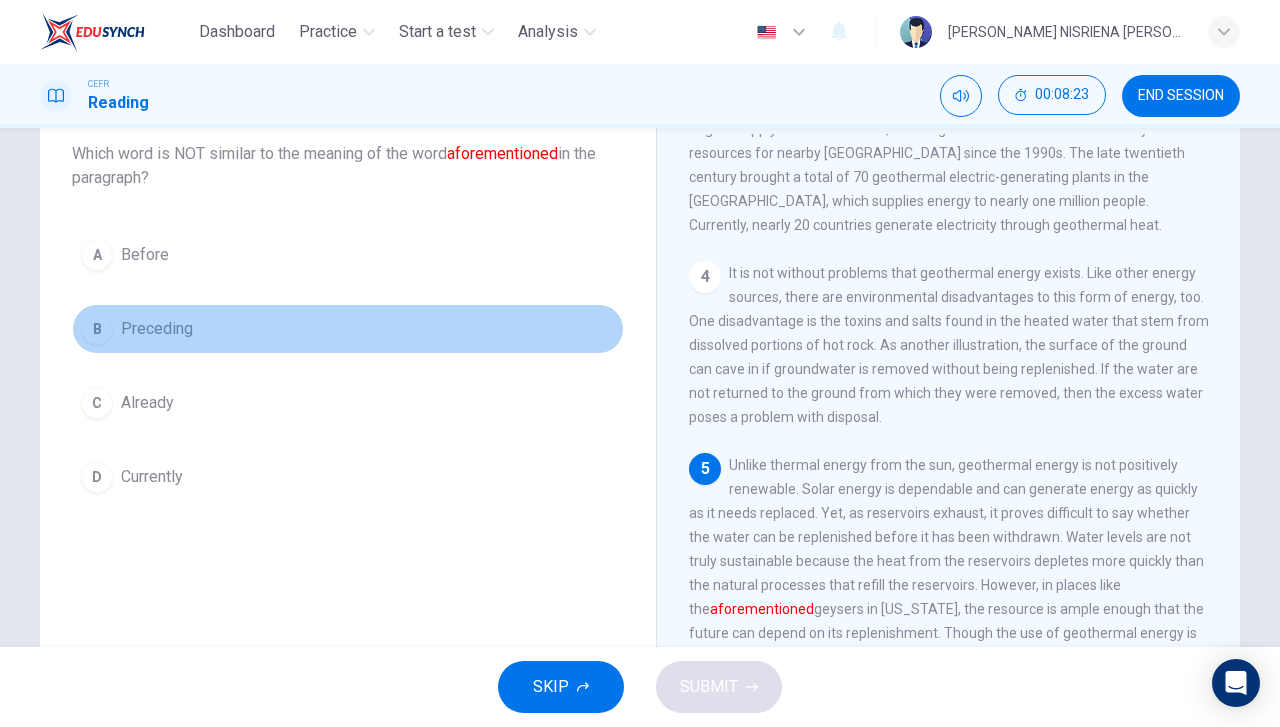 click on "B Preceding" at bounding box center [348, 329] 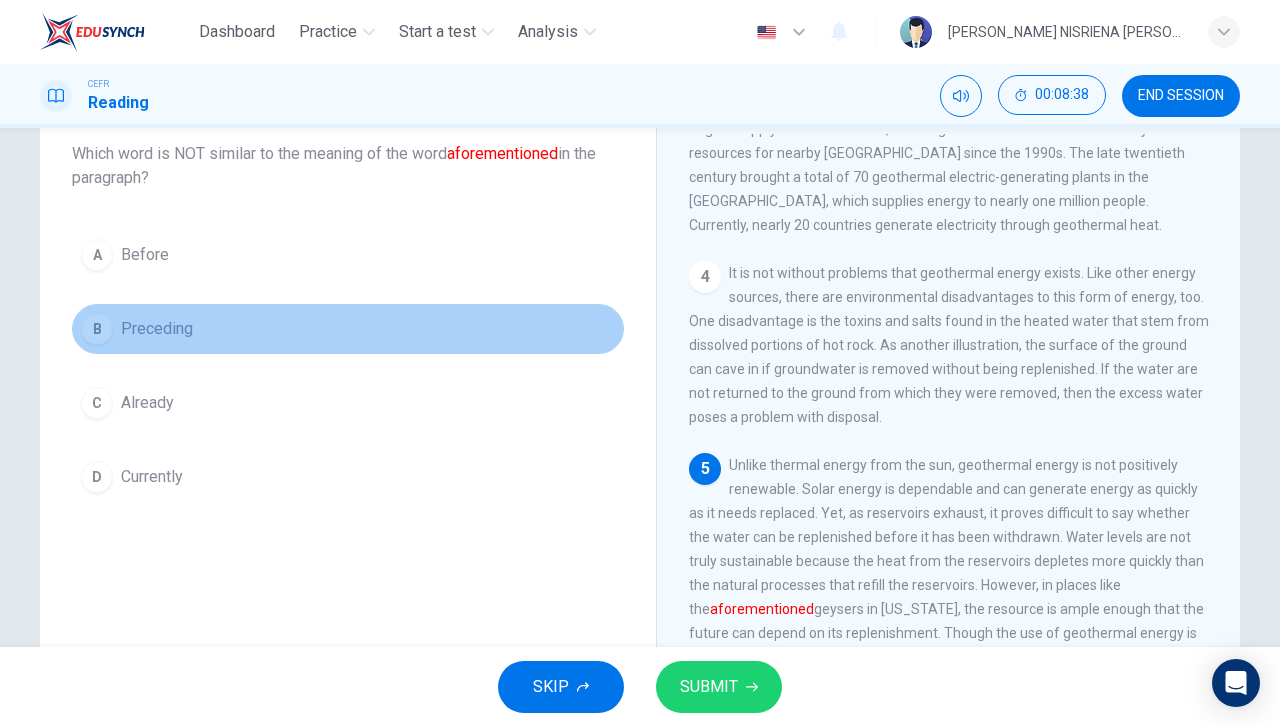 click on "B Preceding" at bounding box center (348, 329) 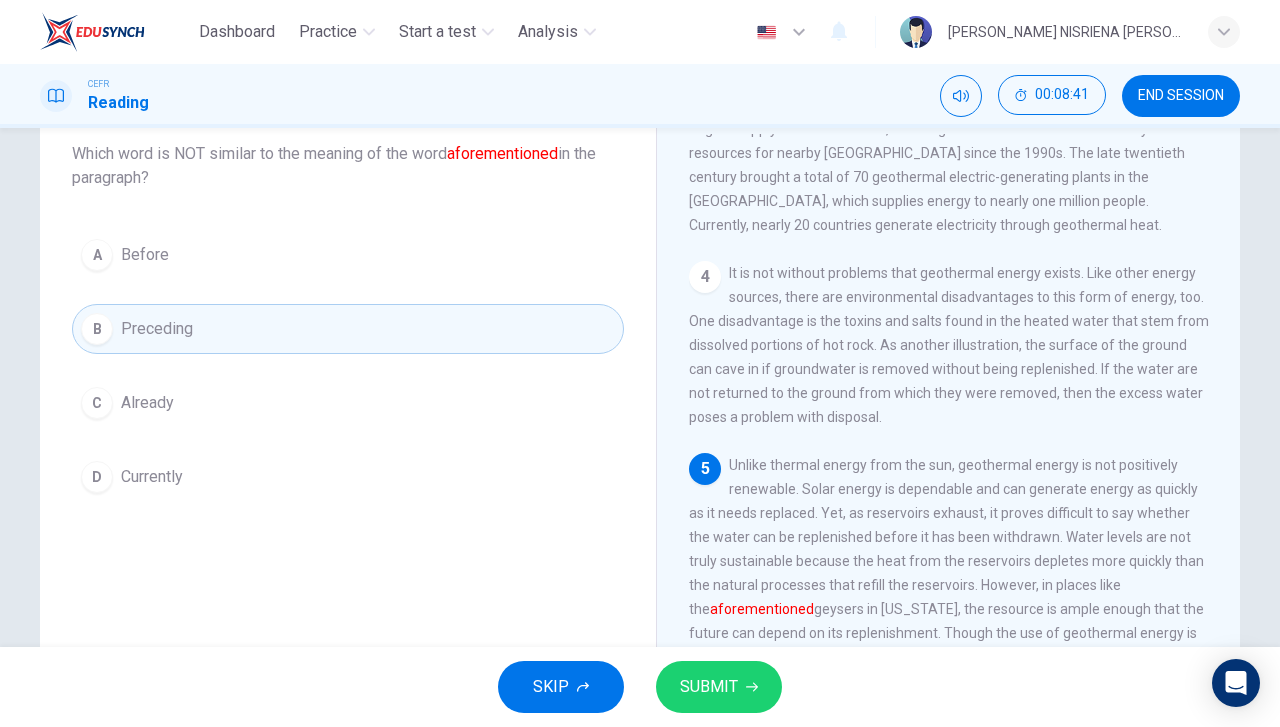 click on "SUBMIT" at bounding box center [719, 687] 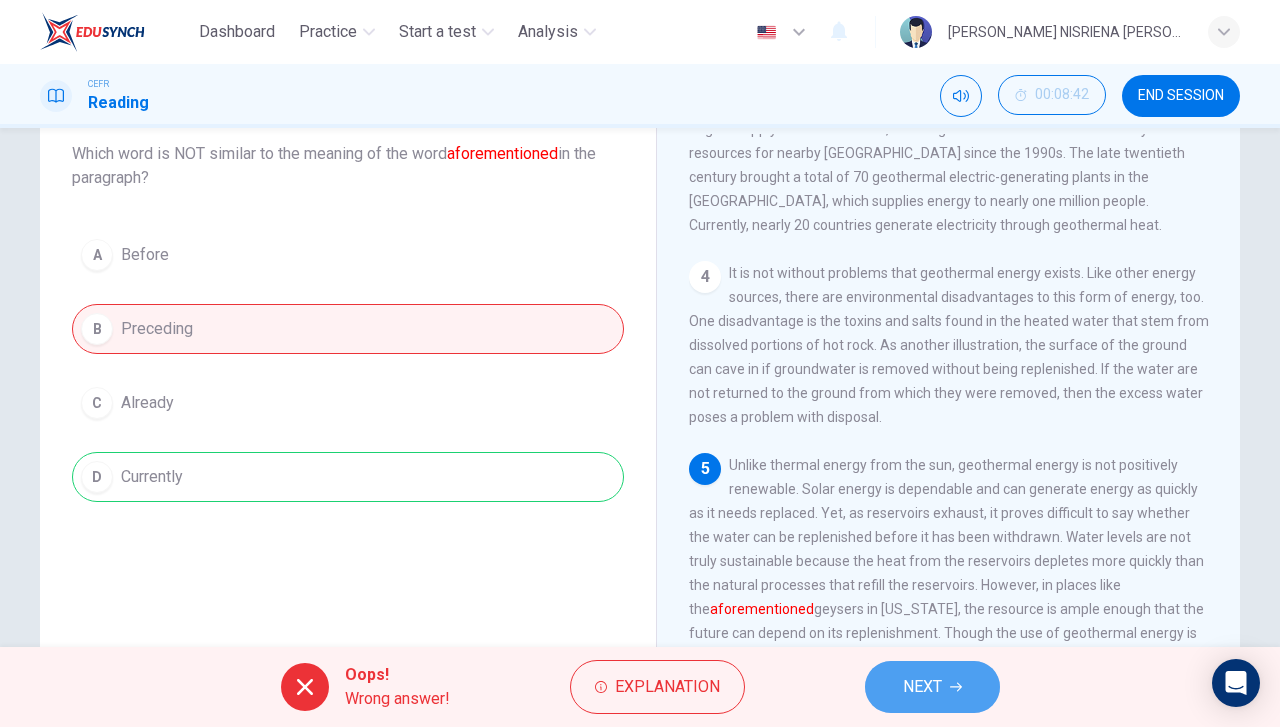 click on "NEXT" at bounding box center [922, 687] 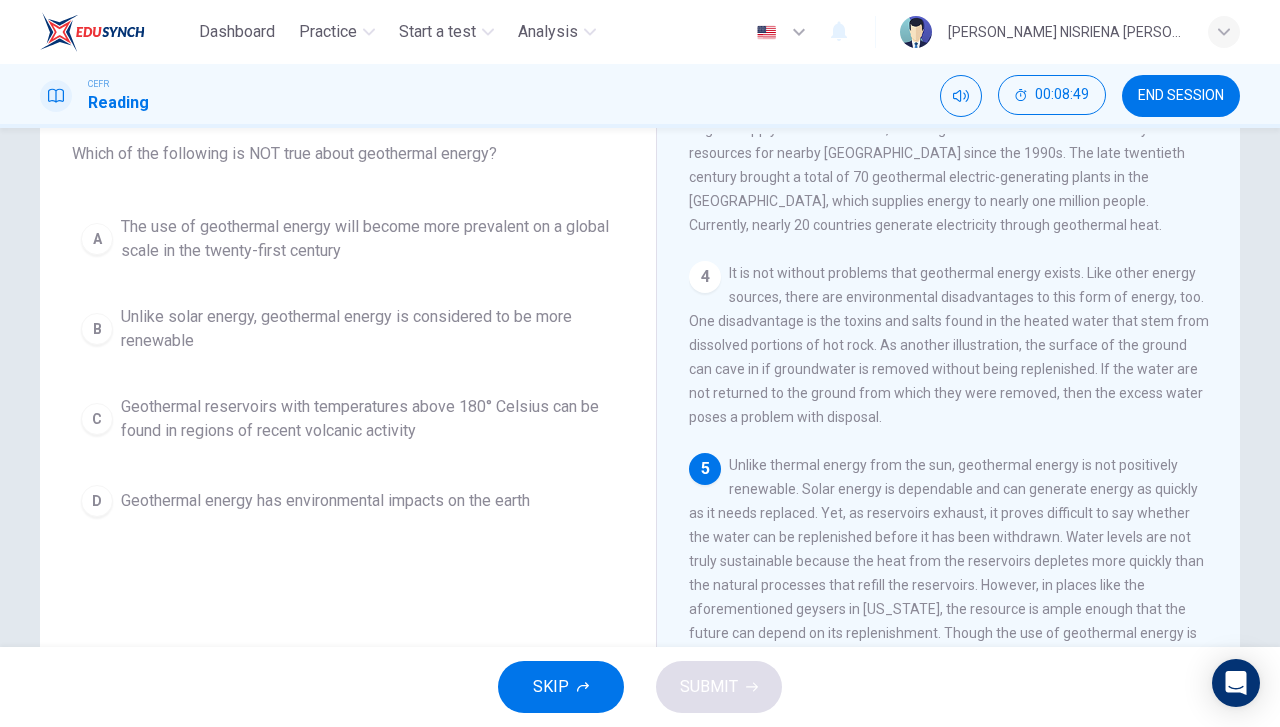 scroll, scrollTop: 647, scrollLeft: 0, axis: vertical 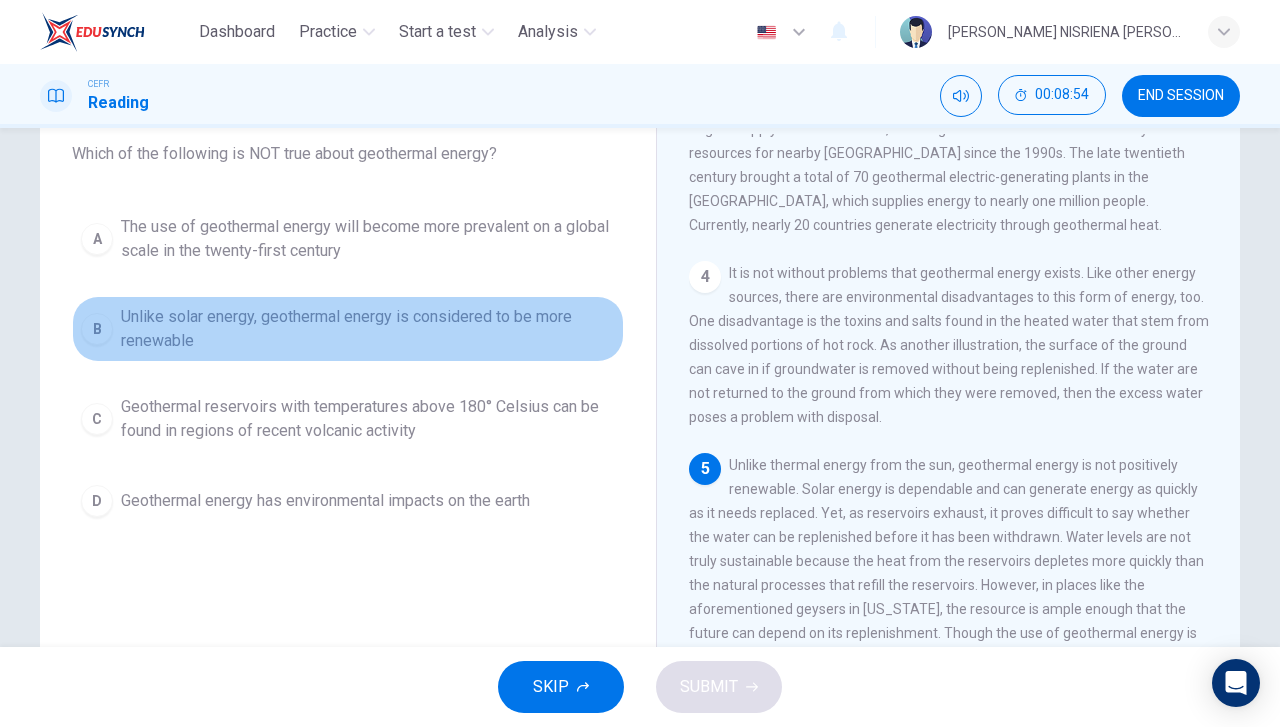 click on "Unlike solar energy, geothermal energy is considered to be more renewable" at bounding box center [368, 329] 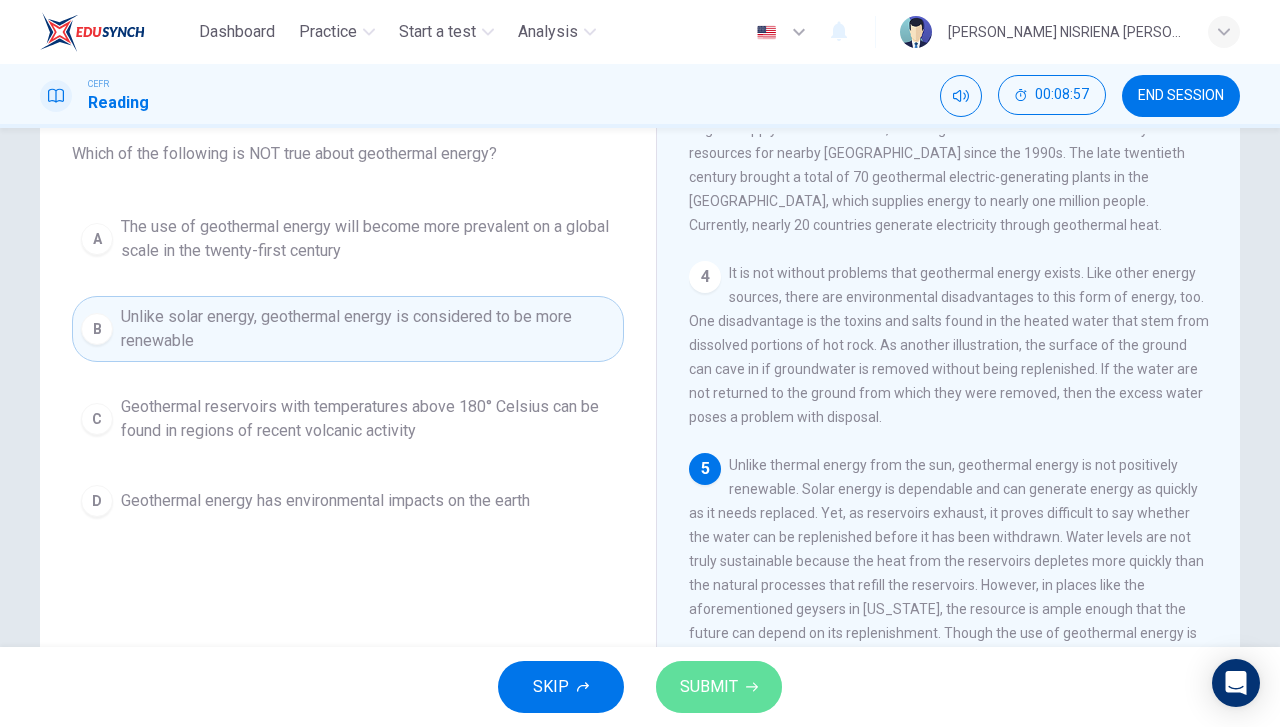 click on "SUBMIT" at bounding box center [709, 687] 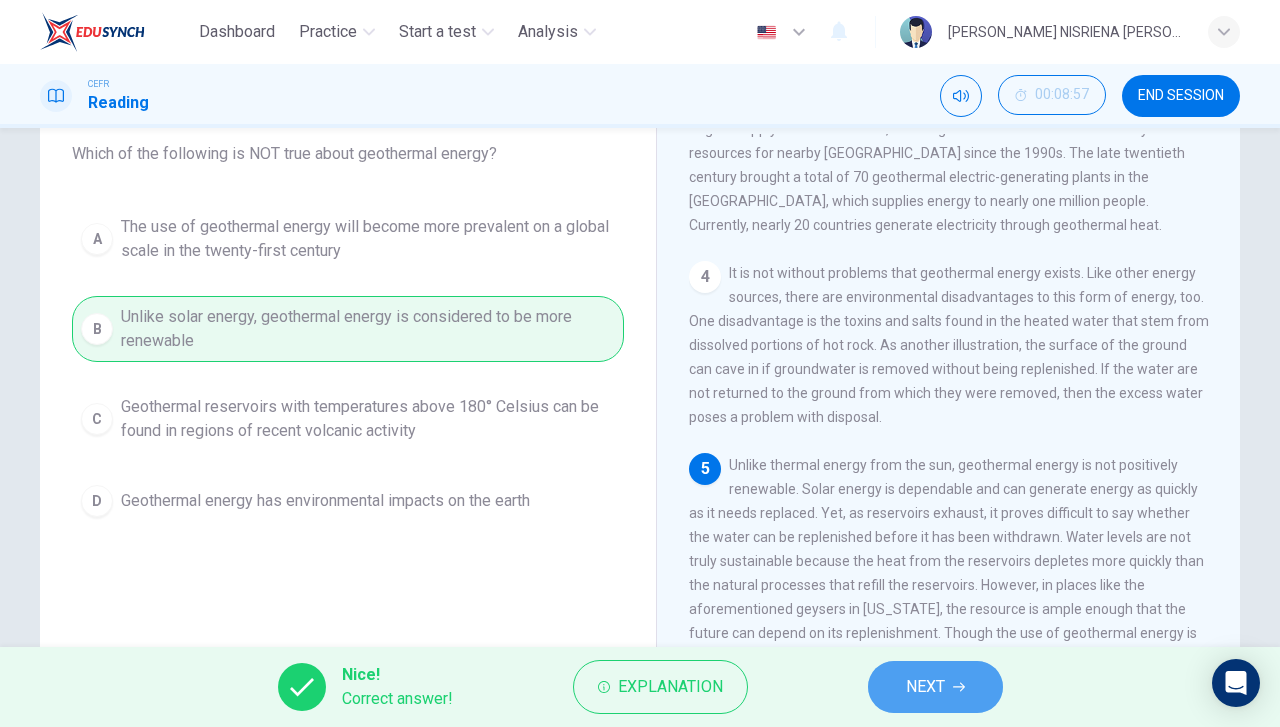 click on "NEXT" at bounding box center [935, 687] 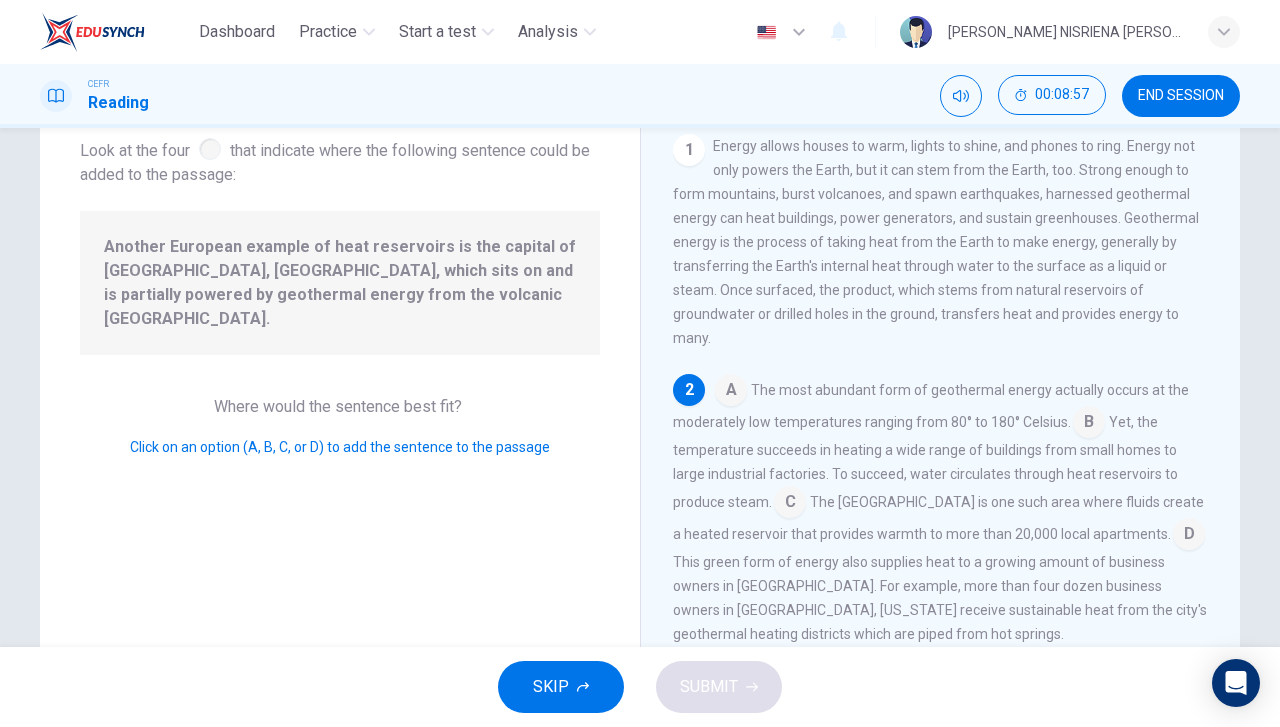 scroll, scrollTop: 143, scrollLeft: 0, axis: vertical 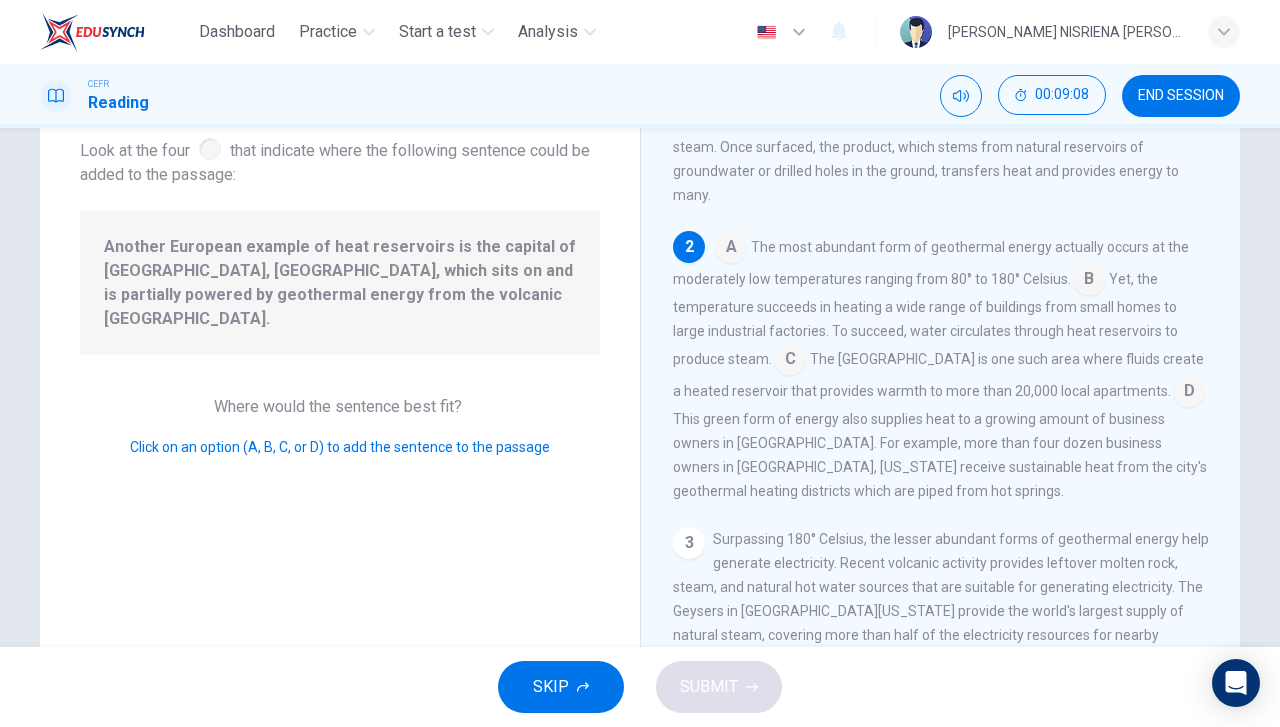 click at bounding box center (1189, 393) 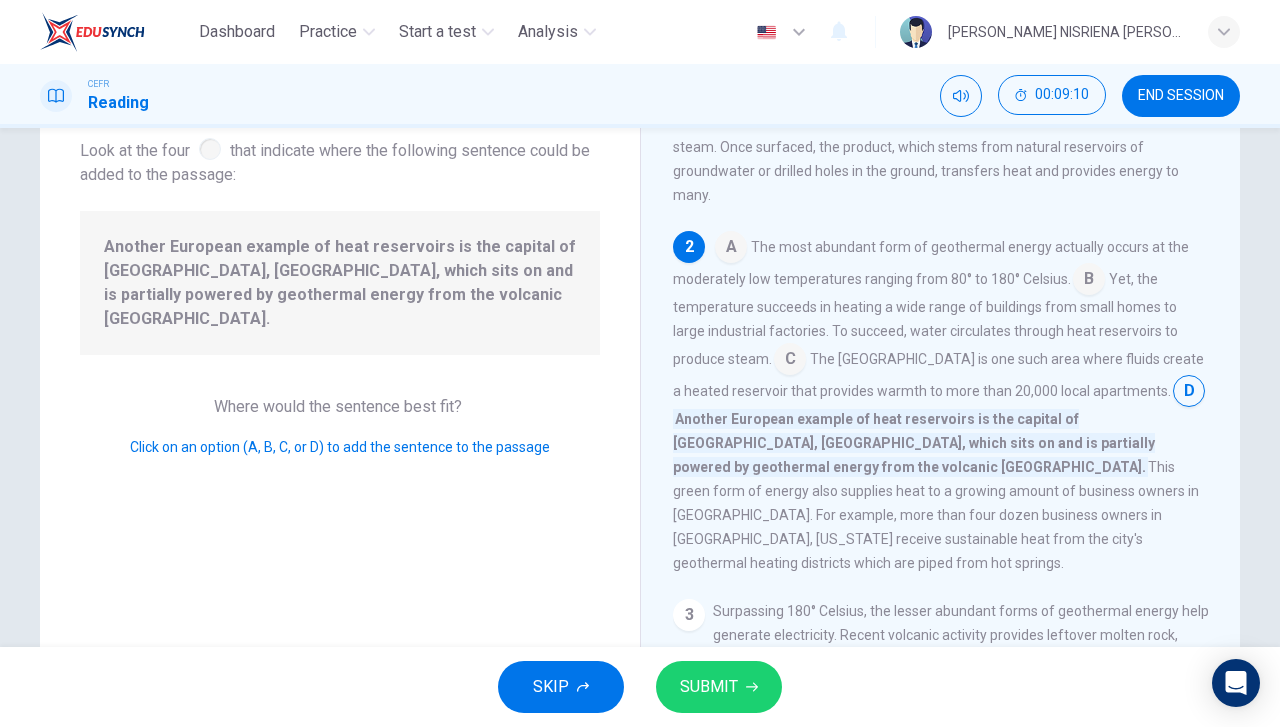 click on "SUBMIT" at bounding box center (709, 687) 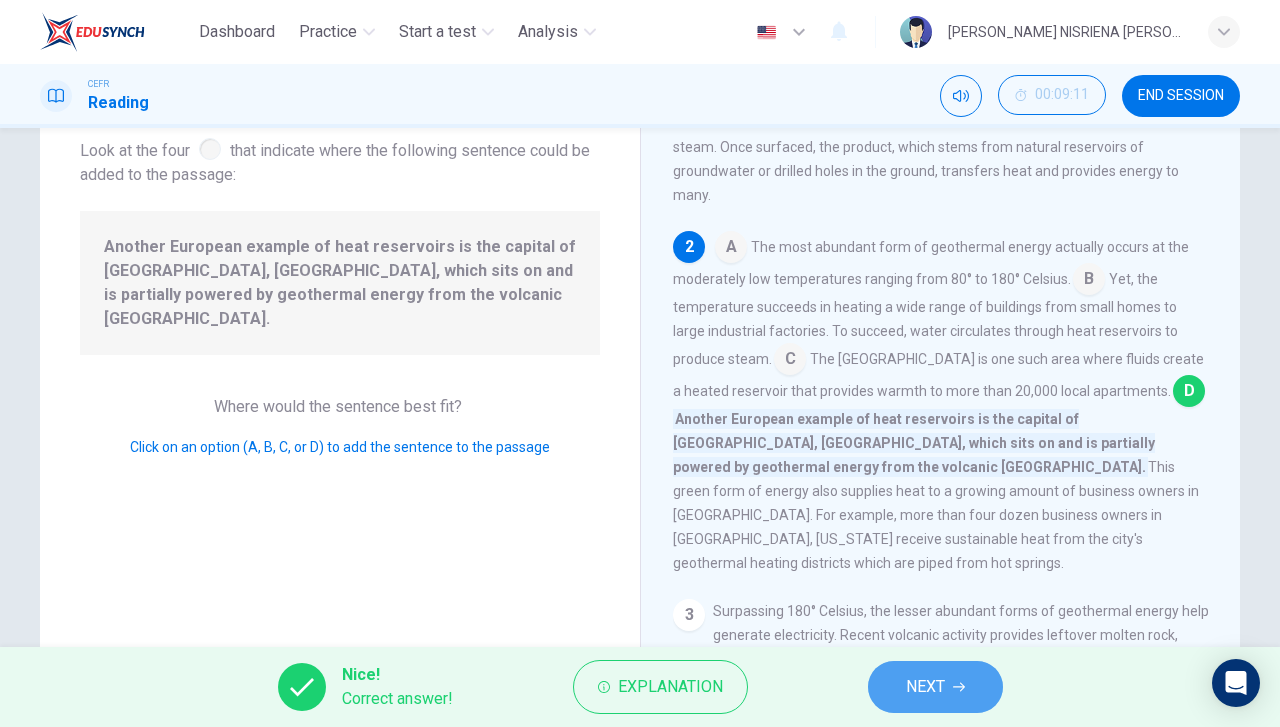 click on "NEXT" at bounding box center [925, 687] 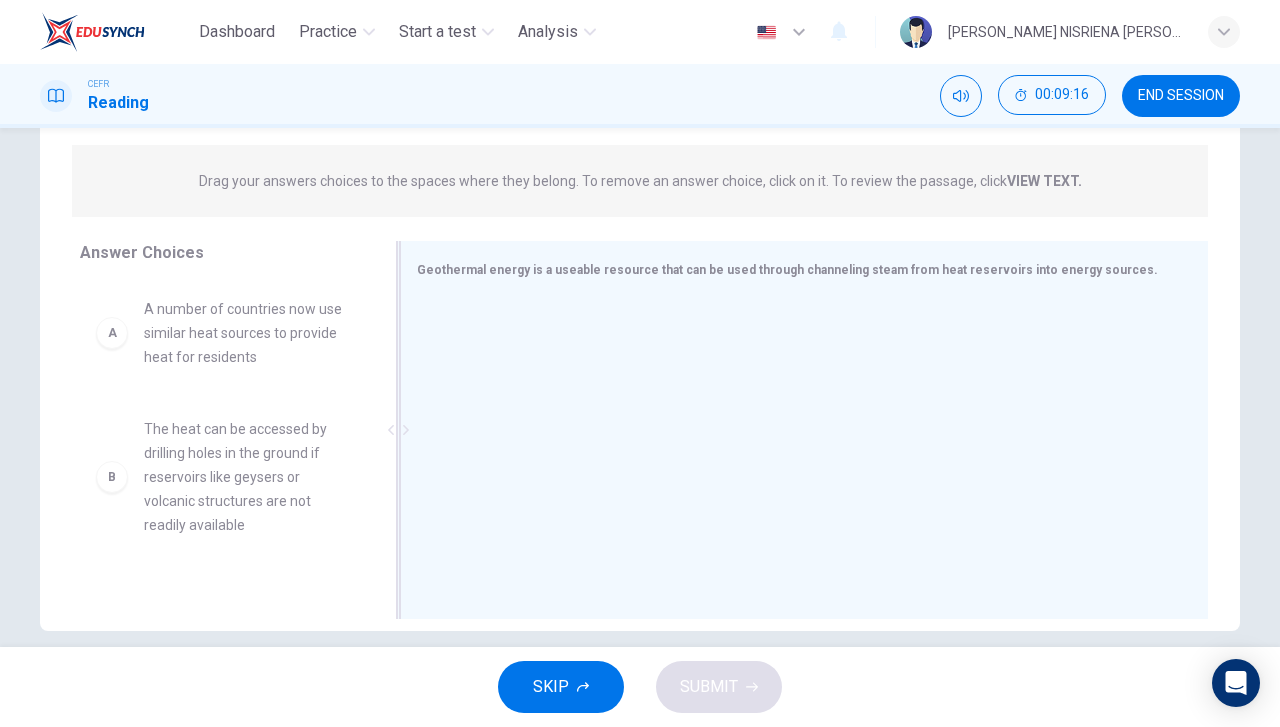 scroll, scrollTop: 233, scrollLeft: 0, axis: vertical 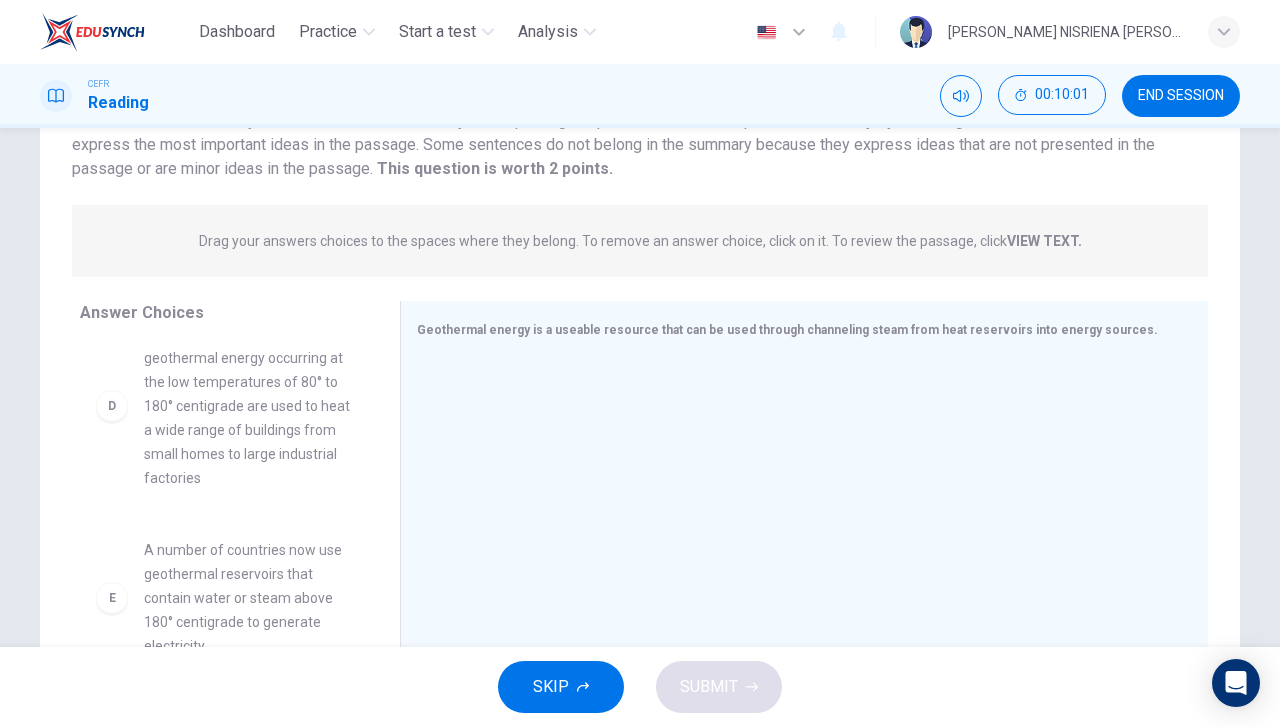 drag, startPoint x: 458, startPoint y: 400, endPoint x: 358, endPoint y: 405, distance: 100.12492 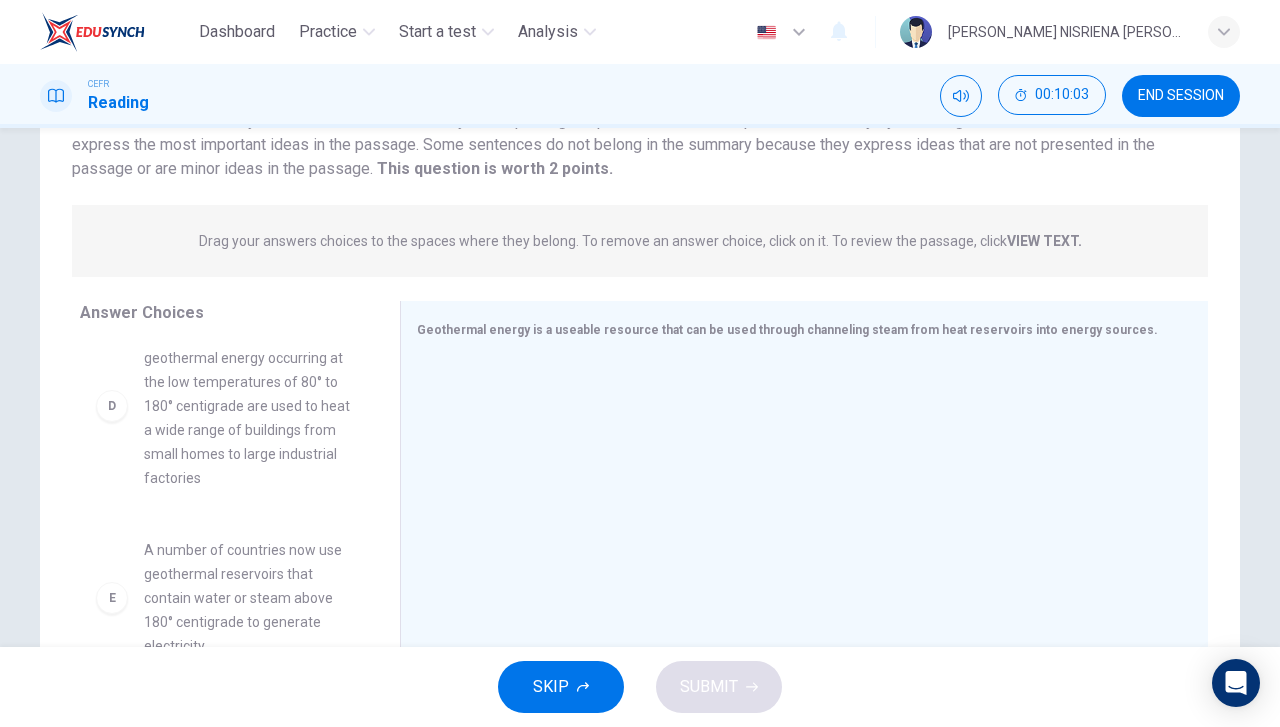 click on "A A number of countries now use similar heat sources to provide heat for residents B The heat can be accessed by drilling holes in the ground if reservoirs like geysers or volcanic structures are not readily available C Geothermal energy presents some environmental problems such as the sinking of the land and how to dispose salts and toxic materials dissolved from the hot rock D The most abundant form of geothermal energy occurring at the low temperatures of 80° to 180° centigrade are used to heat a wide range of buildings from small homes to large industrial factories E A number of countries now use geothermal reservoirs that contain water or steam above 180° centigrade to generate electricity F The overall use of geothermal energy in the world's energy resources is likely to rise steeply into the twenty-first century" at bounding box center (232, 495) 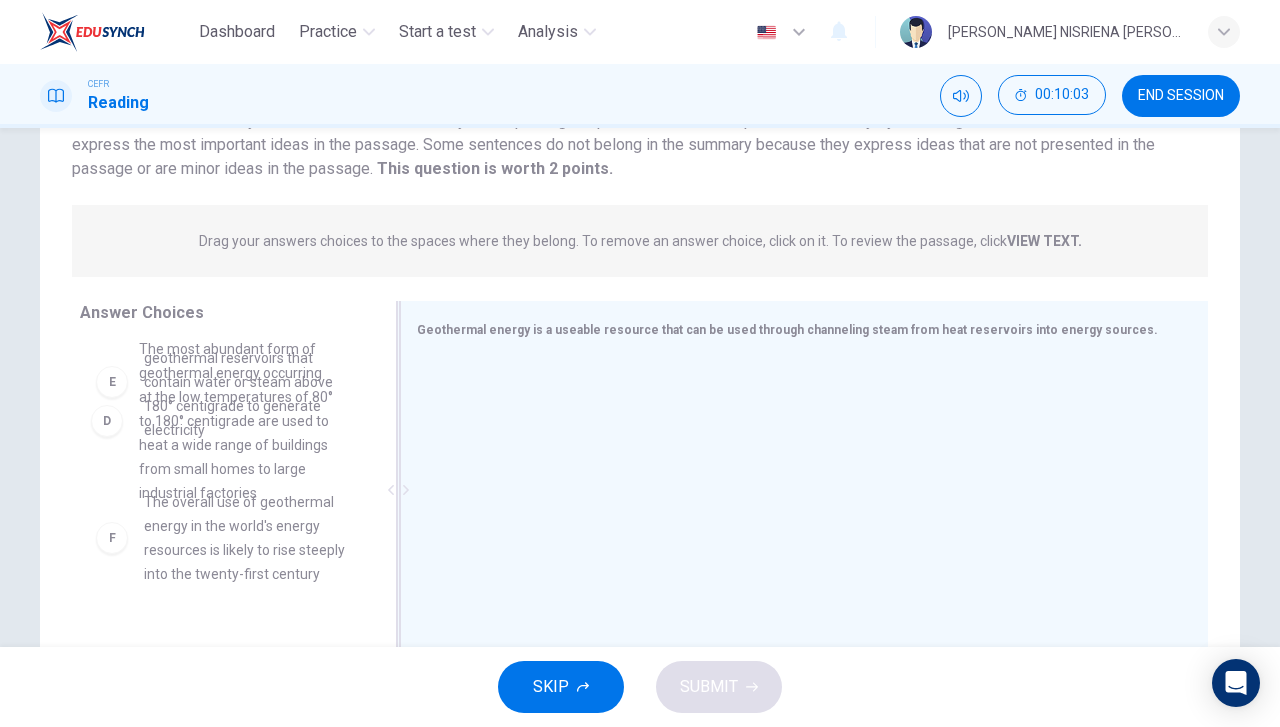 scroll, scrollTop: 514, scrollLeft: 0, axis: vertical 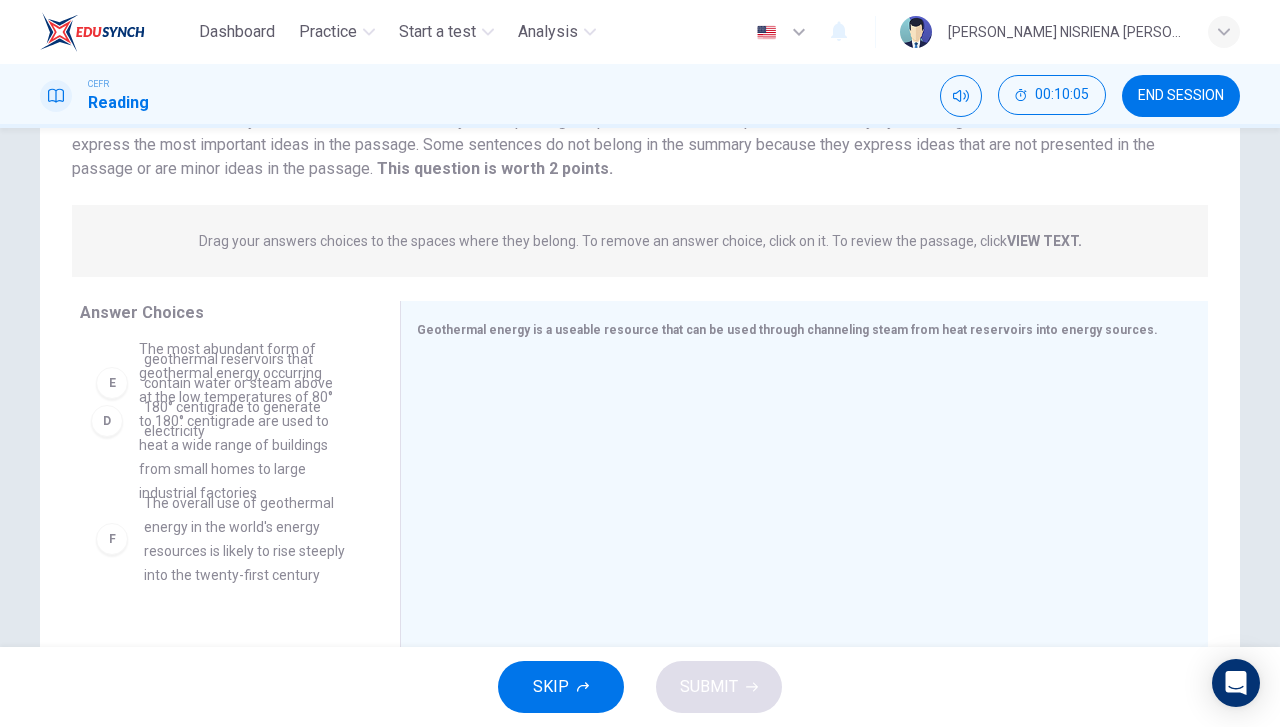 click on "A number of countries now use geothermal reservoirs that contain water or steam above 180° centigrade to generate electricity" at bounding box center (248, 383) 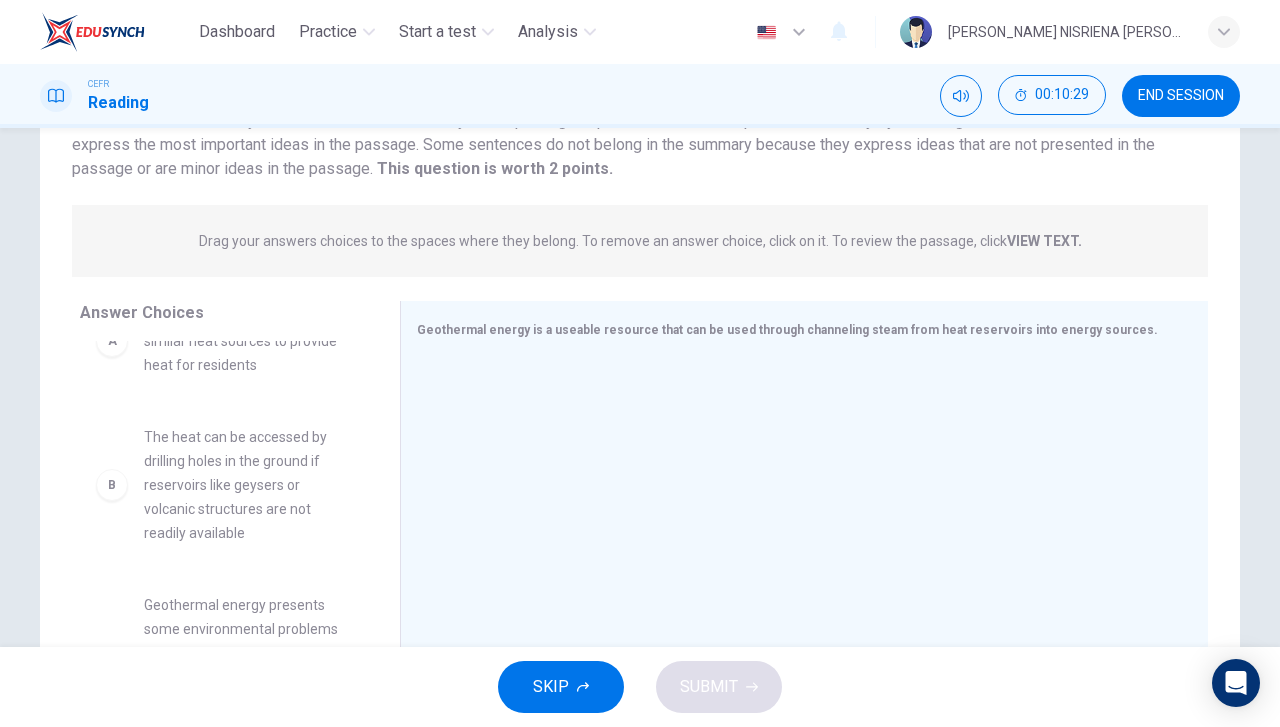 scroll, scrollTop: 51, scrollLeft: 0, axis: vertical 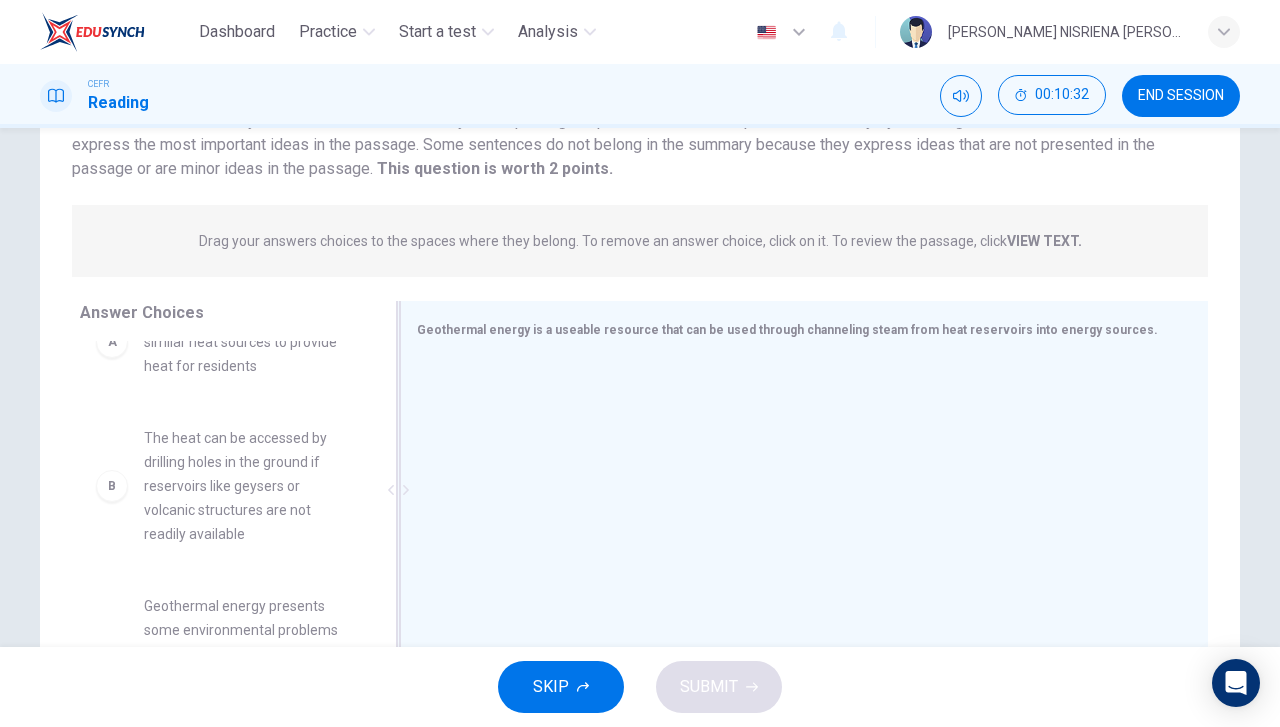 click at bounding box center (796, 492) 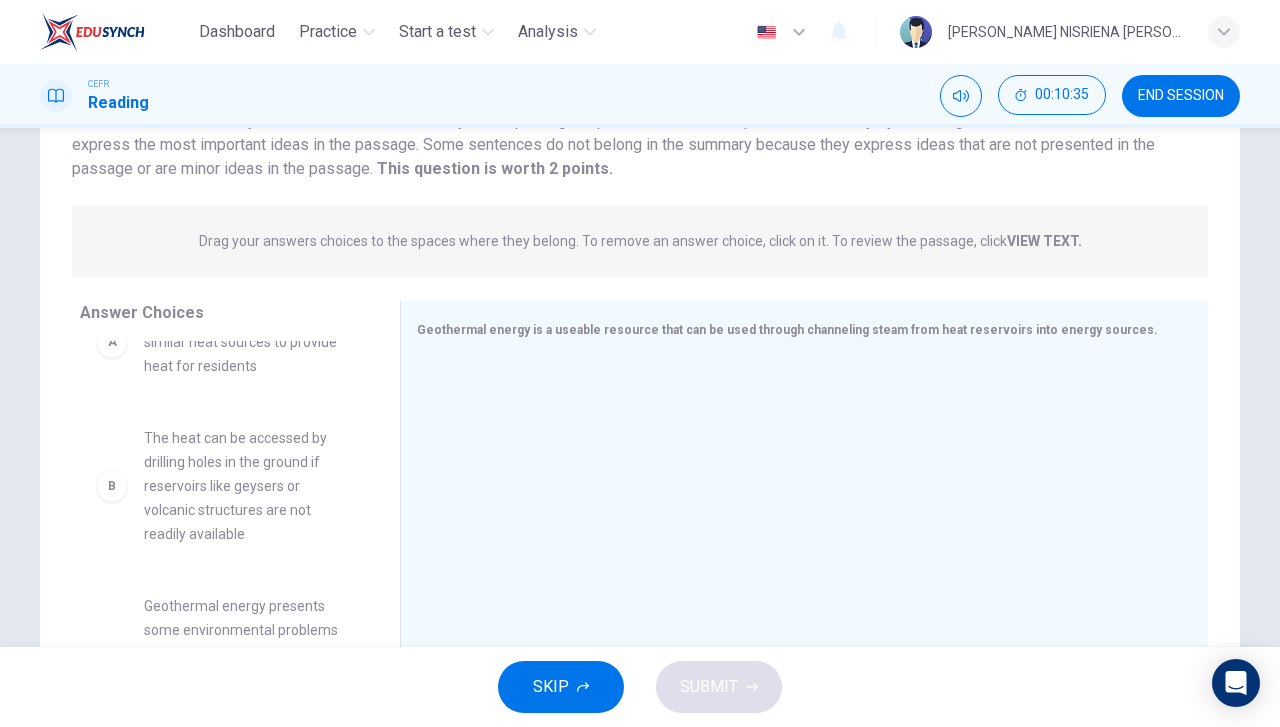 click on "The heat can be accessed by drilling holes in the ground if reservoirs like geysers or volcanic structures are not readily available" at bounding box center [248, 486] 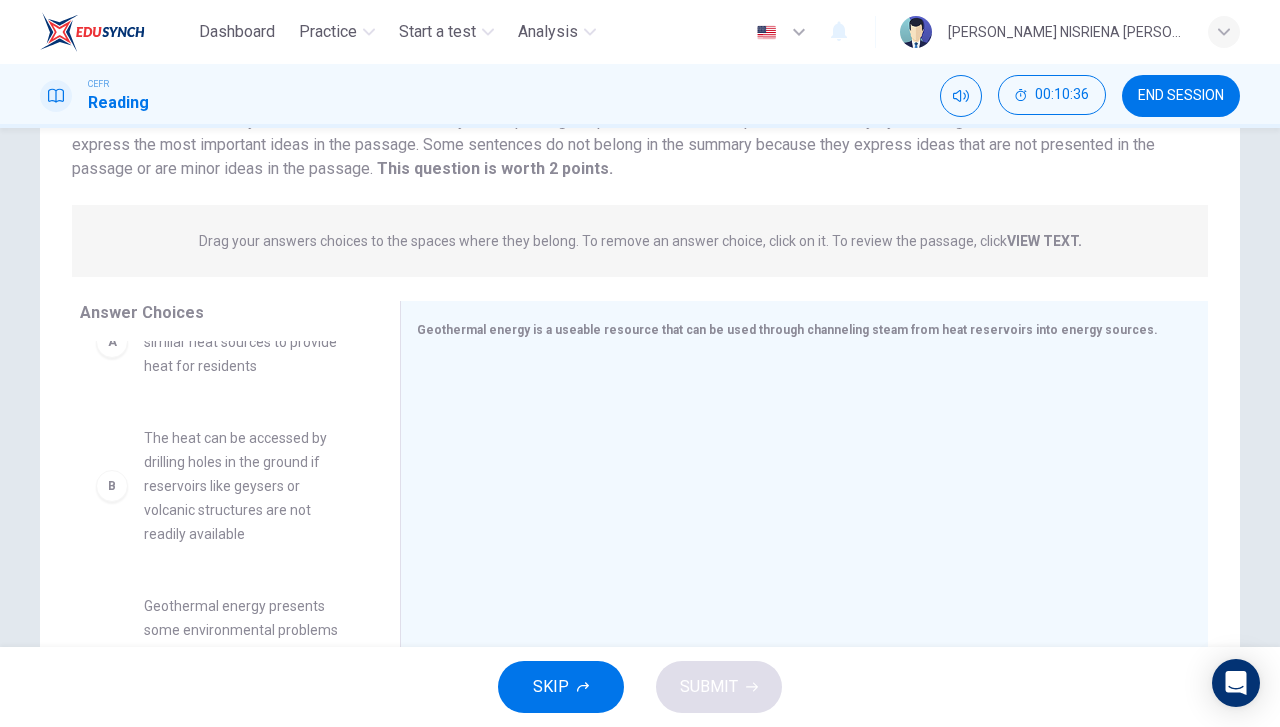 click on "B" at bounding box center [112, 486] 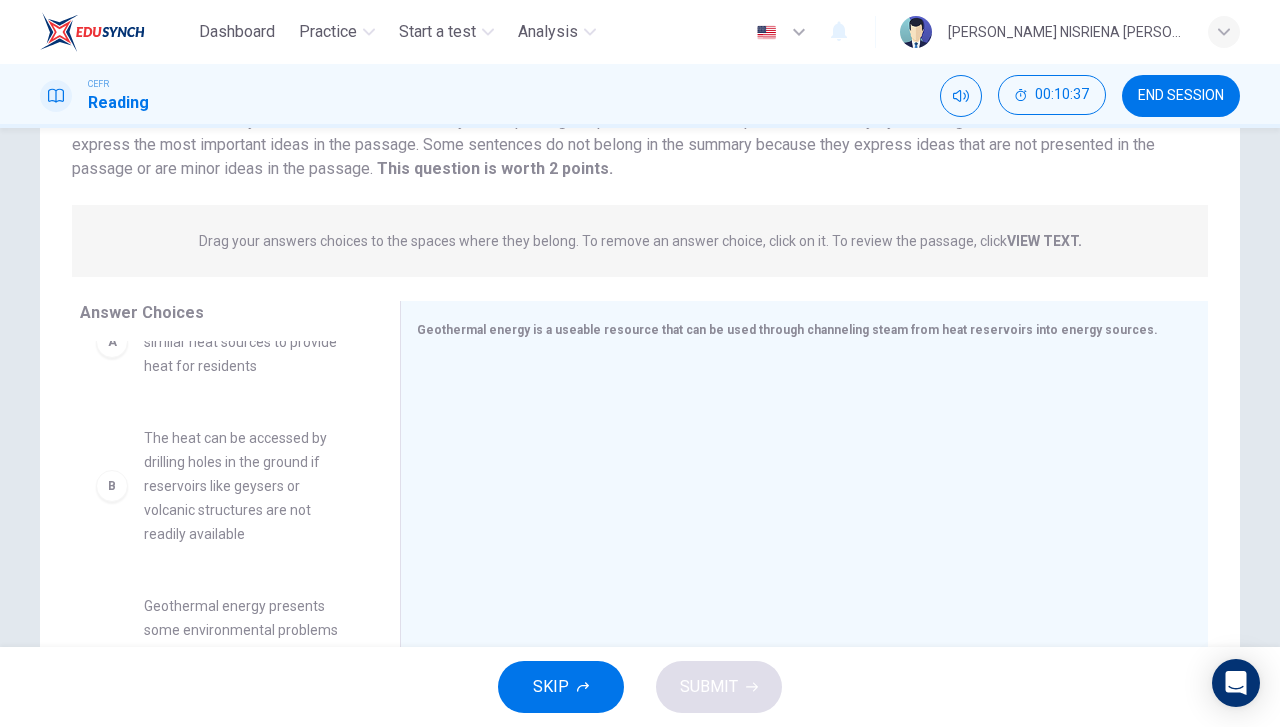 click on "B" at bounding box center (112, 486) 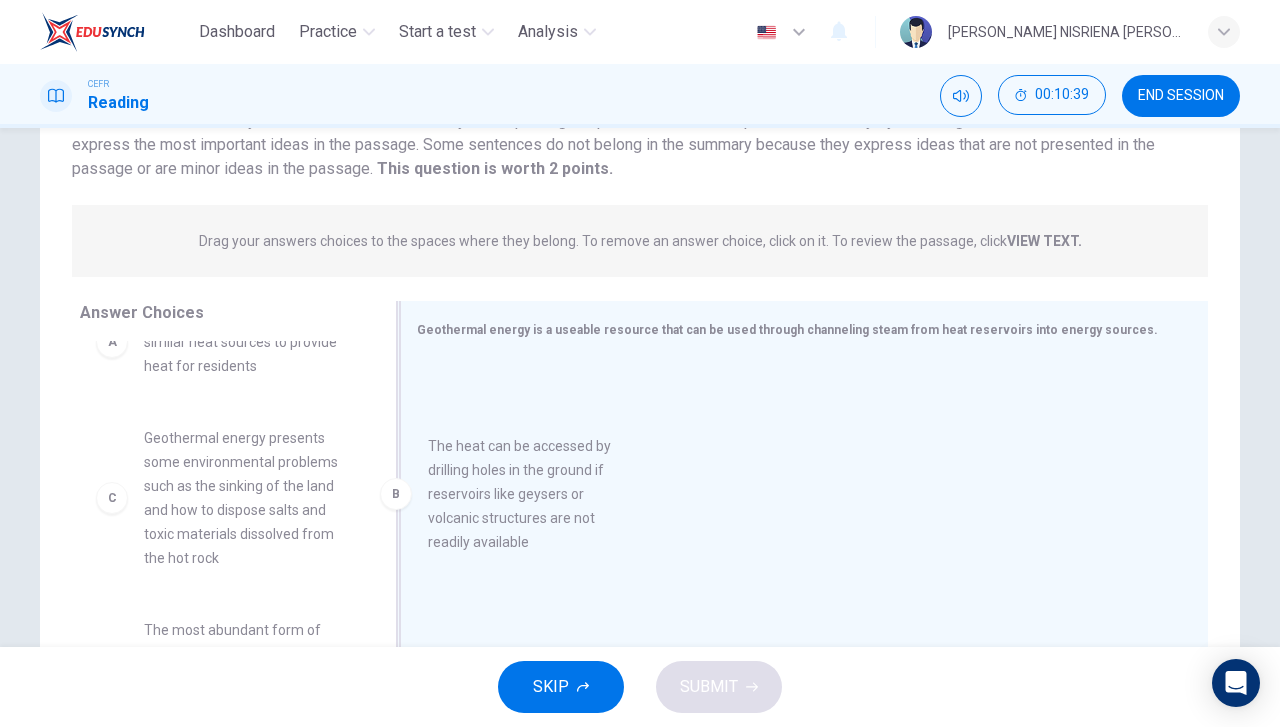drag, startPoint x: 113, startPoint y: 487, endPoint x: 412, endPoint y: 505, distance: 299.54132 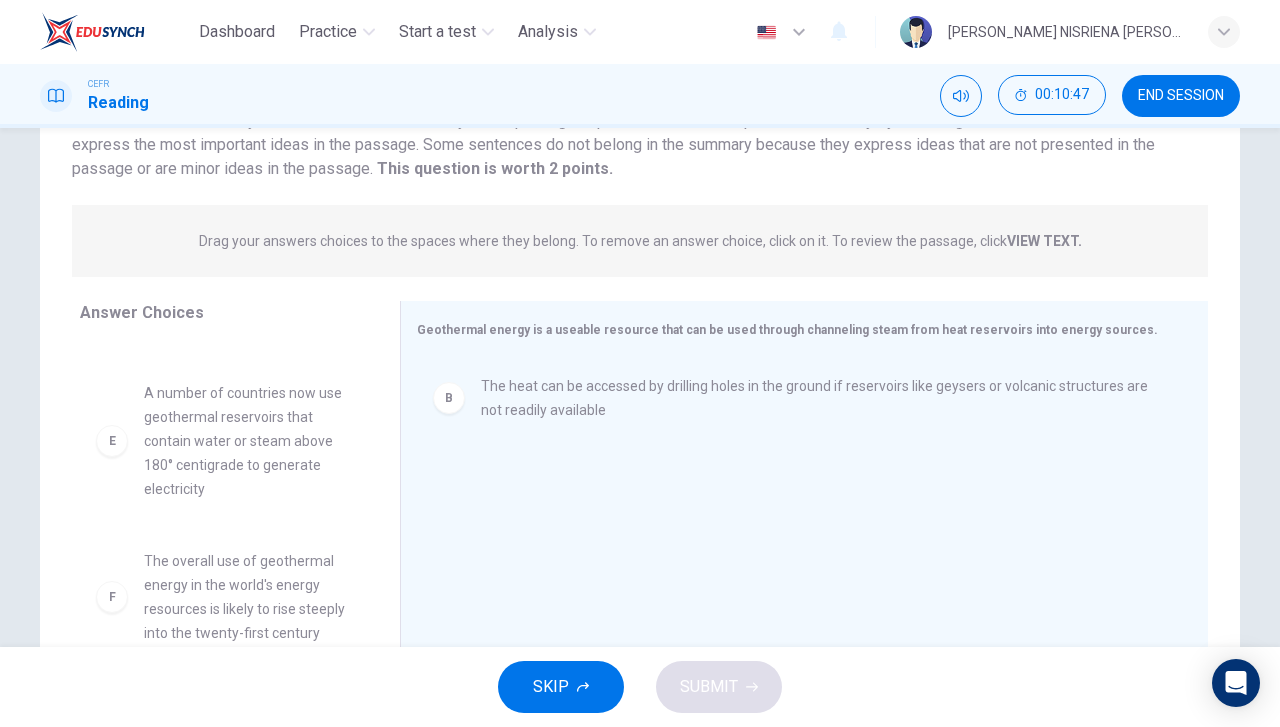 scroll, scrollTop: 511, scrollLeft: 0, axis: vertical 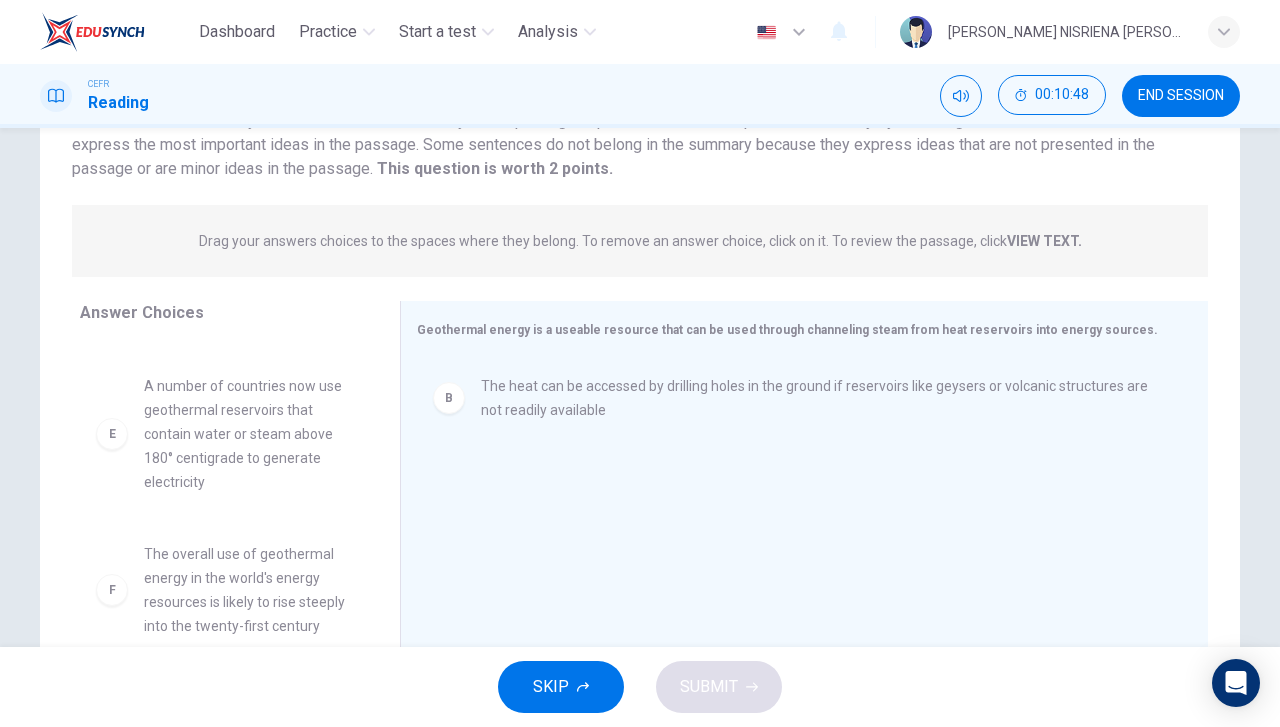 click on "A number of countries now use geothermal reservoirs that contain water or steam above 180° centigrade to generate electricity" at bounding box center [248, 434] 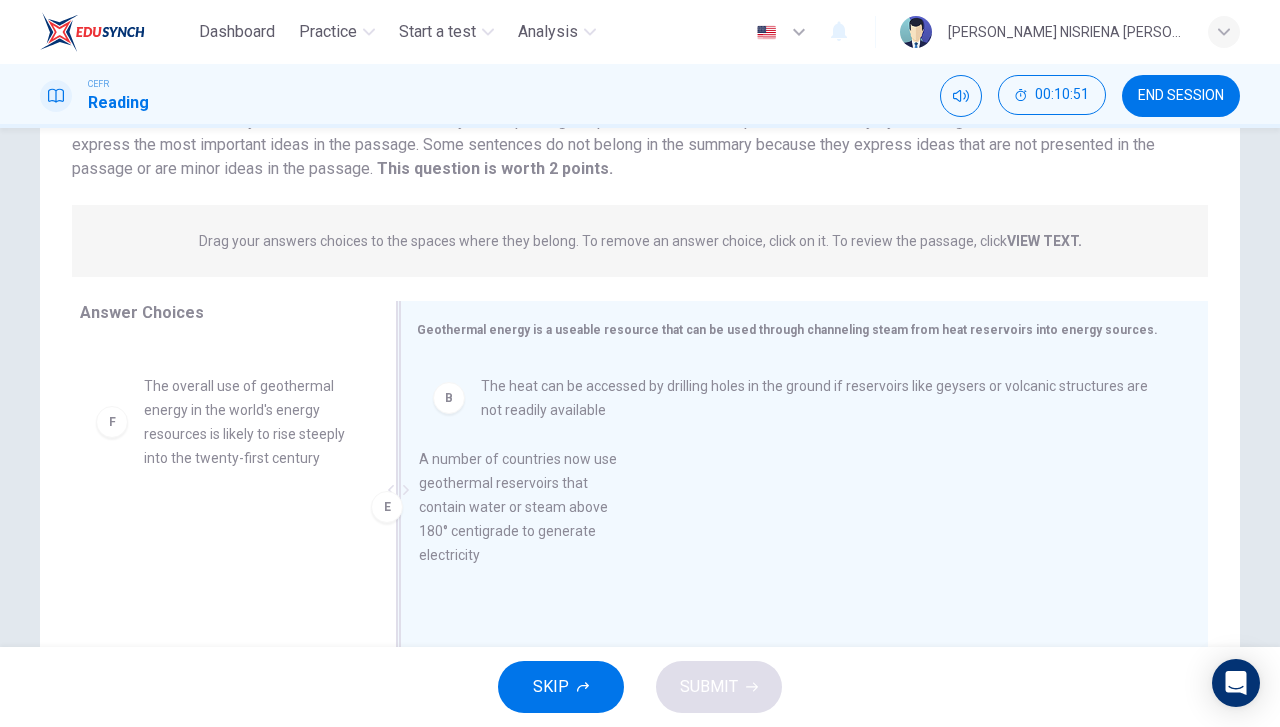 drag, startPoint x: 191, startPoint y: 468, endPoint x: 471, endPoint y: 547, distance: 290.93127 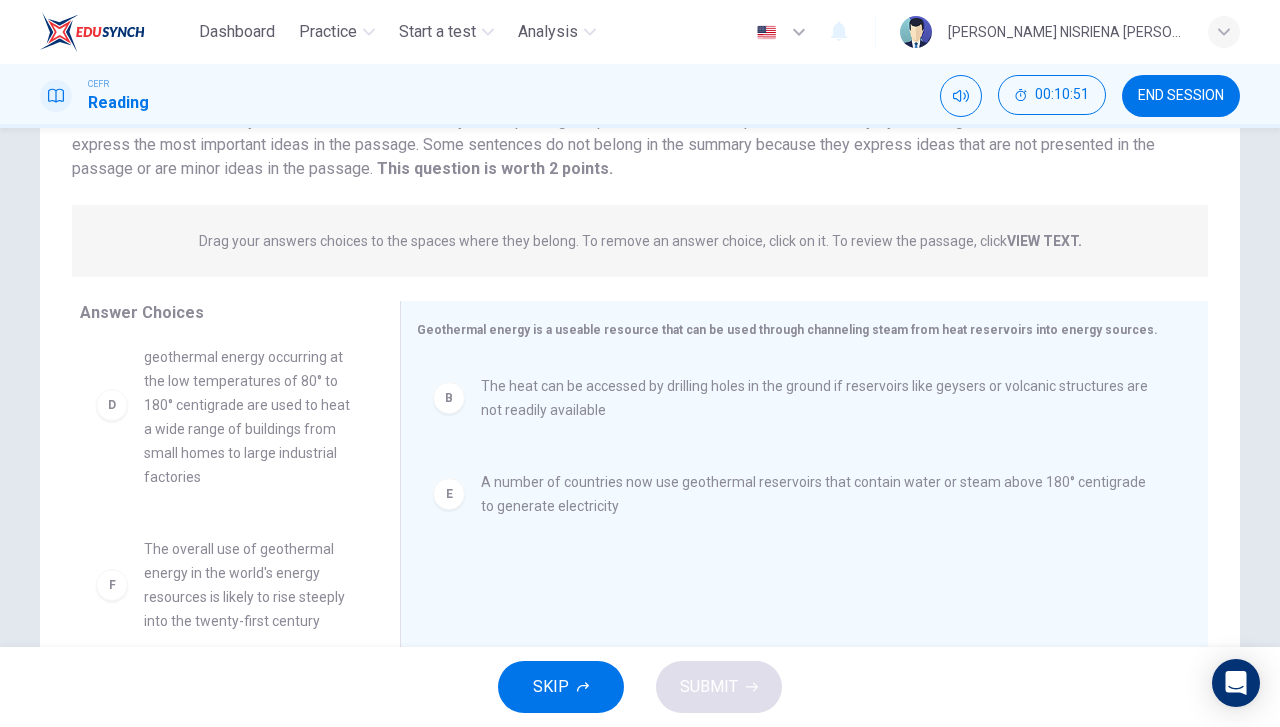 scroll, scrollTop: 372, scrollLeft: 0, axis: vertical 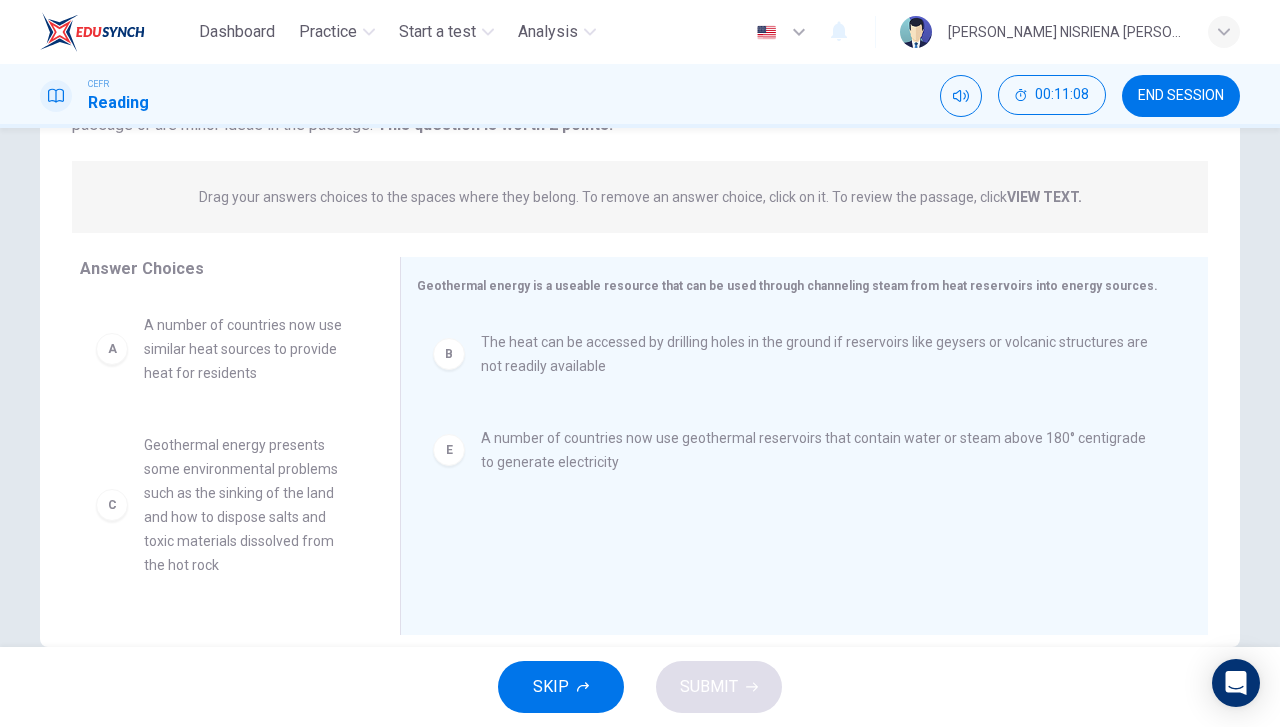 drag, startPoint x: 170, startPoint y: 366, endPoint x: 322, endPoint y: 396, distance: 154.93224 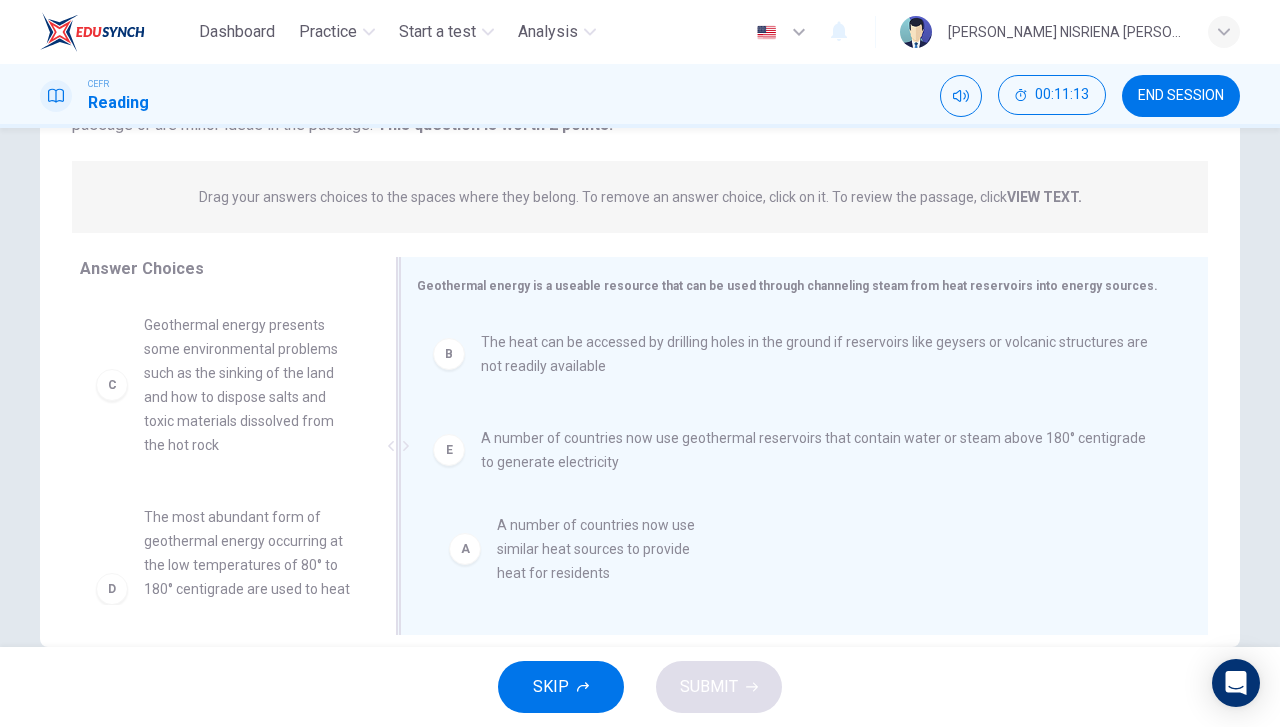 drag, startPoint x: 174, startPoint y: 367, endPoint x: 574, endPoint y: 589, distance: 457.47568 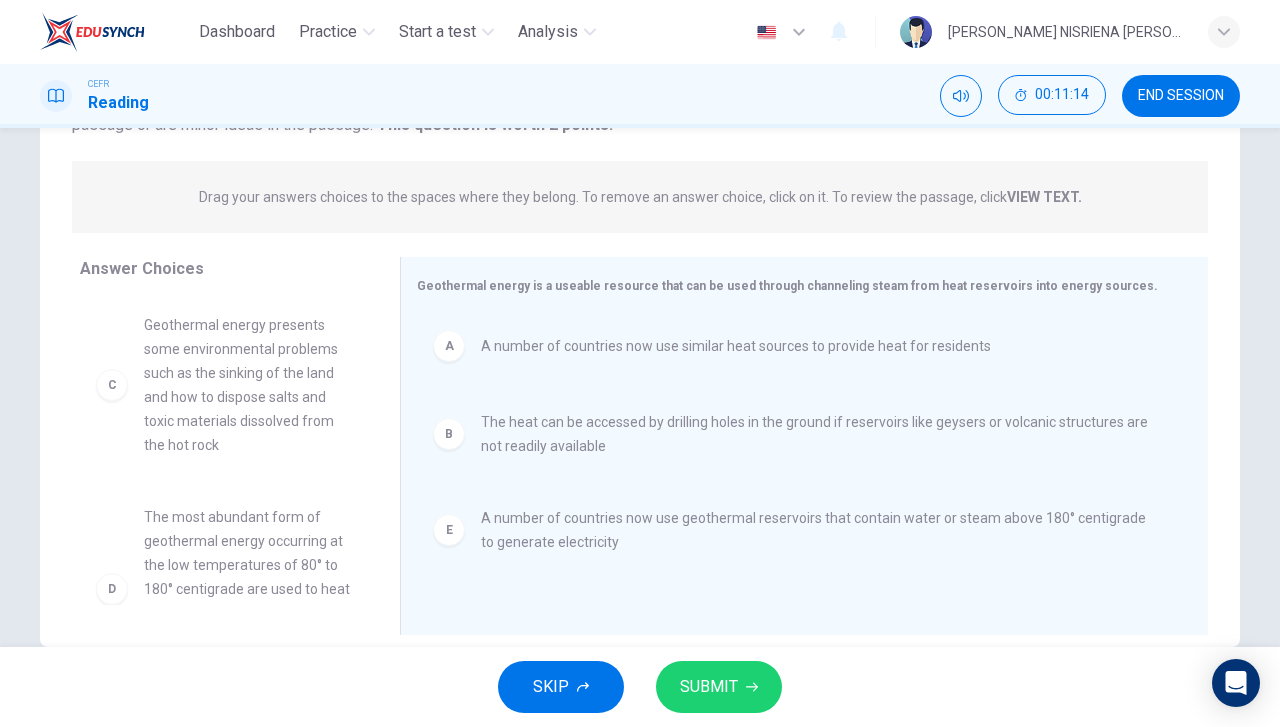click on "SUBMIT" at bounding box center [709, 687] 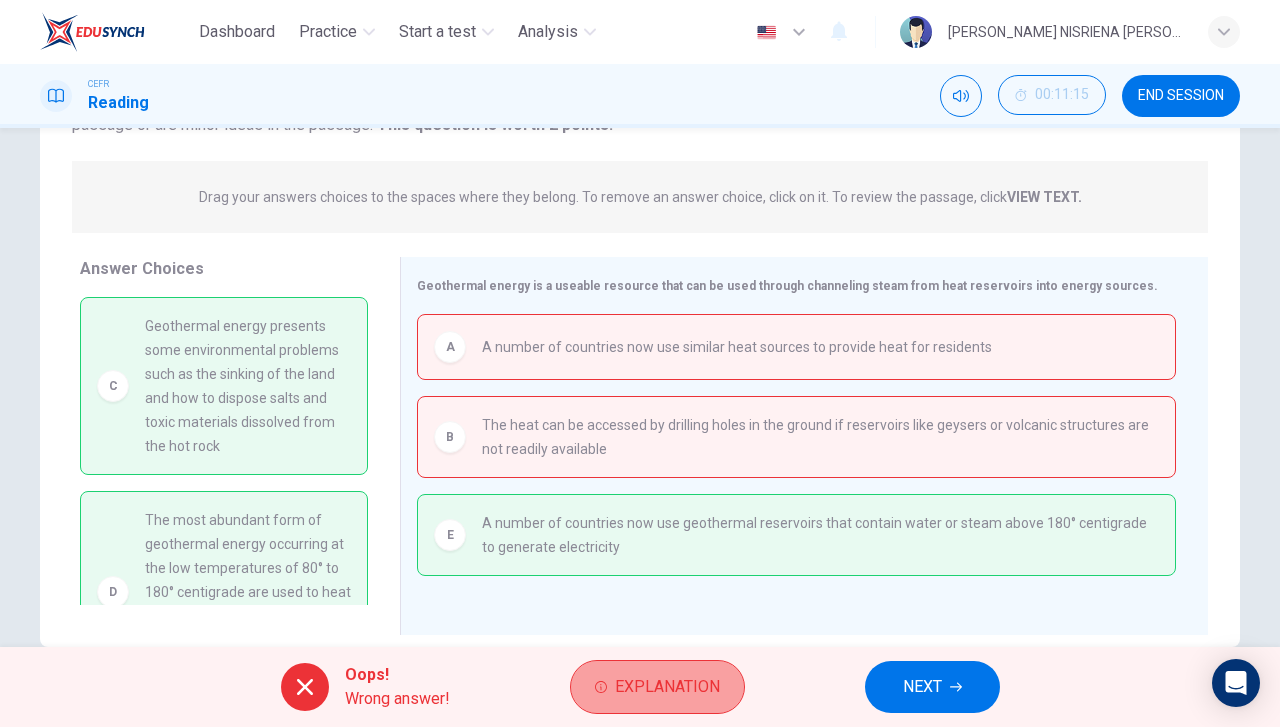 click on "Explanation" at bounding box center (667, 687) 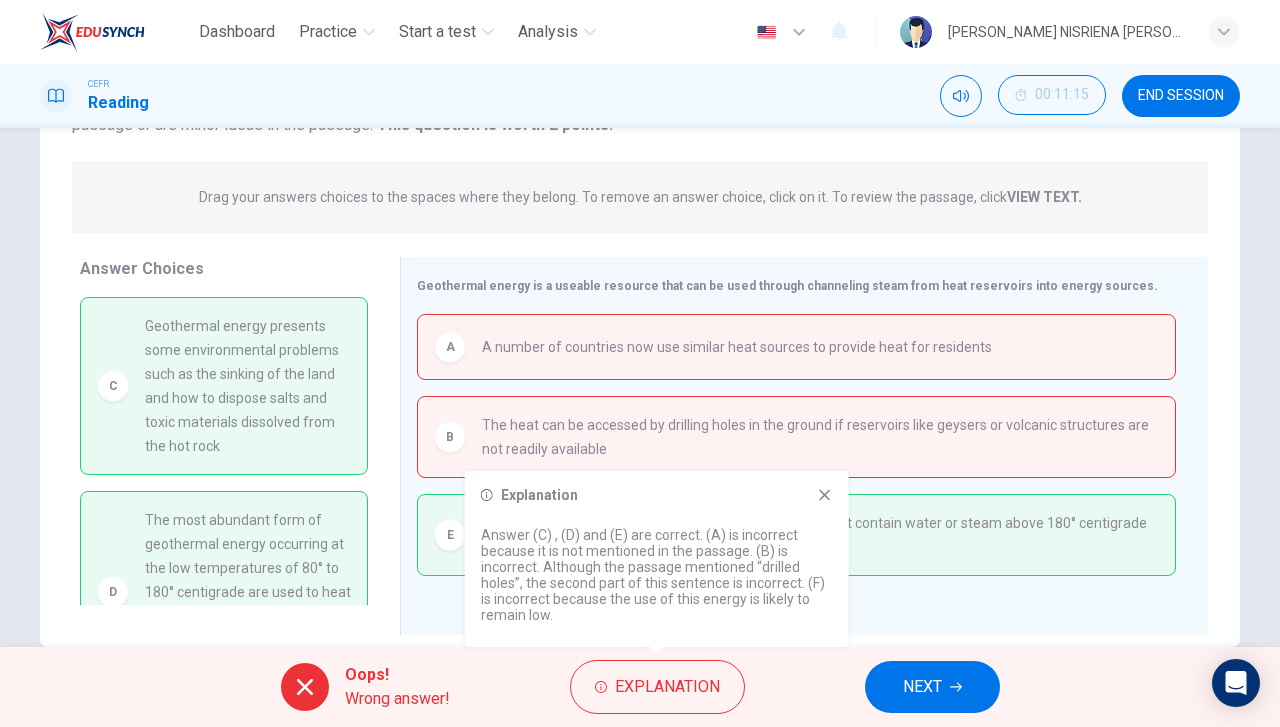 click 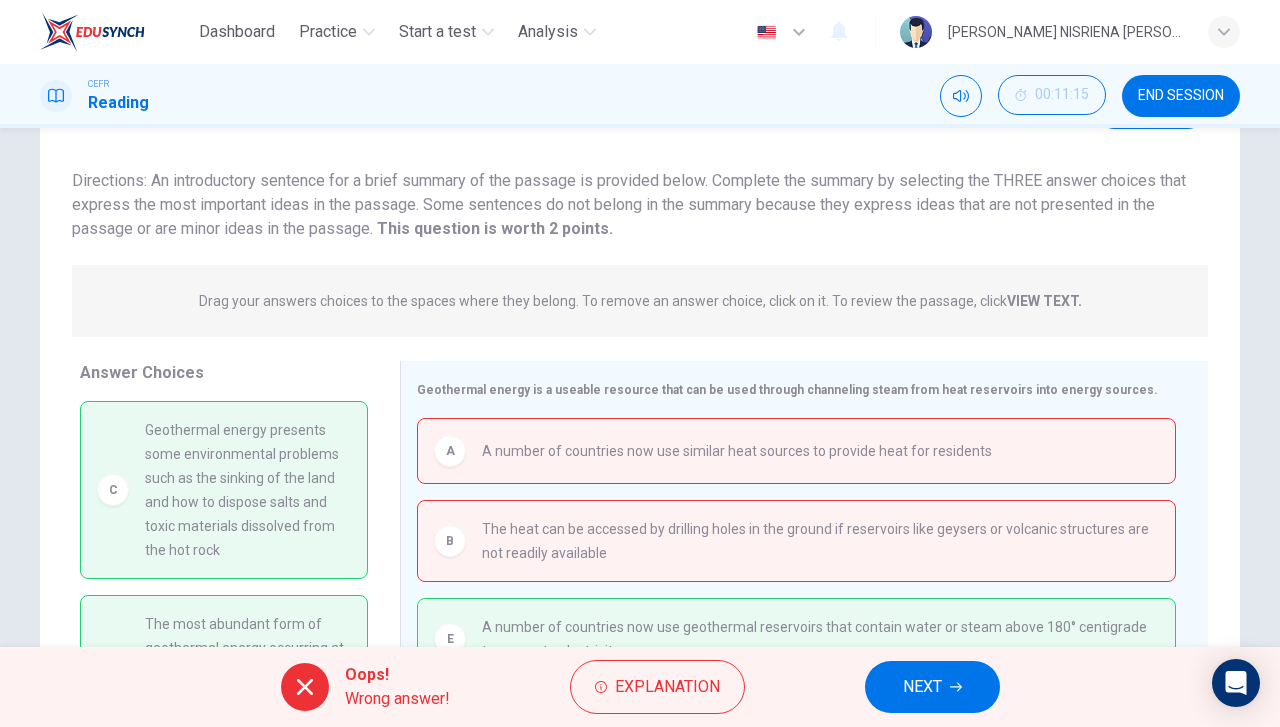 scroll, scrollTop: 0, scrollLeft: 0, axis: both 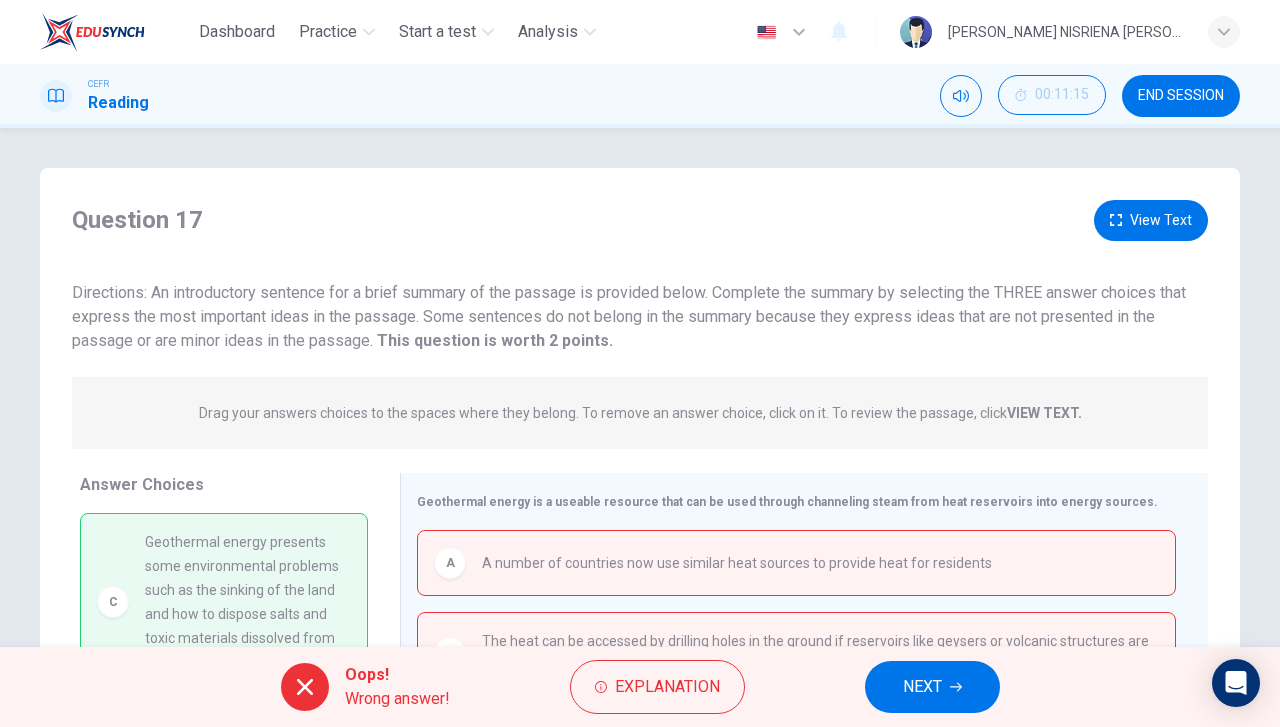 click on "VIEW TEXT." at bounding box center [1044, 413] 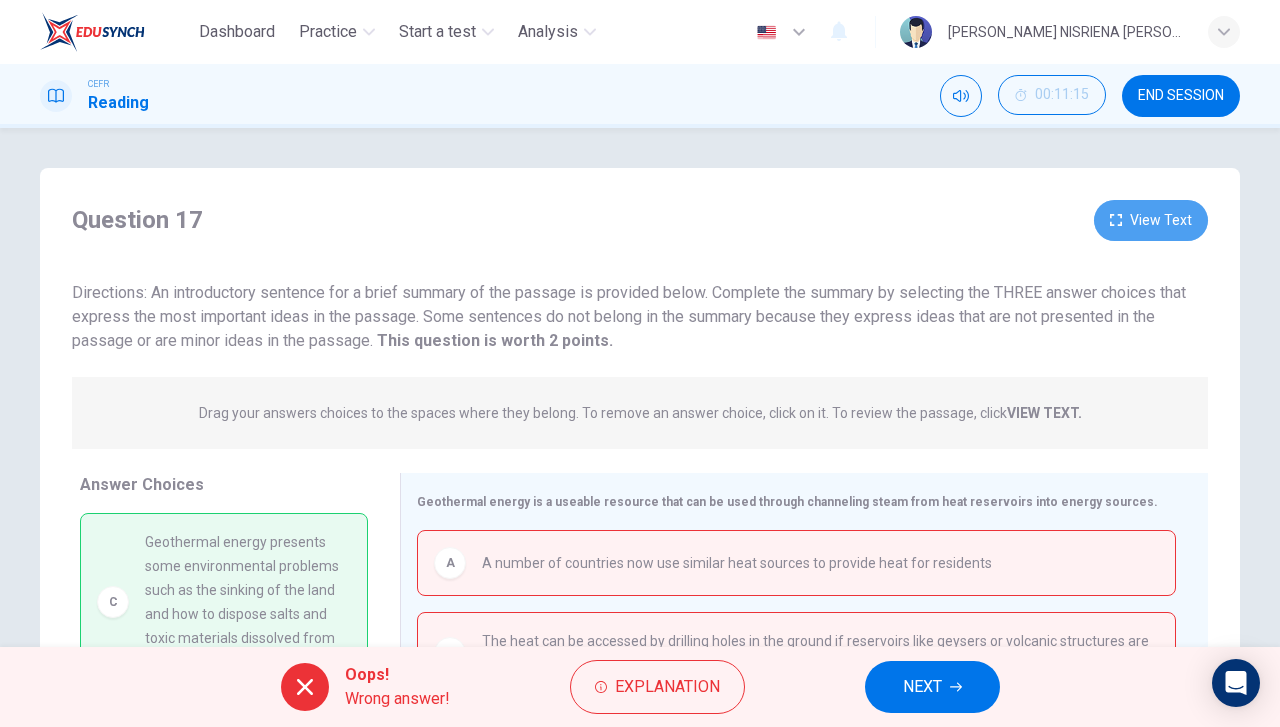 click on "View Text" at bounding box center (1151, 220) 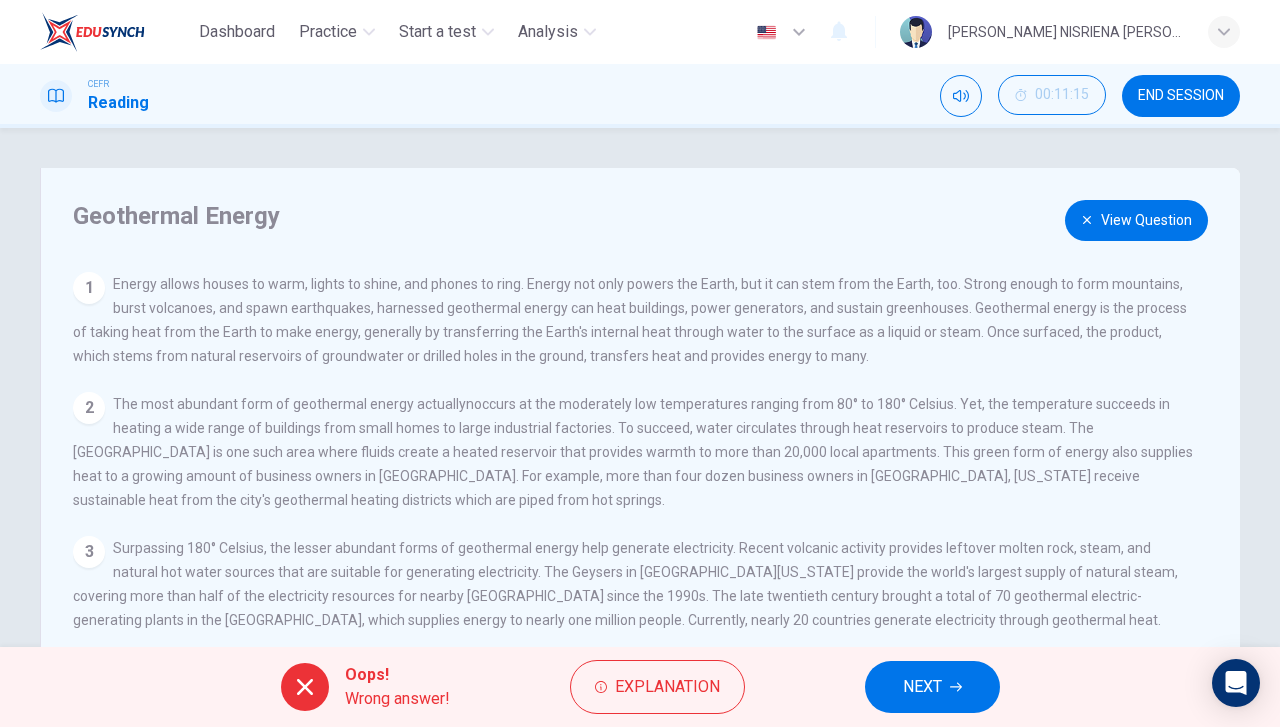 scroll, scrollTop: 62, scrollLeft: 0, axis: vertical 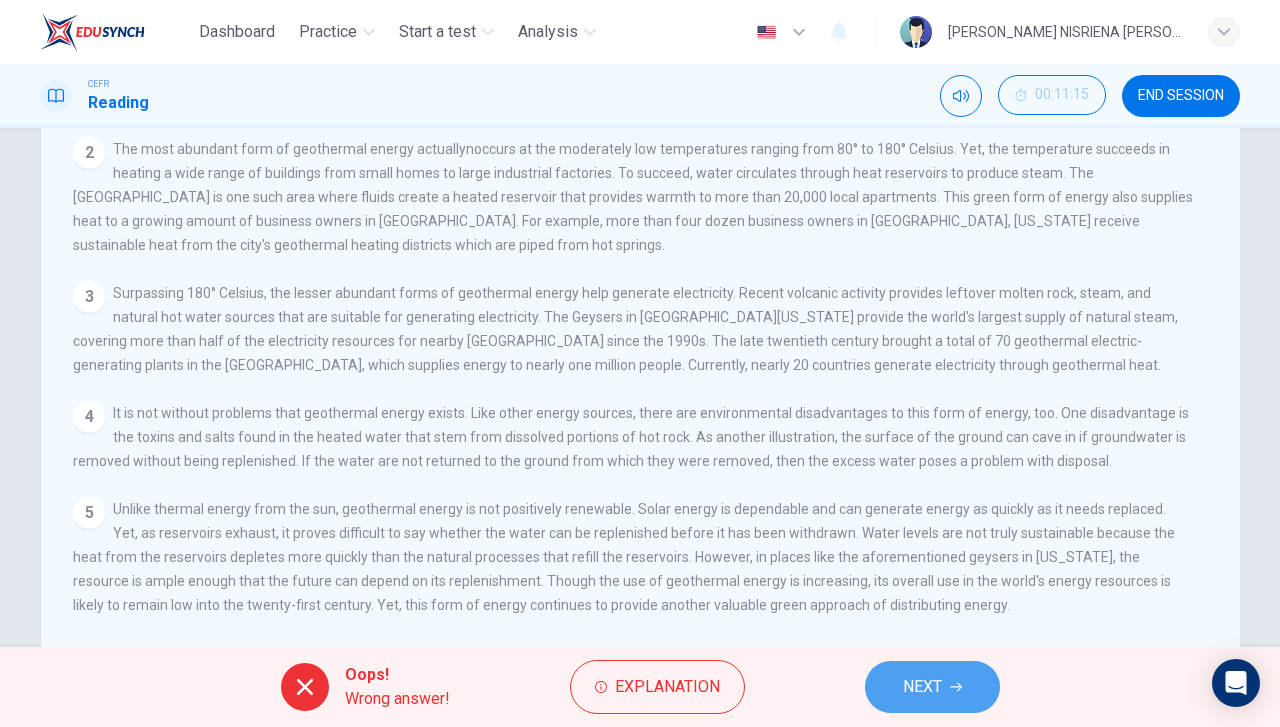 click on "NEXT" at bounding box center [922, 687] 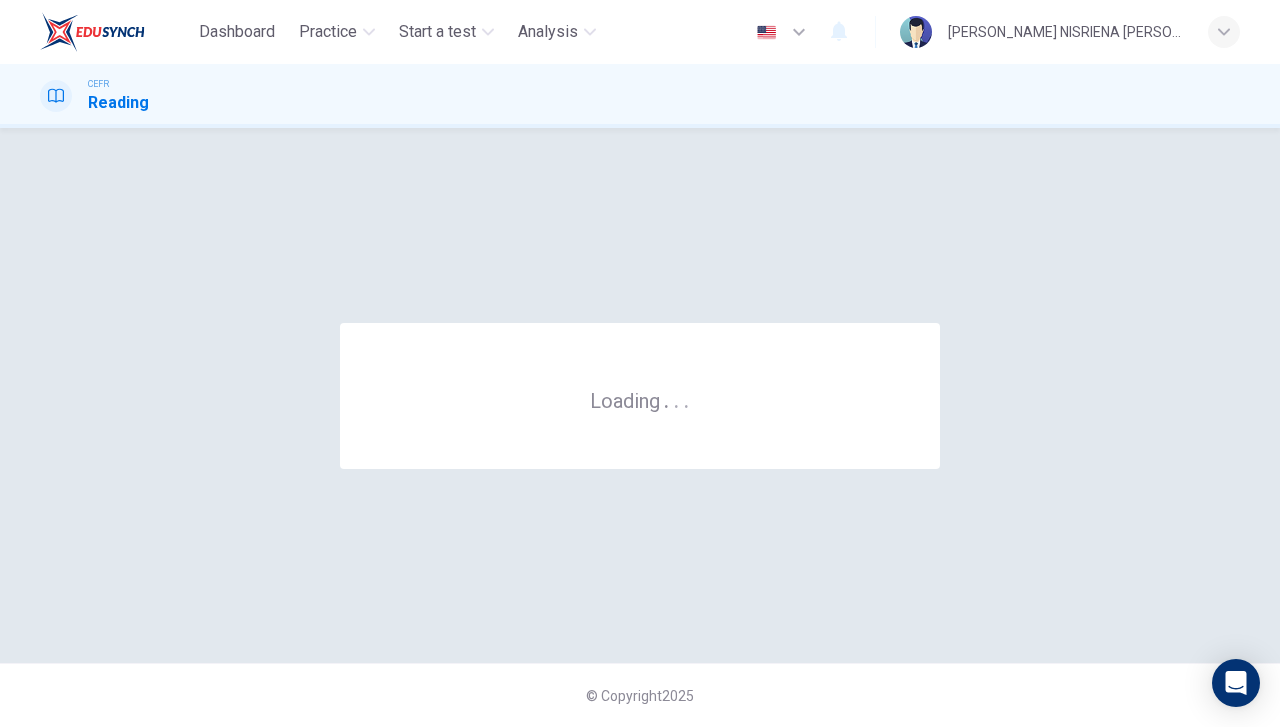 scroll, scrollTop: 0, scrollLeft: 0, axis: both 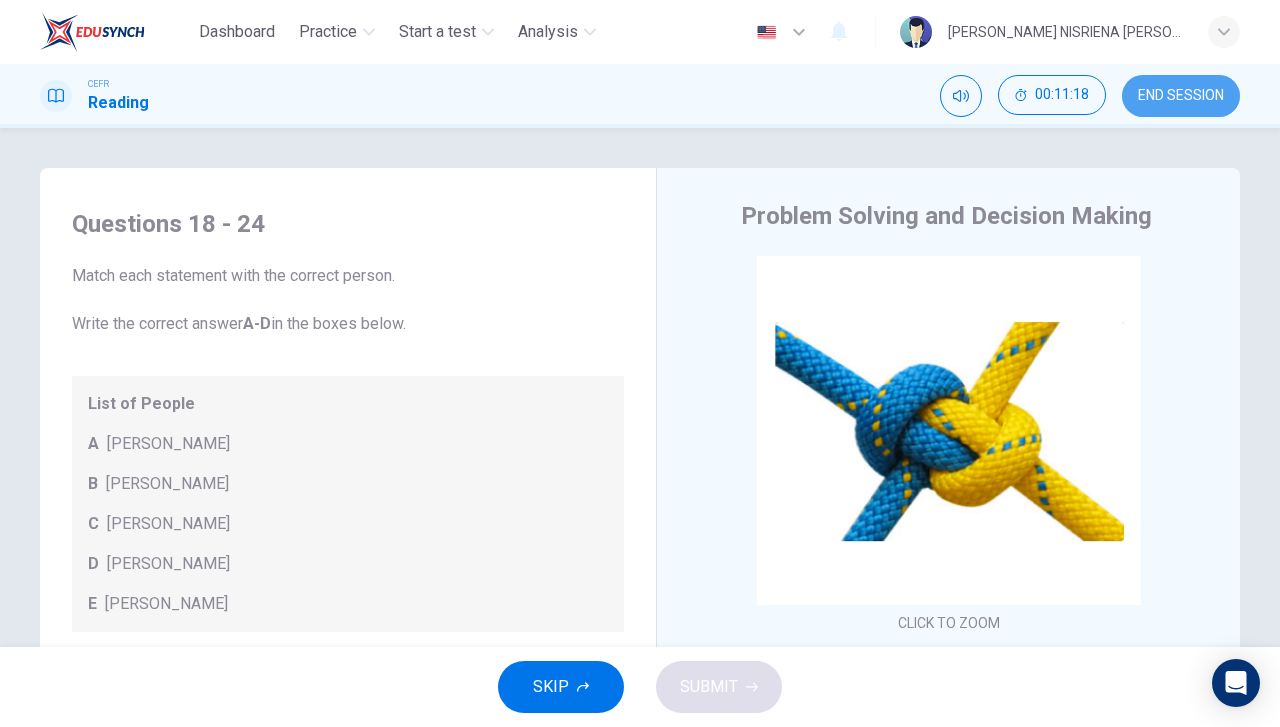 click on "END SESSION" at bounding box center [1181, 96] 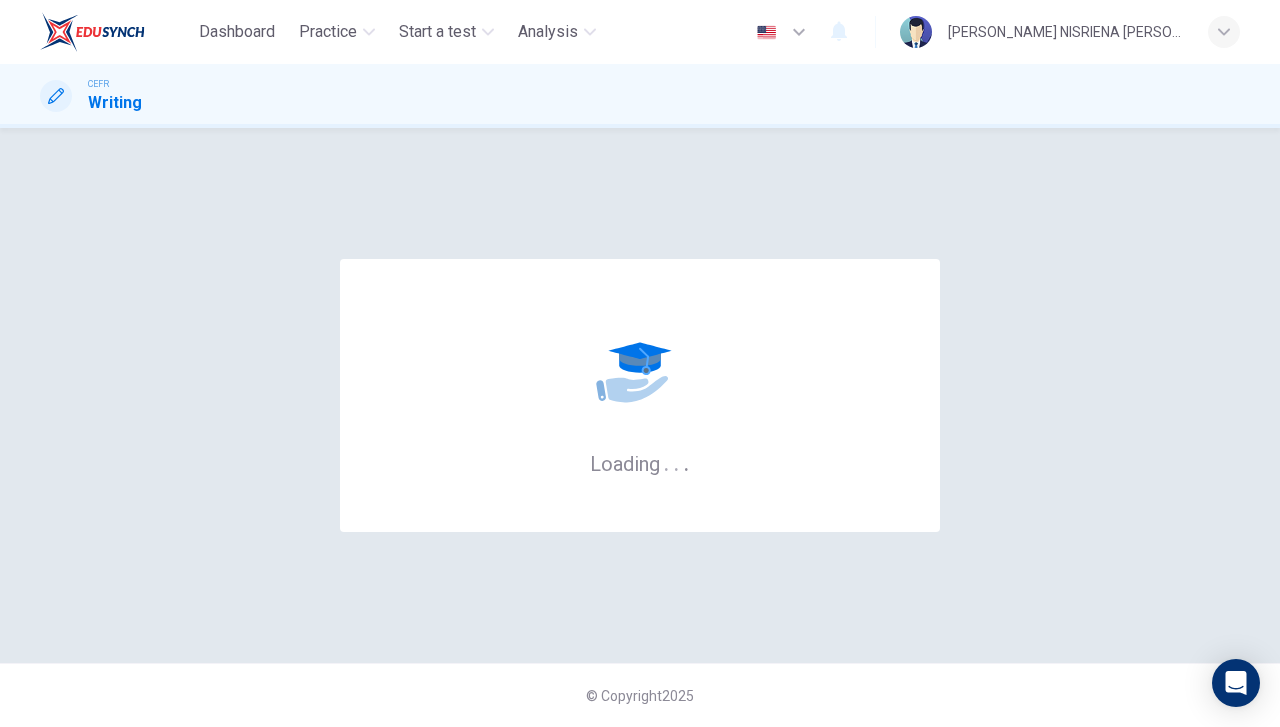 scroll, scrollTop: 0, scrollLeft: 0, axis: both 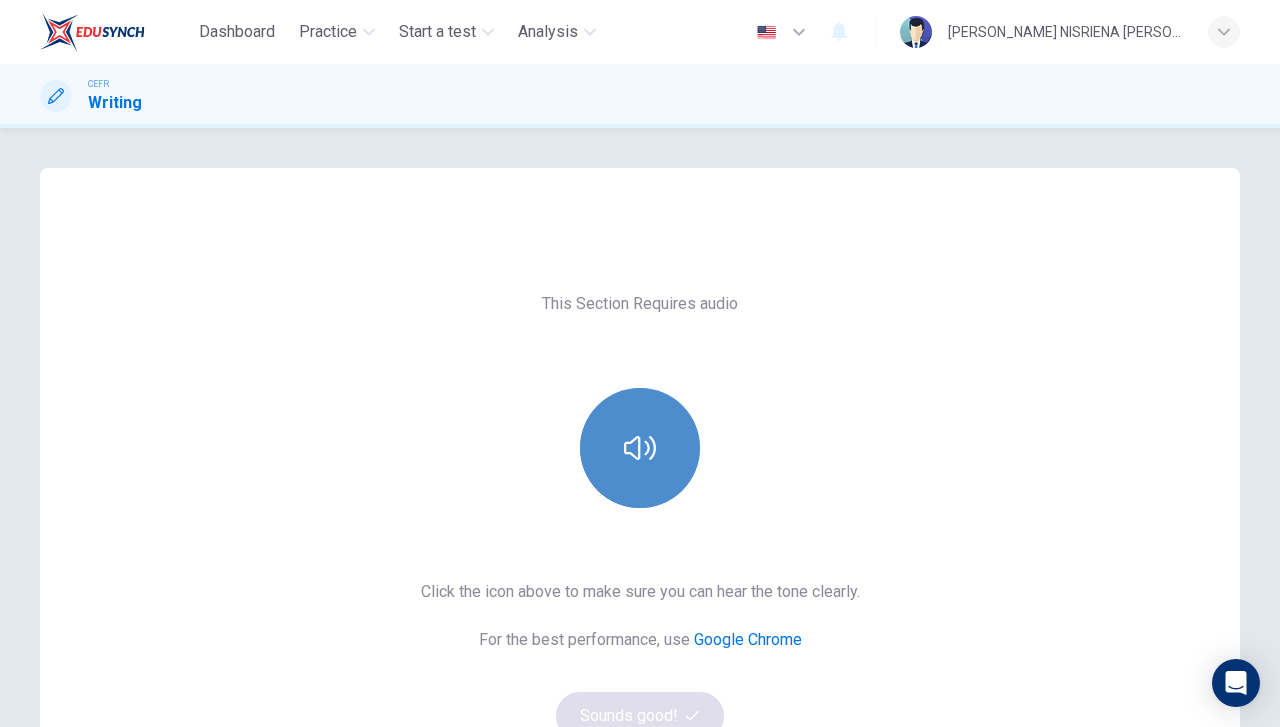 click at bounding box center (640, 448) 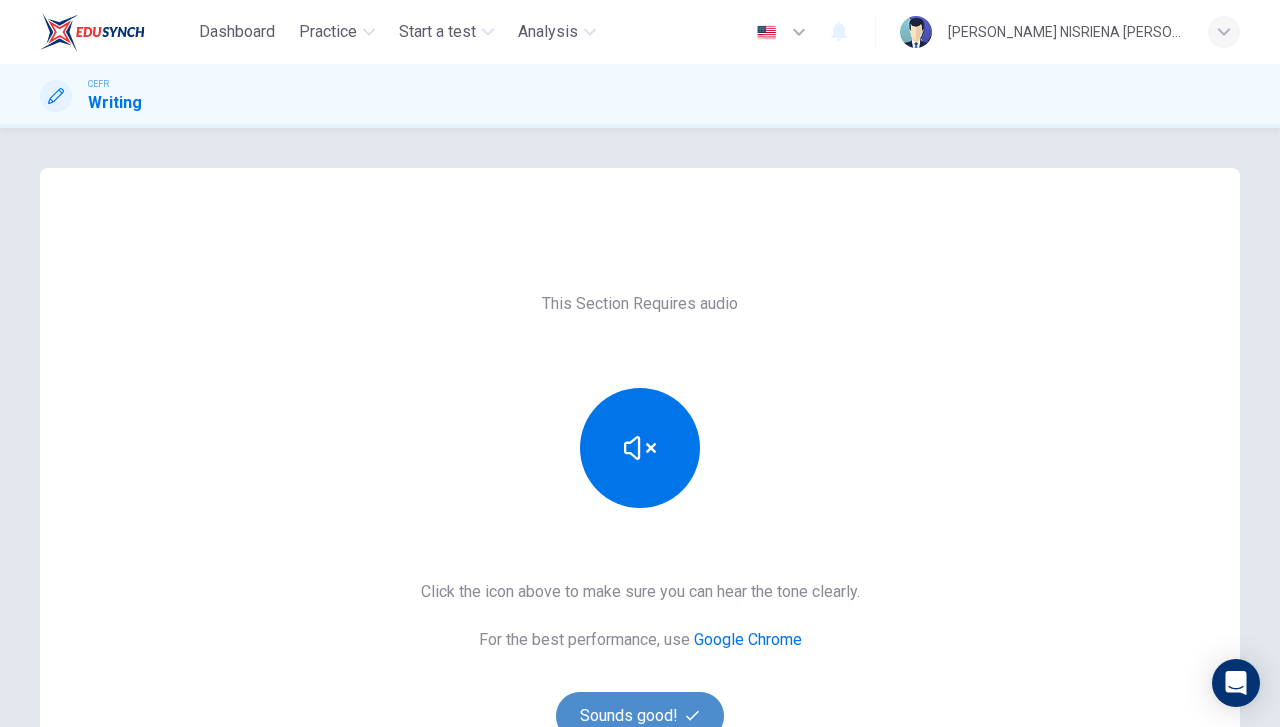 click on "Sounds good!" at bounding box center (640, 716) 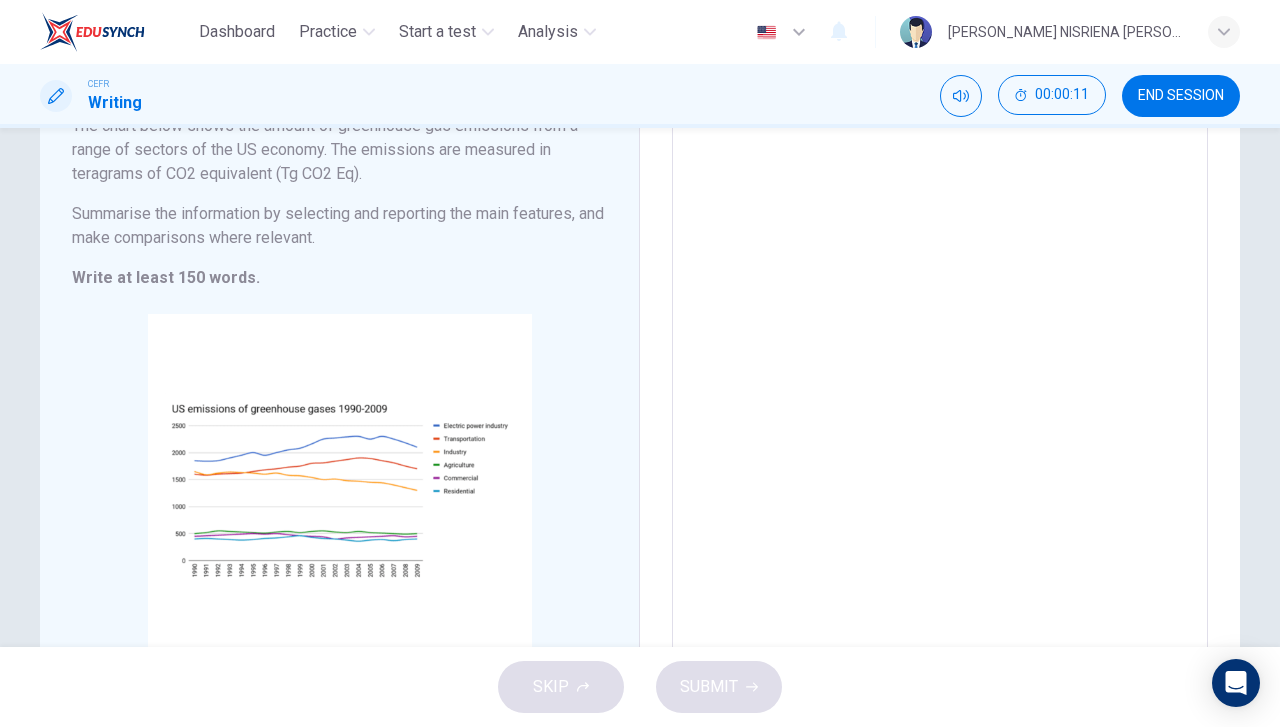 scroll, scrollTop: 189, scrollLeft: 0, axis: vertical 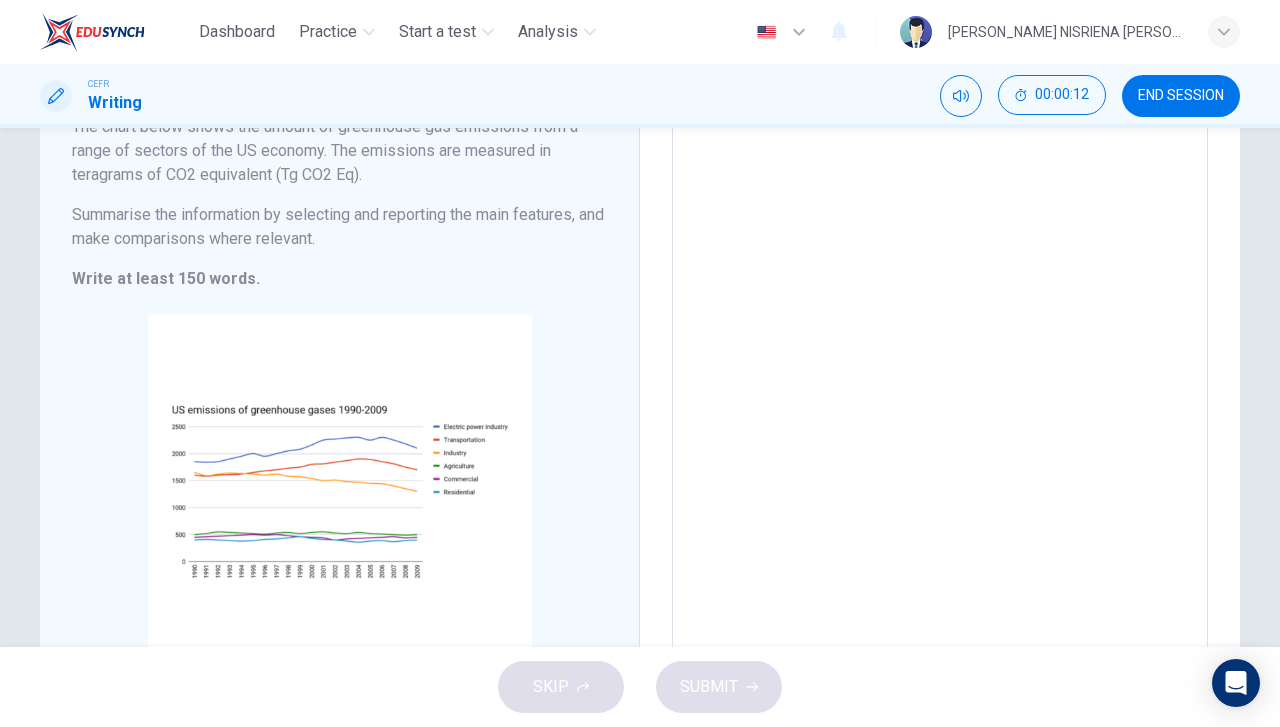 click on "You should spend about 20 minutes on this task. The chart below shows the amount of greenhouse gas emissions from a range of sectors of the US economy. The emissions are measured in teragrams of CO2 equivalent (Tg CO2 Eq).  Summarise the information by selecting and reporting the main features, and make comparisons where relevant. Write at least 150 words." at bounding box center (339, 183) 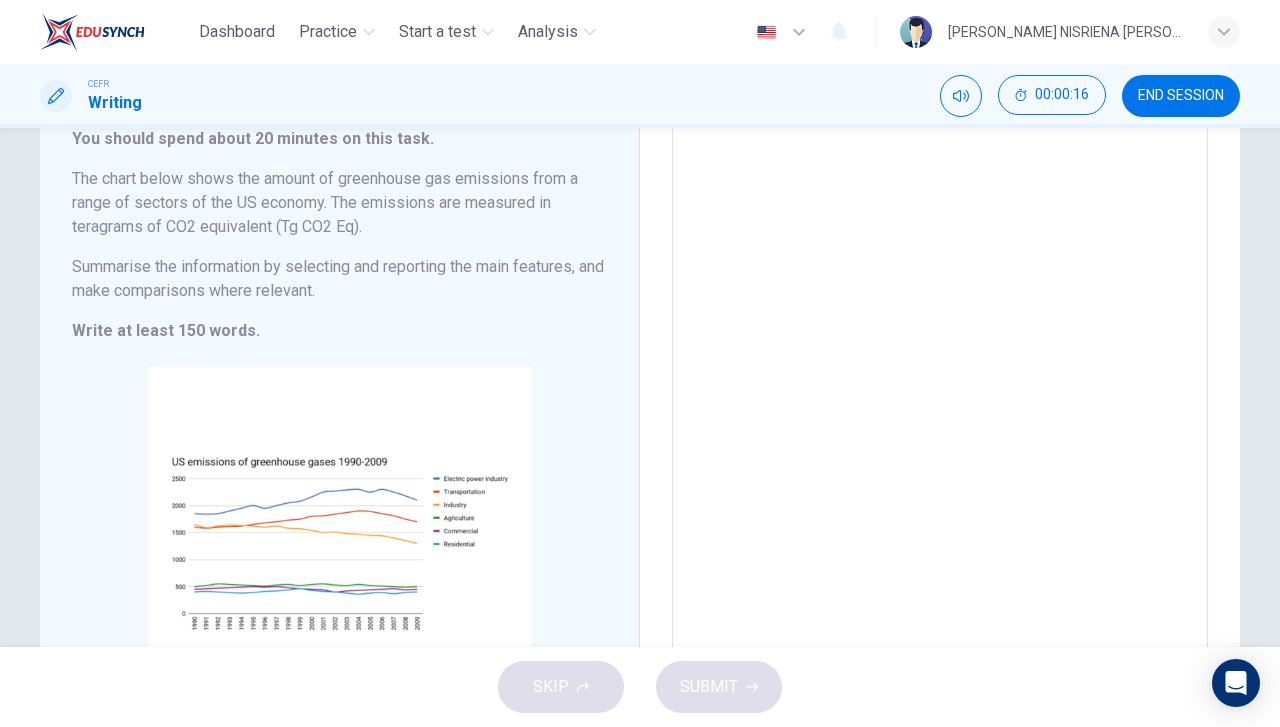 scroll, scrollTop: 136, scrollLeft: 0, axis: vertical 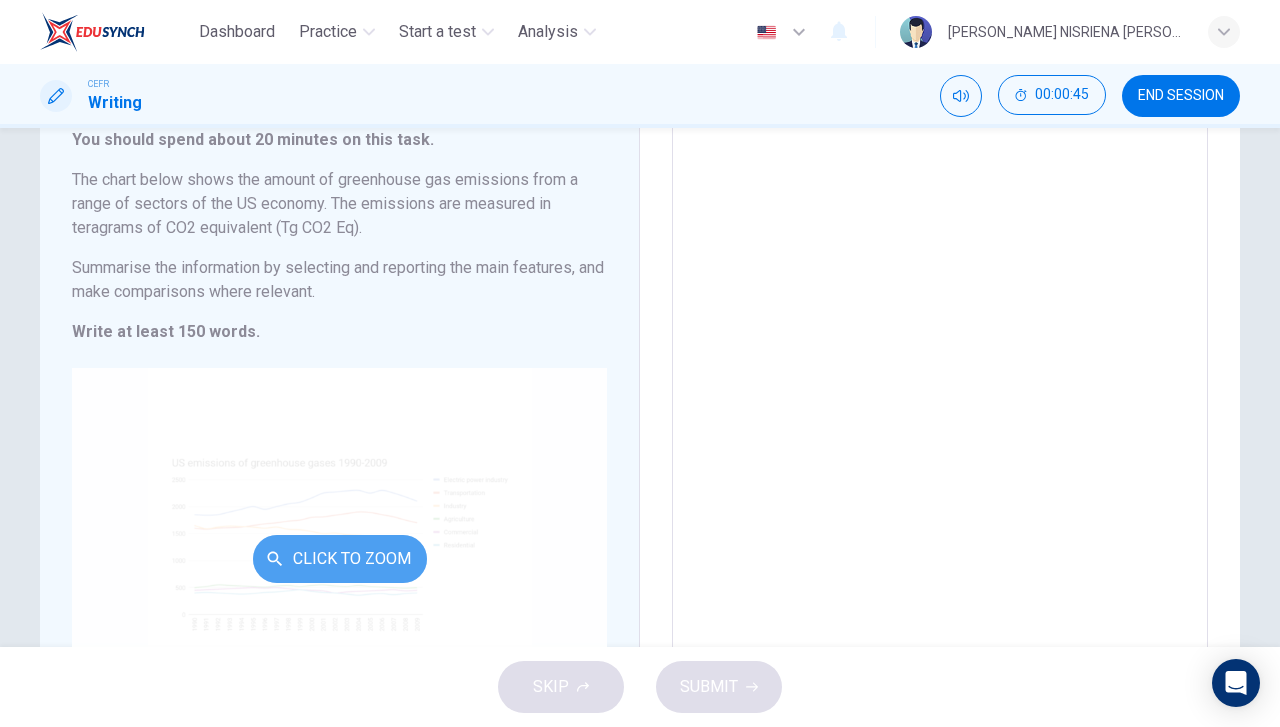 click on "Click to Zoom" at bounding box center (340, 559) 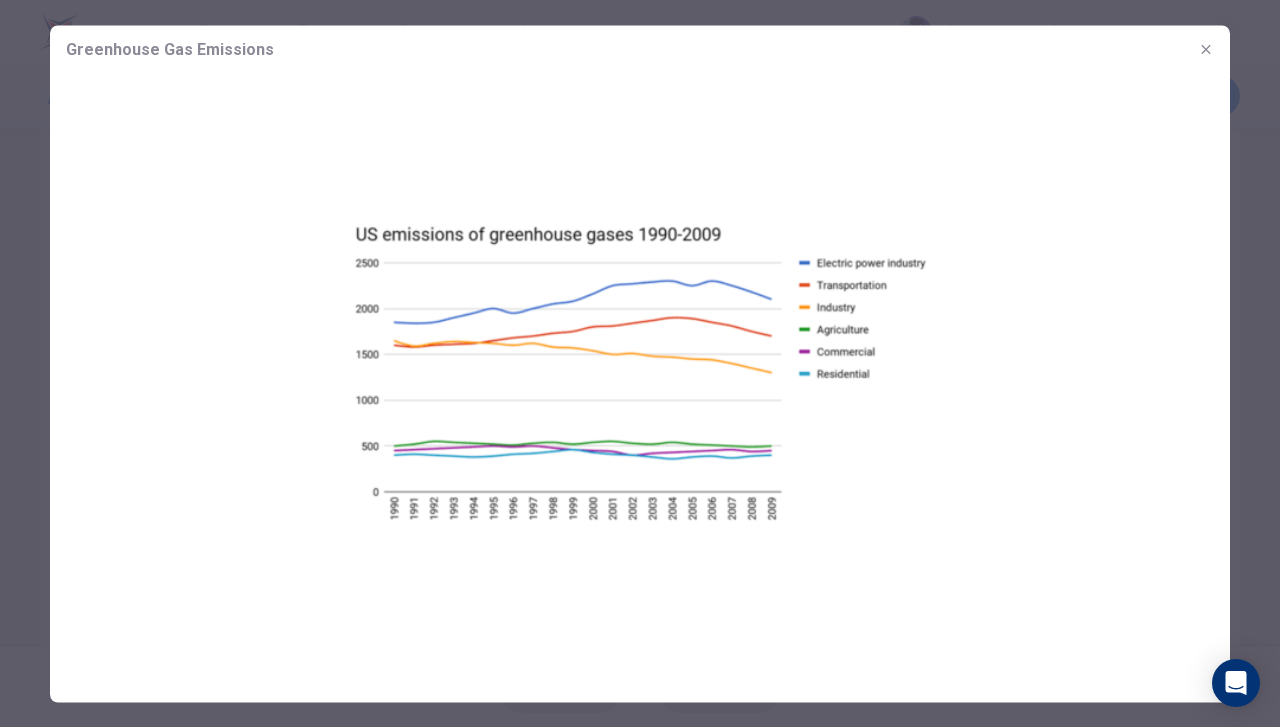 click at bounding box center (640, 369) 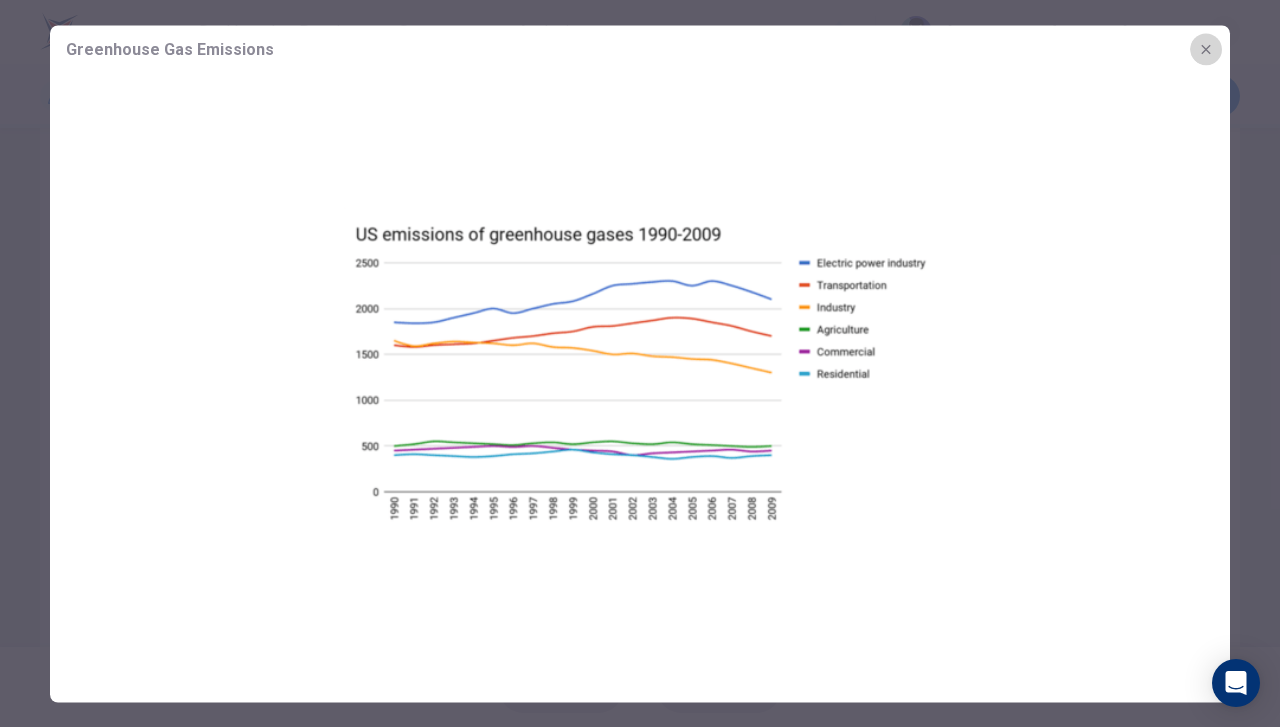 click 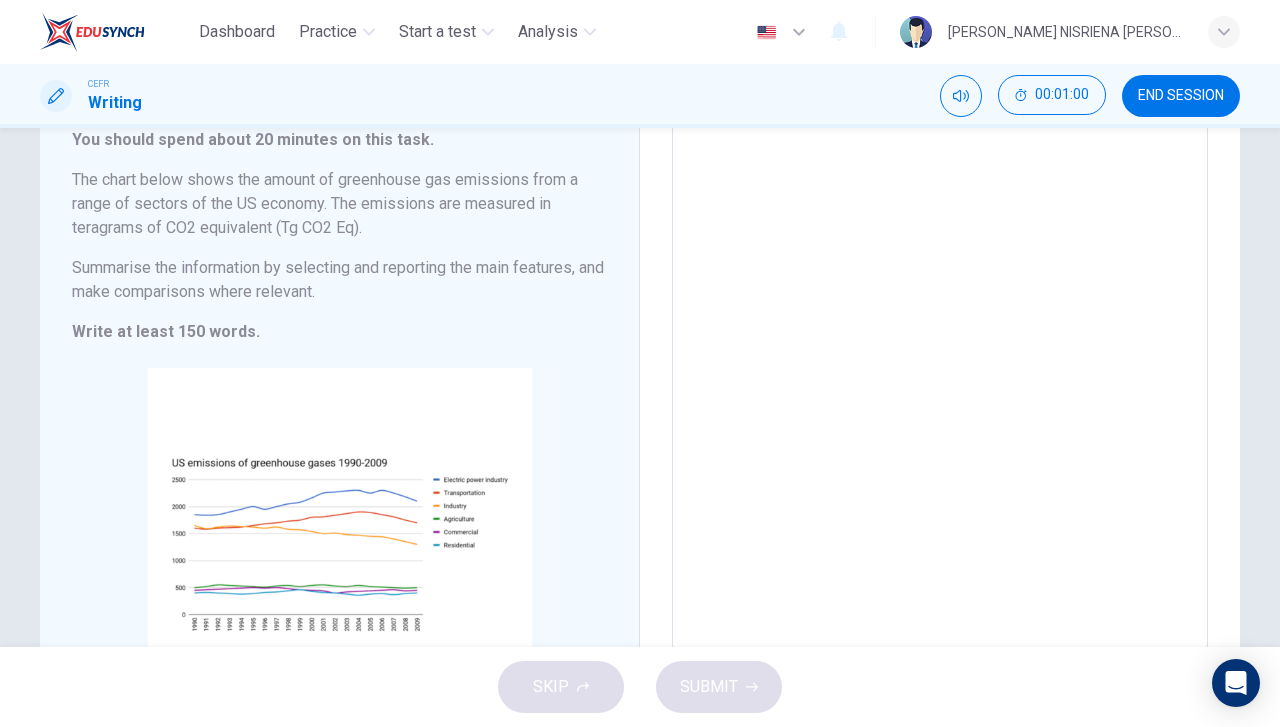 click at bounding box center [940, 410] 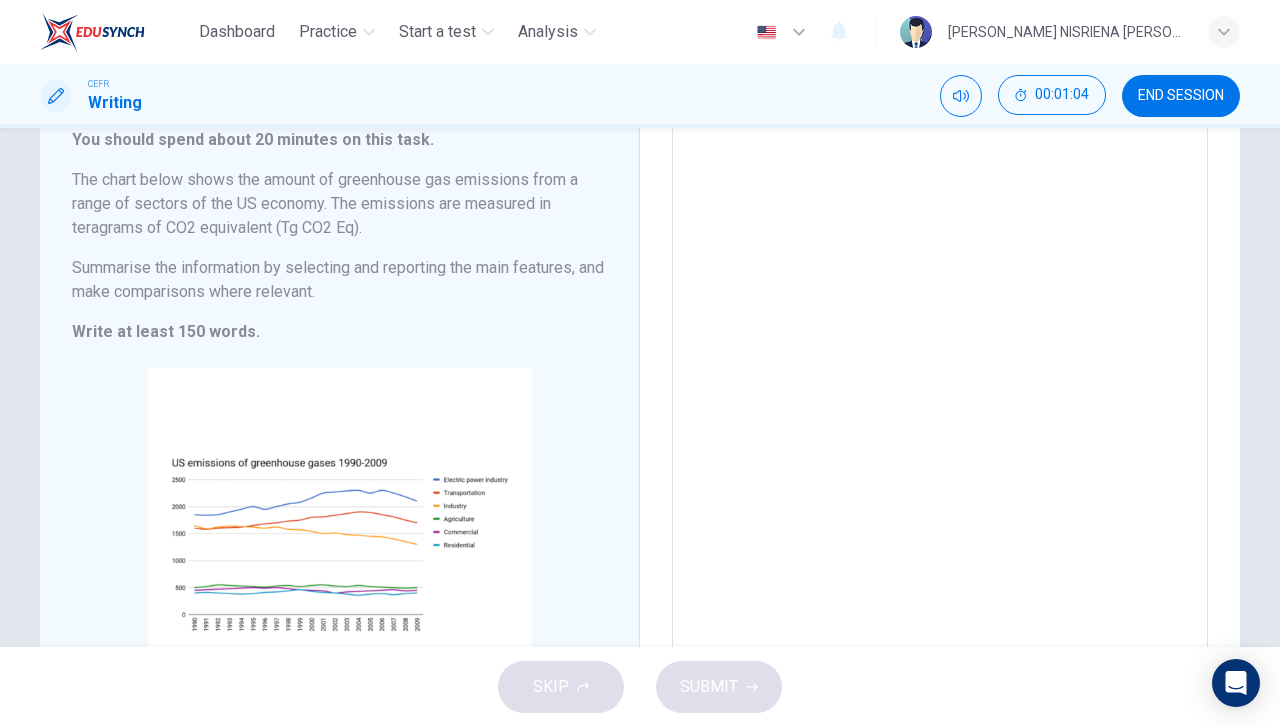 type on "T" 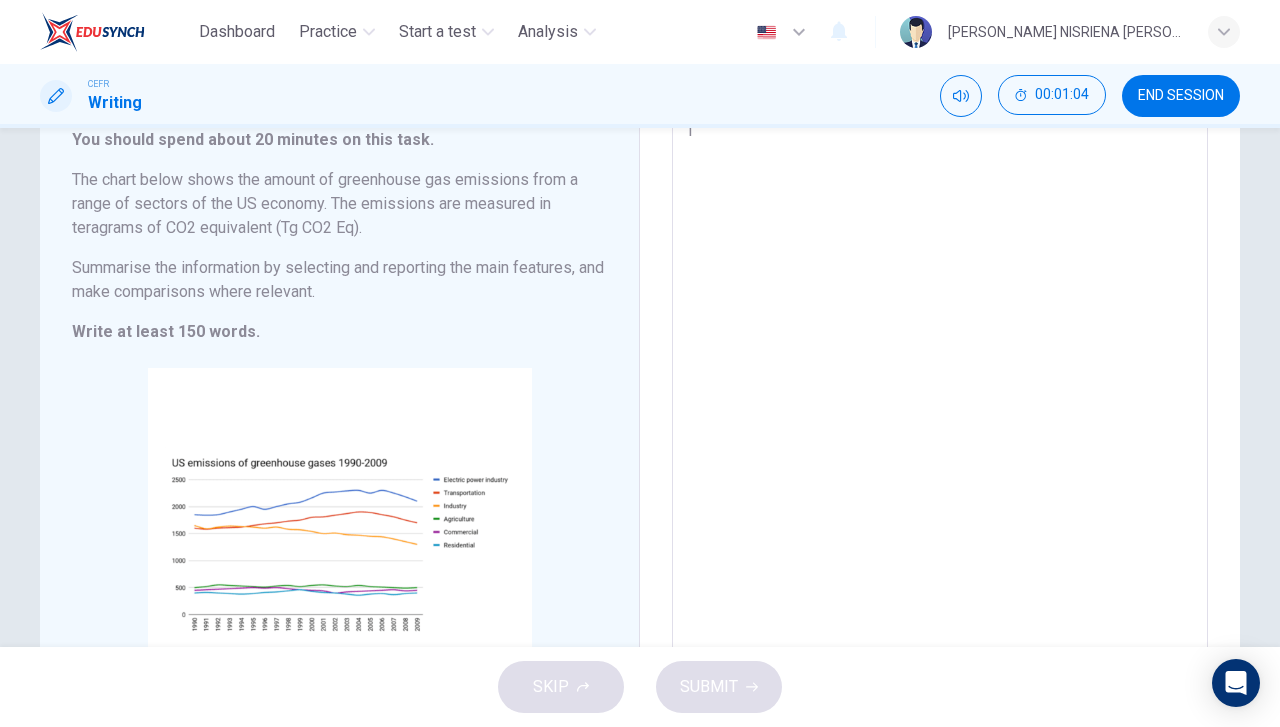 type on "x" 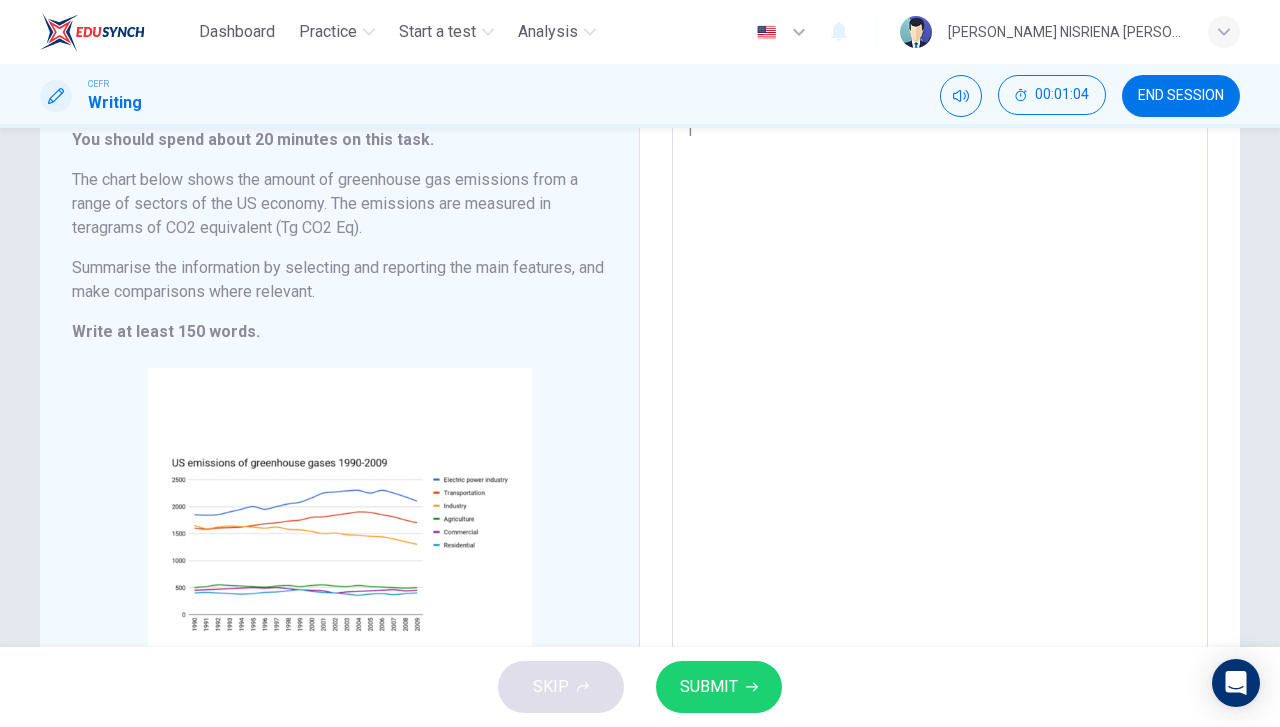 scroll, scrollTop: 128, scrollLeft: 0, axis: vertical 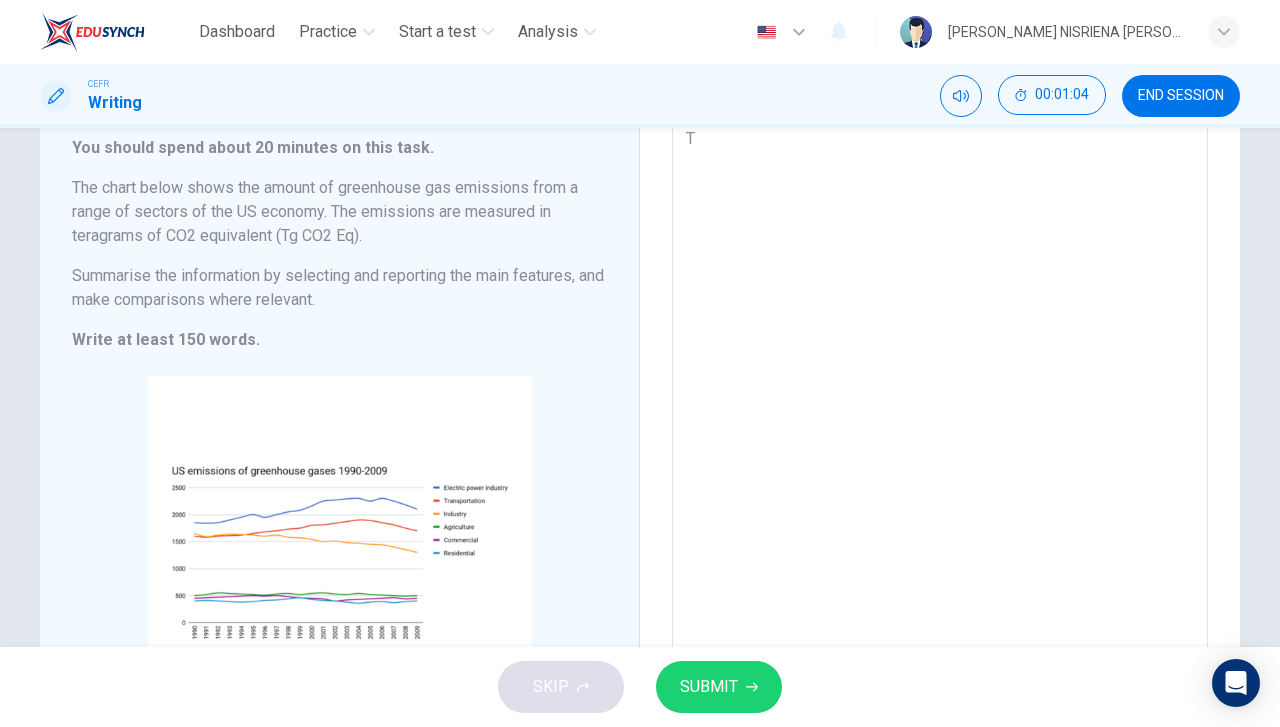 type on "Th" 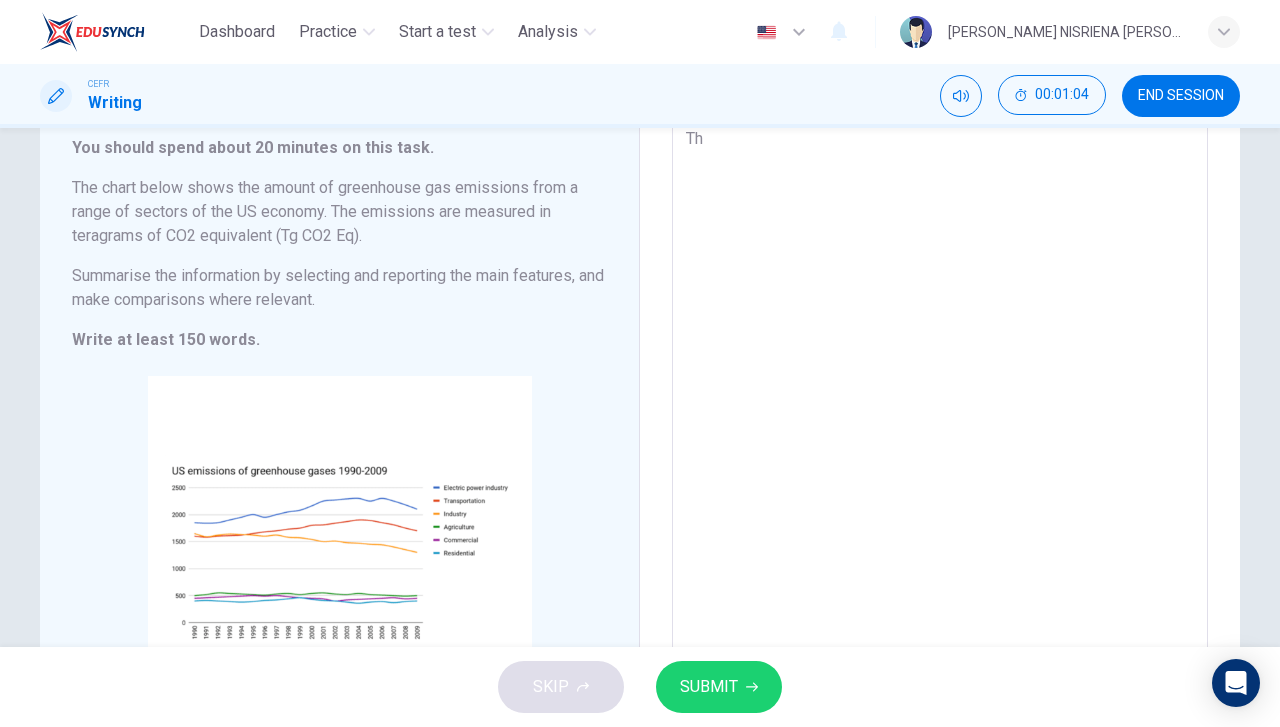 type on "x" 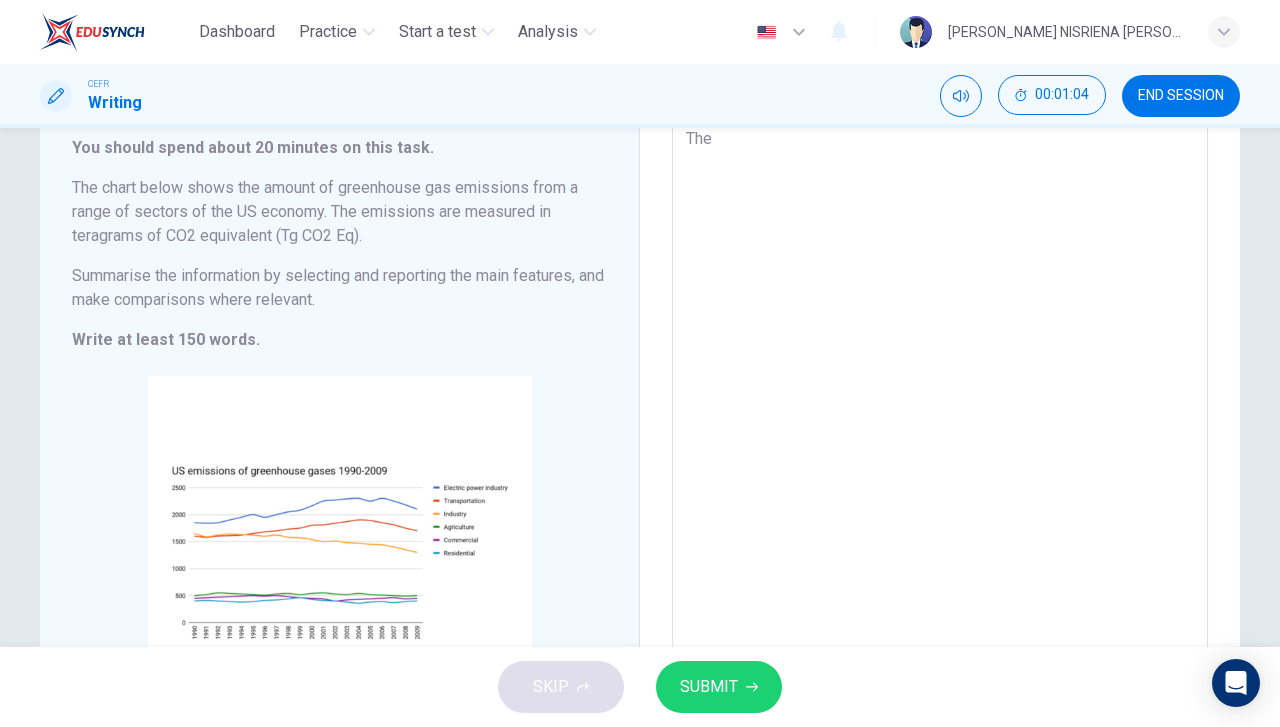 type on "The" 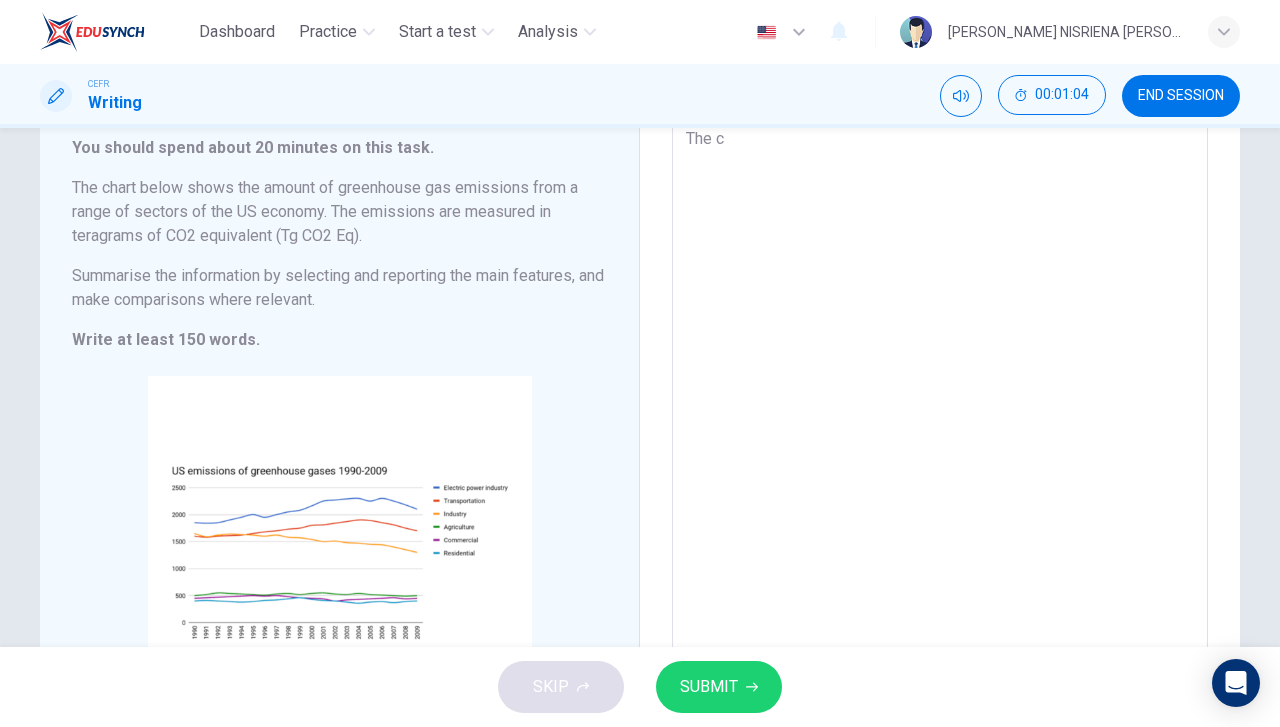 type on "x" 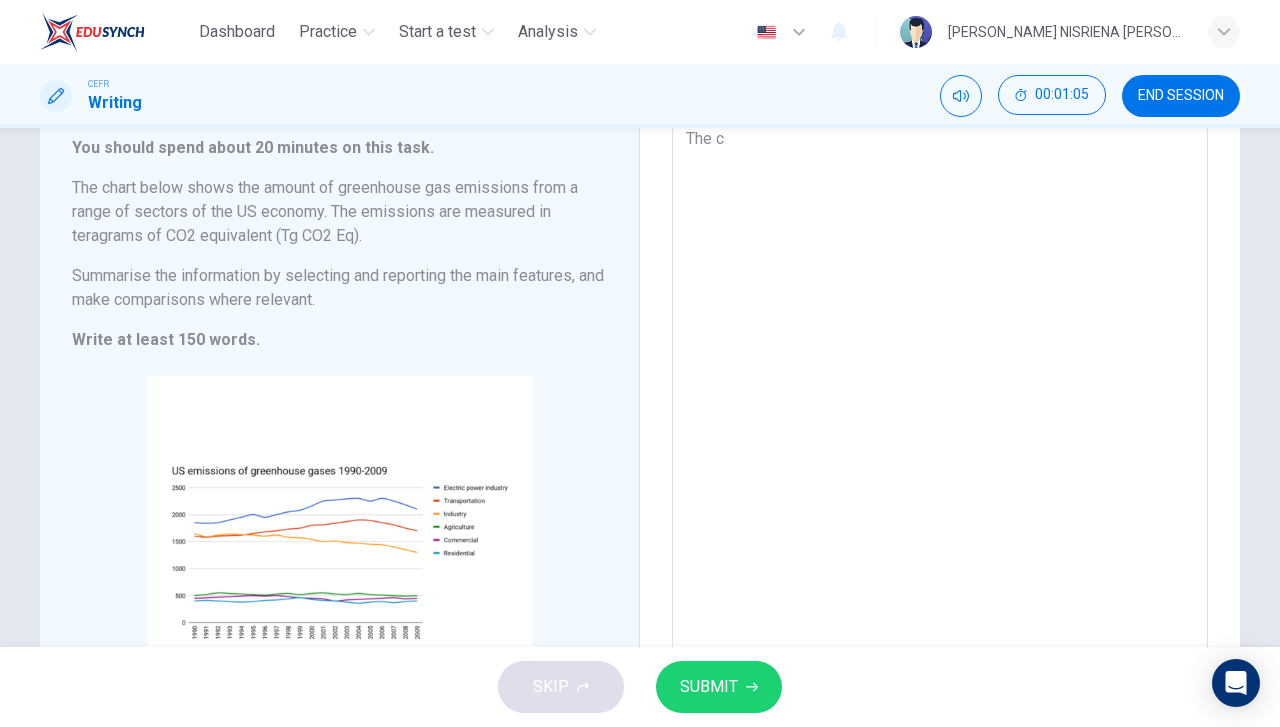 type on "The ch" 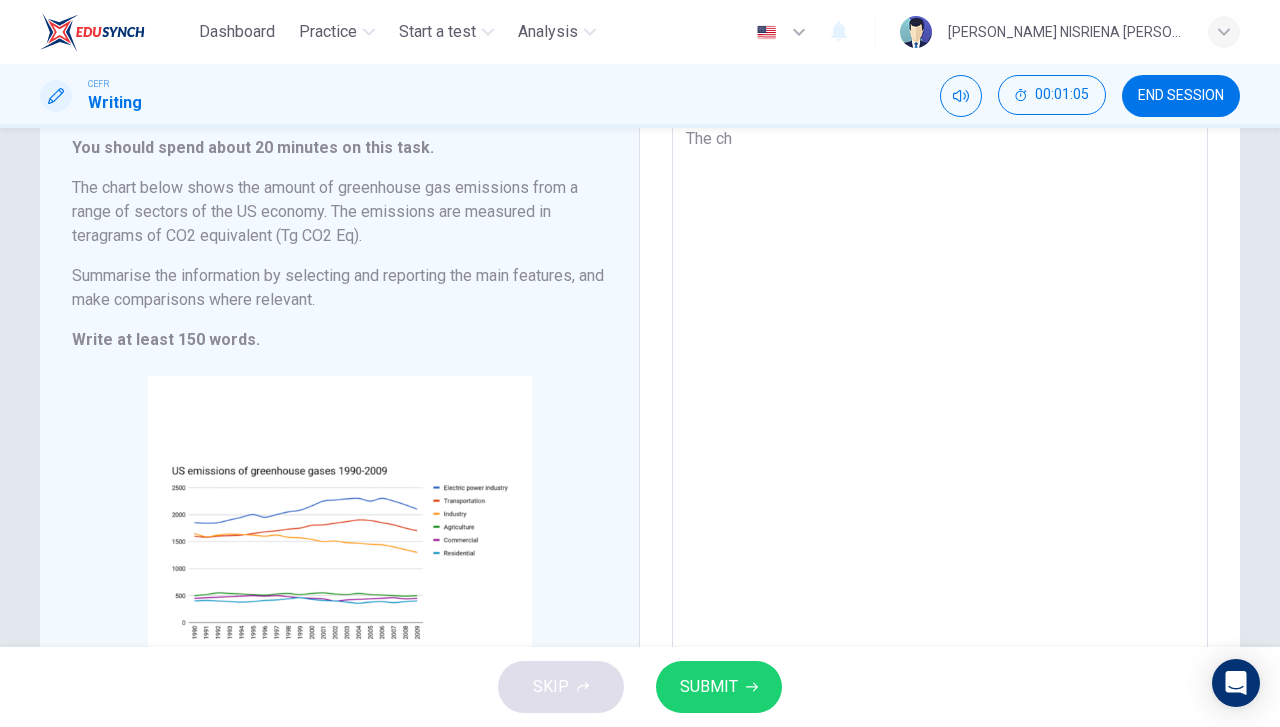 type on "x" 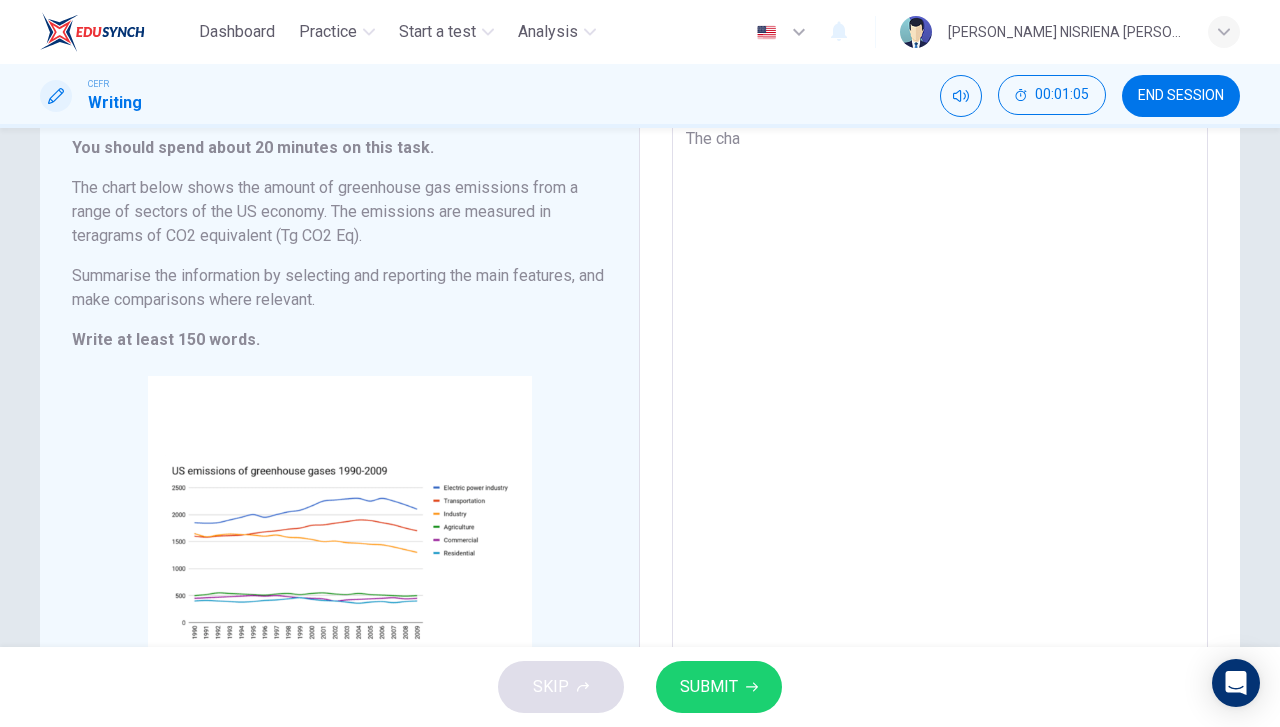 type on "The char" 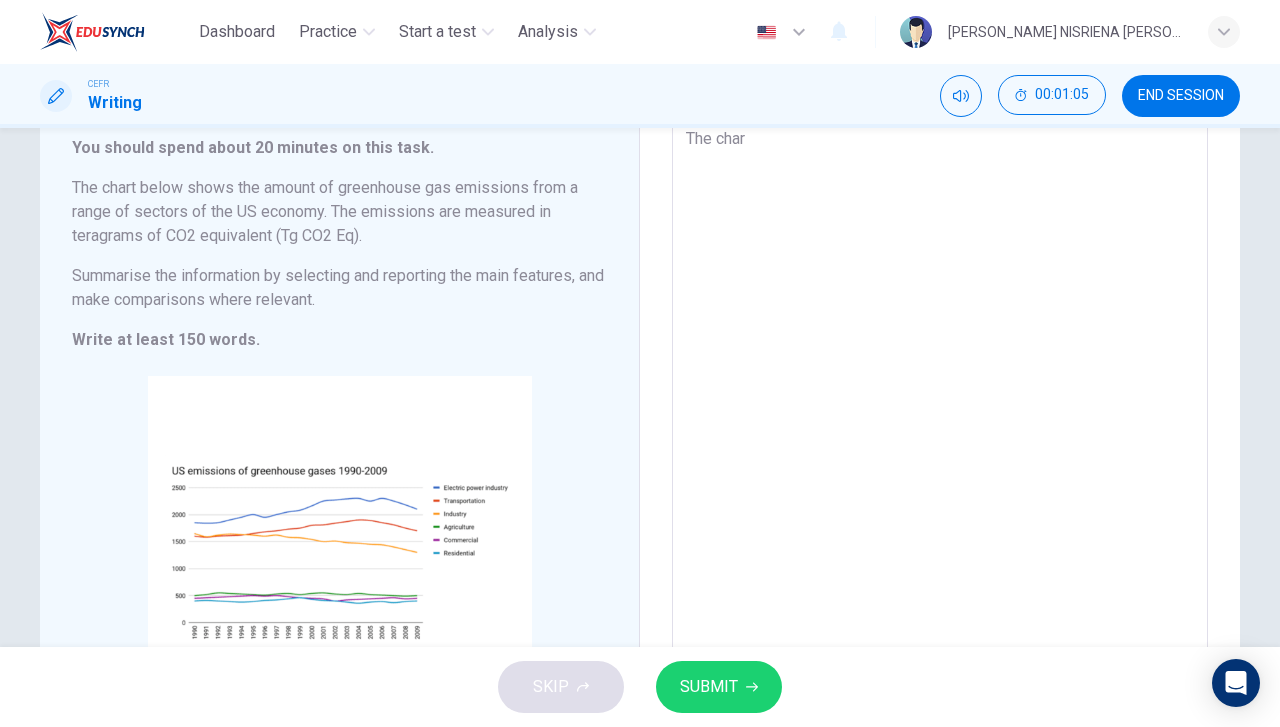 type on "x" 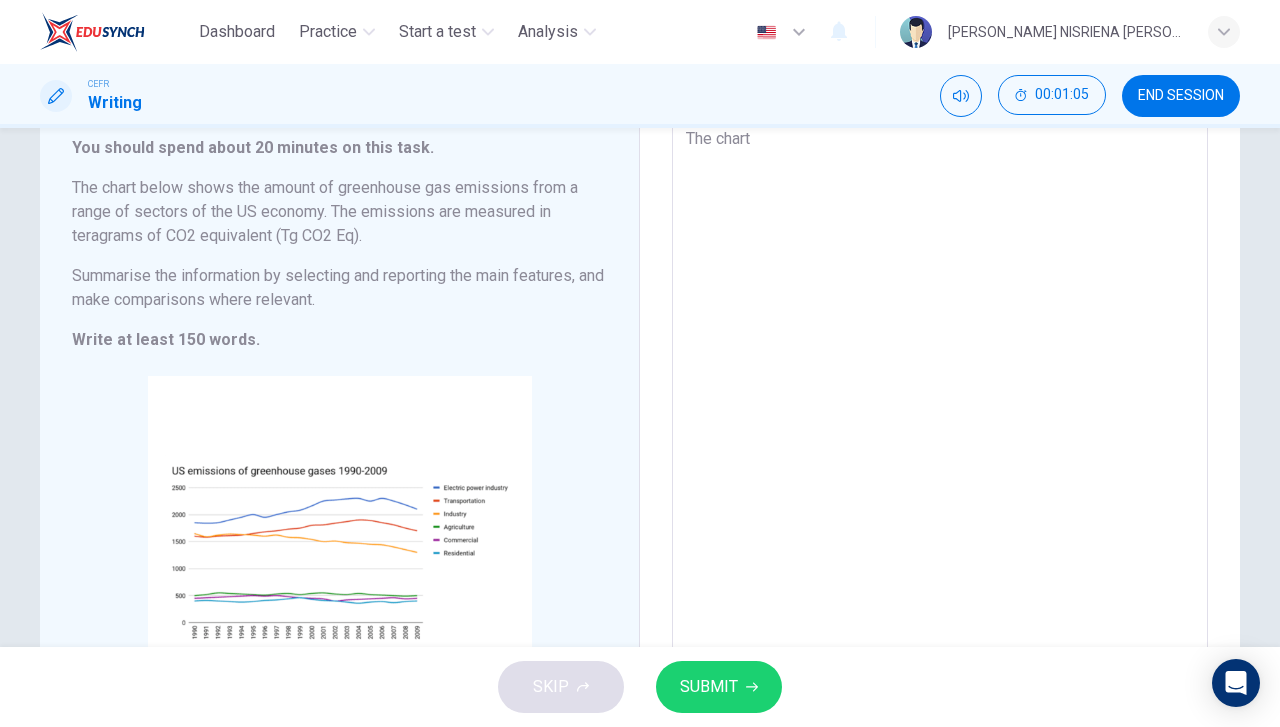 type on "x" 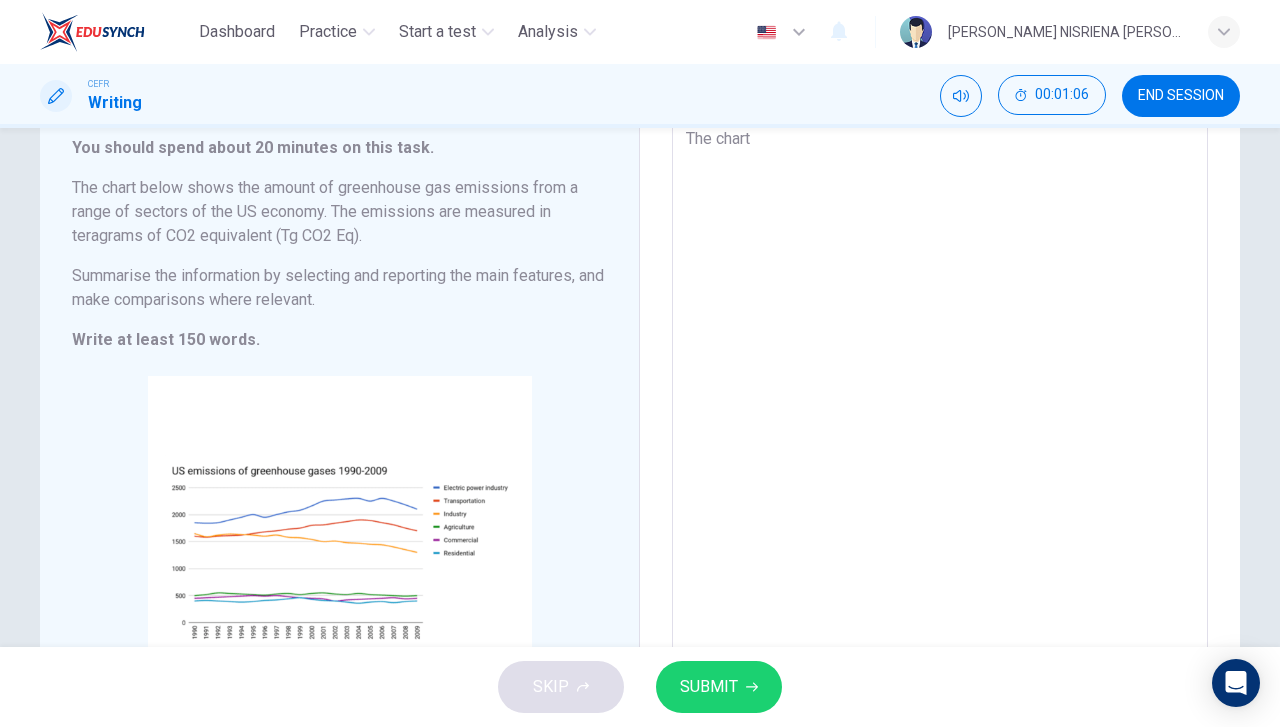 type on "The chart" 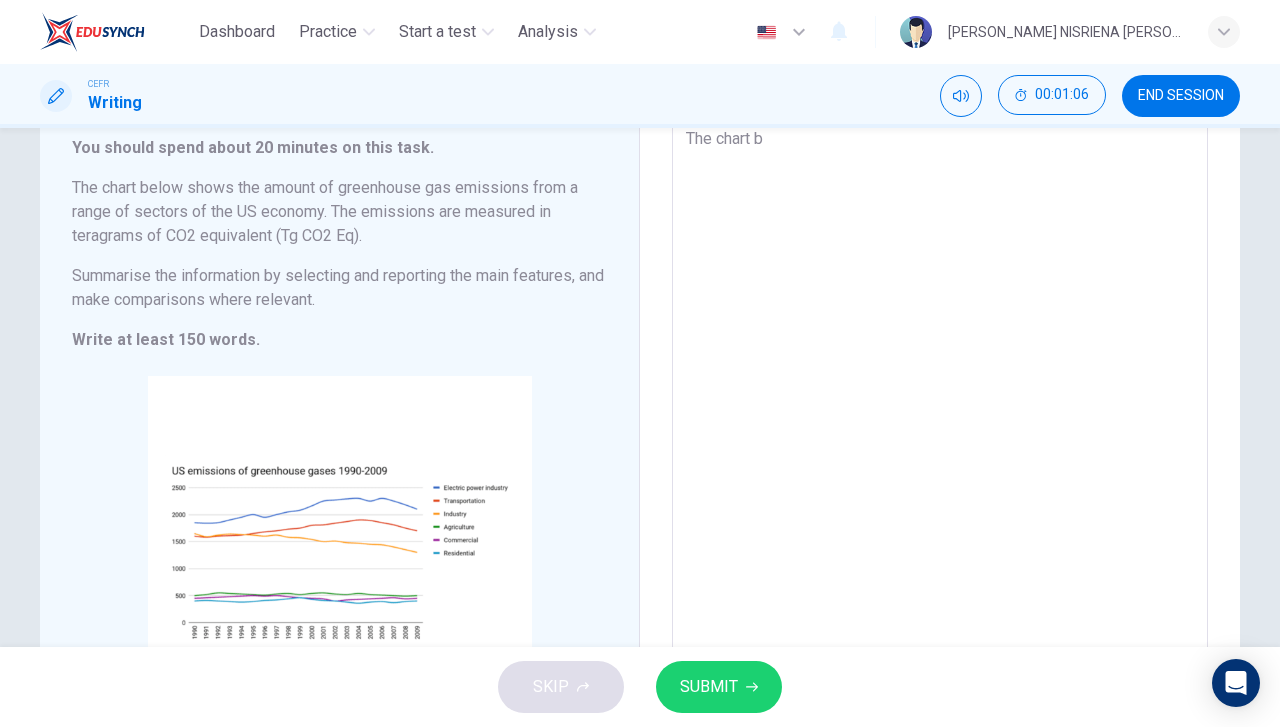 type on "x" 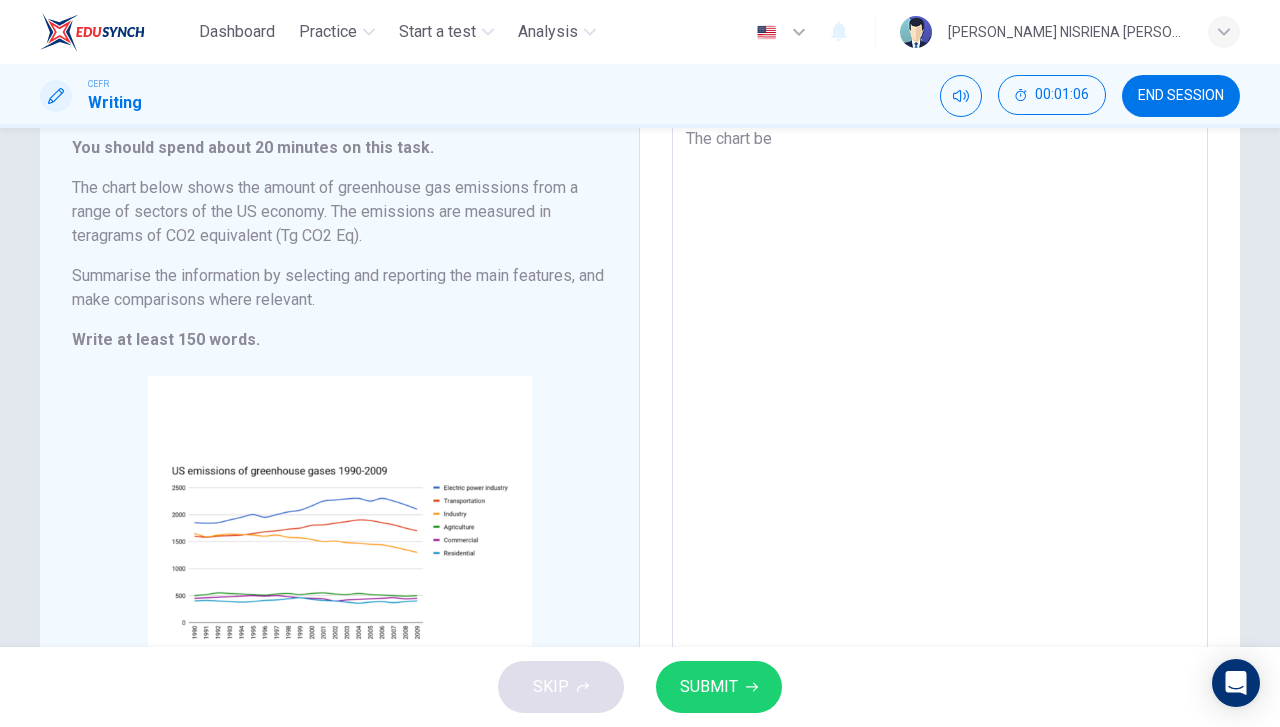type on "x" 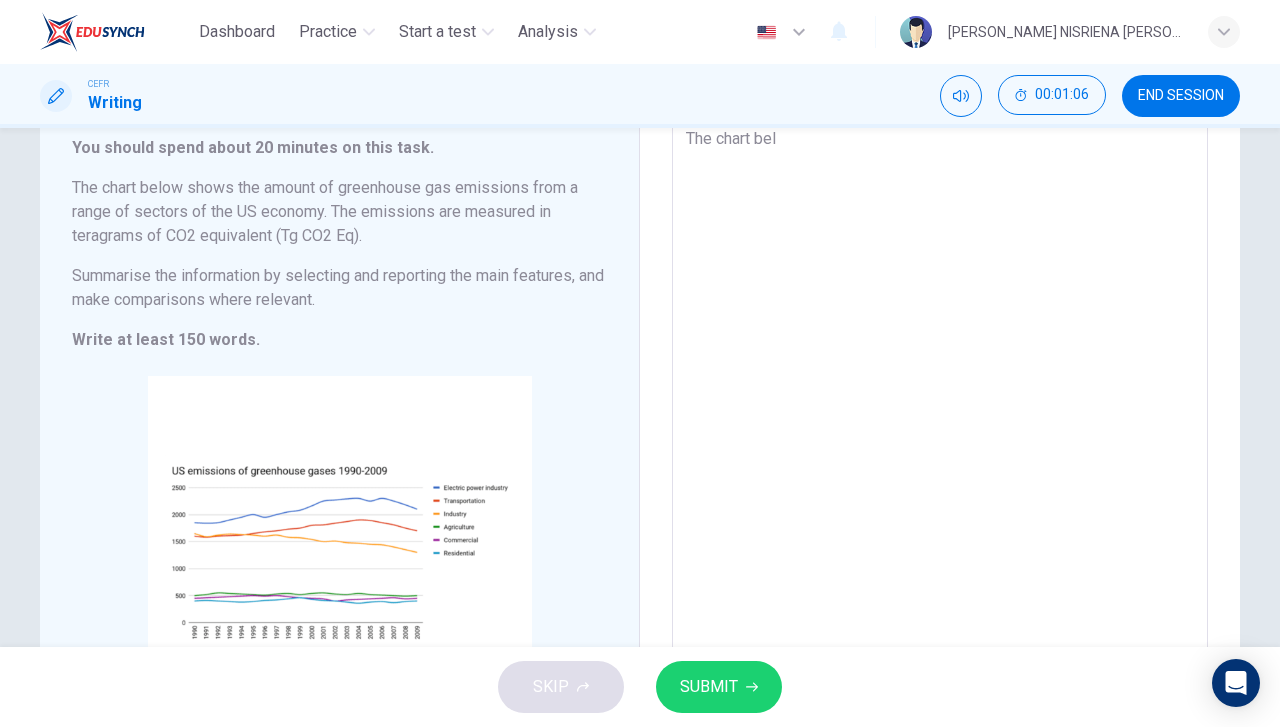 type on "x" 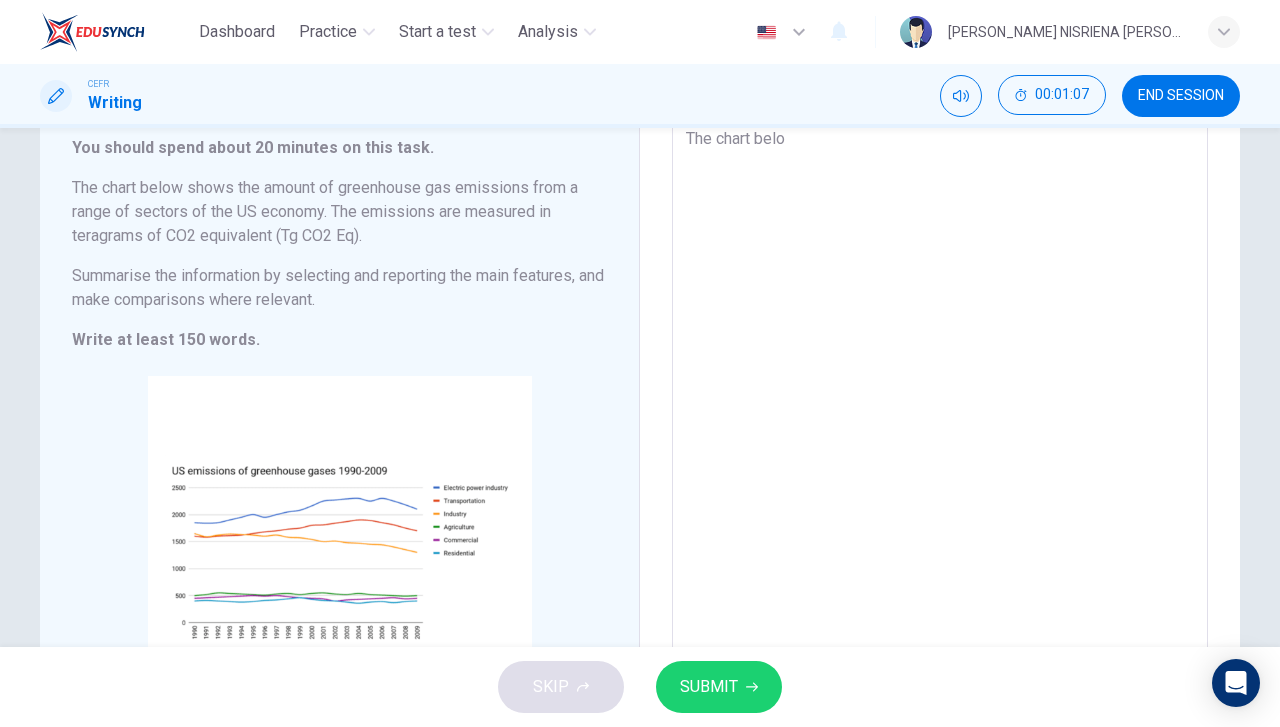 type on "The chart below" 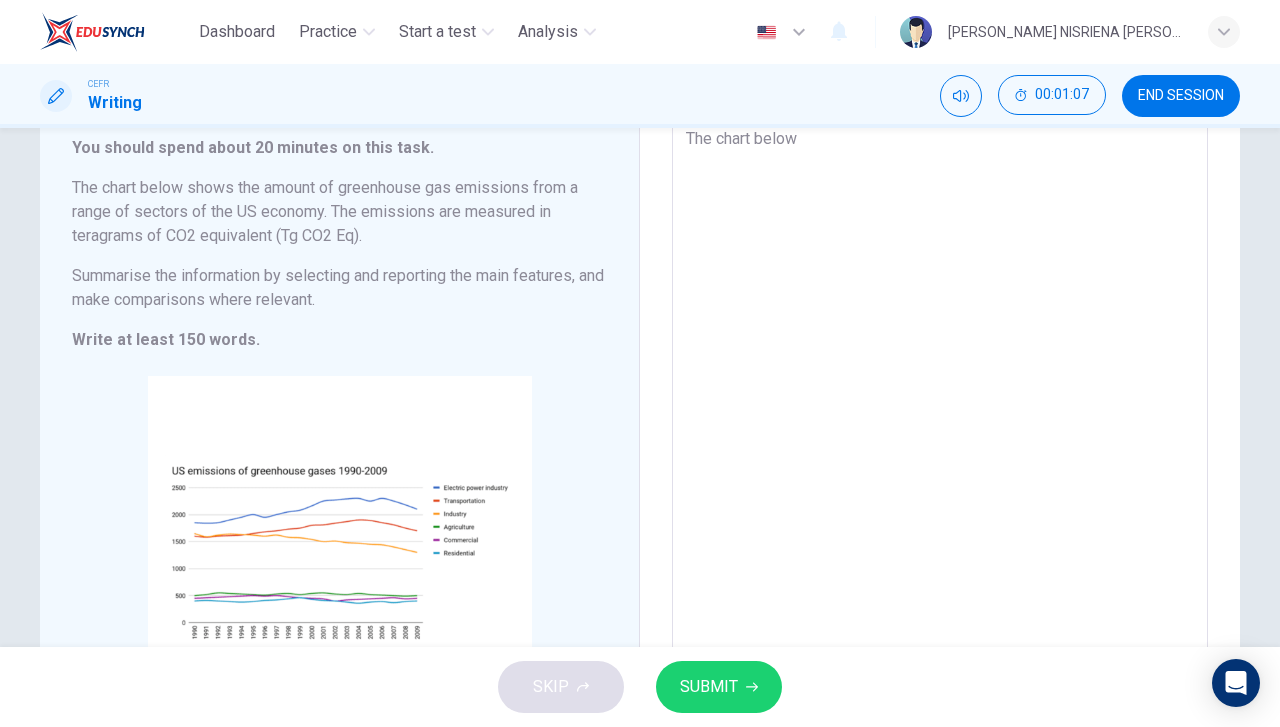type on "x" 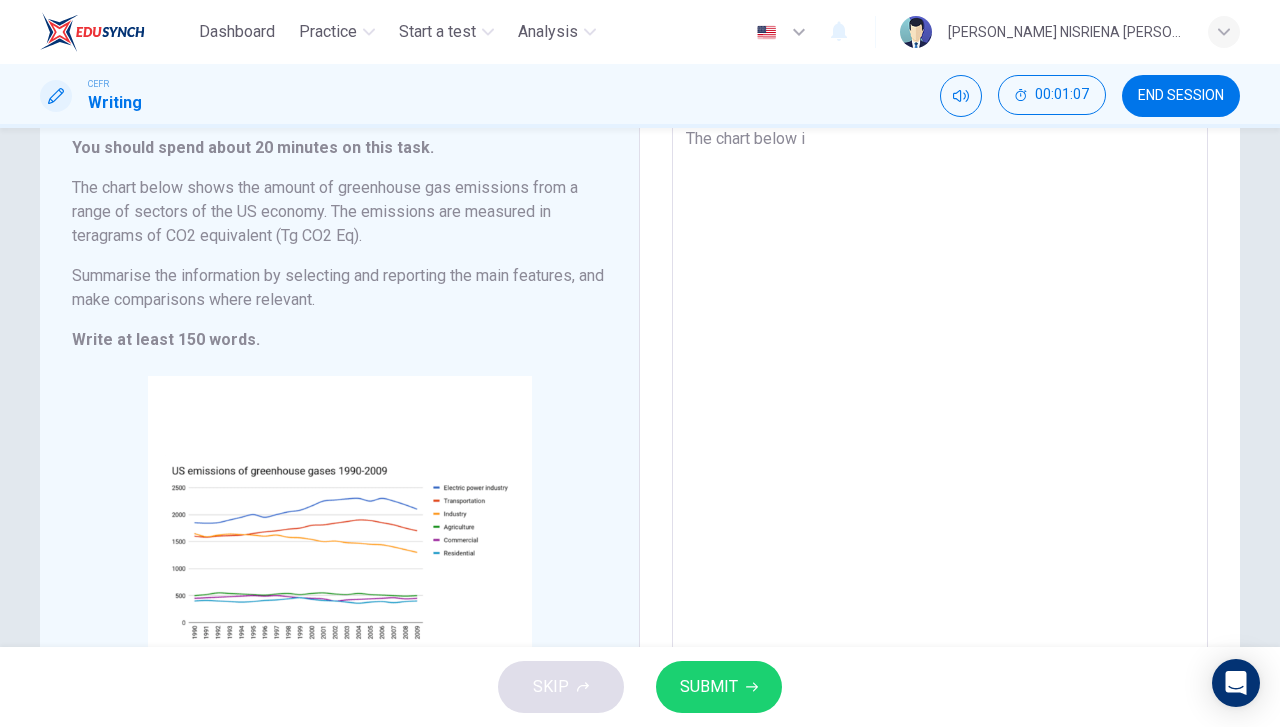 type on "x" 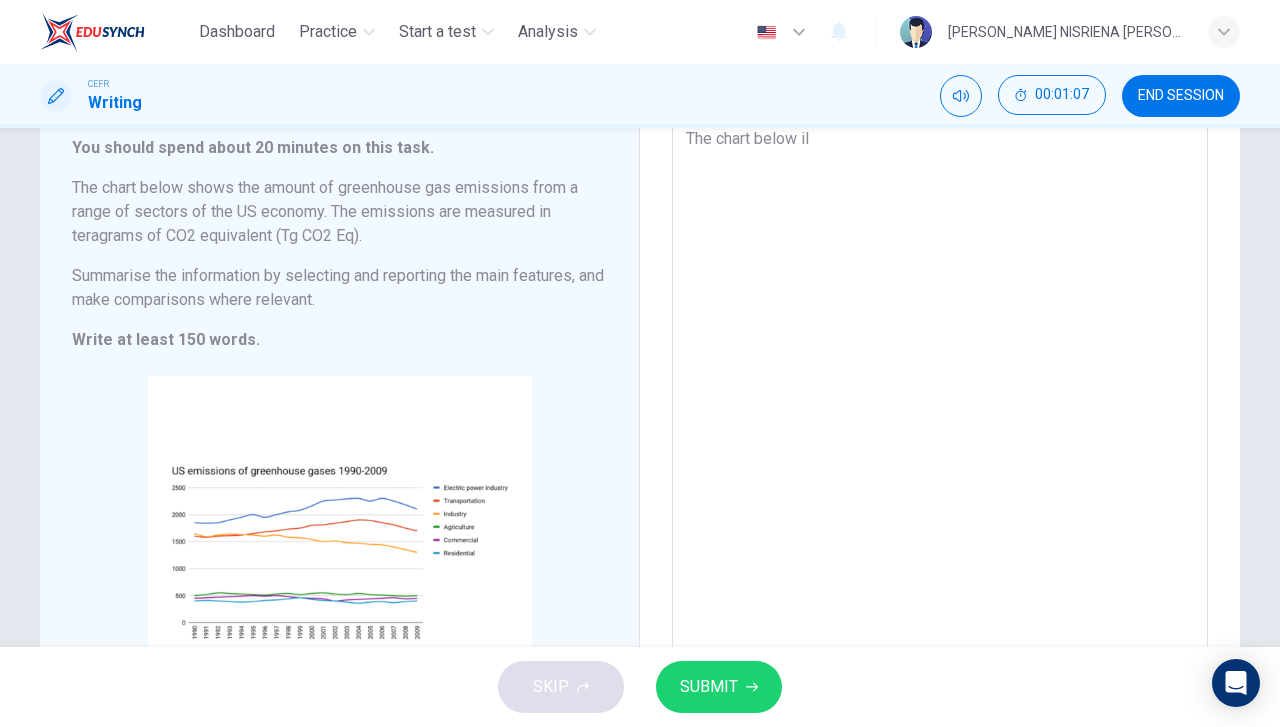 type on "x" 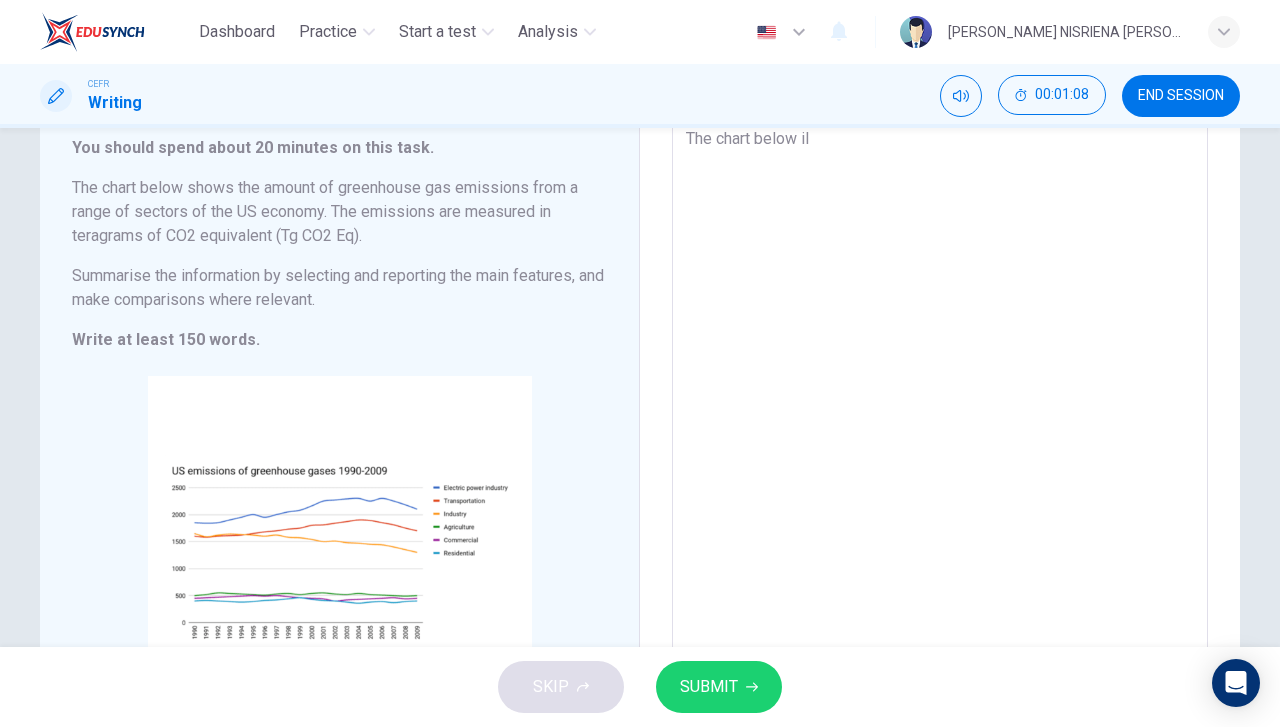 type on "The chart below ill" 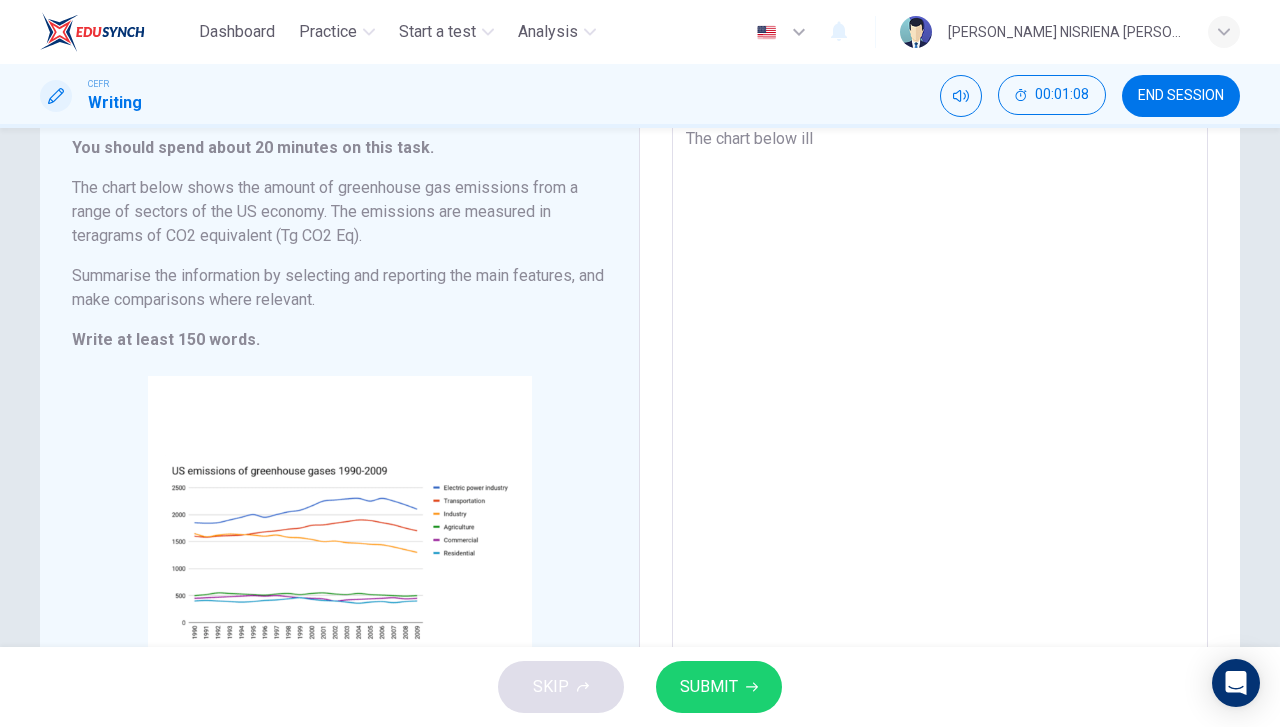 type on "x" 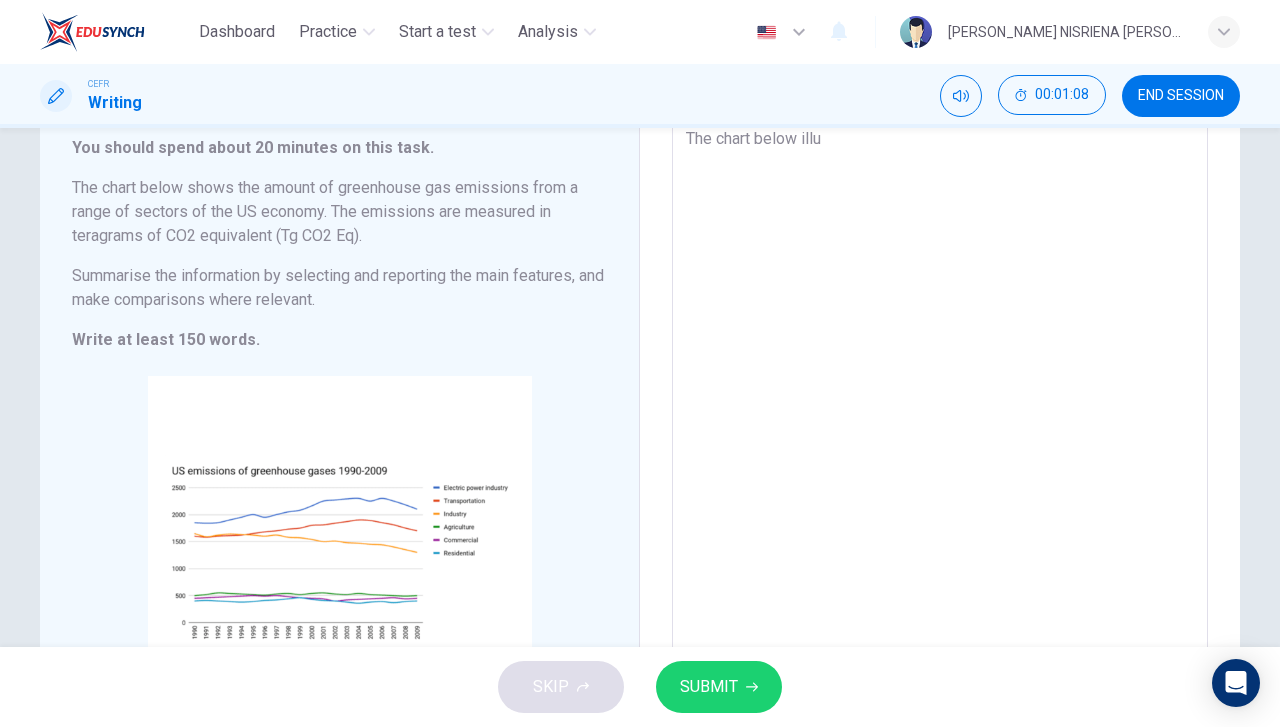 type on "x" 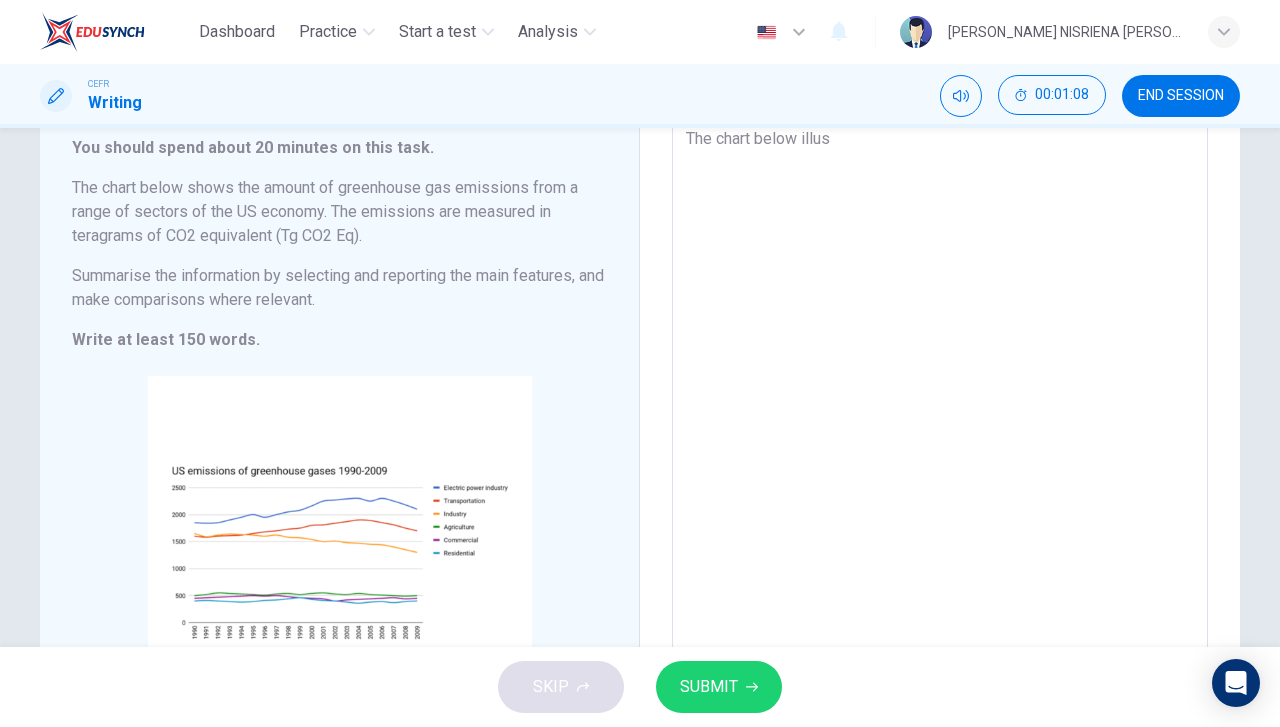 type on "The chart below illust" 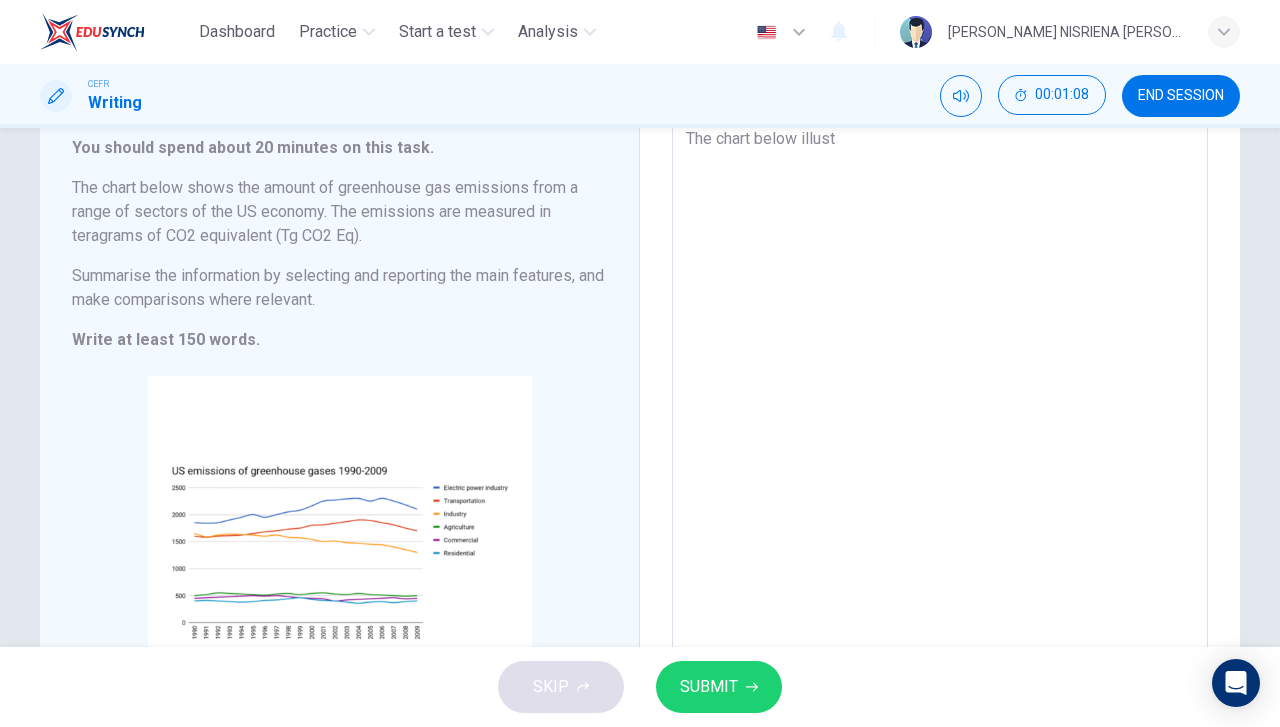 type on "x" 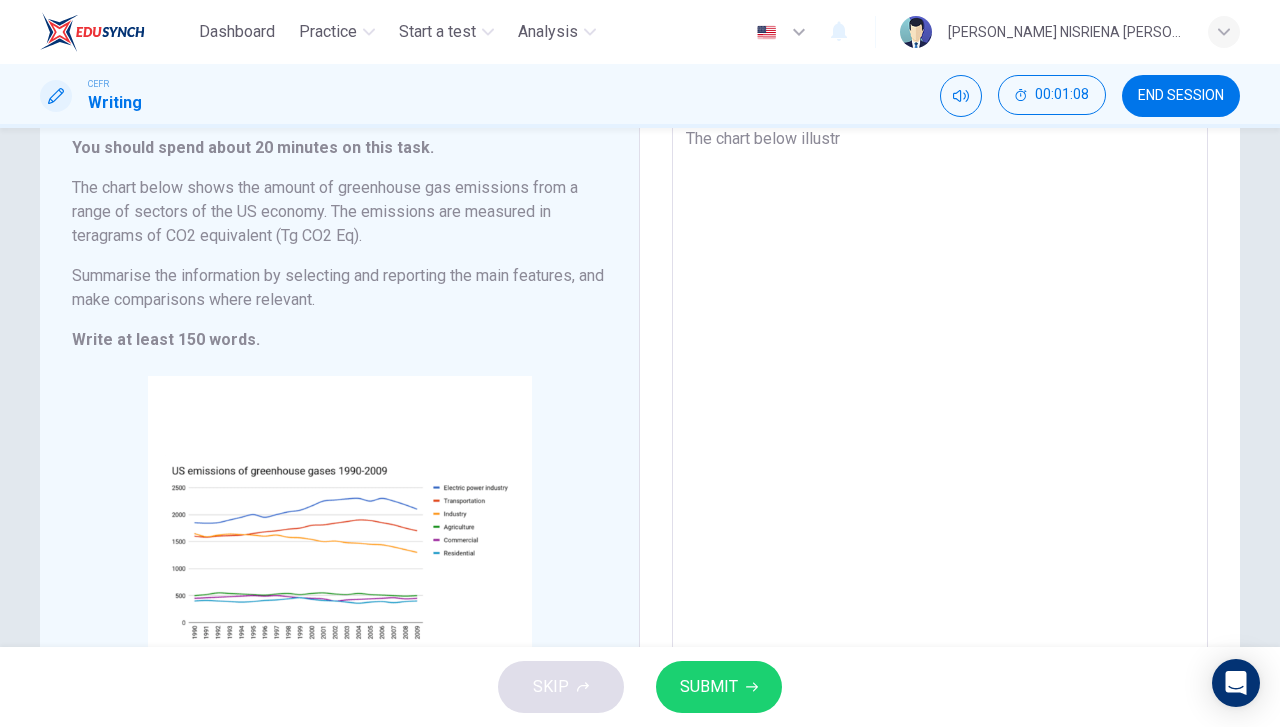 type on "The chart below illustra" 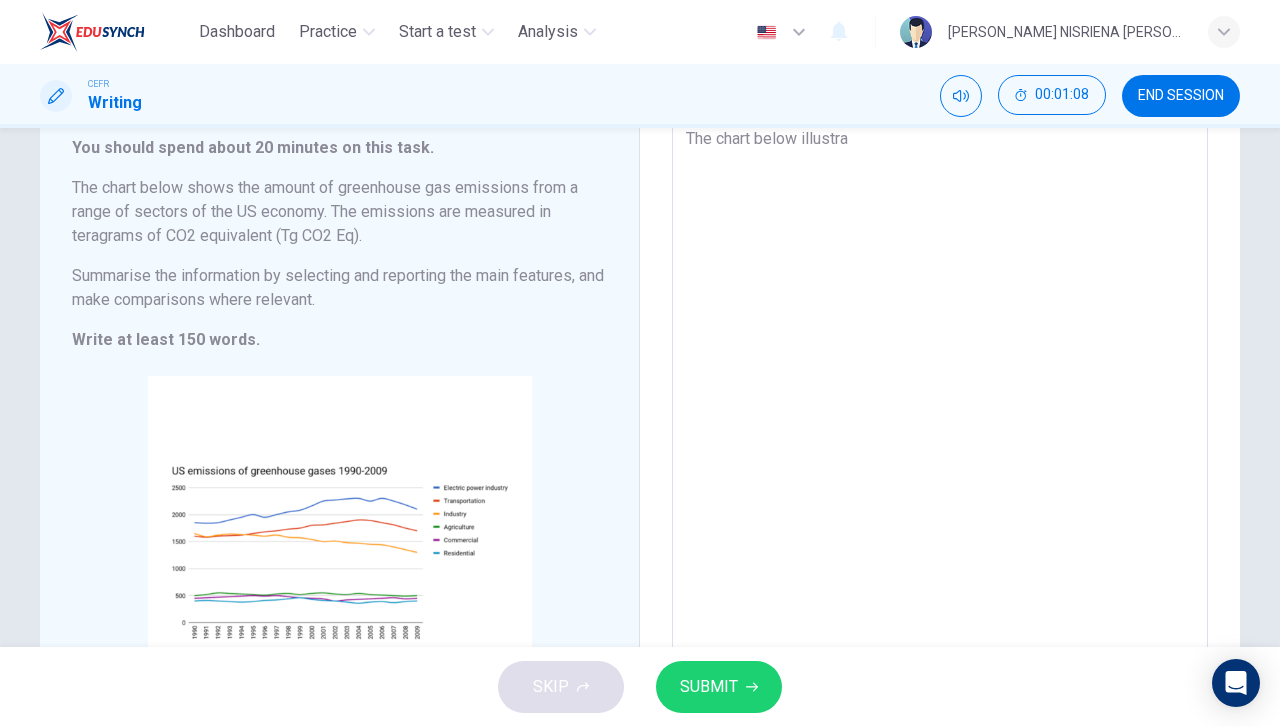 type on "The chart below illustrat" 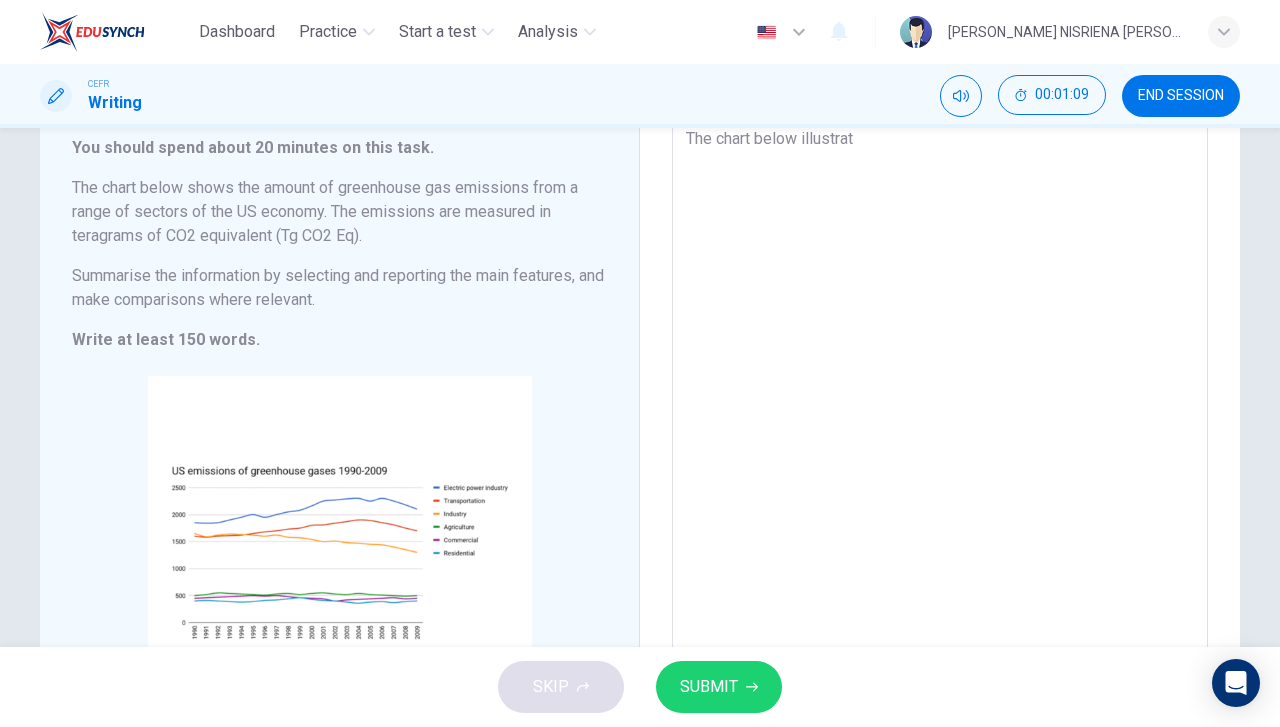type on "x" 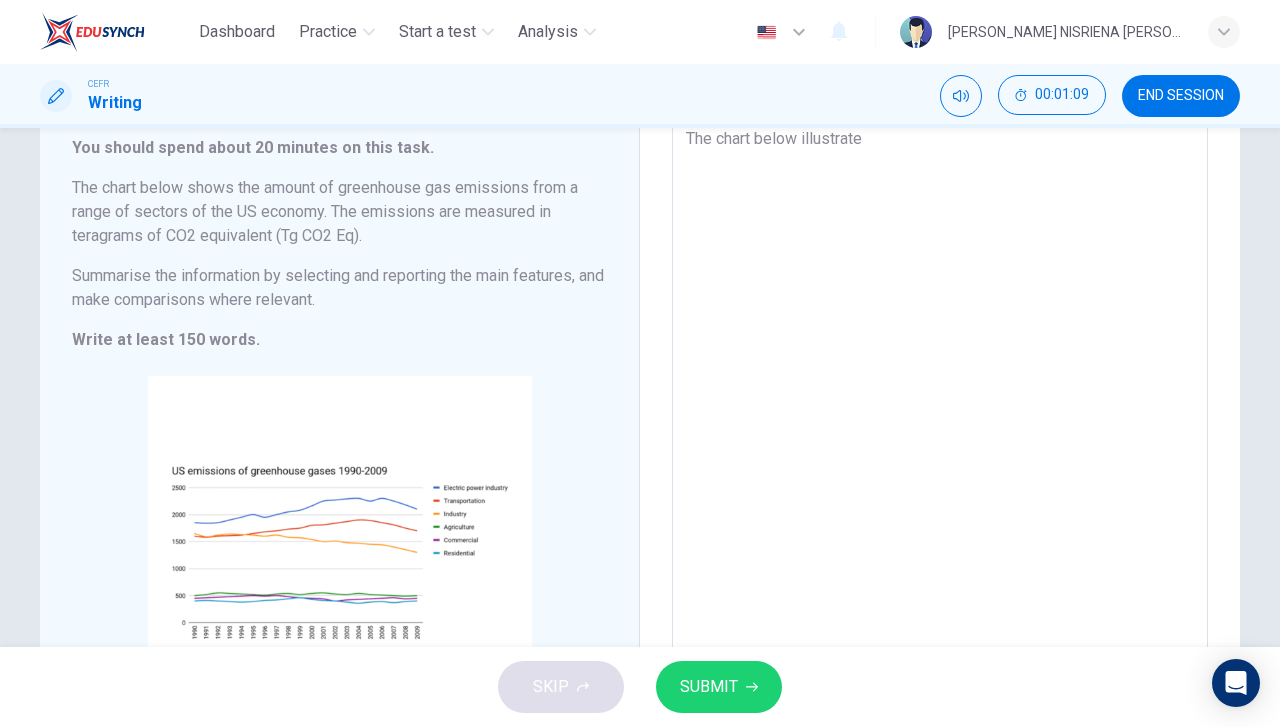 type on "x" 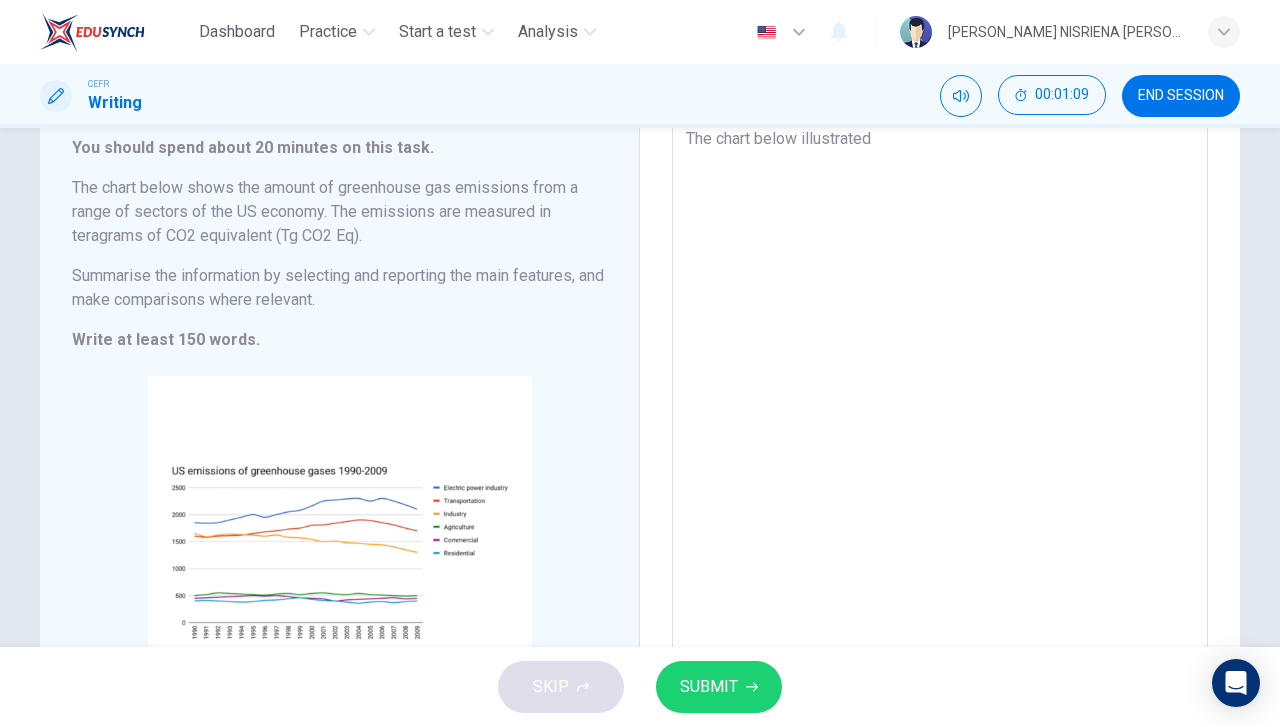 type on "x" 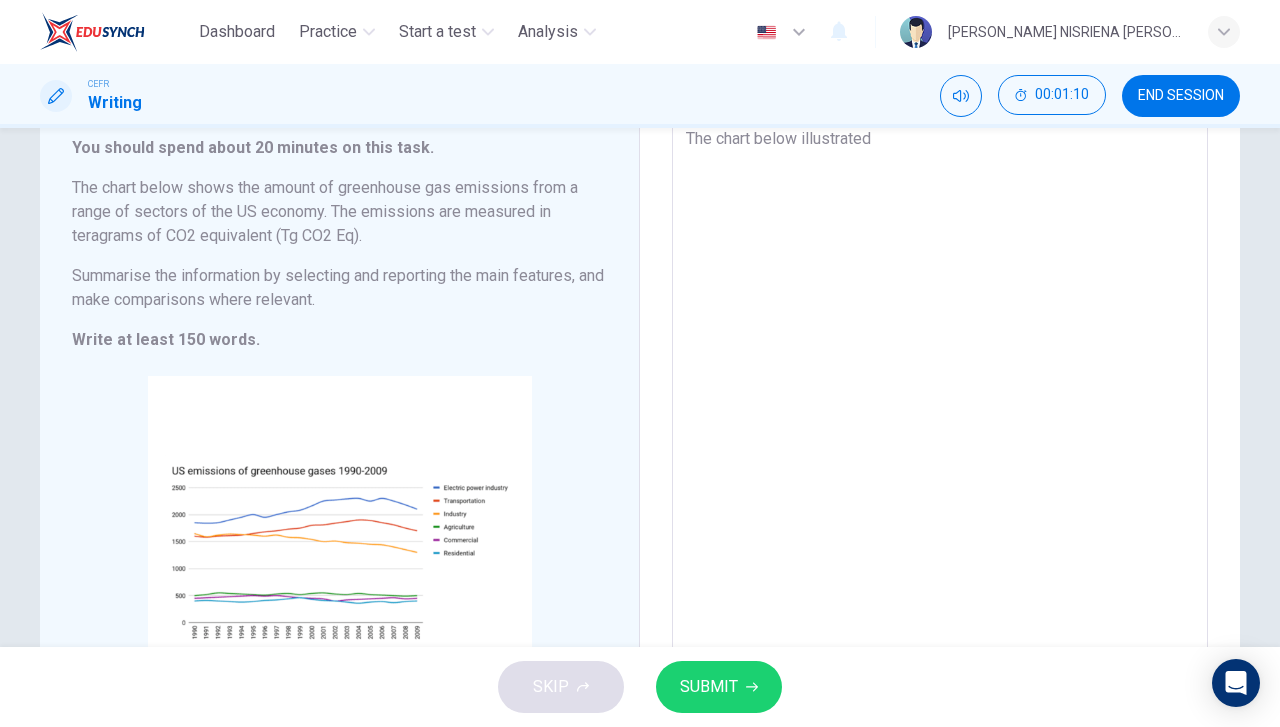 type on "The chart below illustrated" 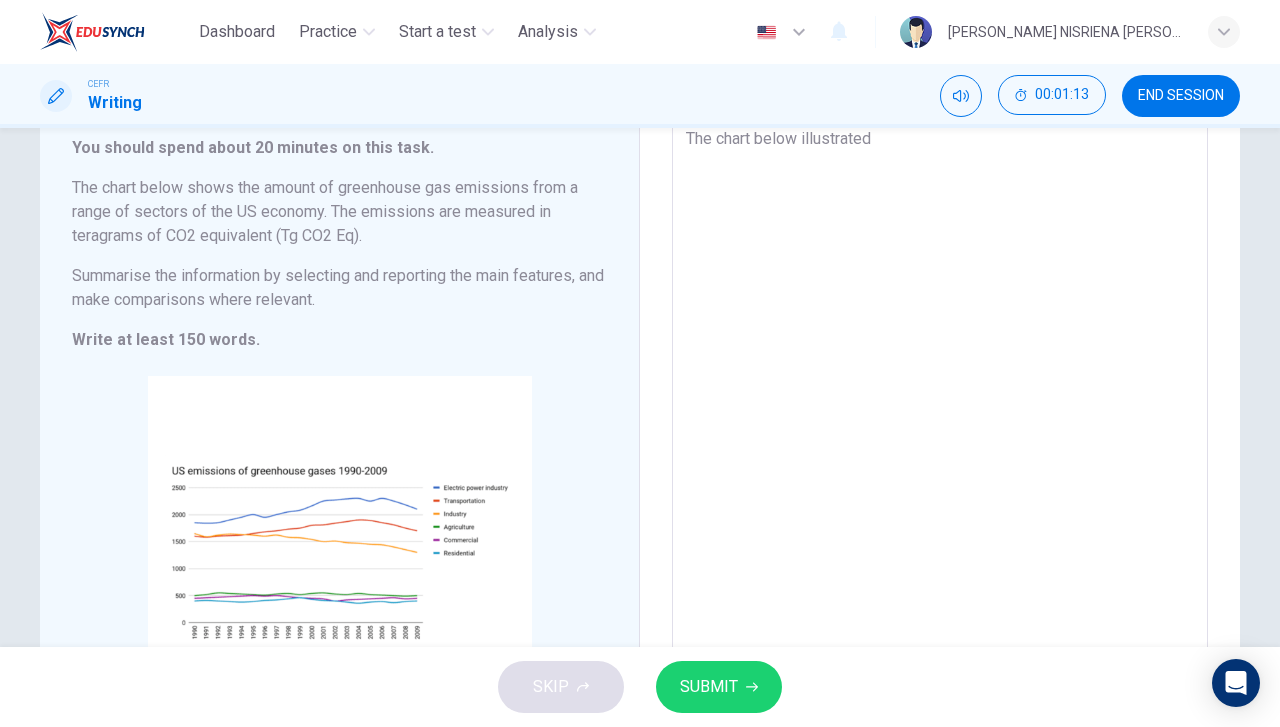 type on "The chart below illustrated t" 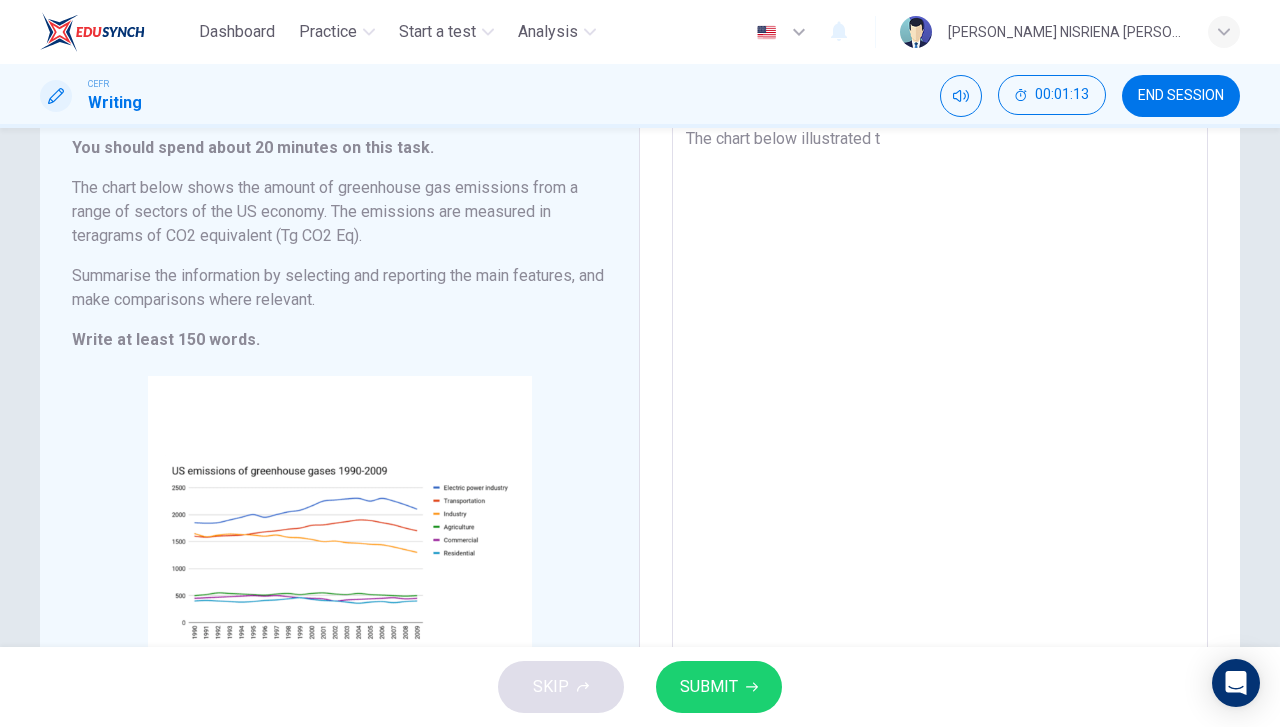 type on "x" 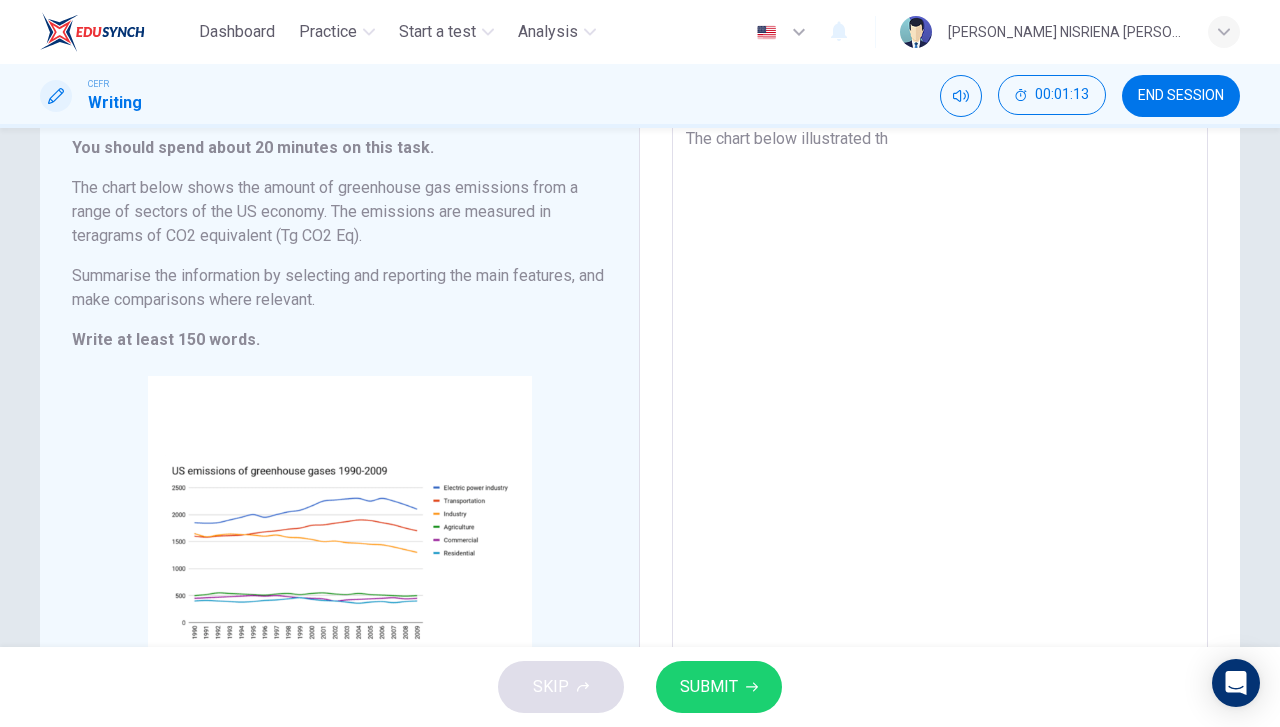 type on "The chart below illustrated the" 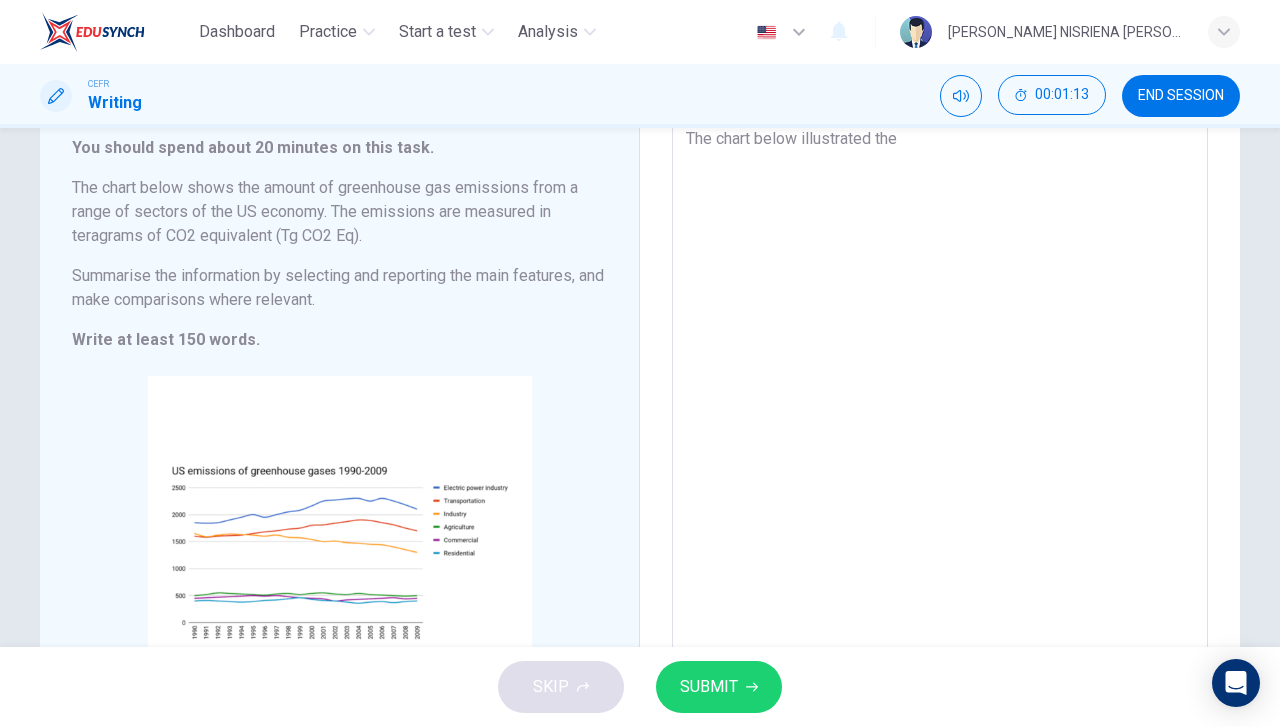 type on "x" 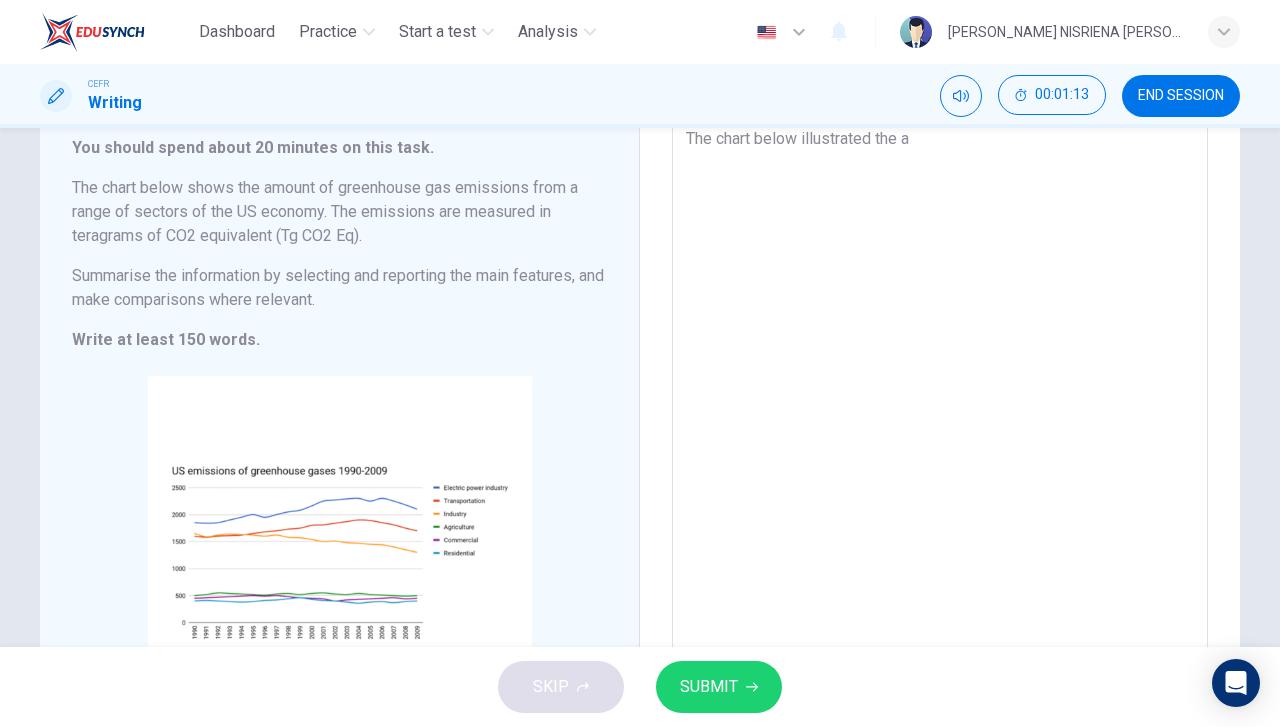 type on "The chart below illustrated the am" 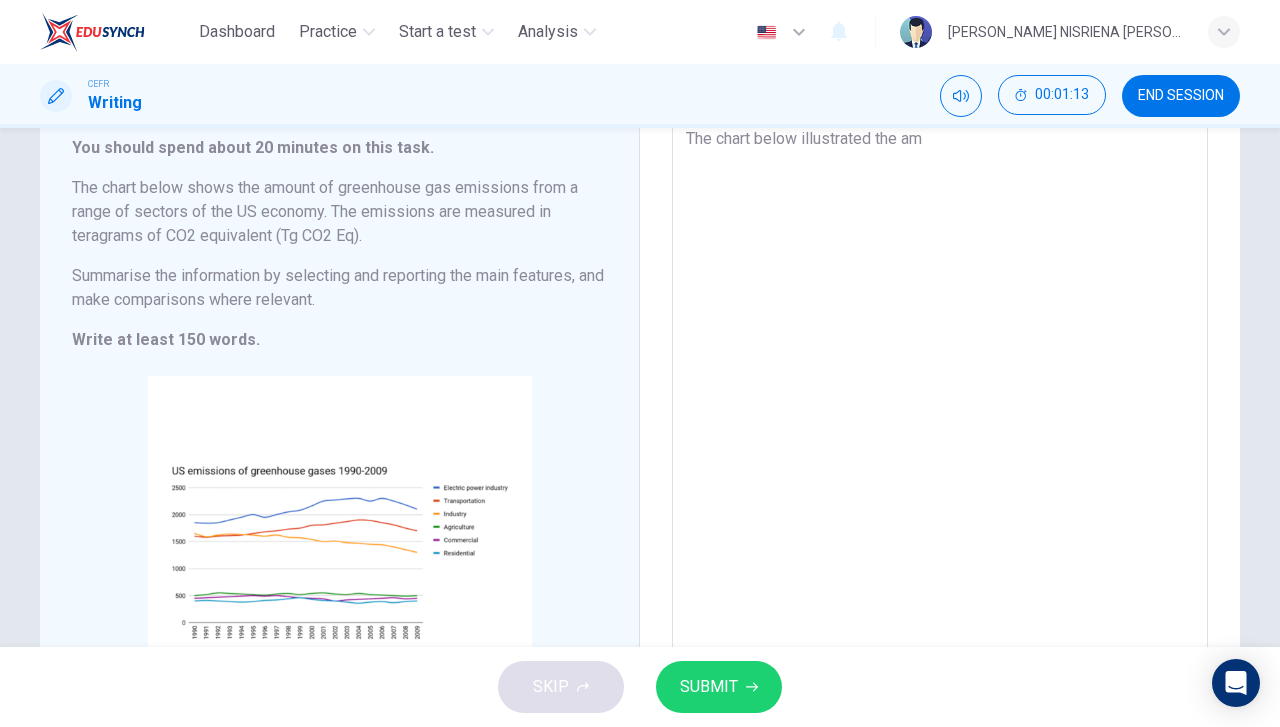 type on "x" 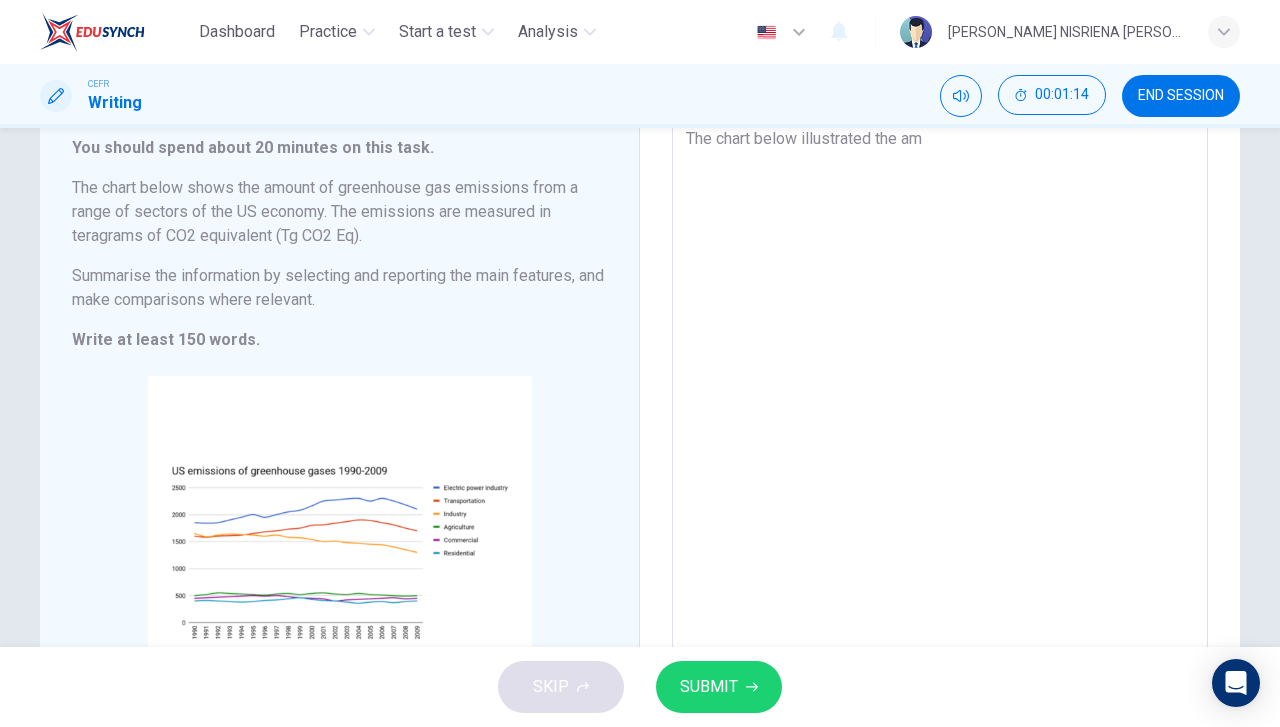 type on "The chart below illustrated the amo" 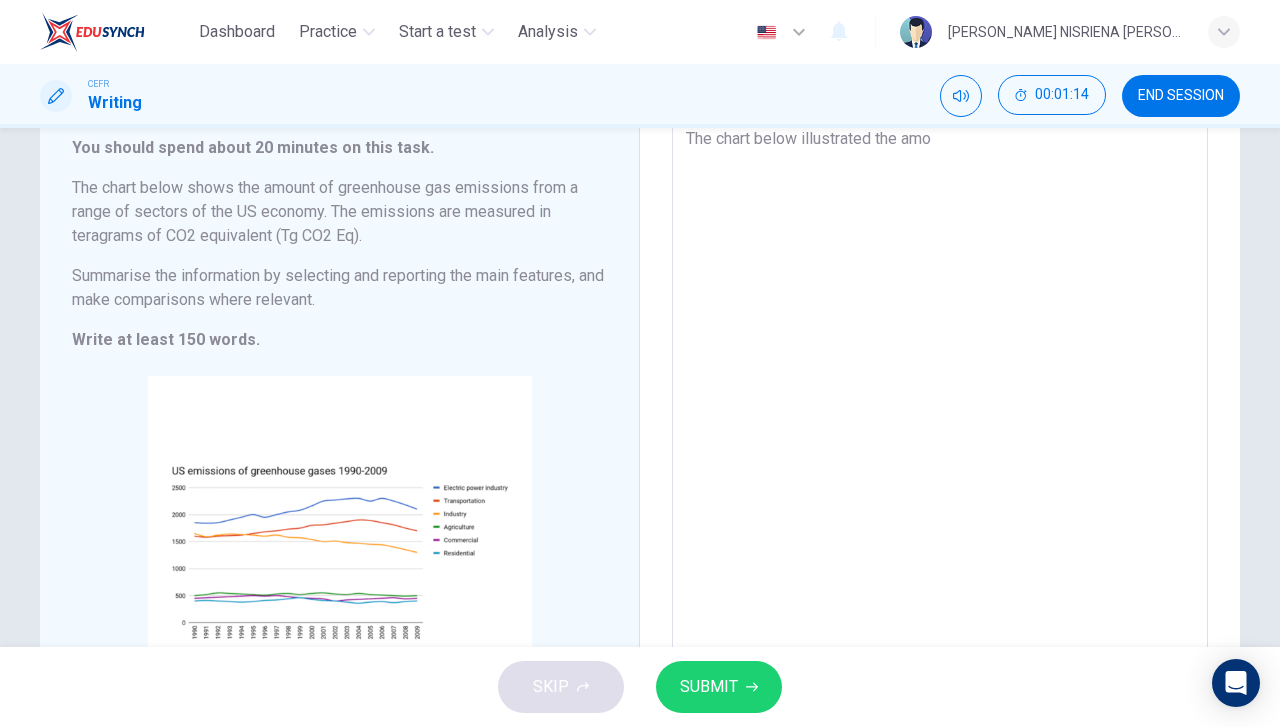 type on "x" 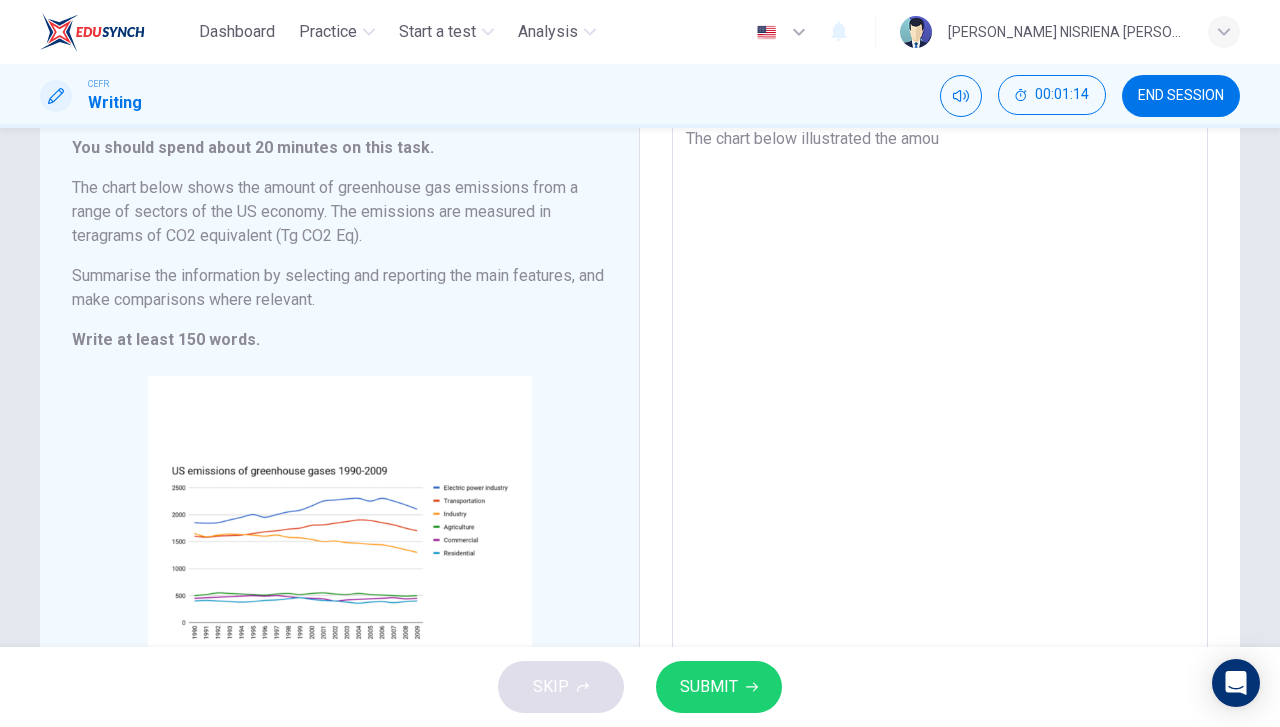 type on "x" 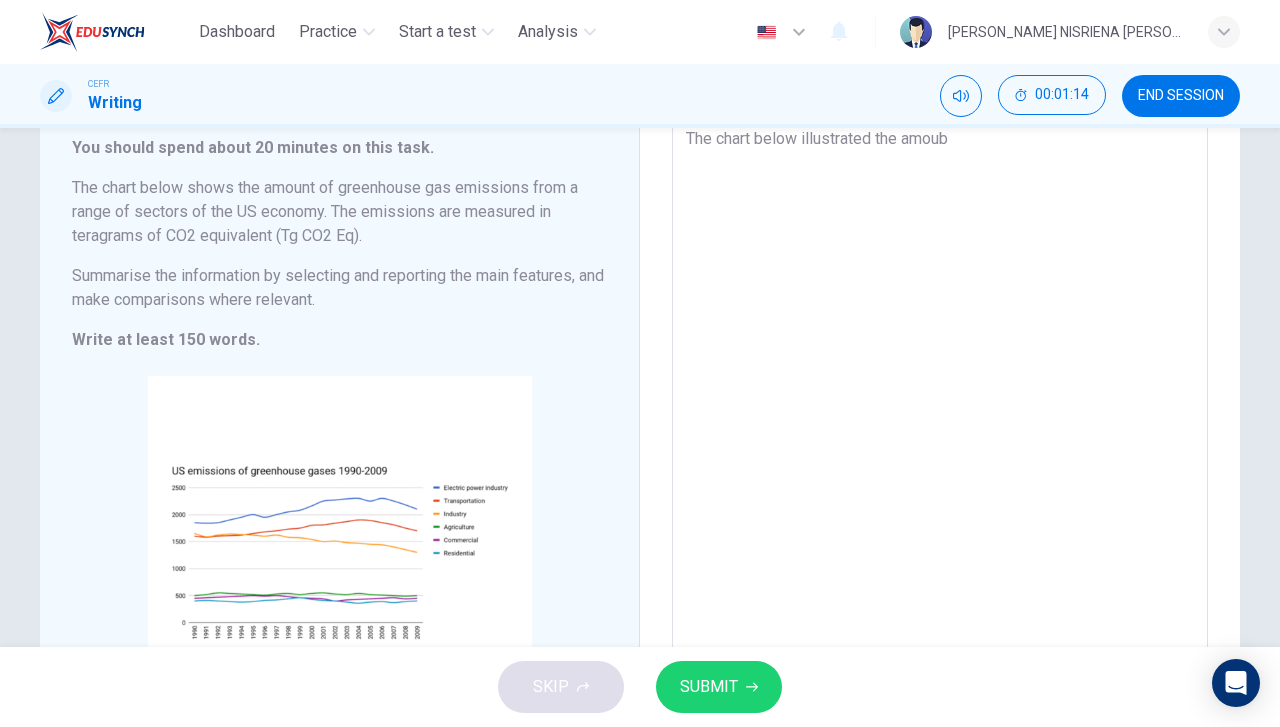 type on "The chart below illustrated the amoubn" 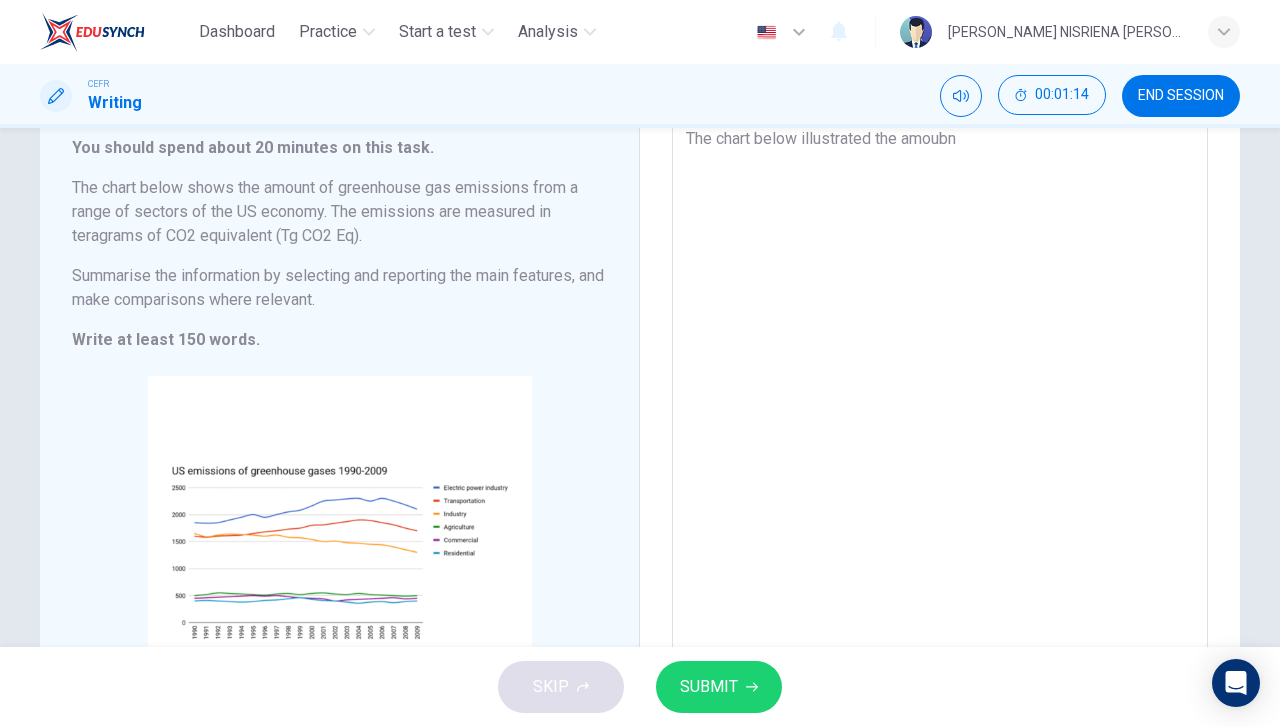type on "The chart below illustrated the amoubnt" 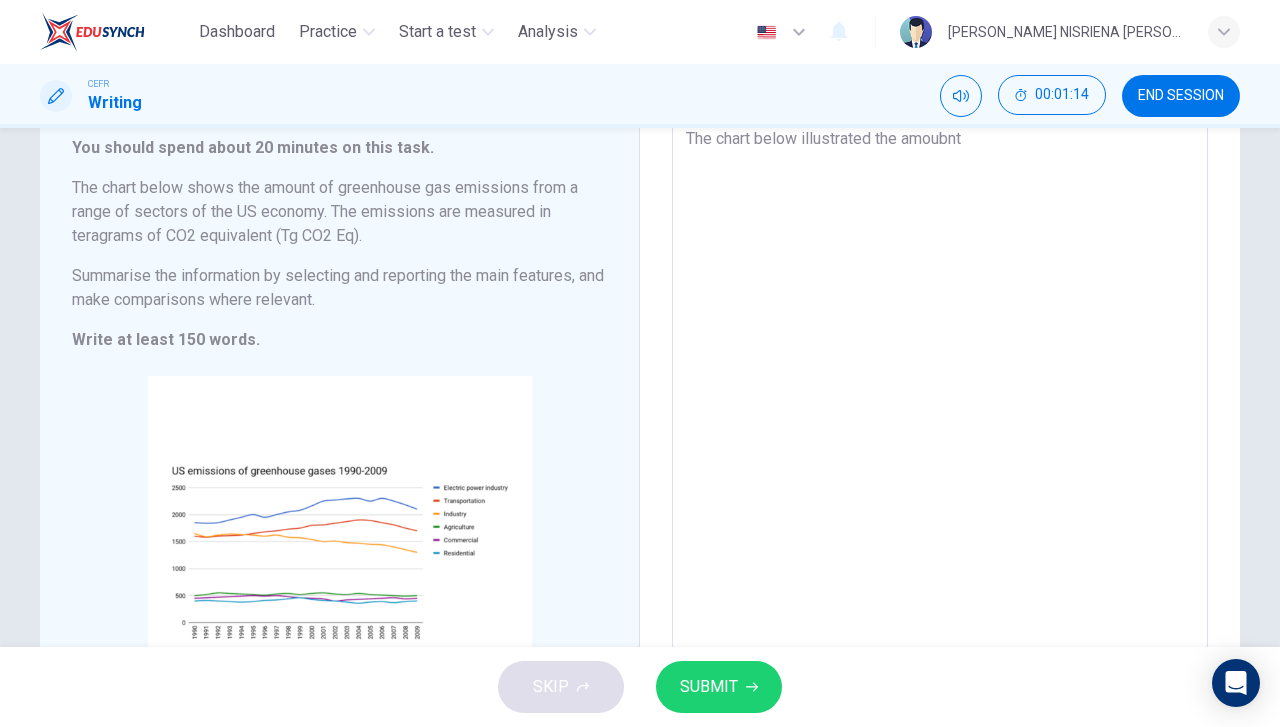 type on "x" 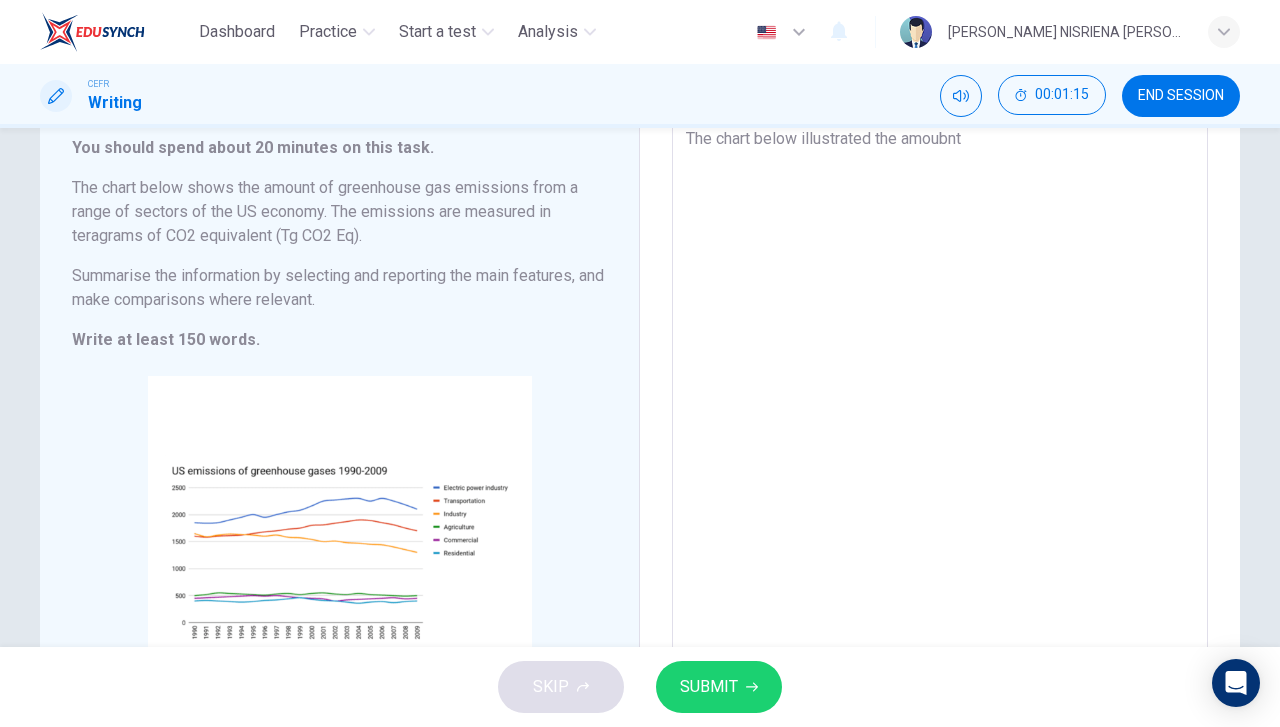 type on "The chart below illustrated the amoubnt" 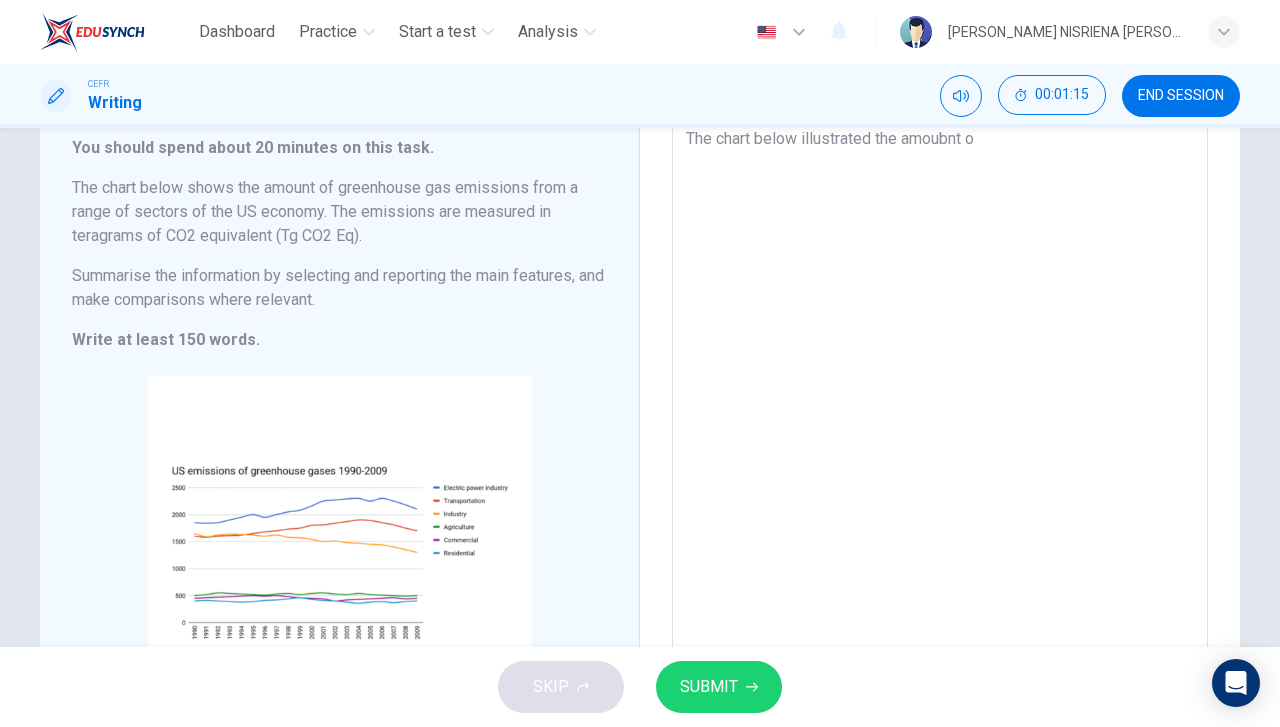 type on "x" 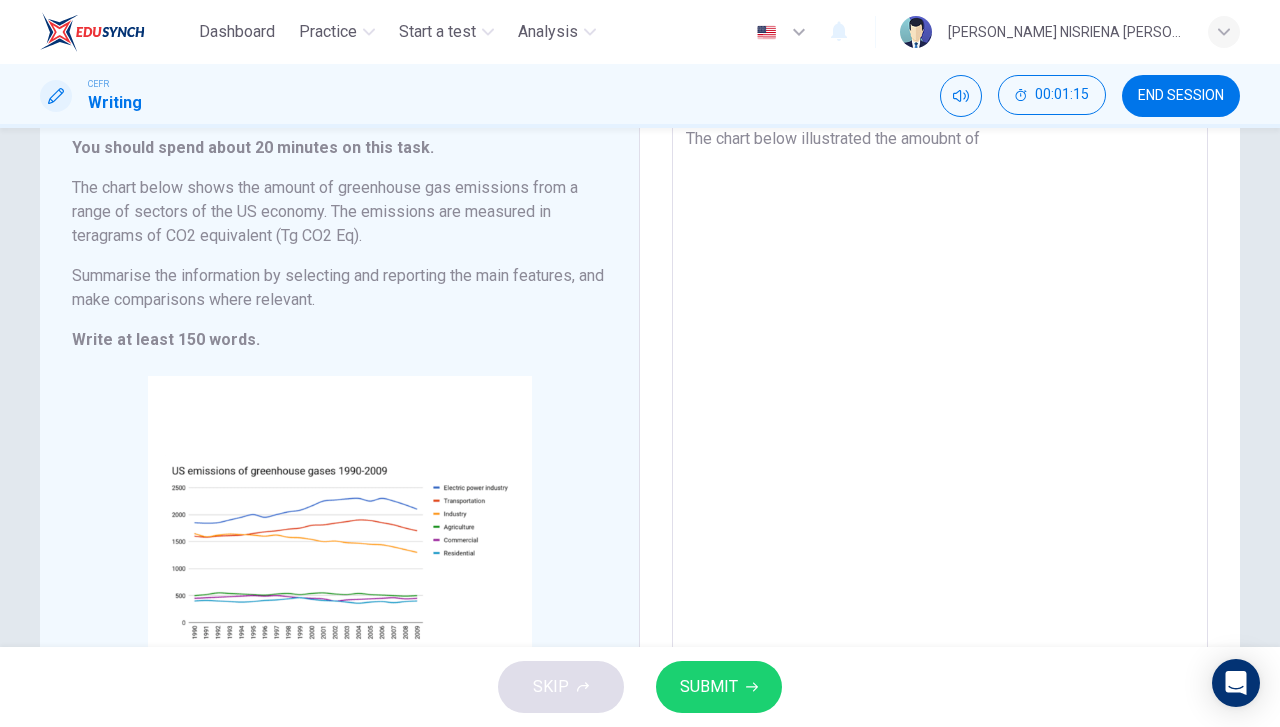 type on "The chart below illustrated the amoubnt of" 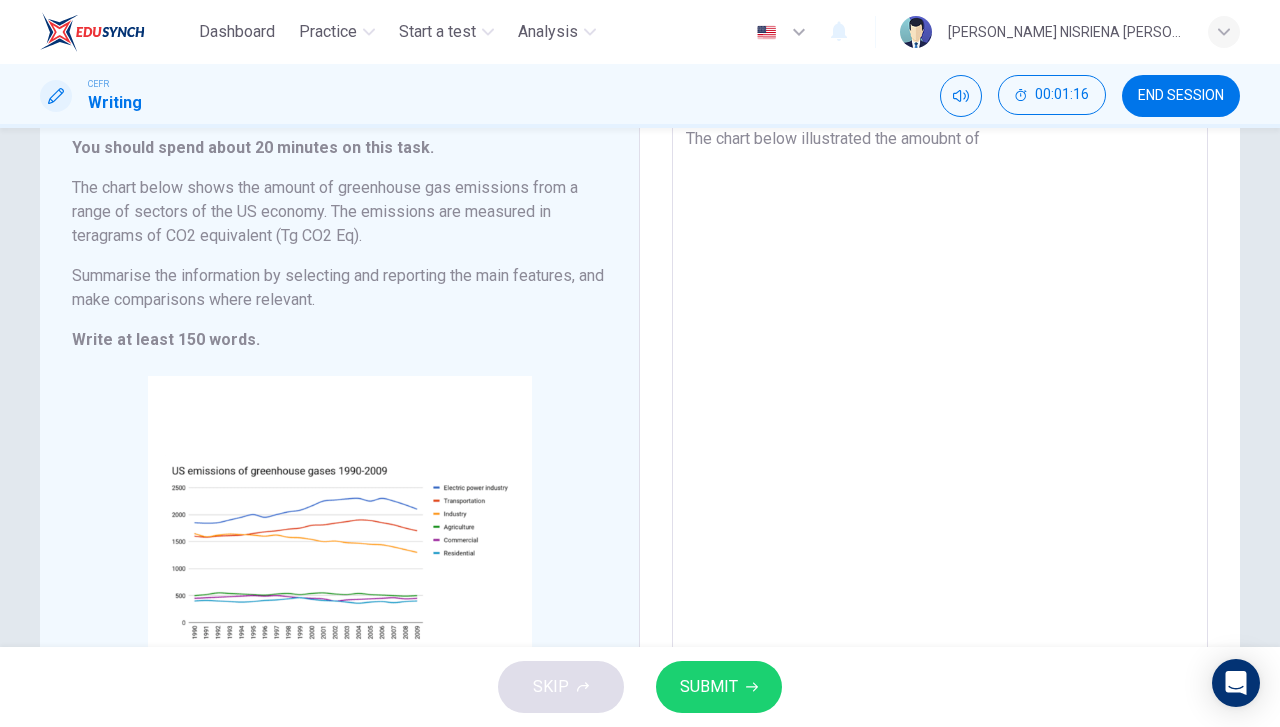 type on "x" 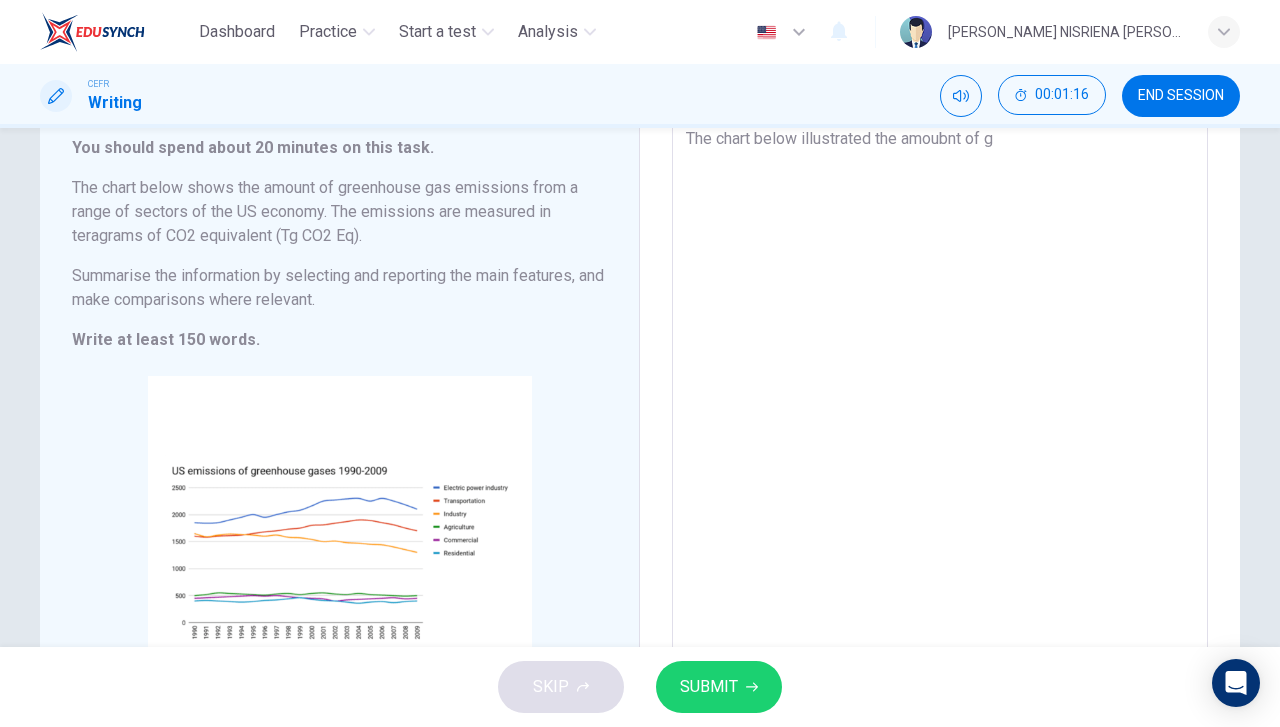 type on "x" 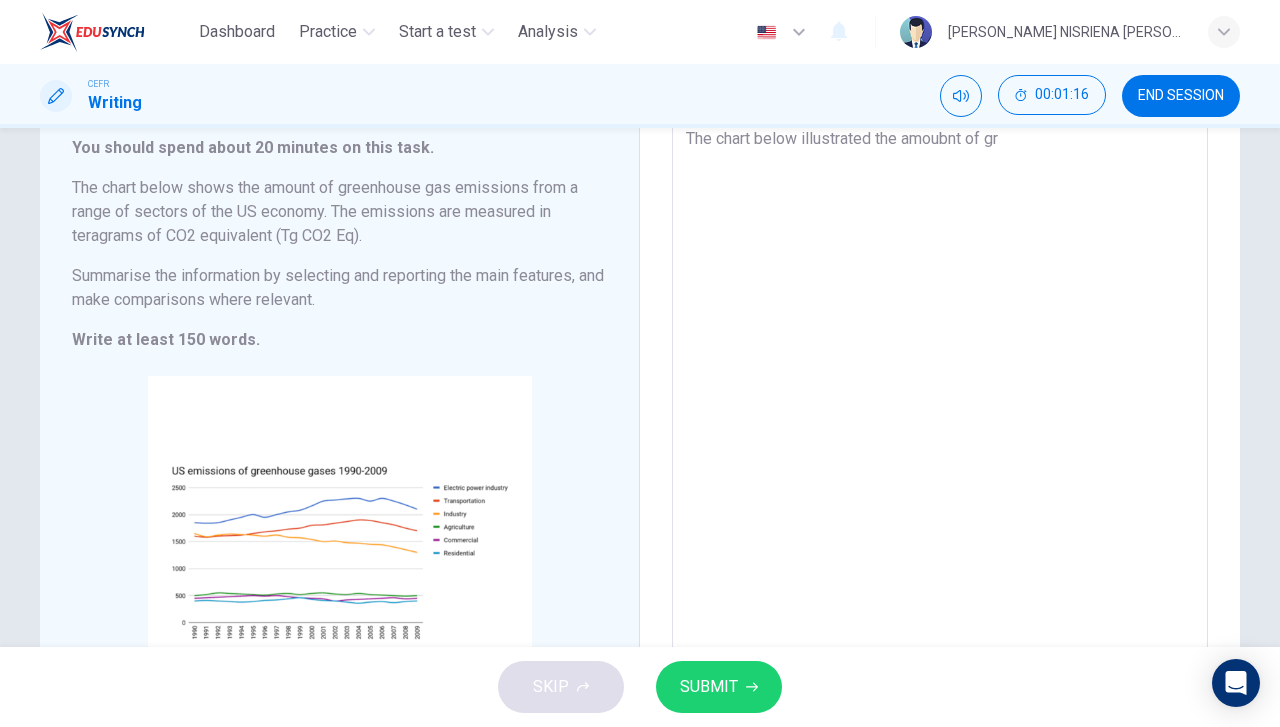 type on "The chart below illustrated the amoubnt of gre" 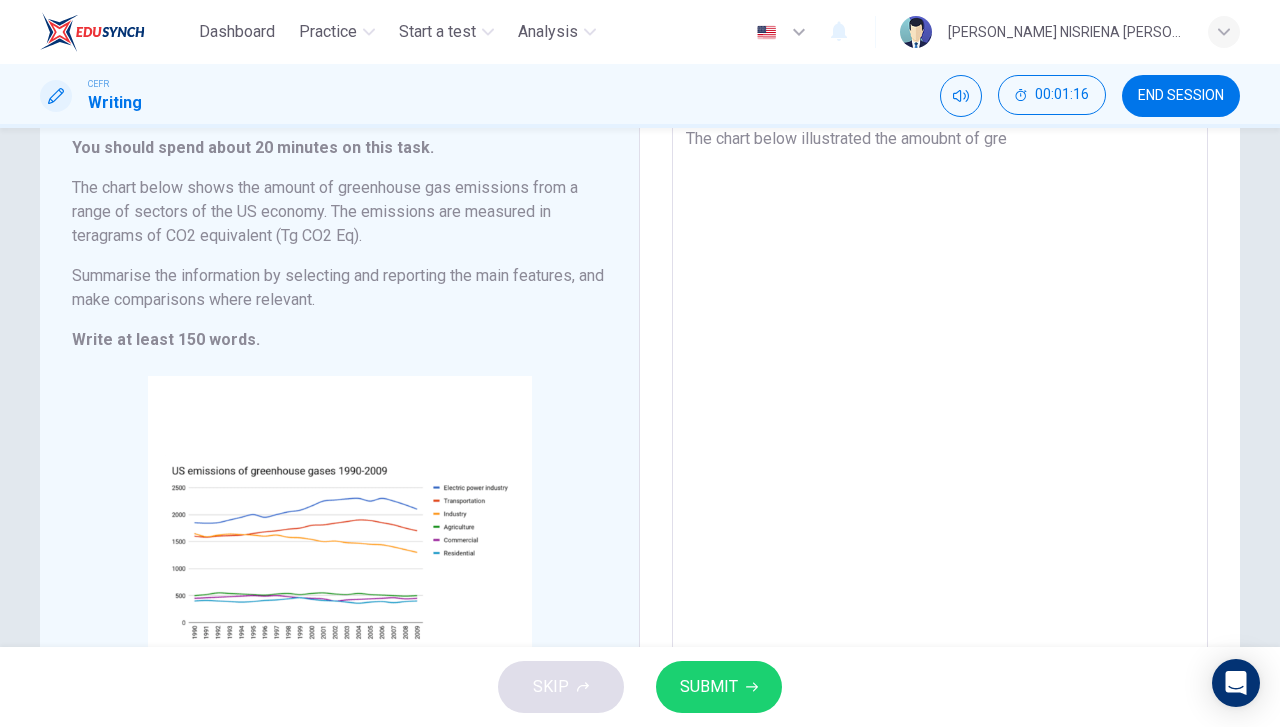 type on "x" 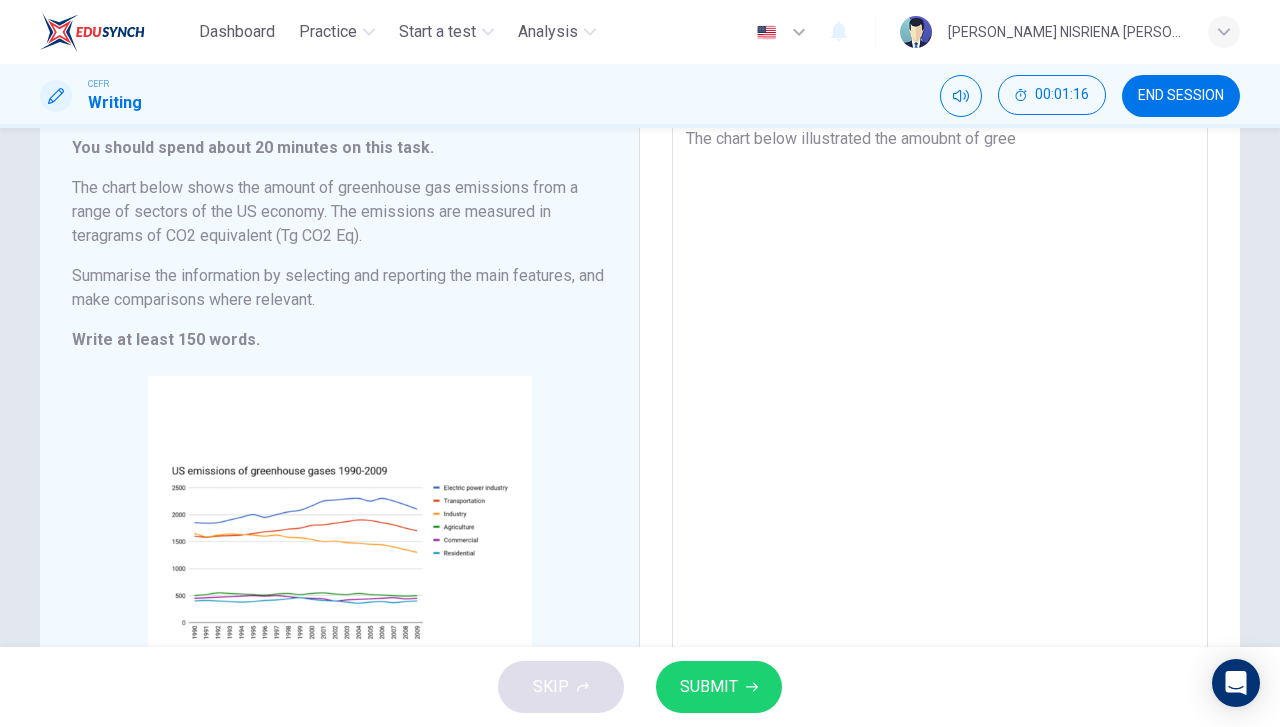 type on "x" 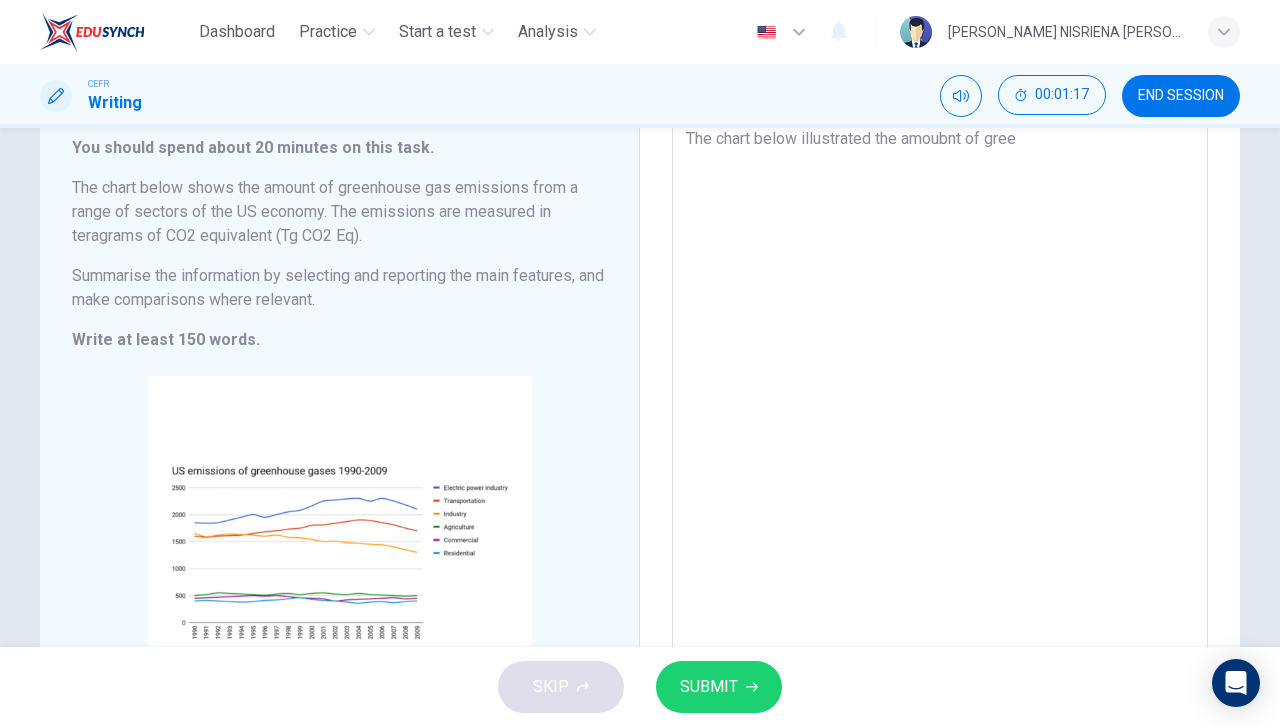 type on "The chart below illustrated the amoubnt of green" 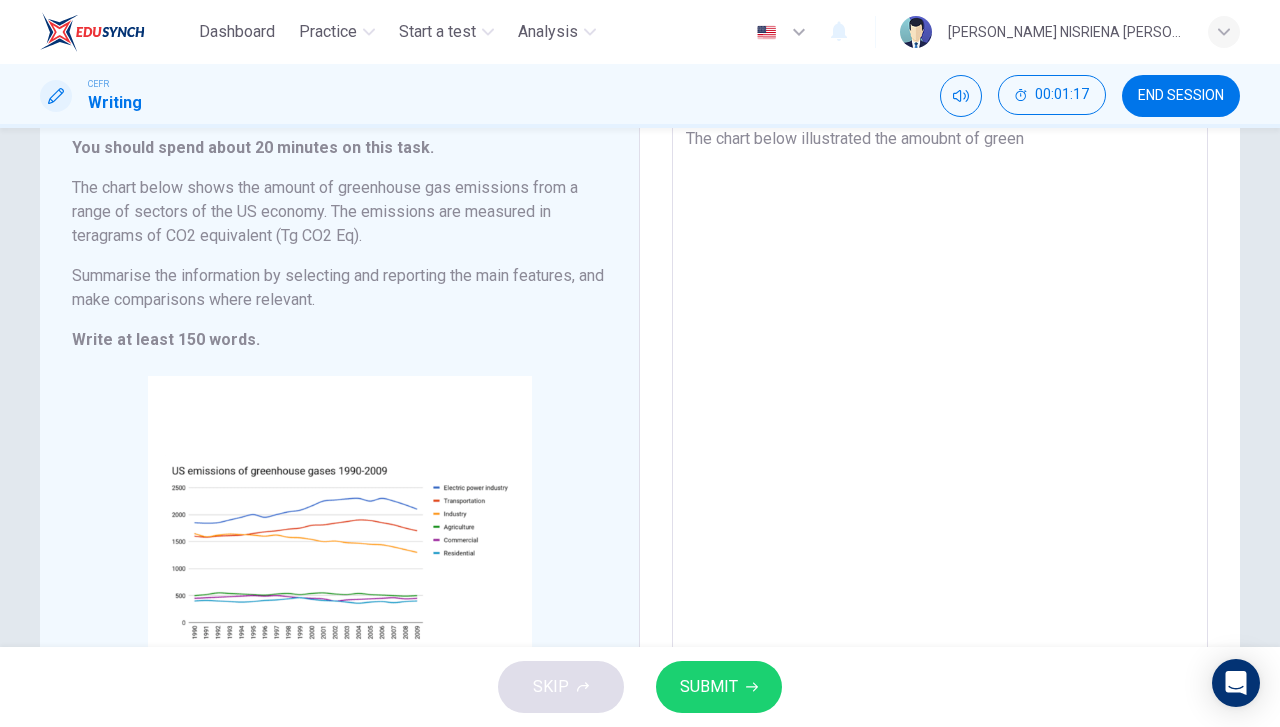 type on "x" 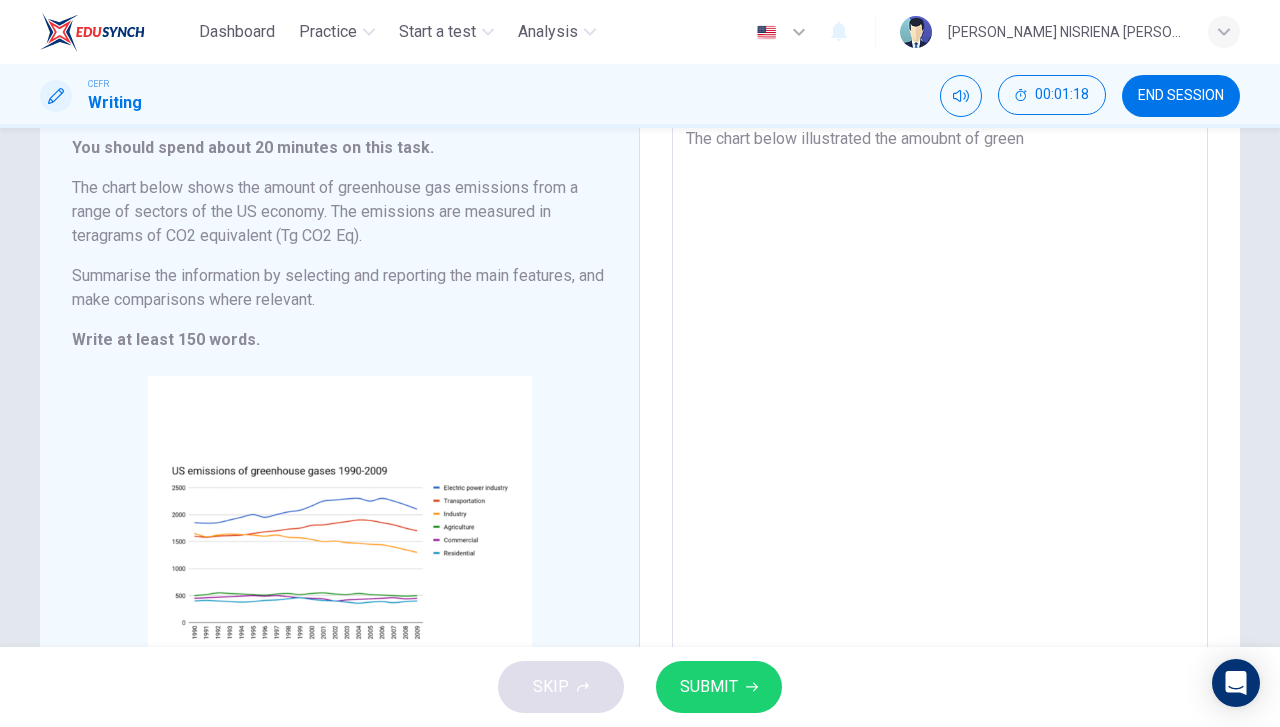 type on "The chart below illustrated the amoubnt of greenh" 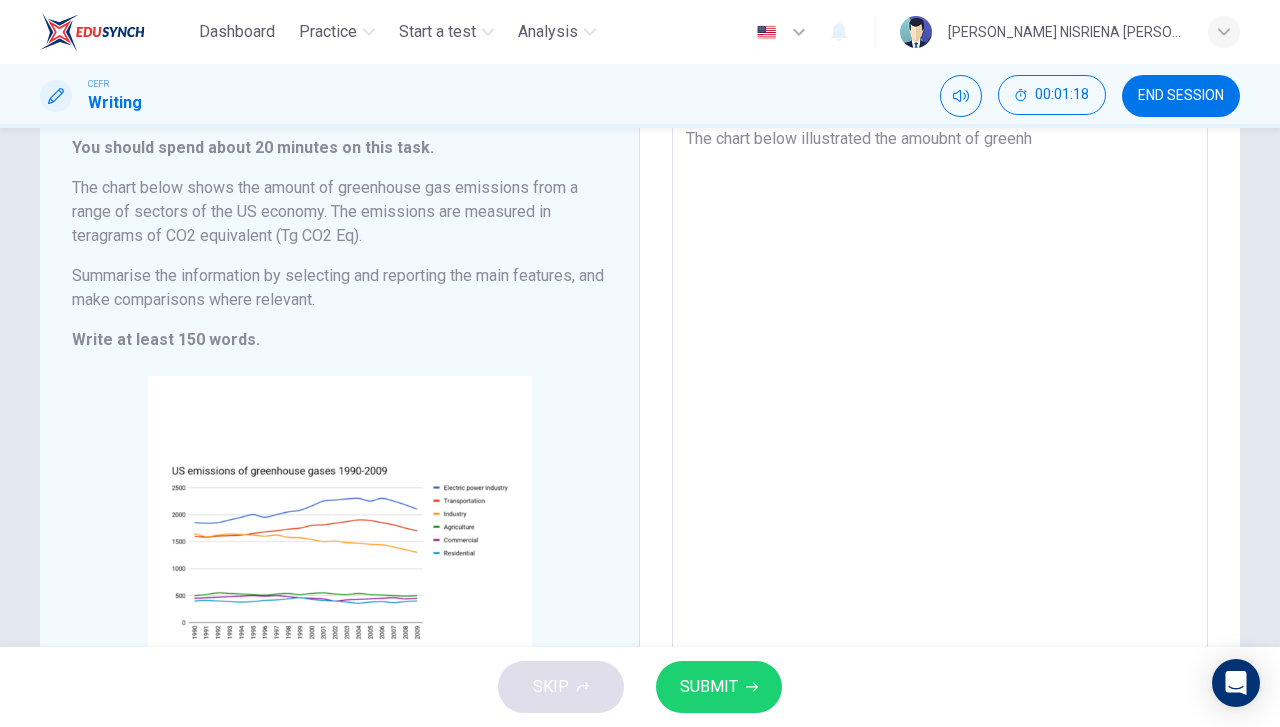 type on "x" 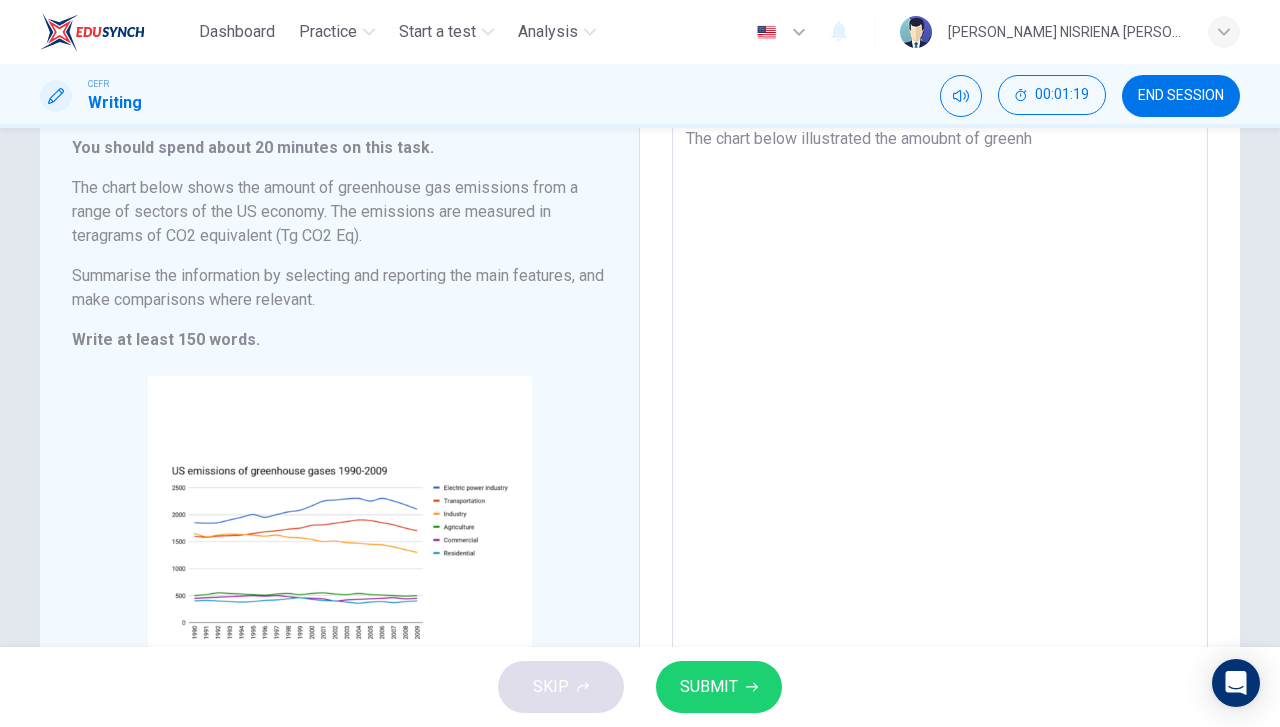 type on "The chart below illustrated the amoubnt of greenho" 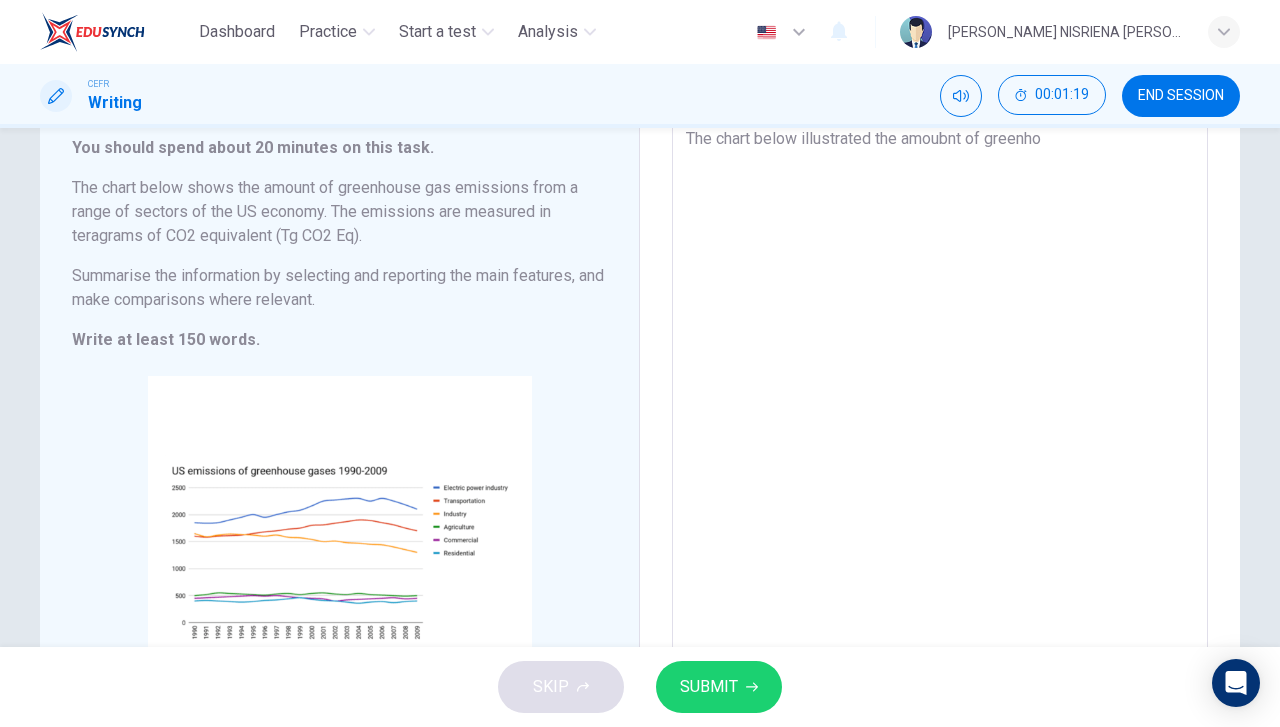 type on "x" 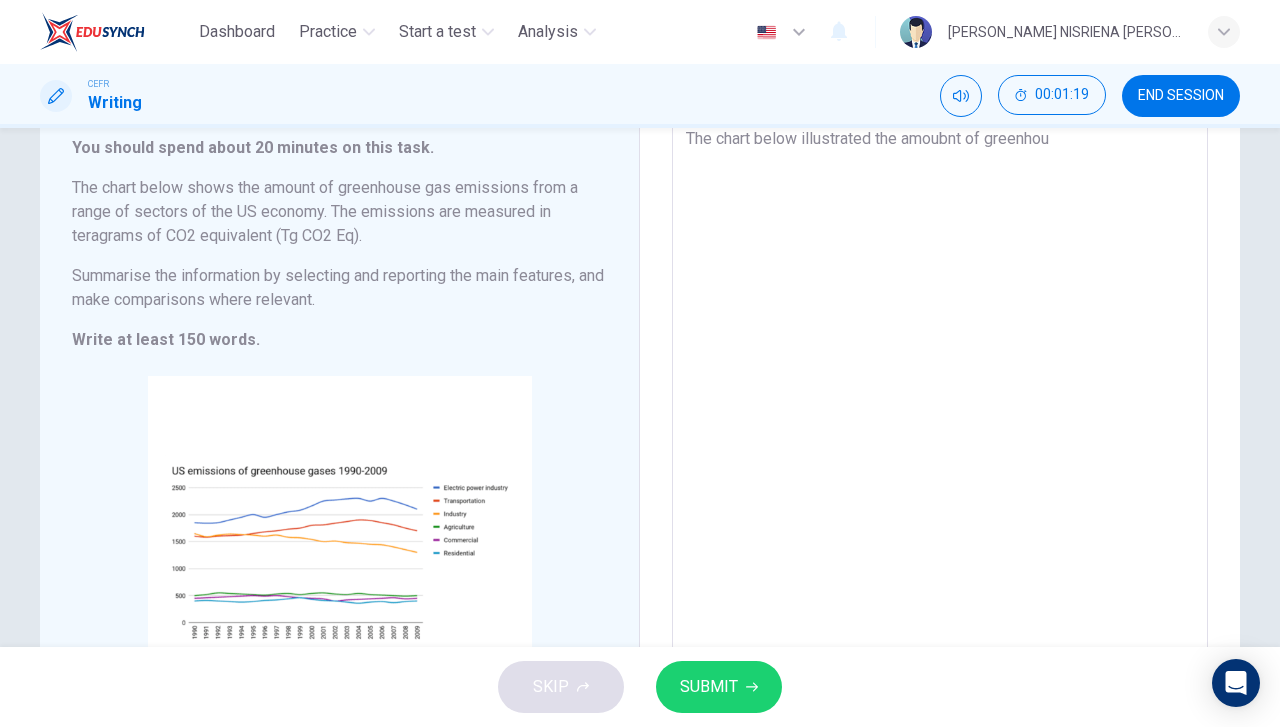 type on "x" 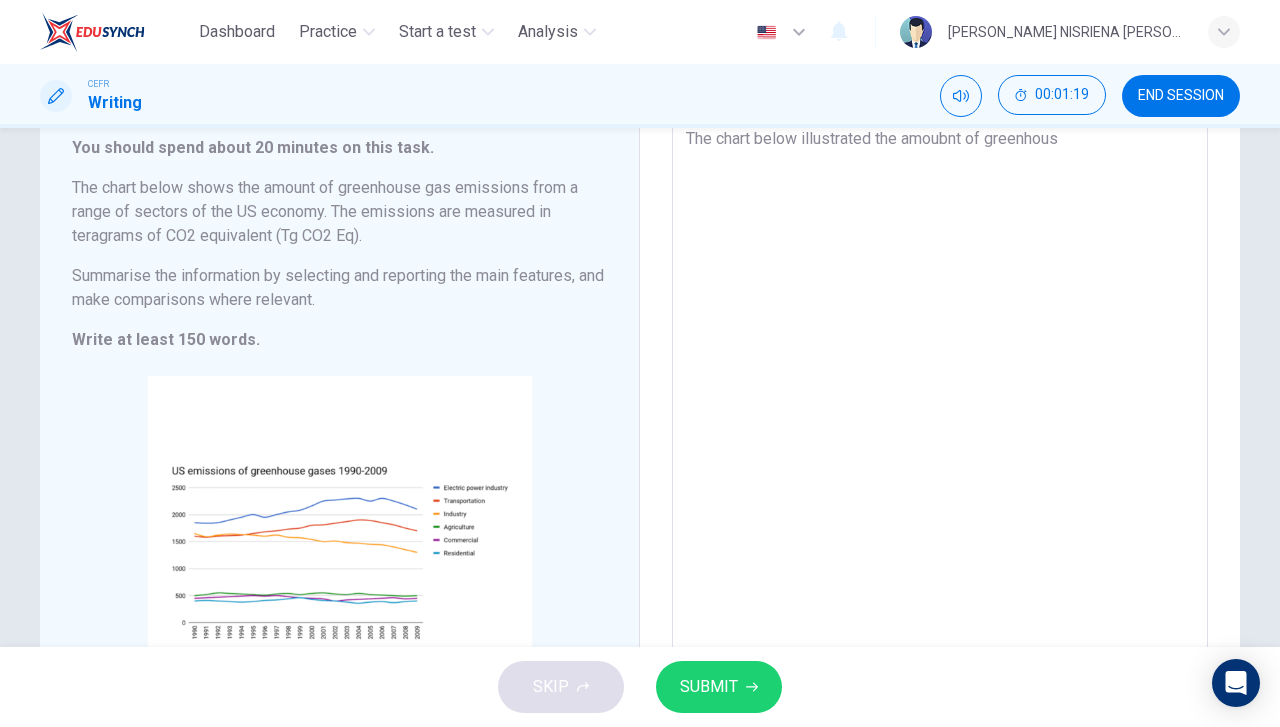 type on "x" 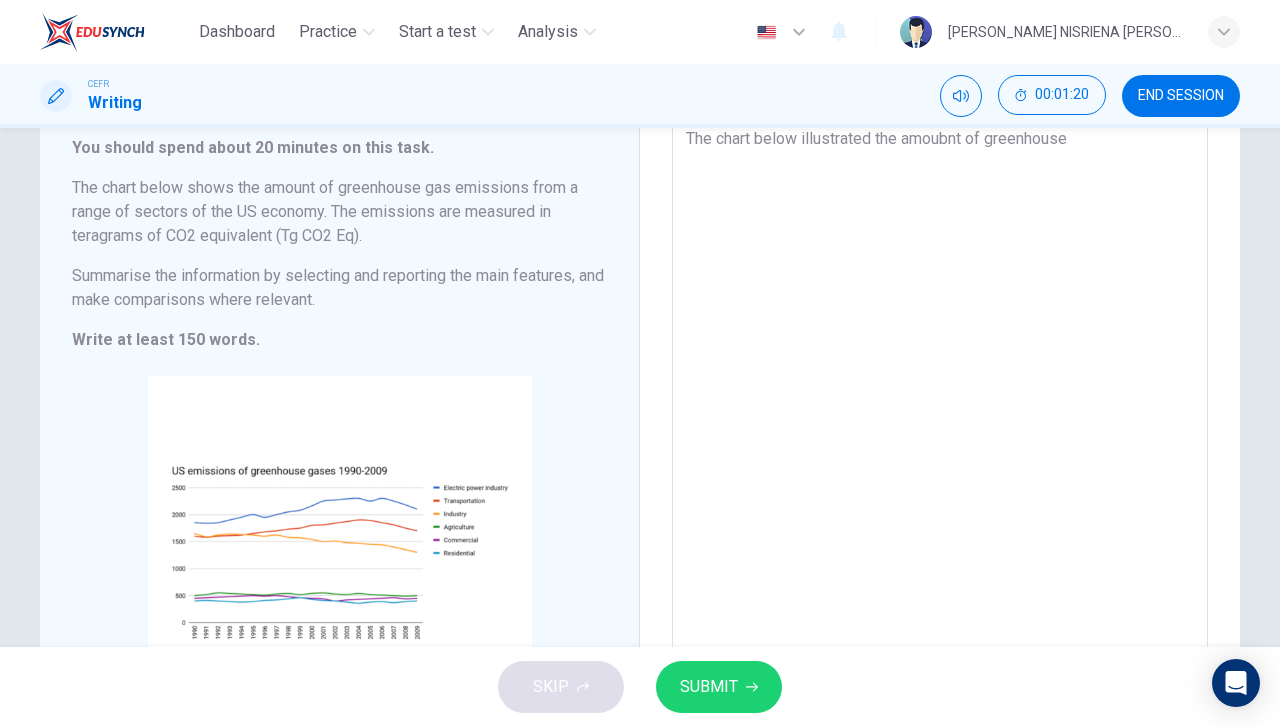 type on "The chart below illustrated the amoubnt of greenhouse" 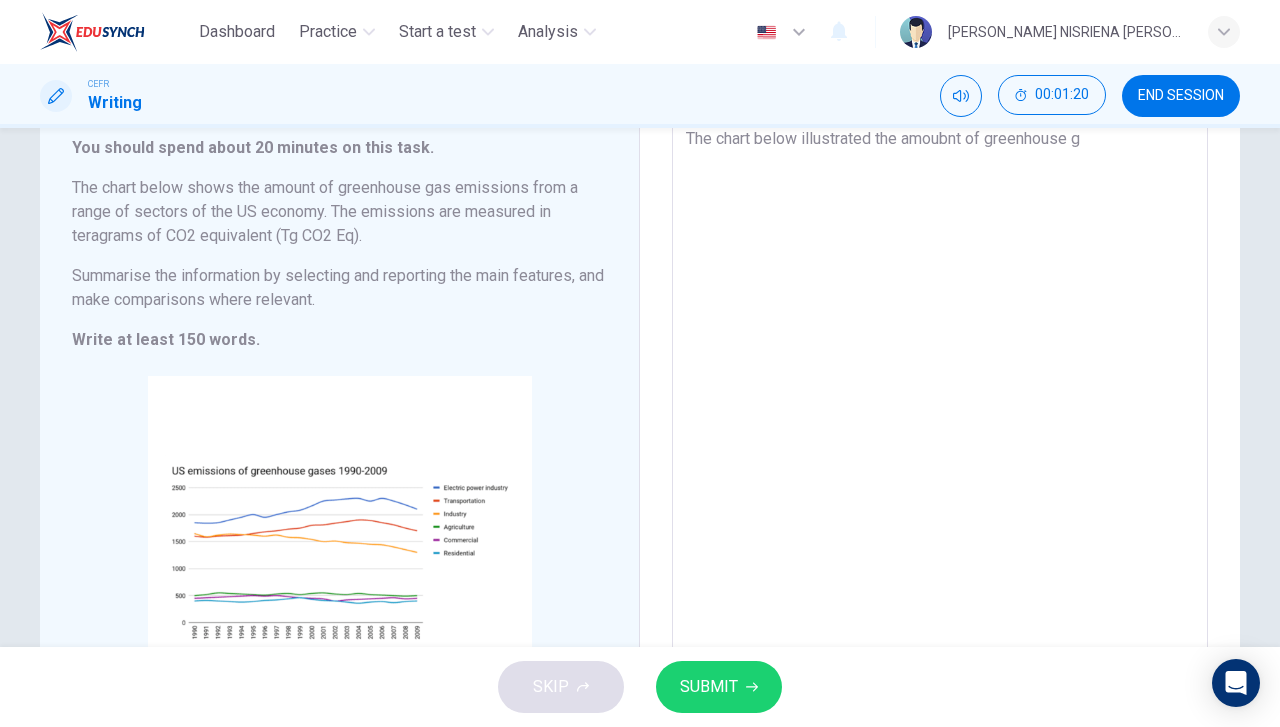 type on "x" 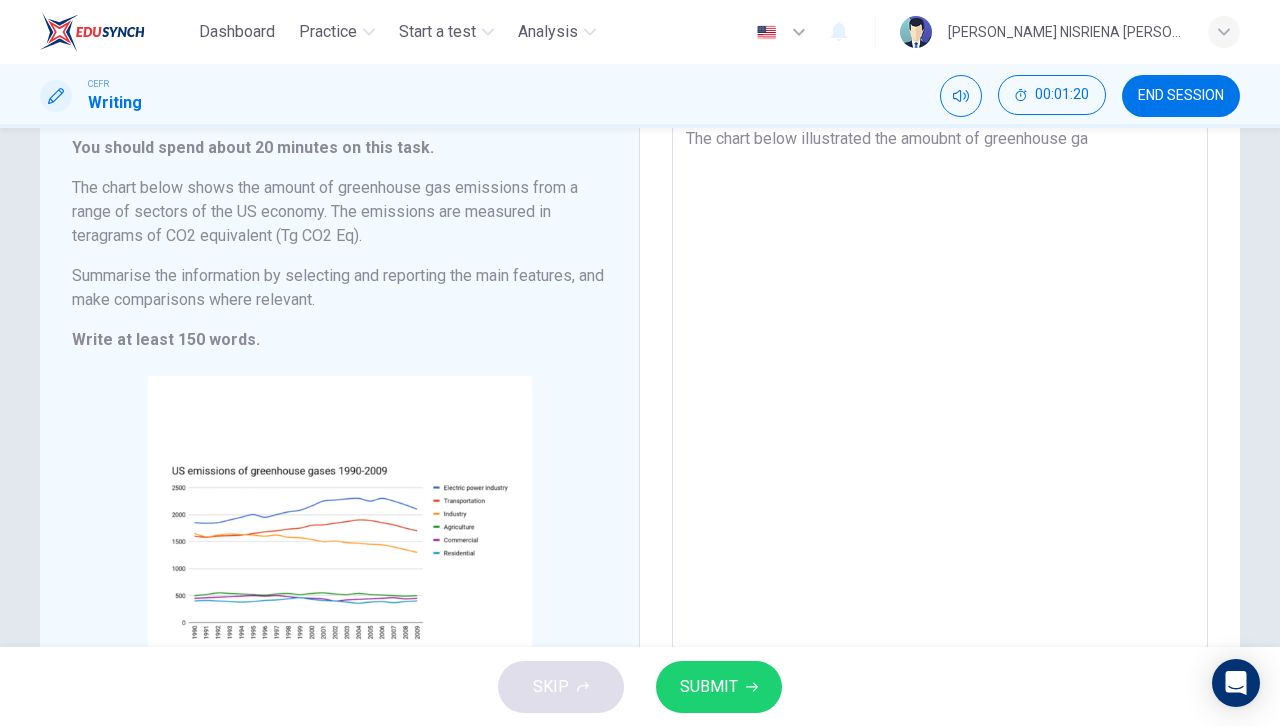 type on "x" 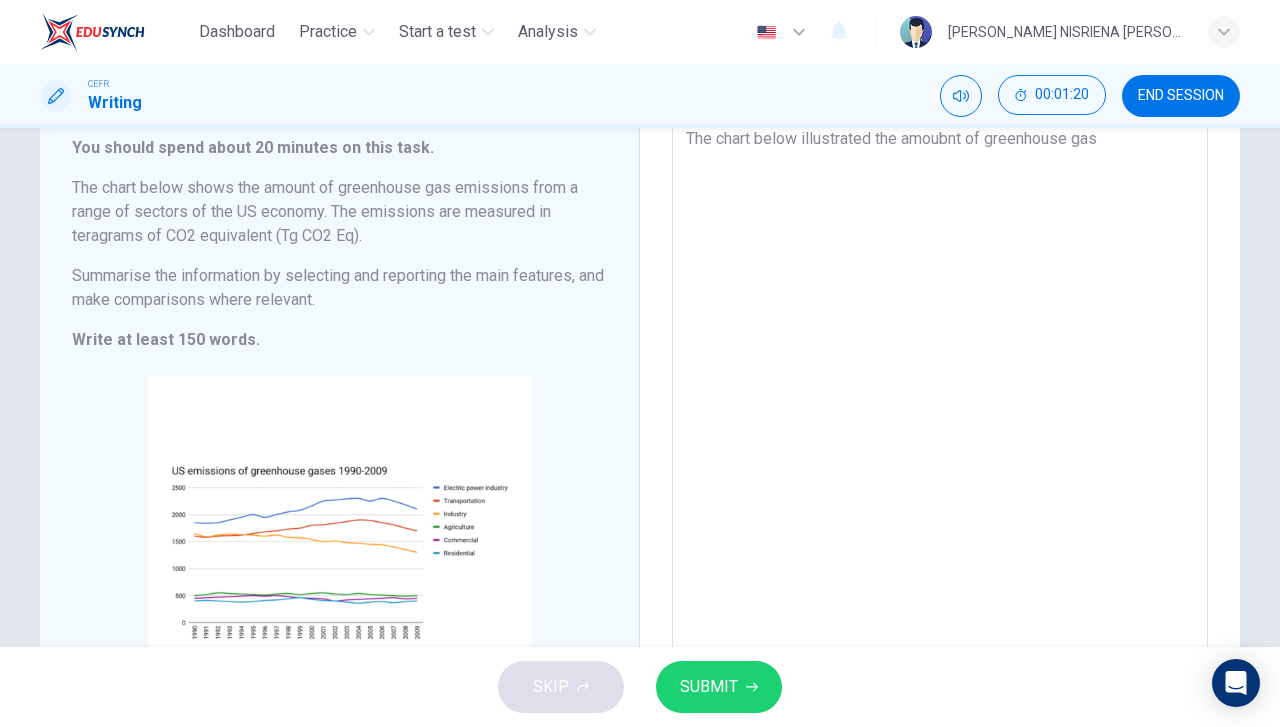 type on "x" 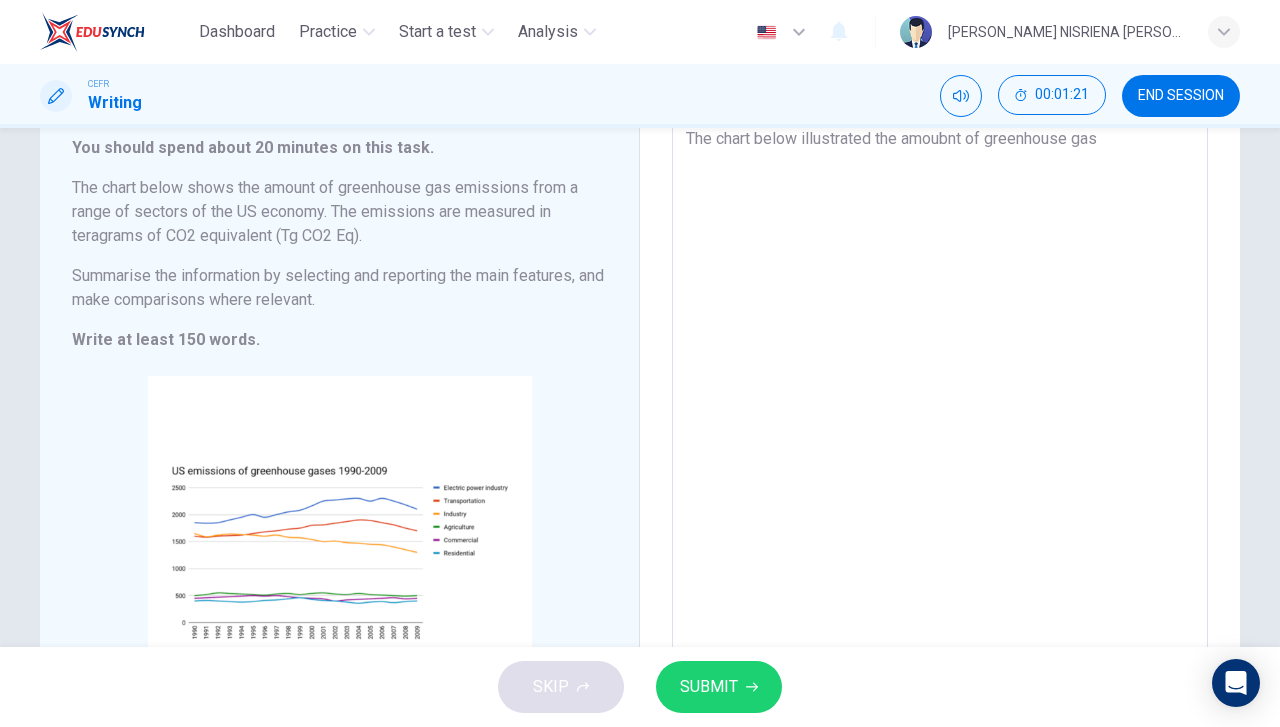 type on "The chart below illustrated the amoubnt of greenhouse gas" 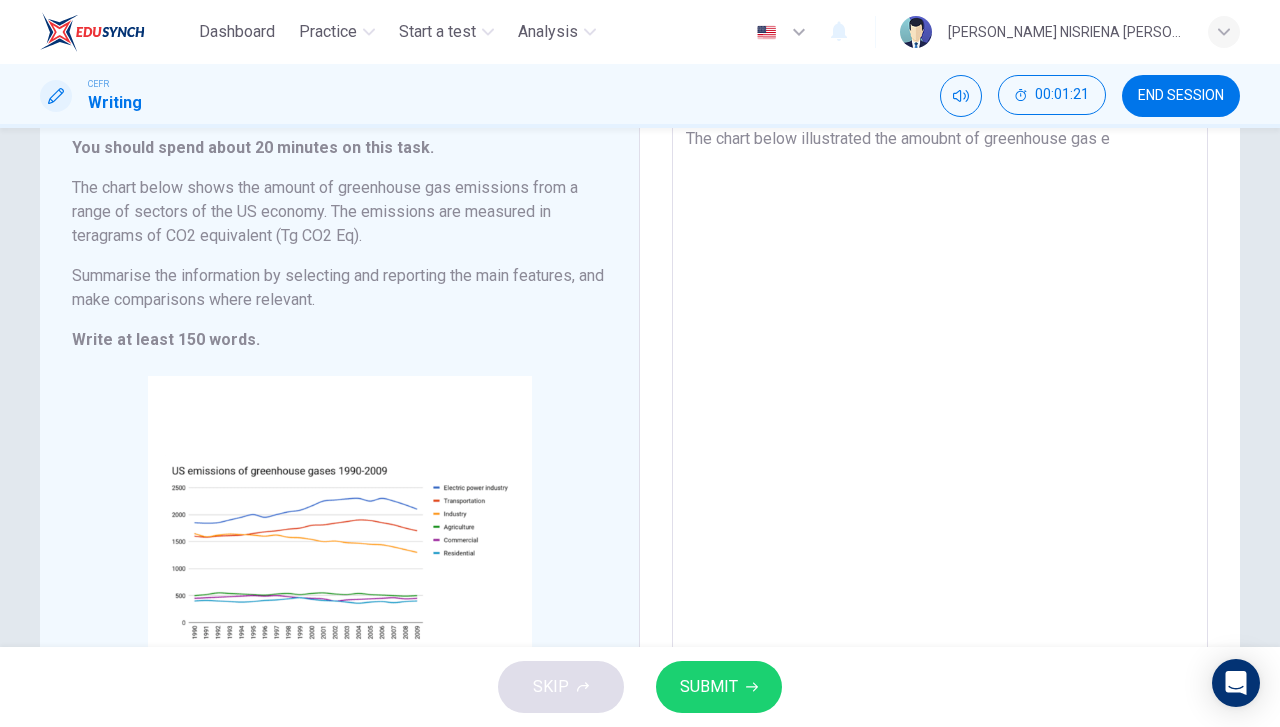 type on "x" 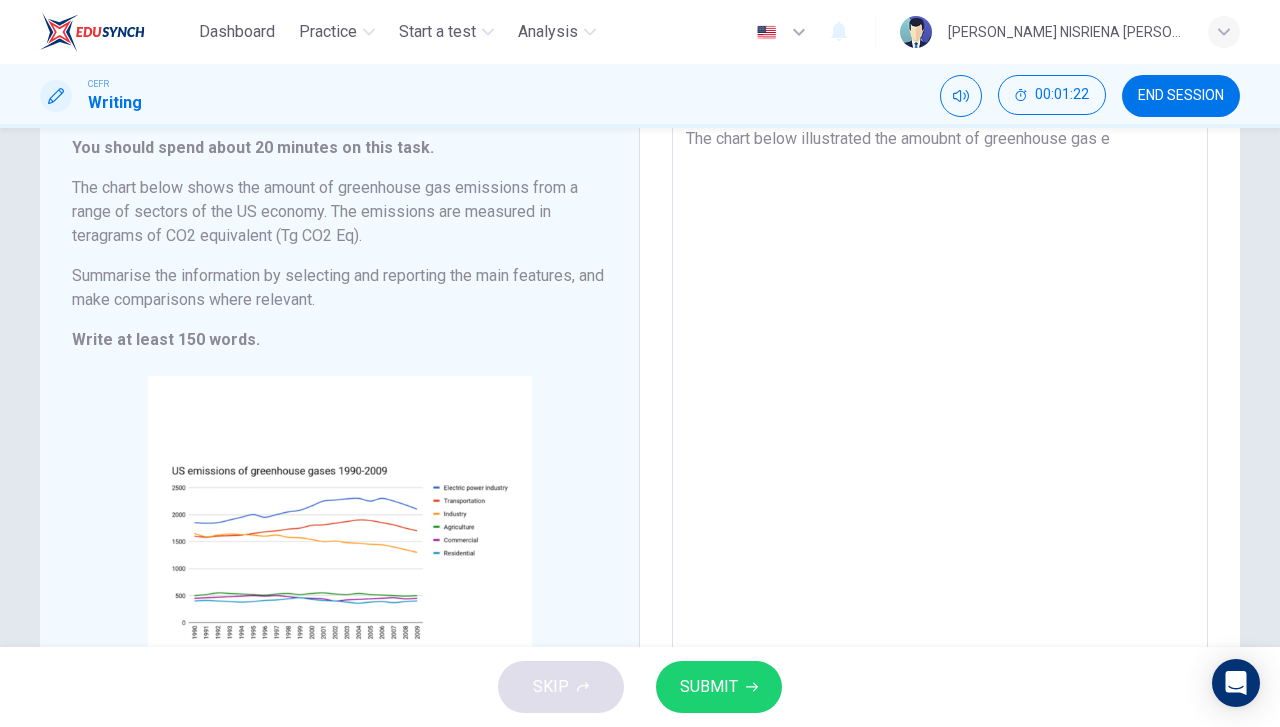 type on "The chart below illustrated the amoubnt of greenhouse gas em" 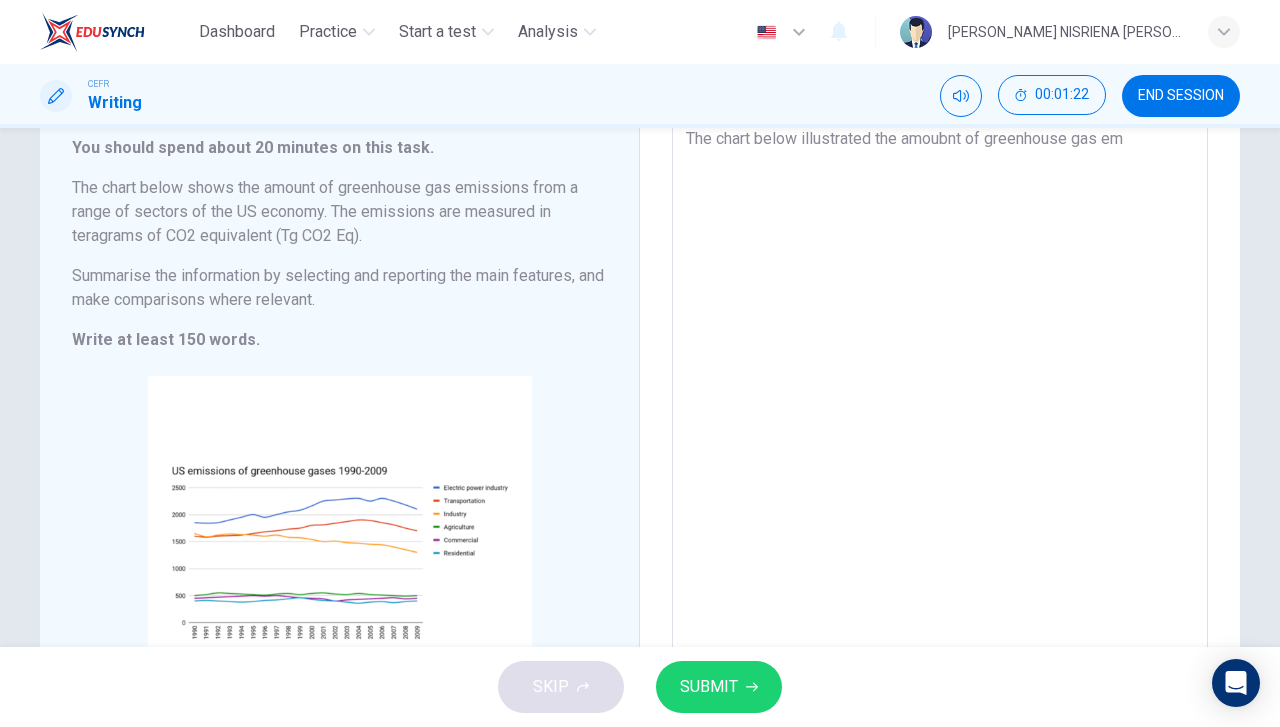type on "x" 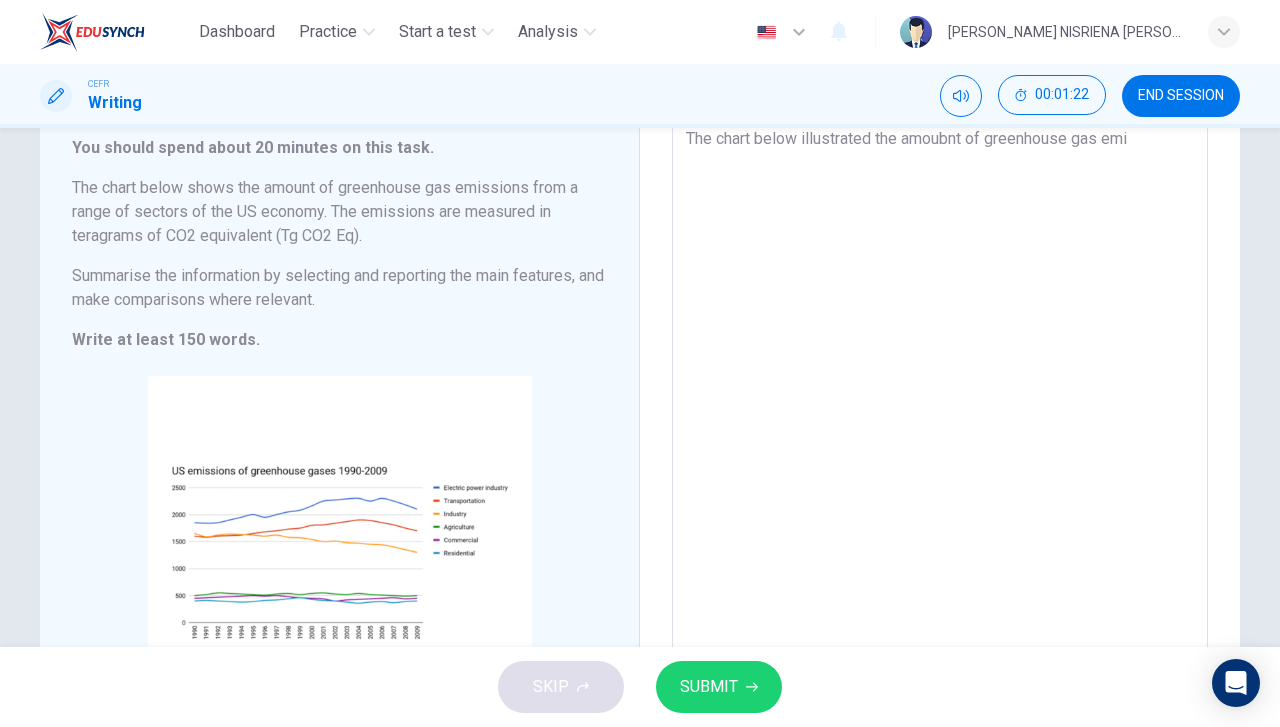 type on "x" 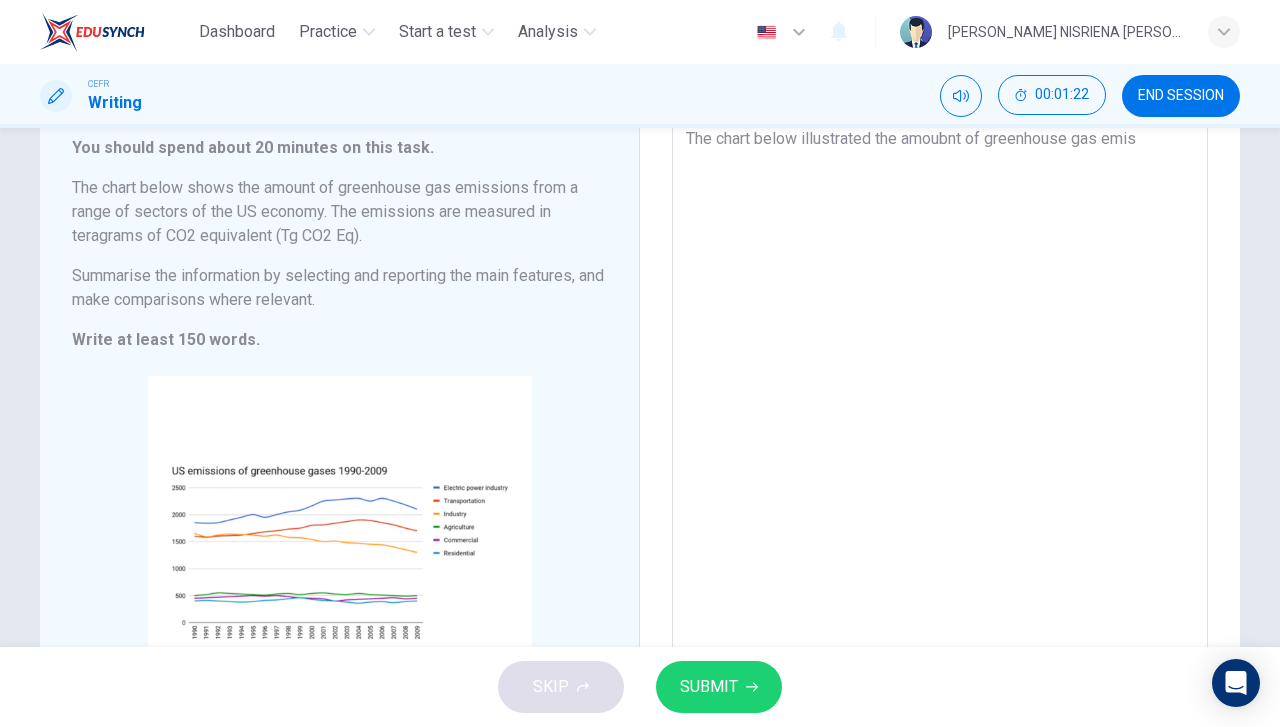 type on "x" 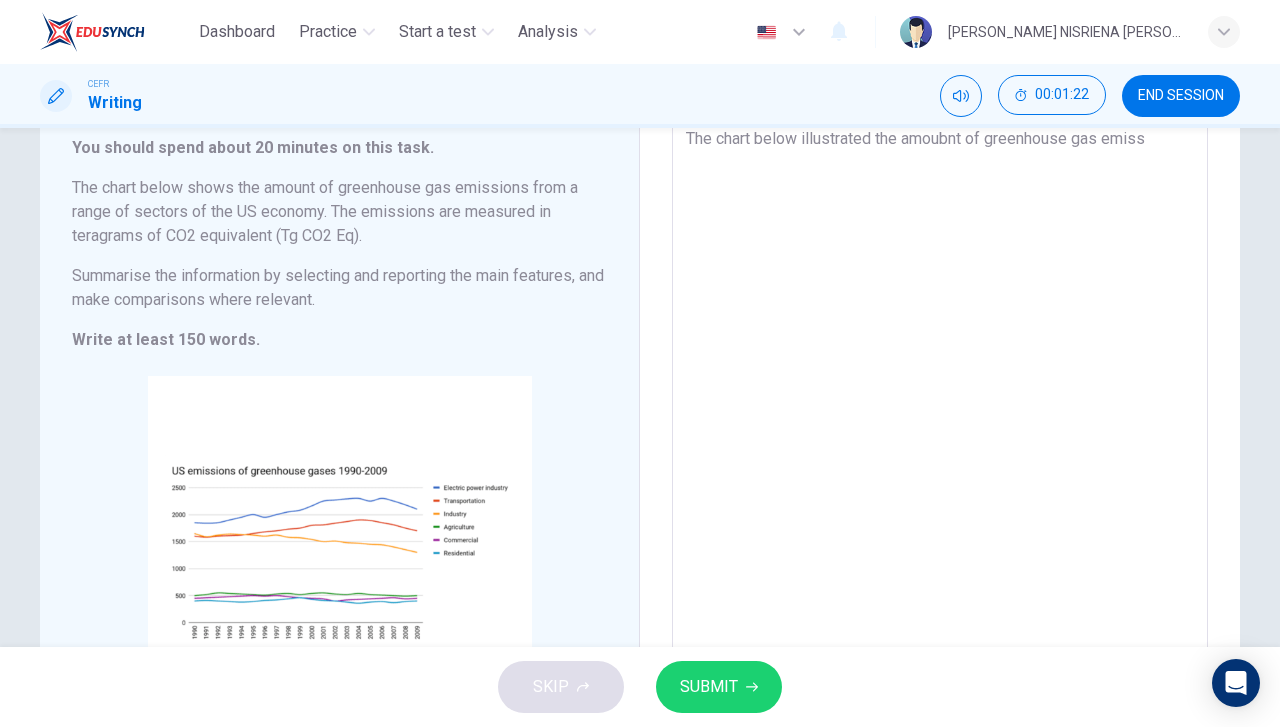 type on "The chart below illustrated the amoubnt of greenhouse gas emissi" 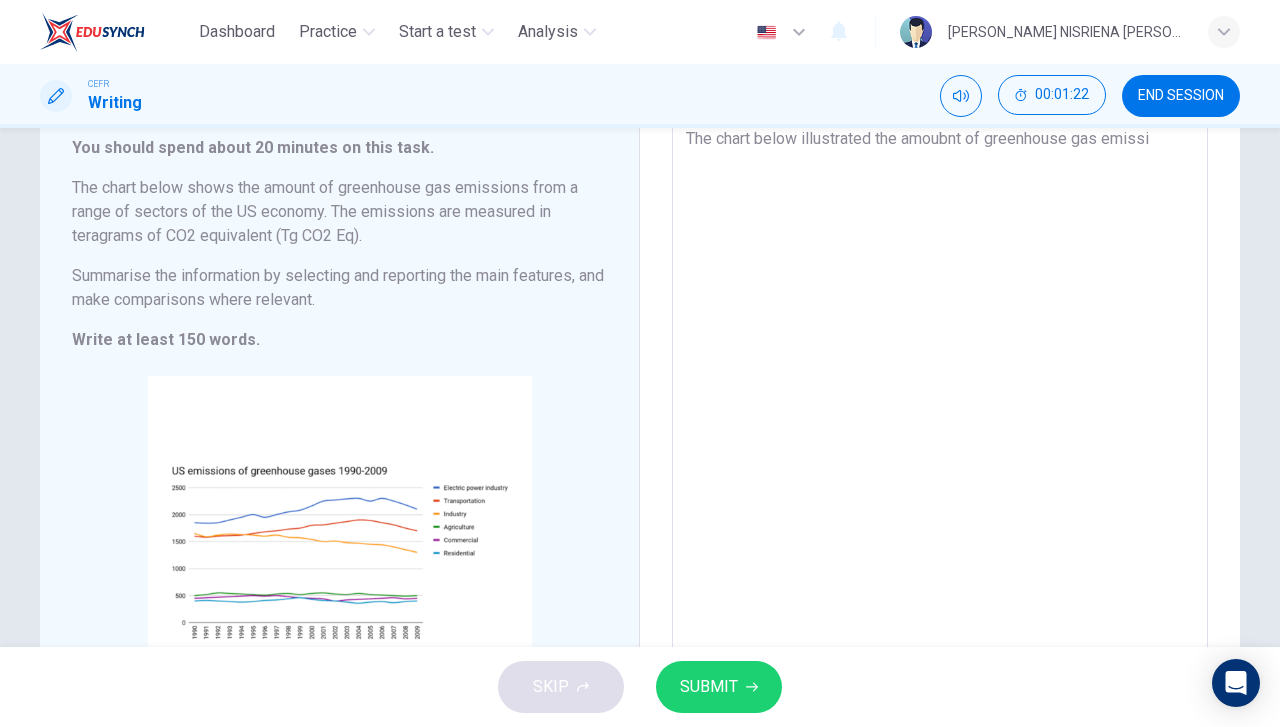 type on "x" 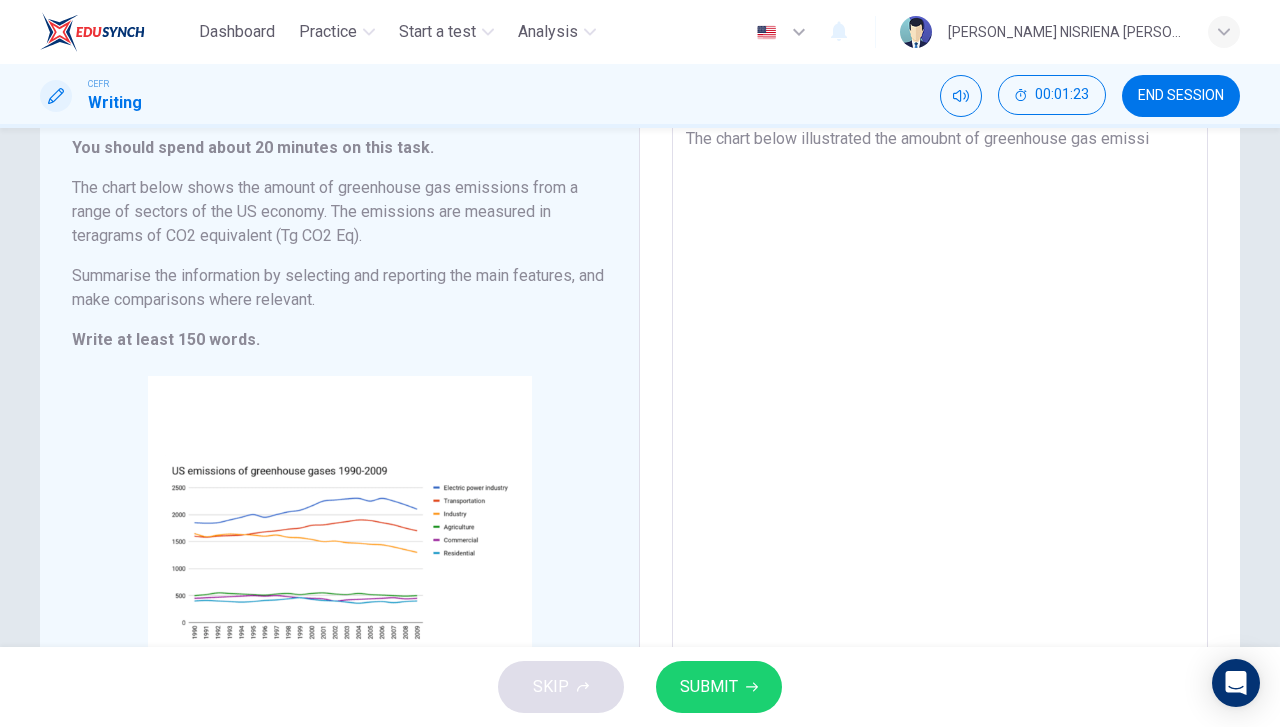 type on "The chart below illustrated the amoubnt of greenhouse gas emissio" 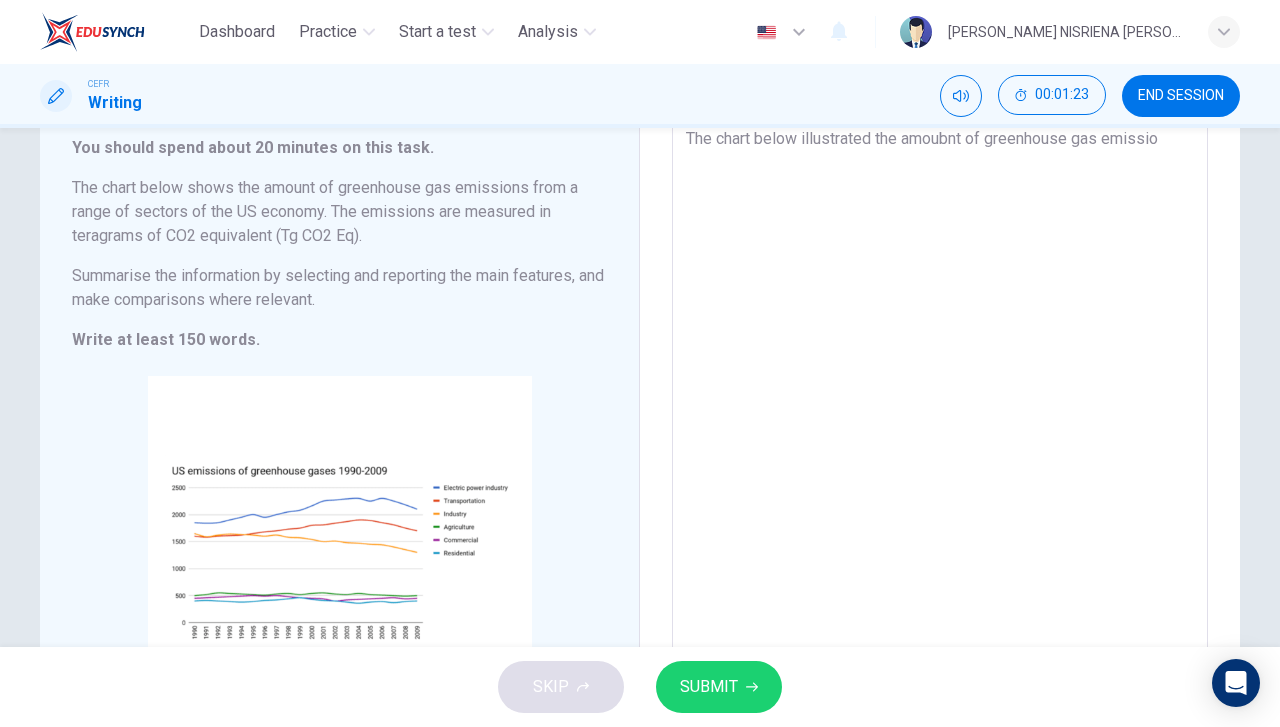 type on "x" 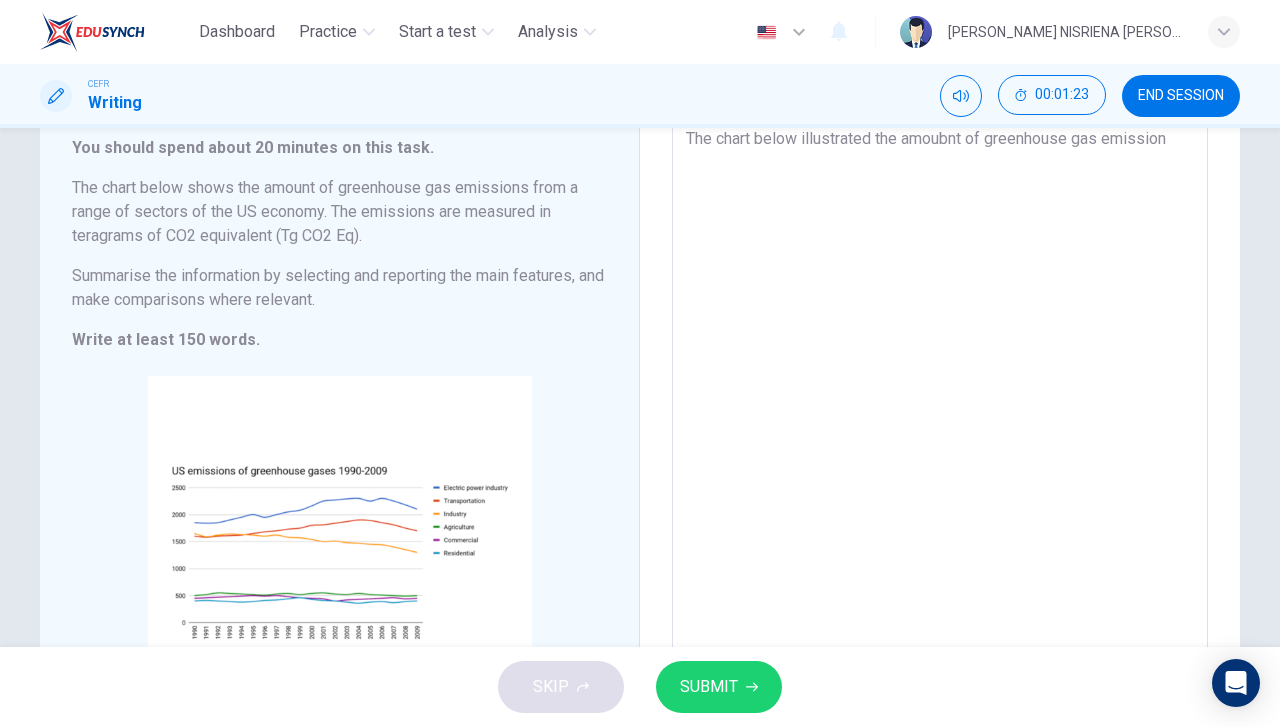type on "x" 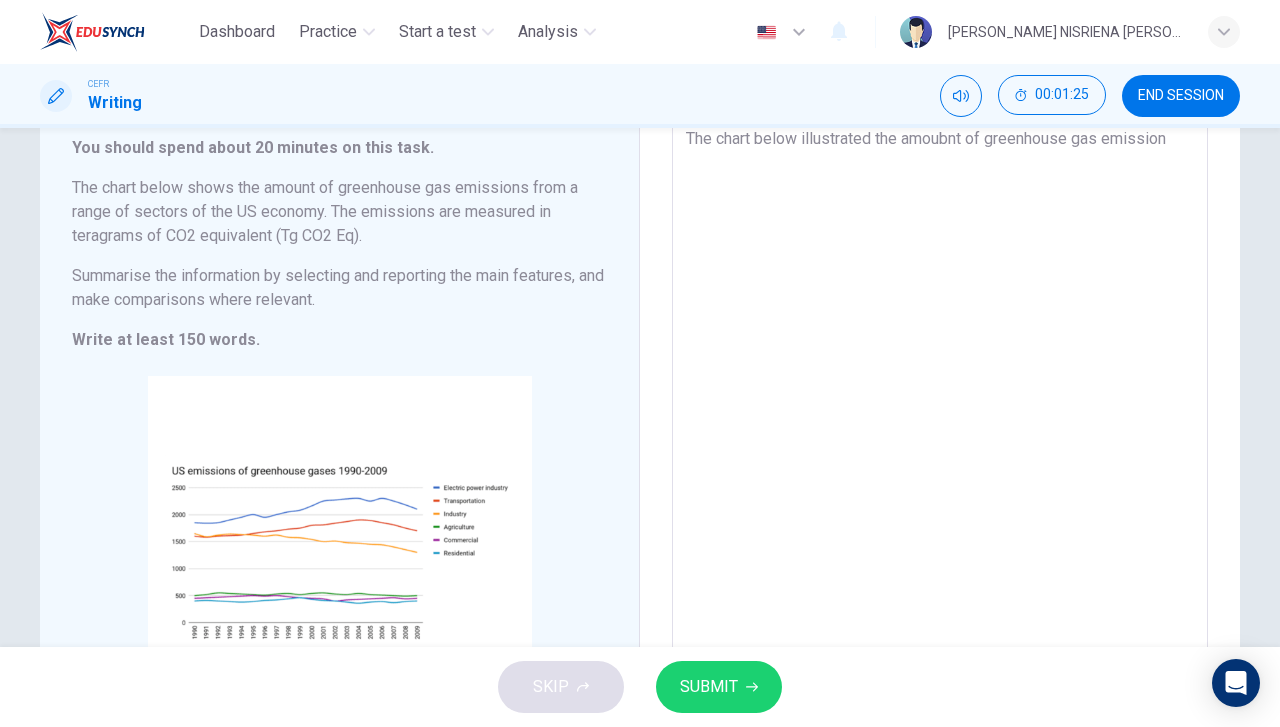 type on "The chart below illustrated the amoubnt of greenhouse gas emissions" 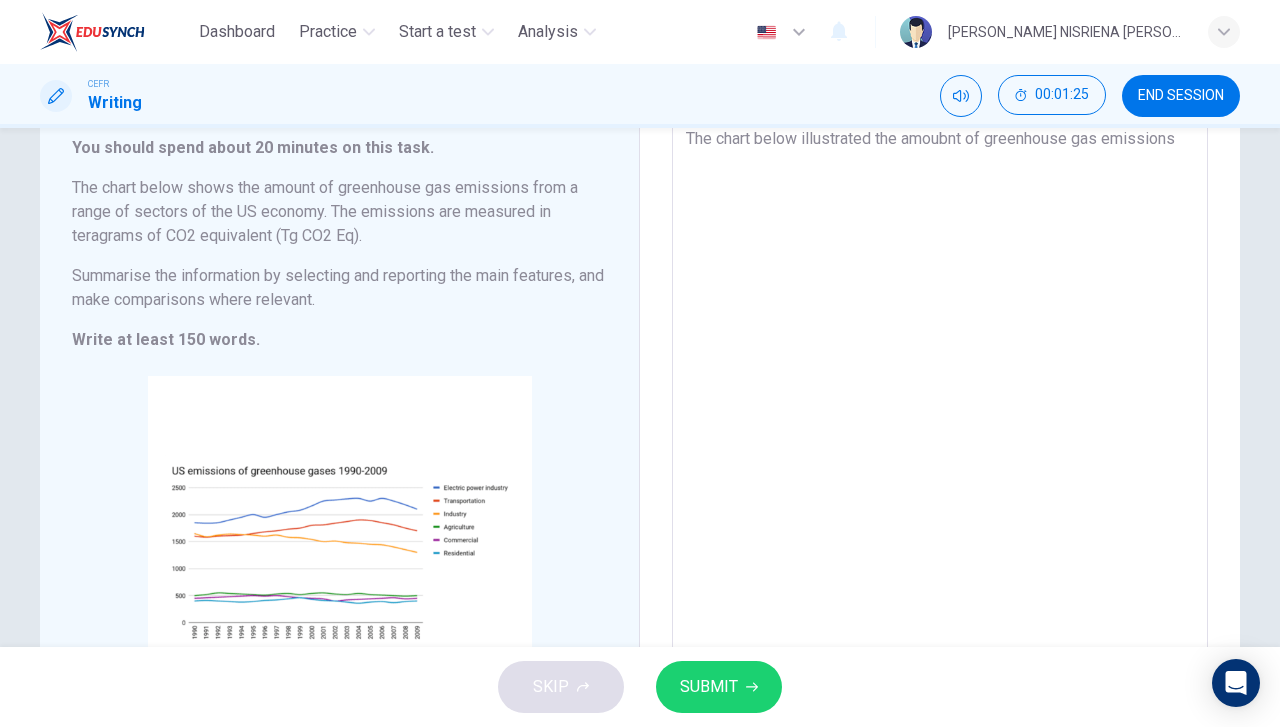 type on "x" 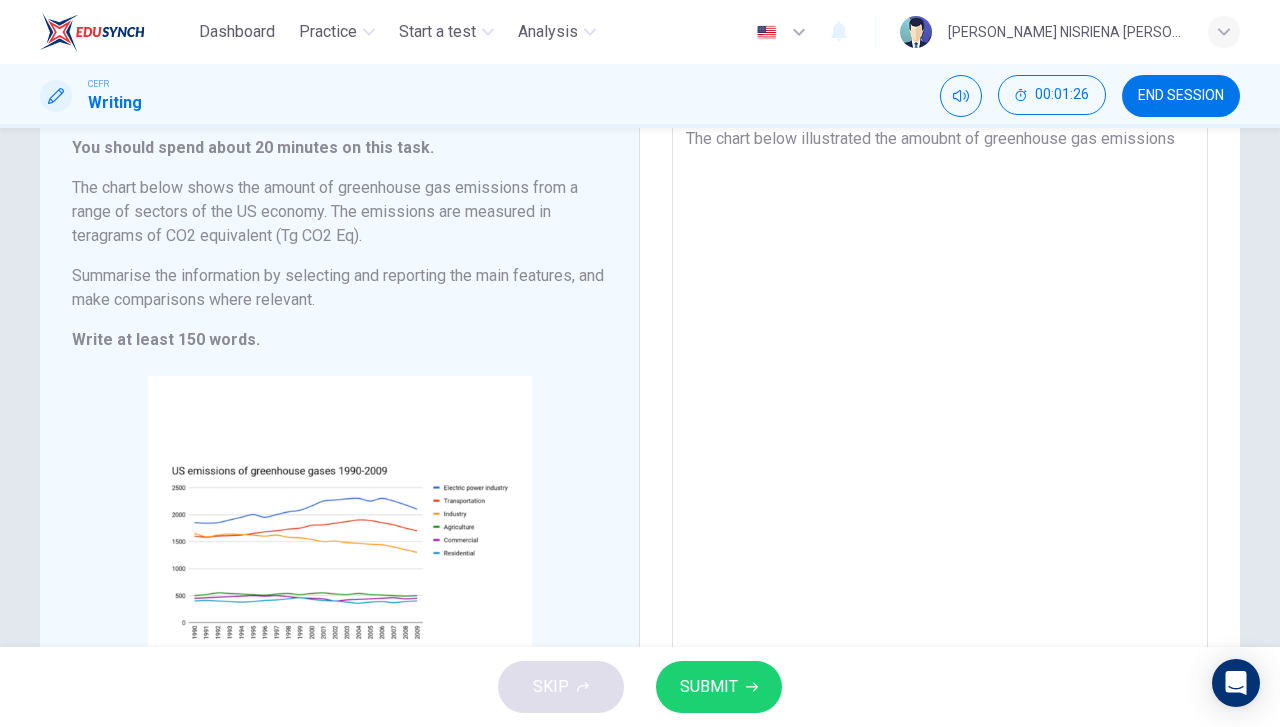 type on "The chart below illustrated the amoubnt of greenhouse gas emissions" 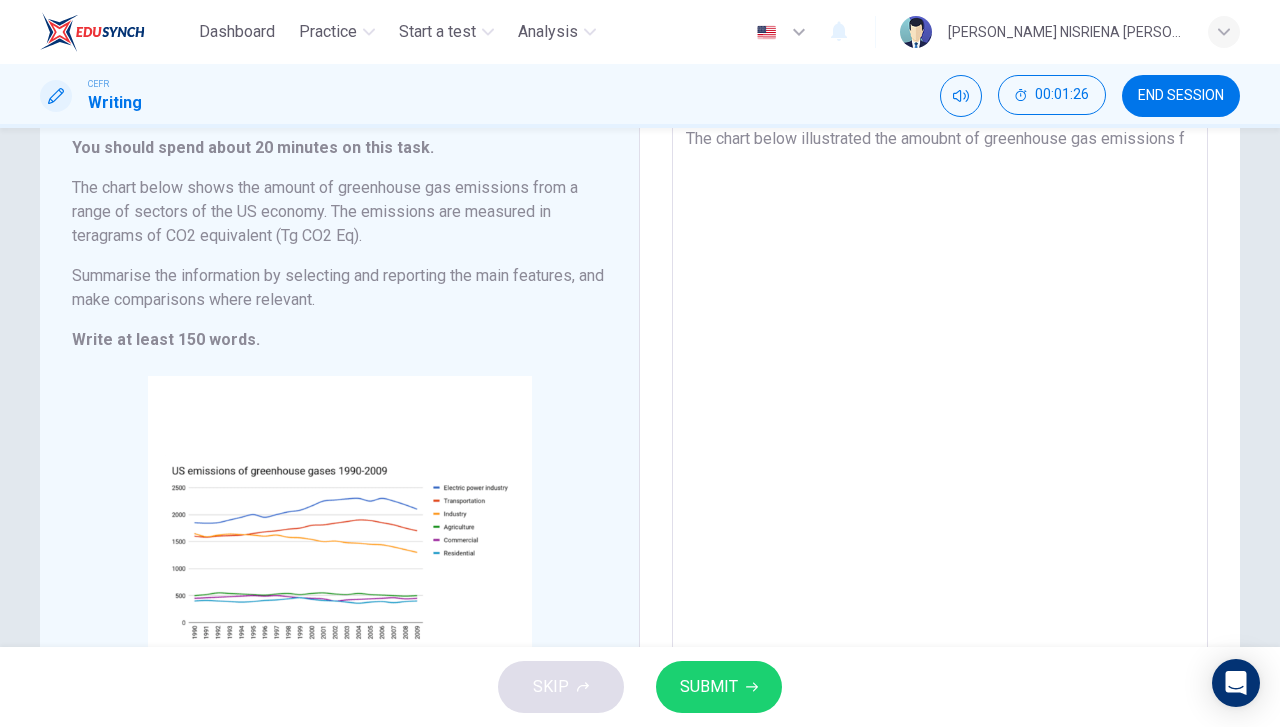 type on "x" 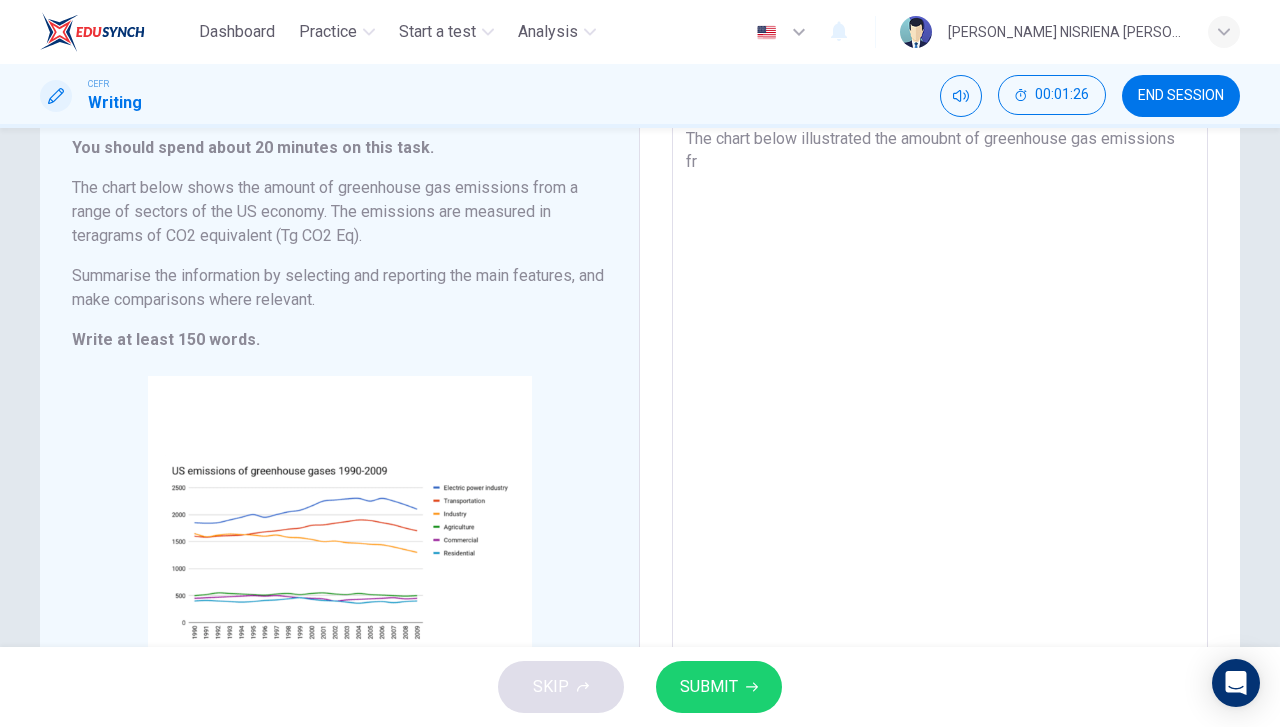 type on "x" 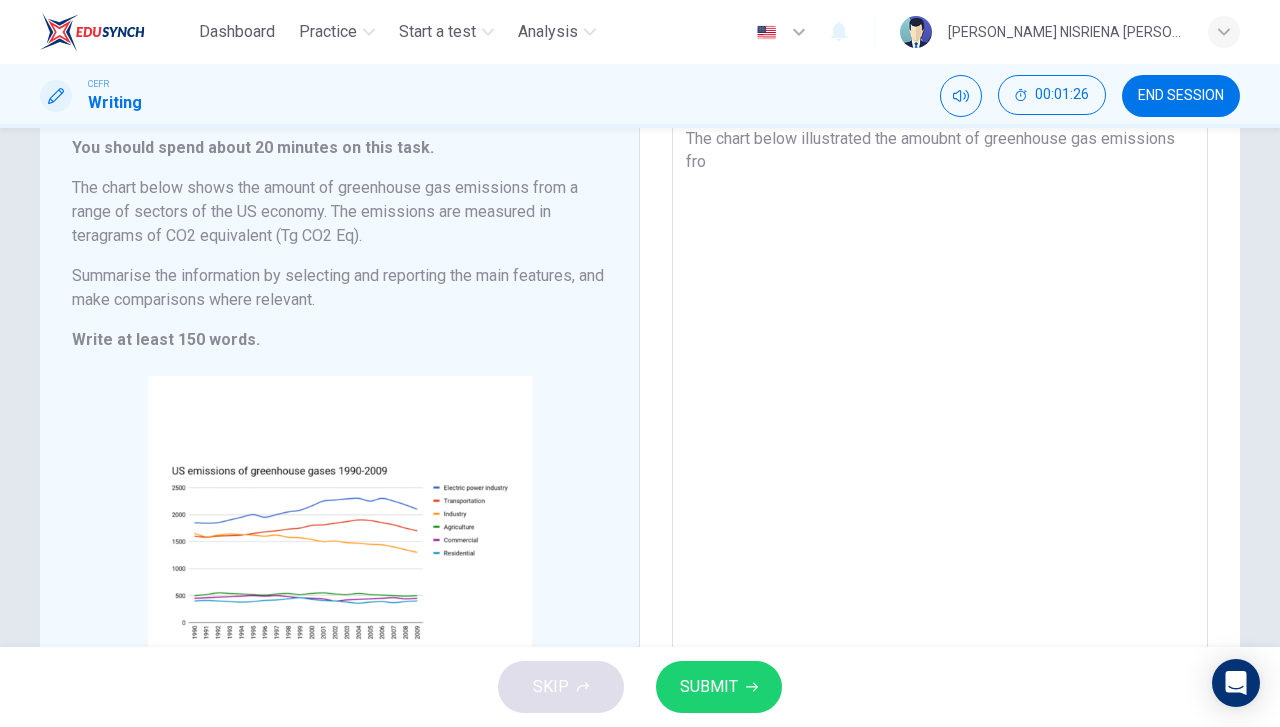 type on "x" 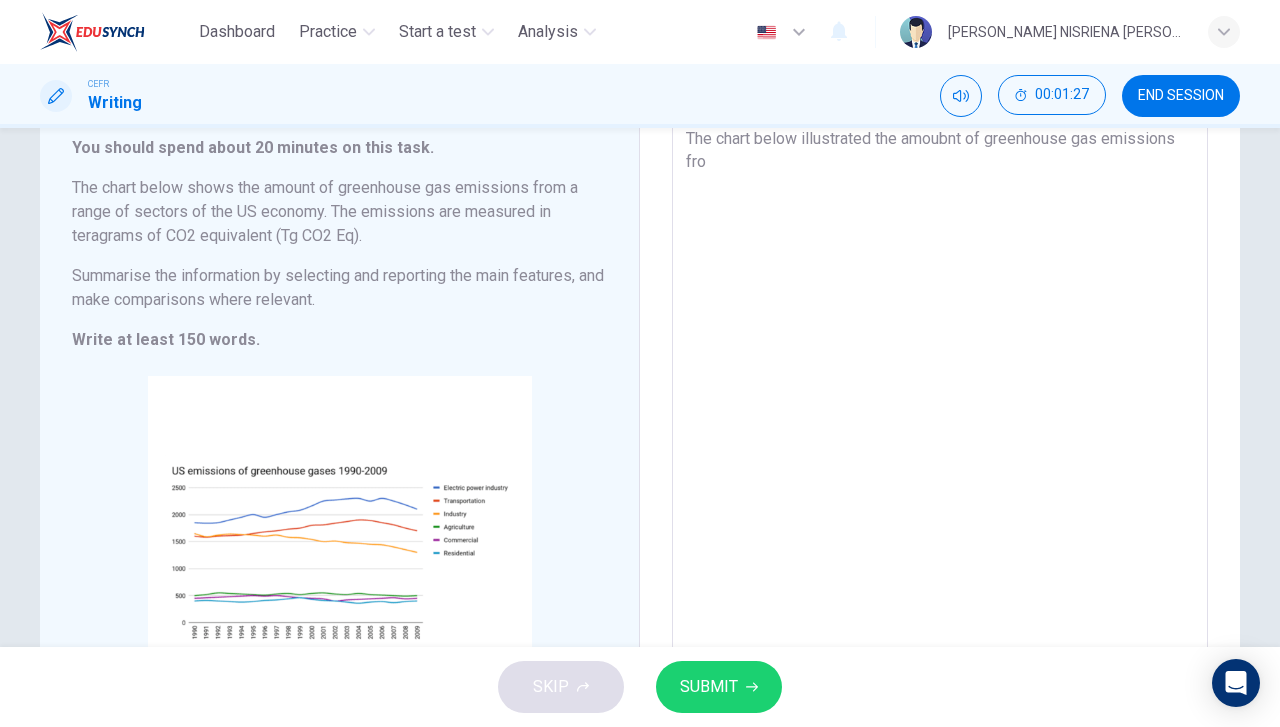 type on "The chart below illustrated the amoubnt of greenhouse gas emissions from" 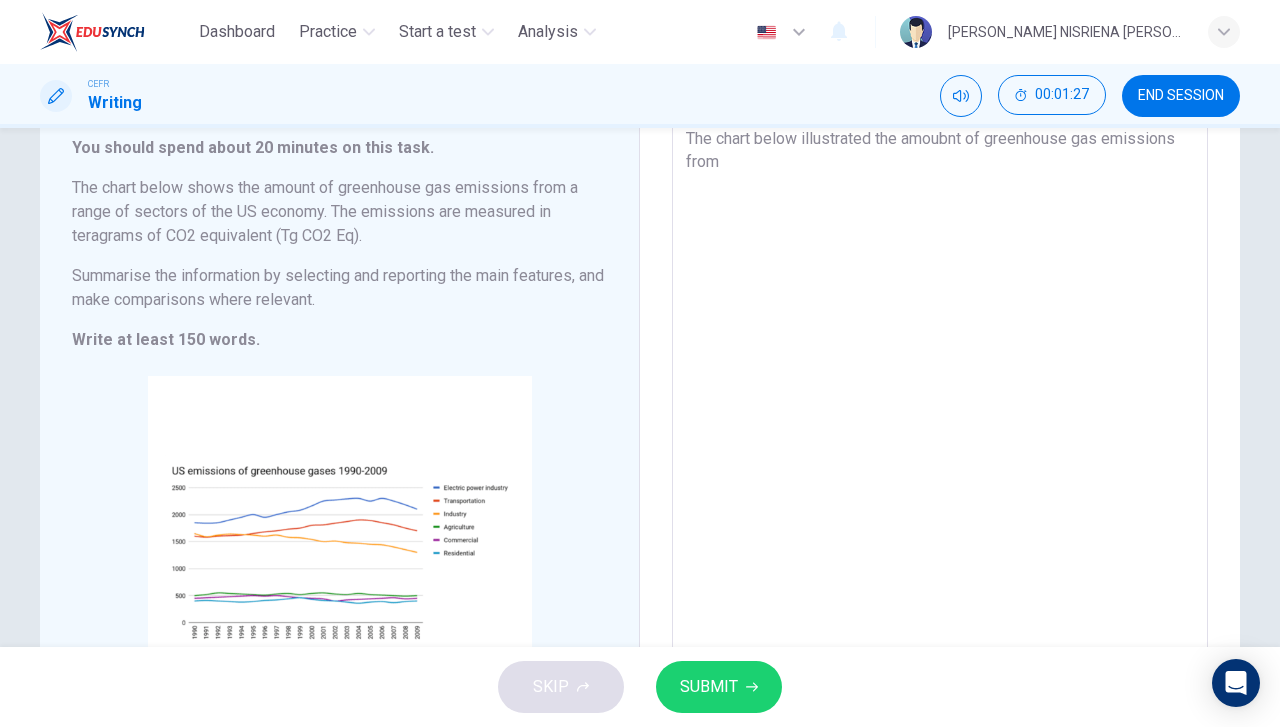 type on "x" 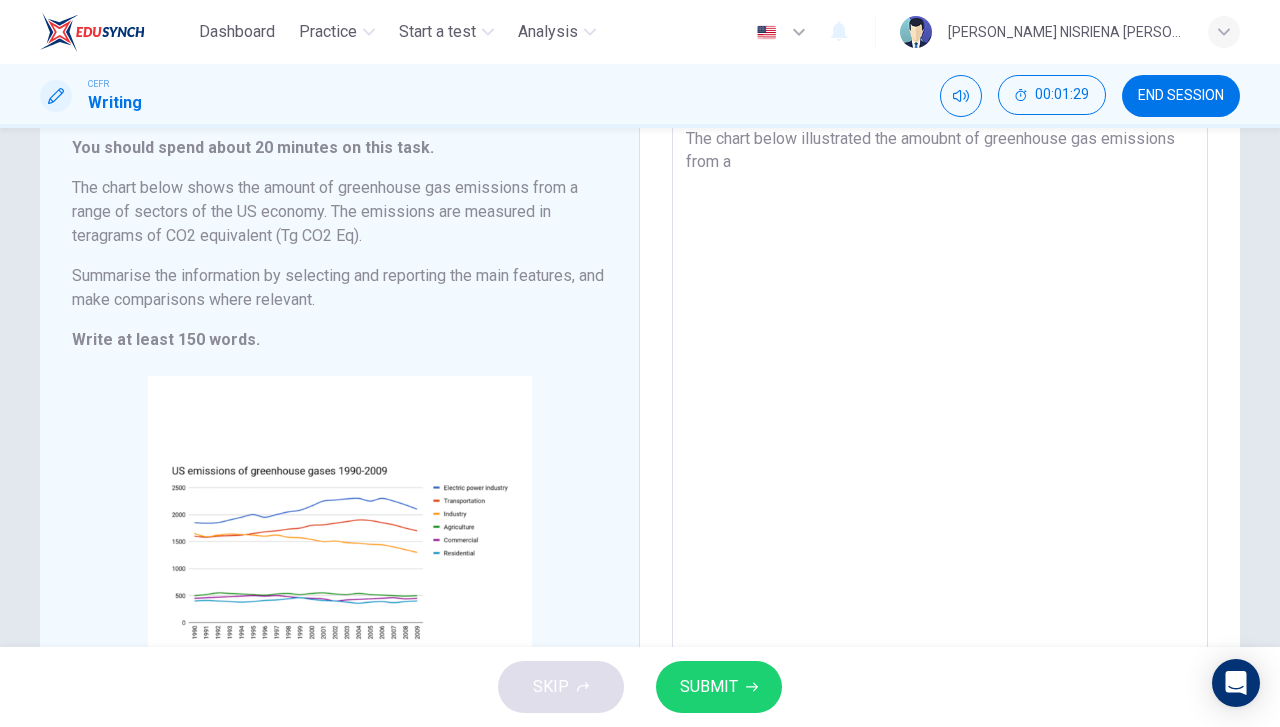 type on "The chart below illustrated the amoubnt of greenhouse gas emissions from a" 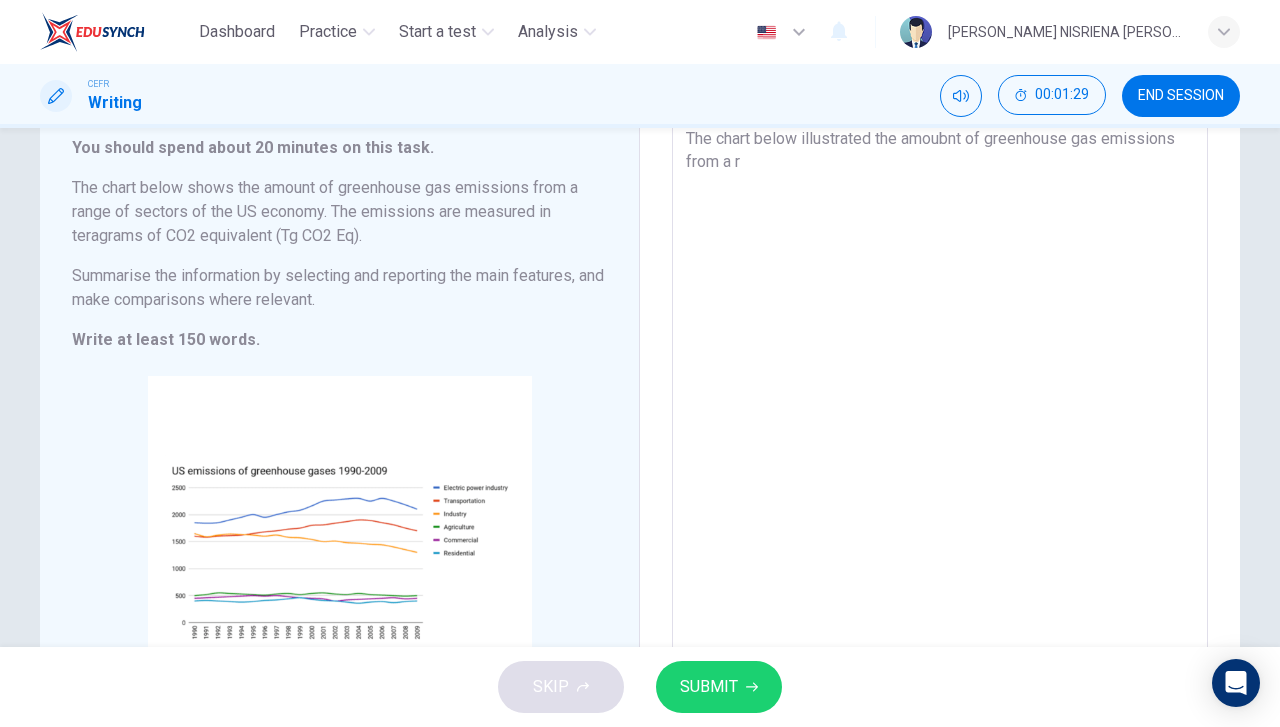type on "x" 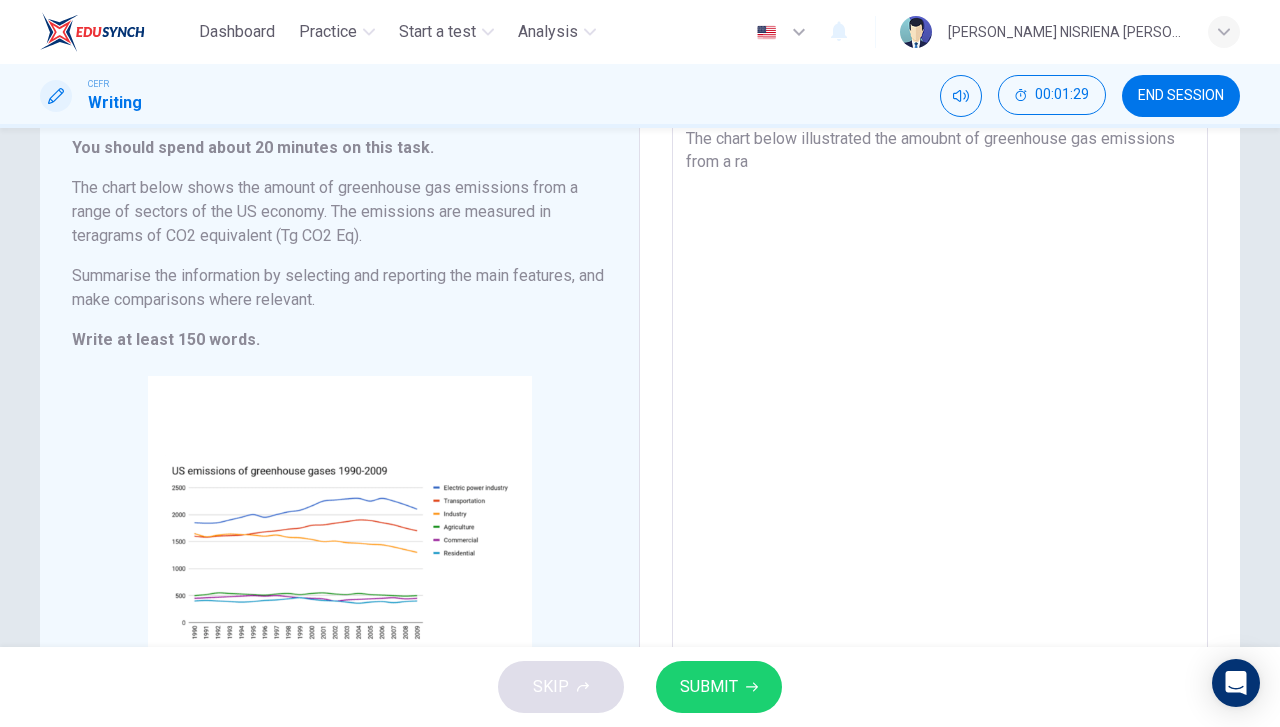 type on "x" 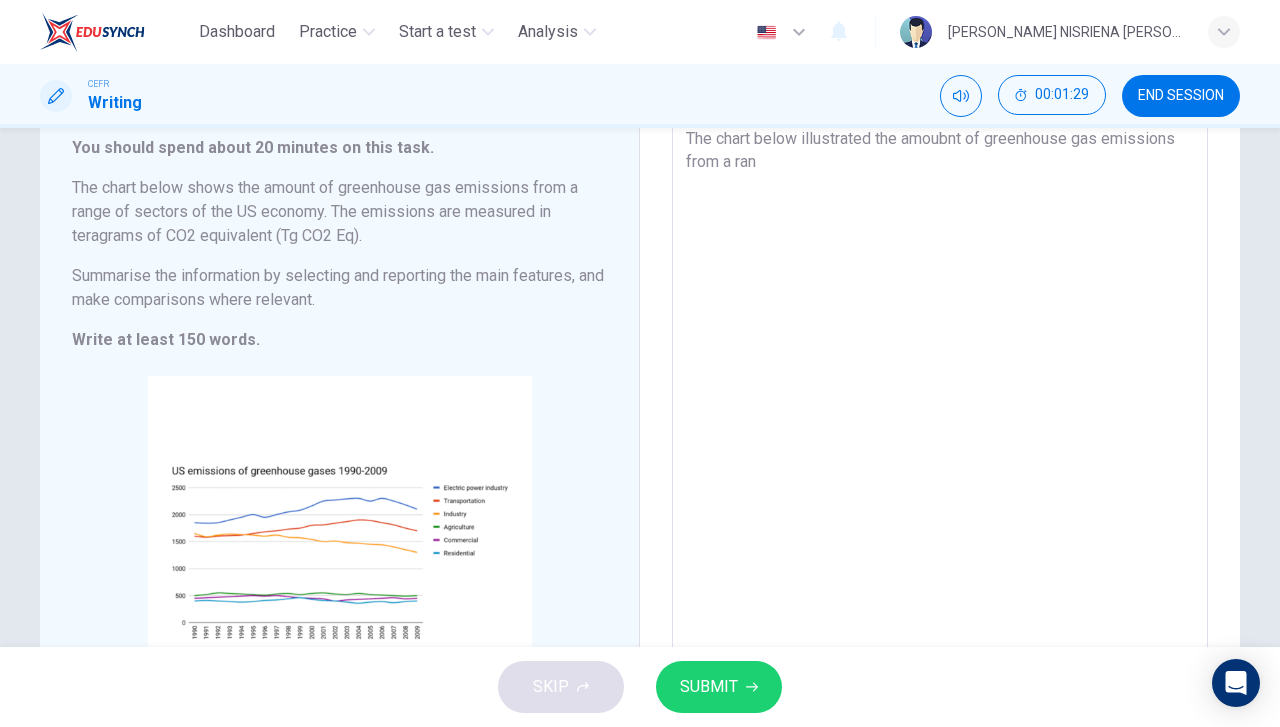 type on "x" 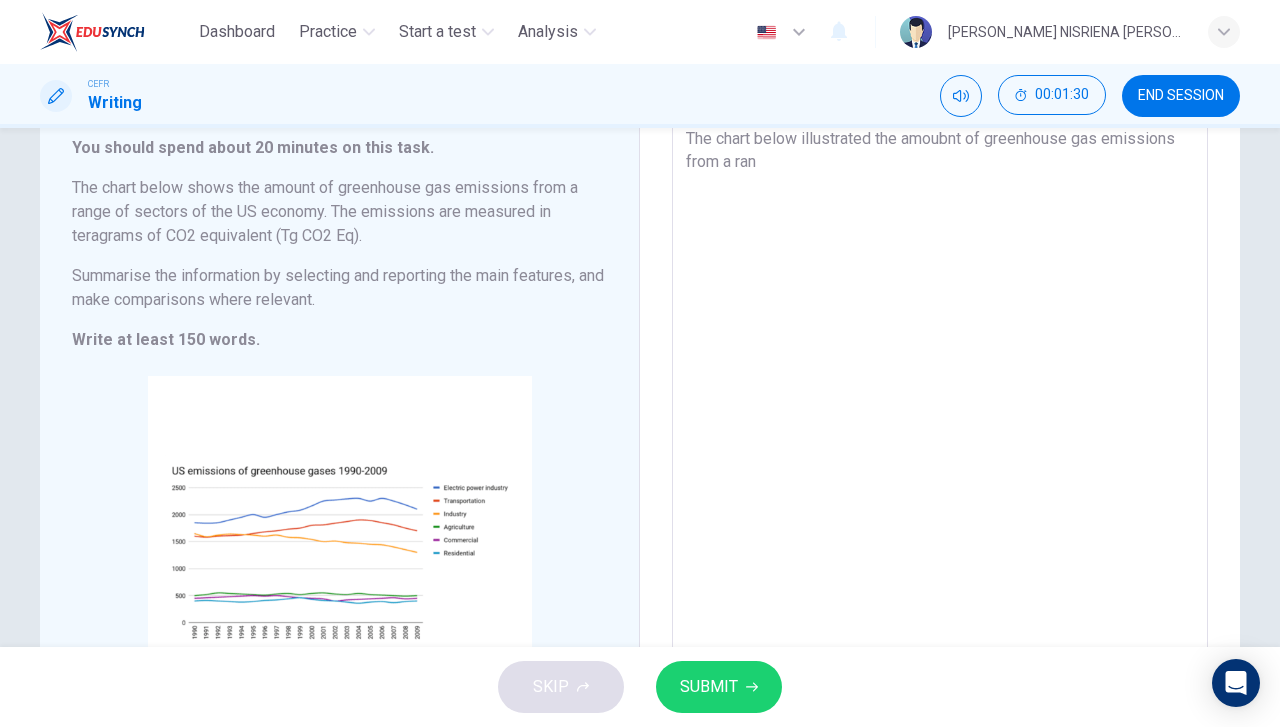 type on "The chart below illustrated the amoubnt of greenhouse gas emissions from a rang" 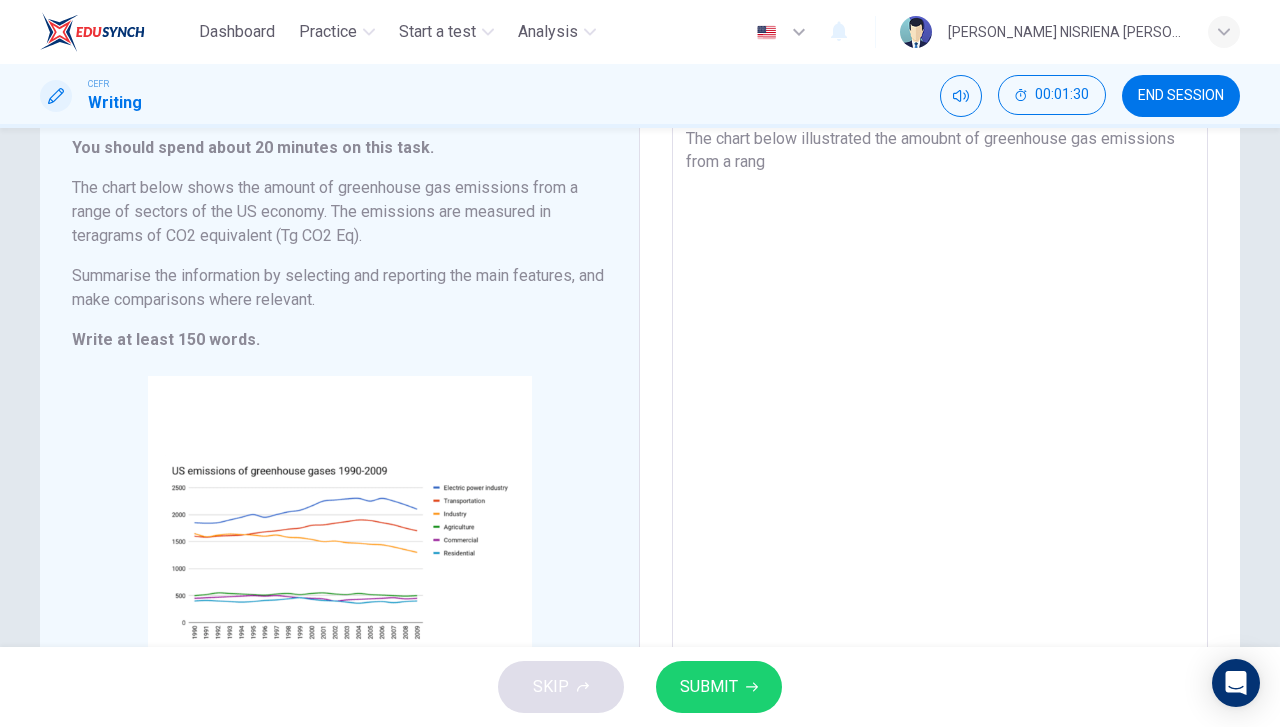 type on "x" 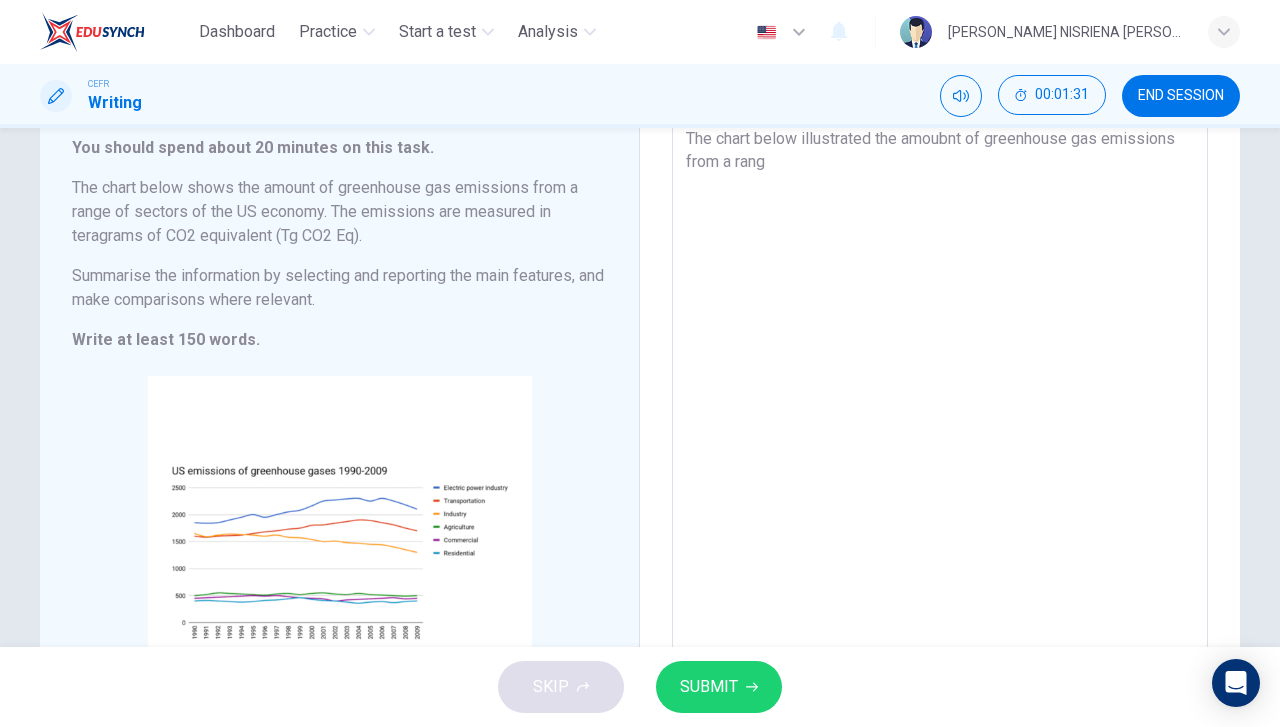 type on "The chart below illustrated the amoubnt of greenhouse gas emissions from a range" 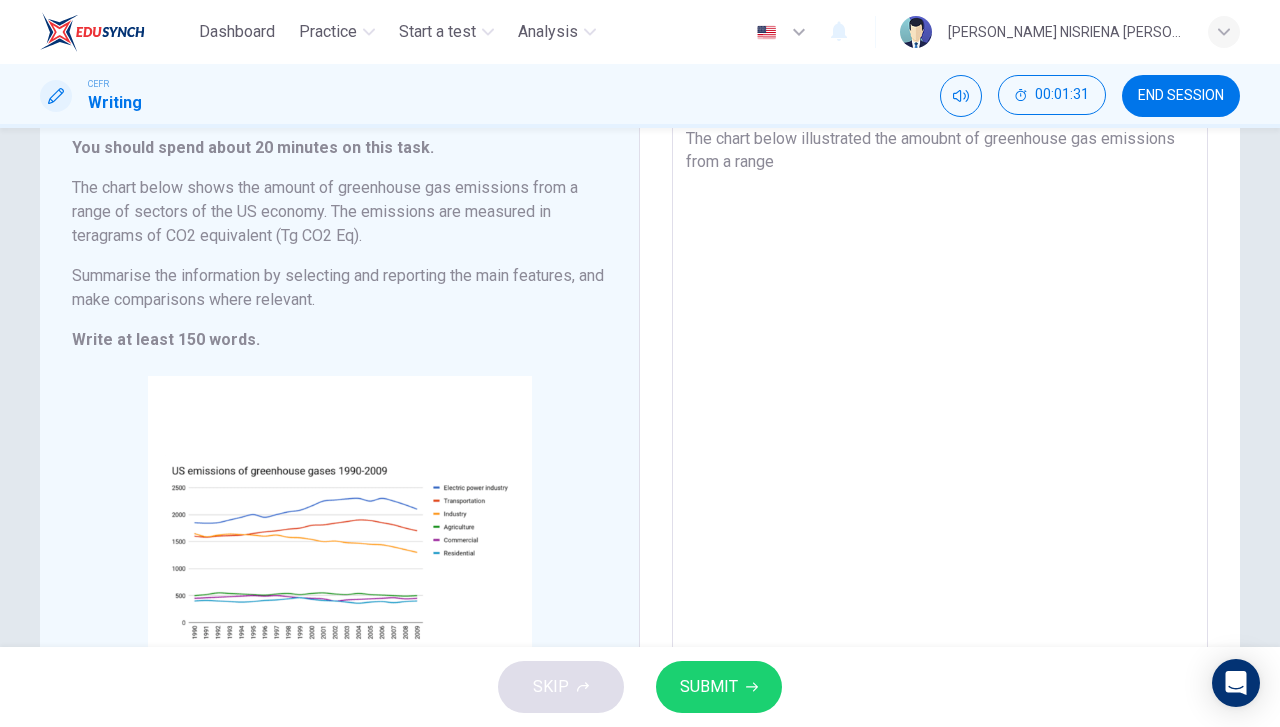 type on "x" 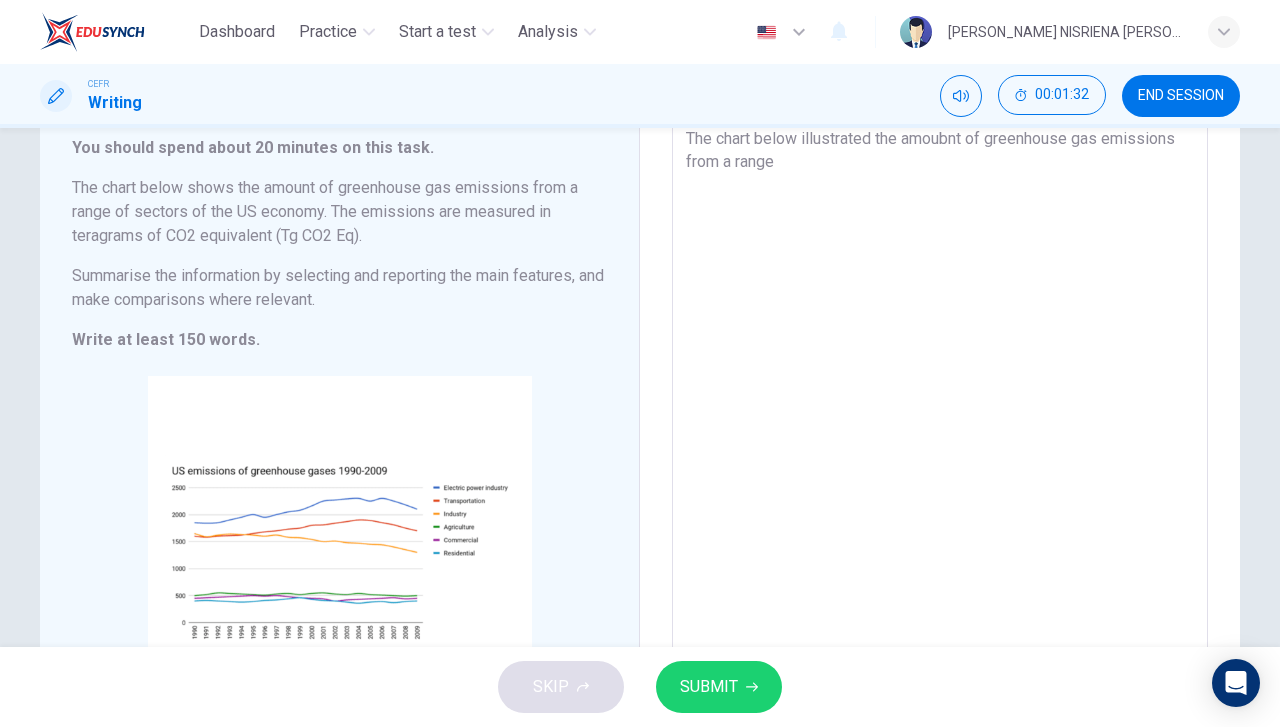 type on "The chart below illustrated the amoubnt of greenhouse gas emissions from a range o" 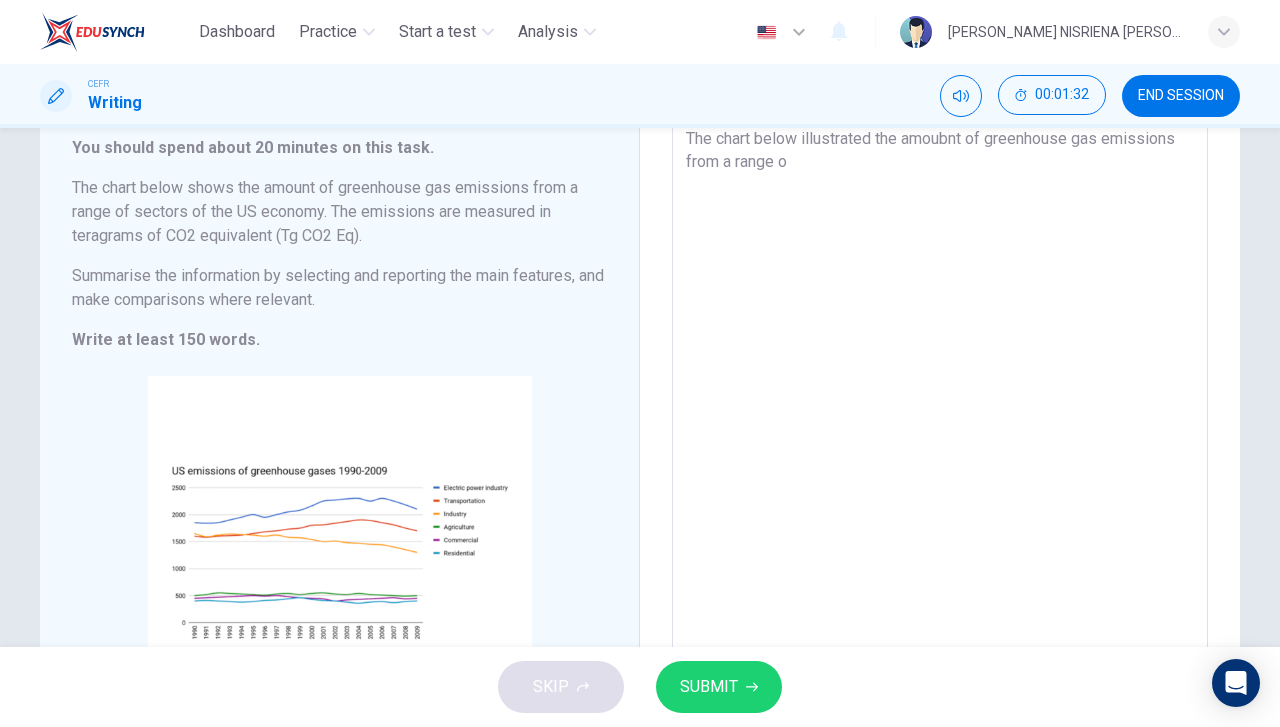 type on "x" 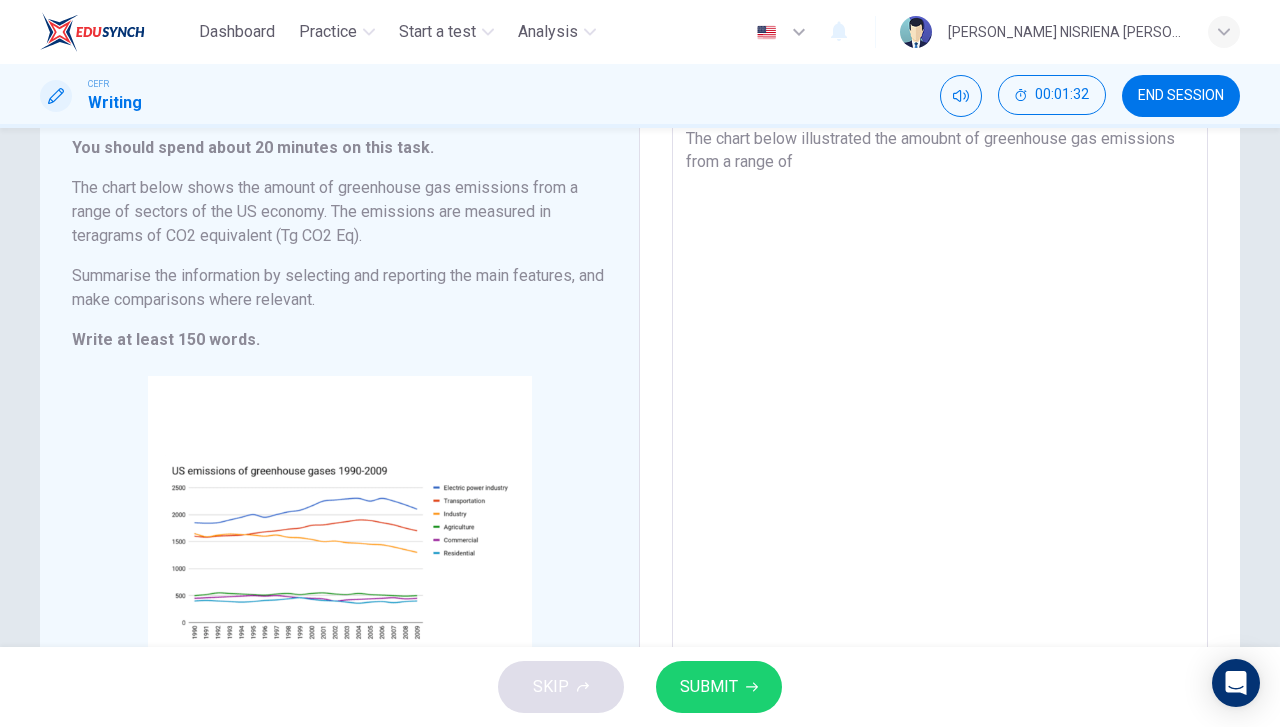 type on "x" 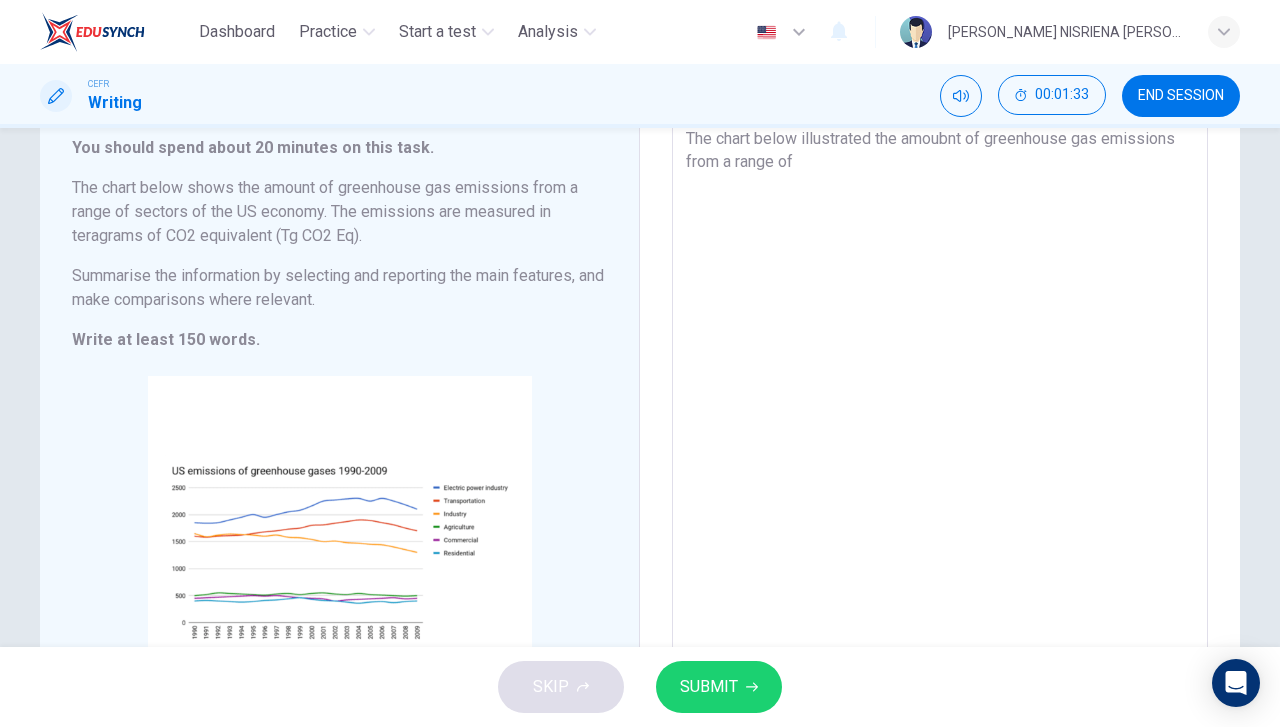 type on "The chart below illustrated the amoubnt of greenhouse gas emissions from a range of" 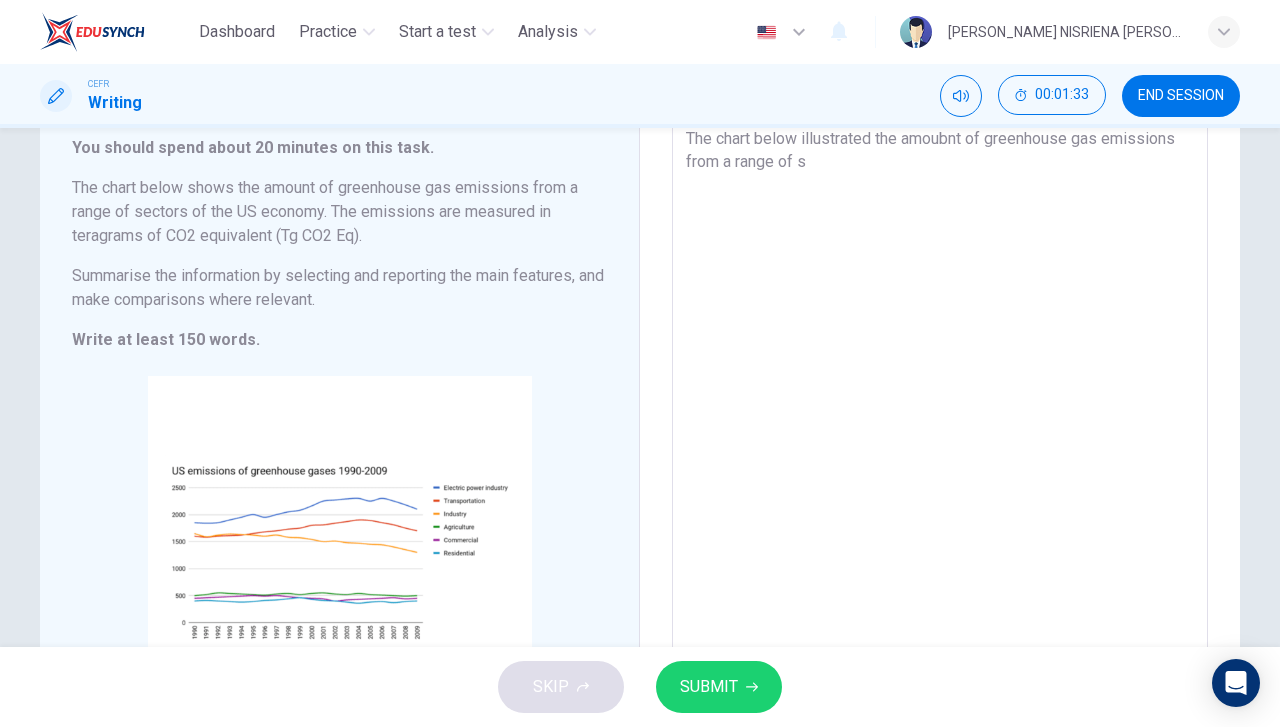 type on "The chart below illustrated the amoubnt of greenhouse gas emissions from a range of se" 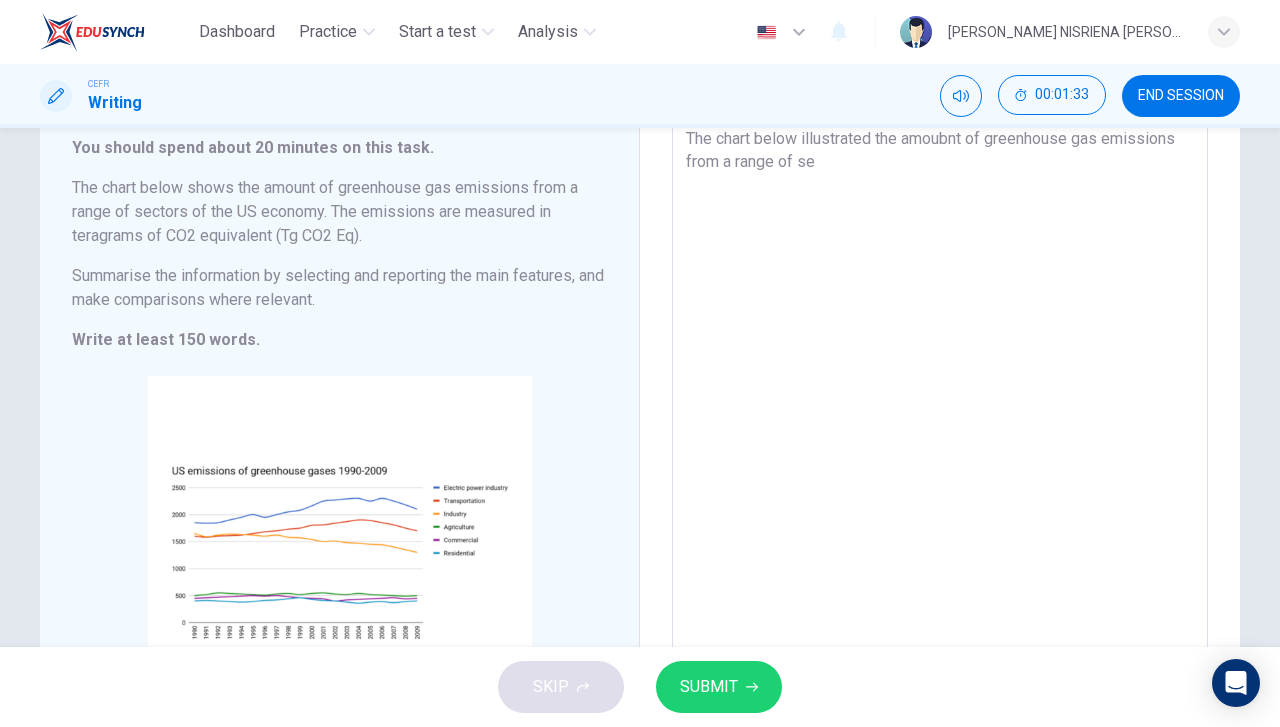 type on "x" 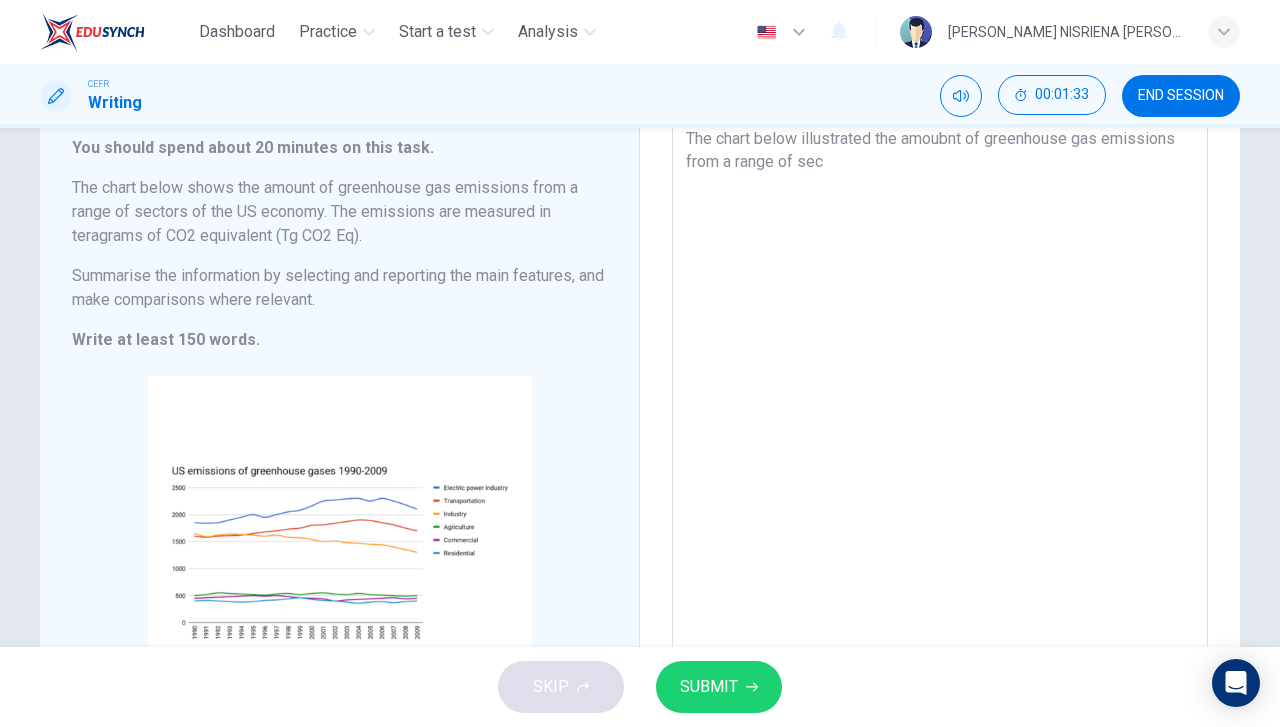 type on "x" 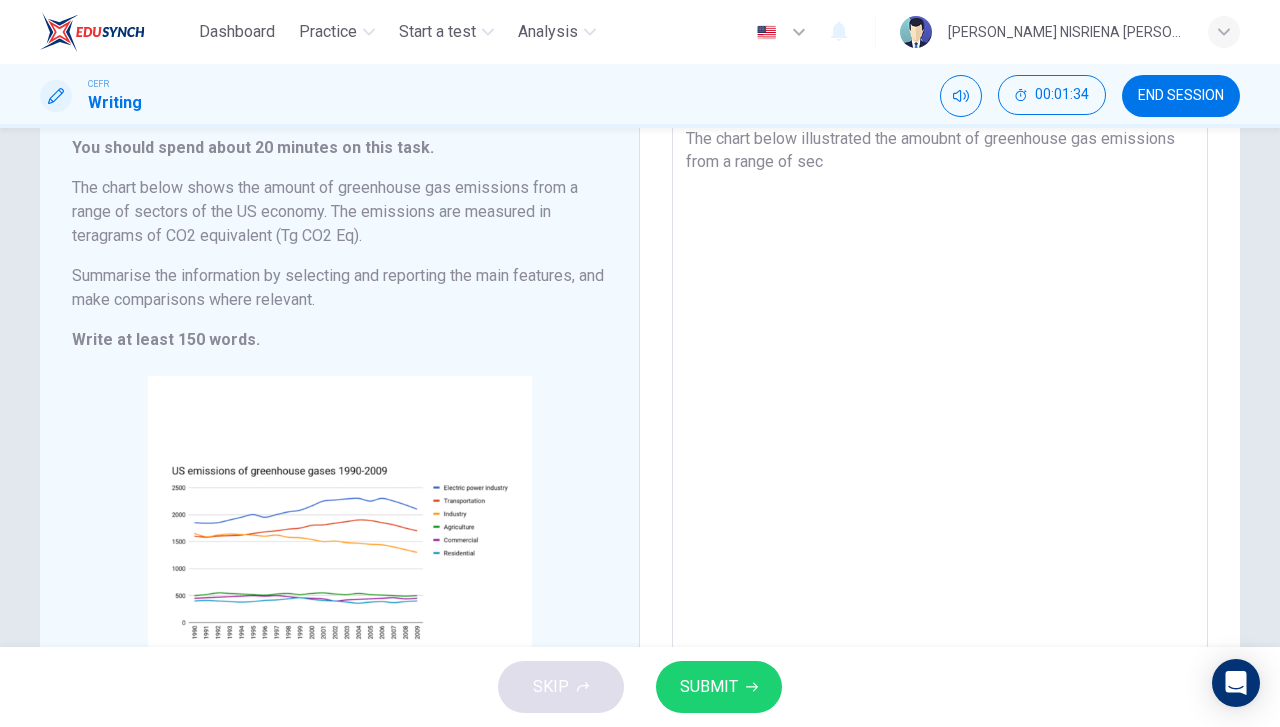 type on "The chart below illustrated the amoubnt of greenhouse gas emissions from a range of sect" 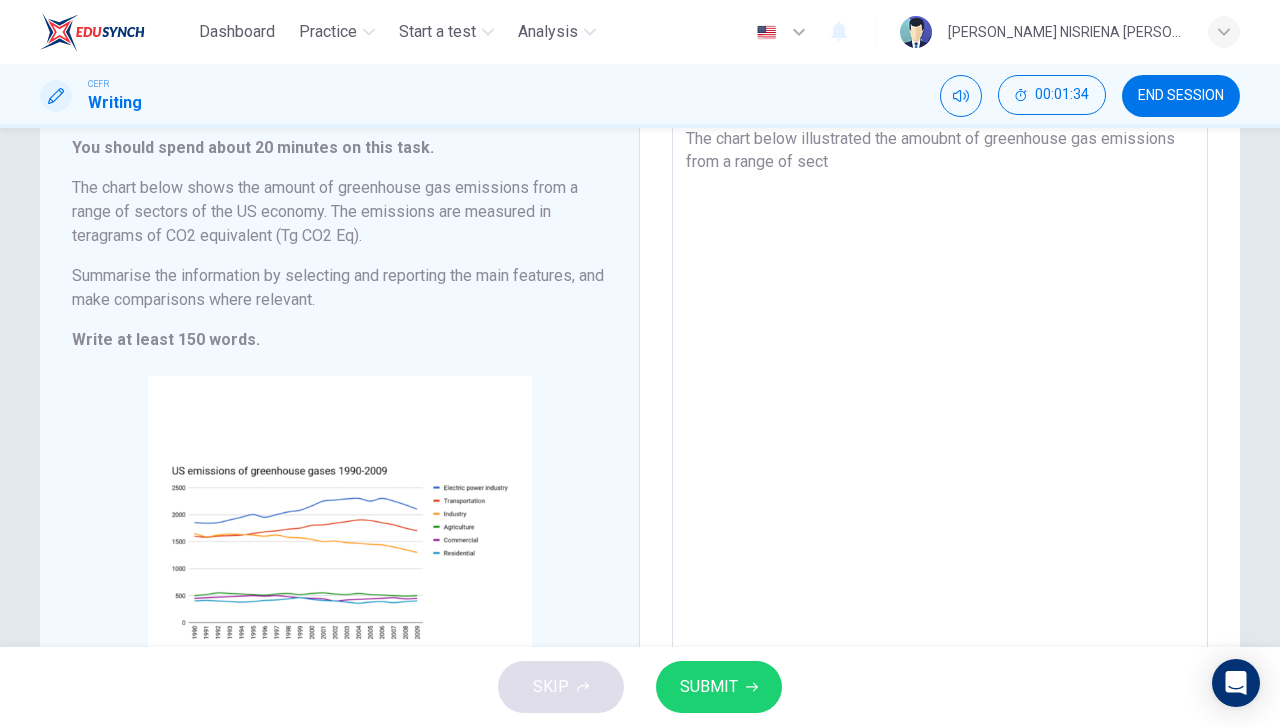 type on "x" 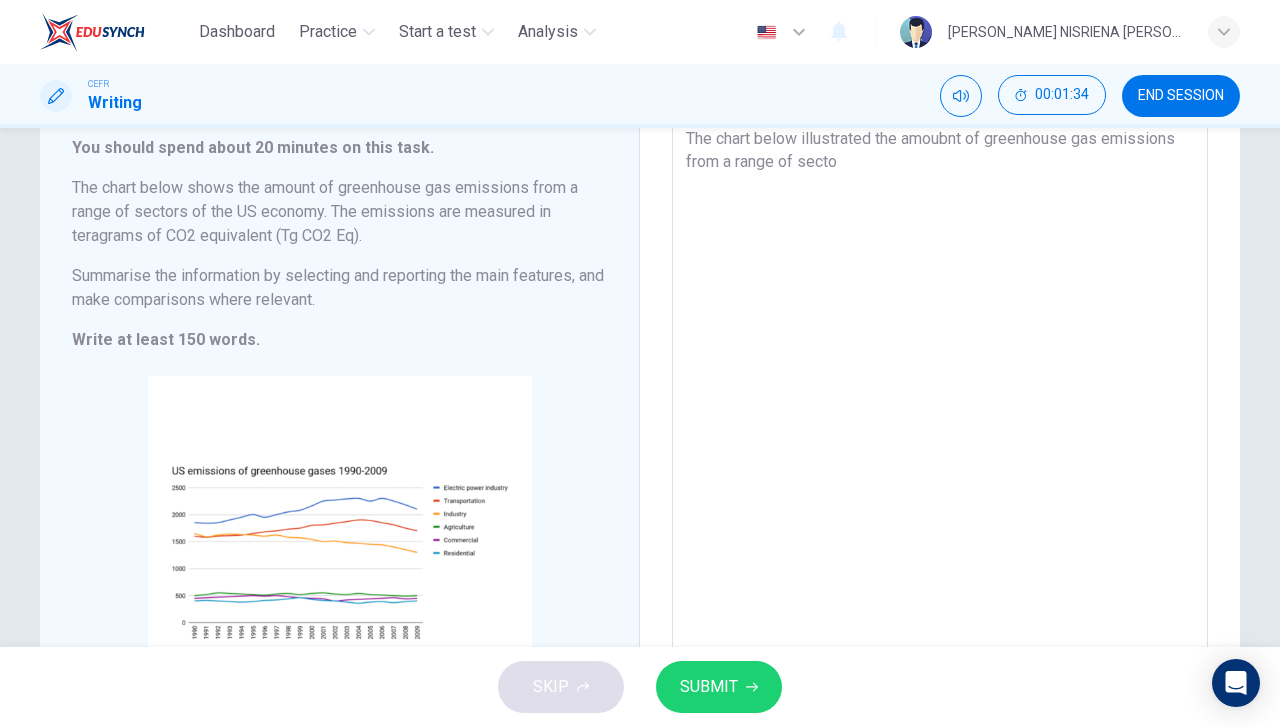 type on "x" 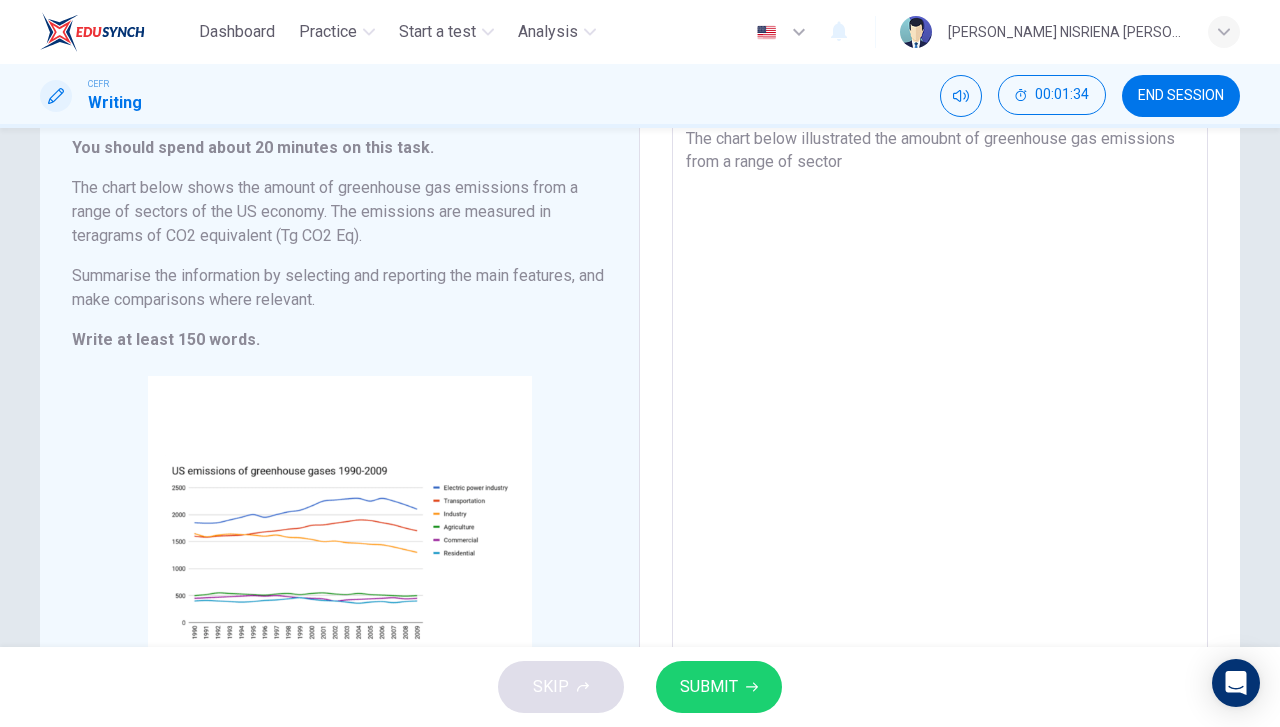 type on "The chart below illustrated the amoubnt of greenhouse gas emissions from a range of sectors" 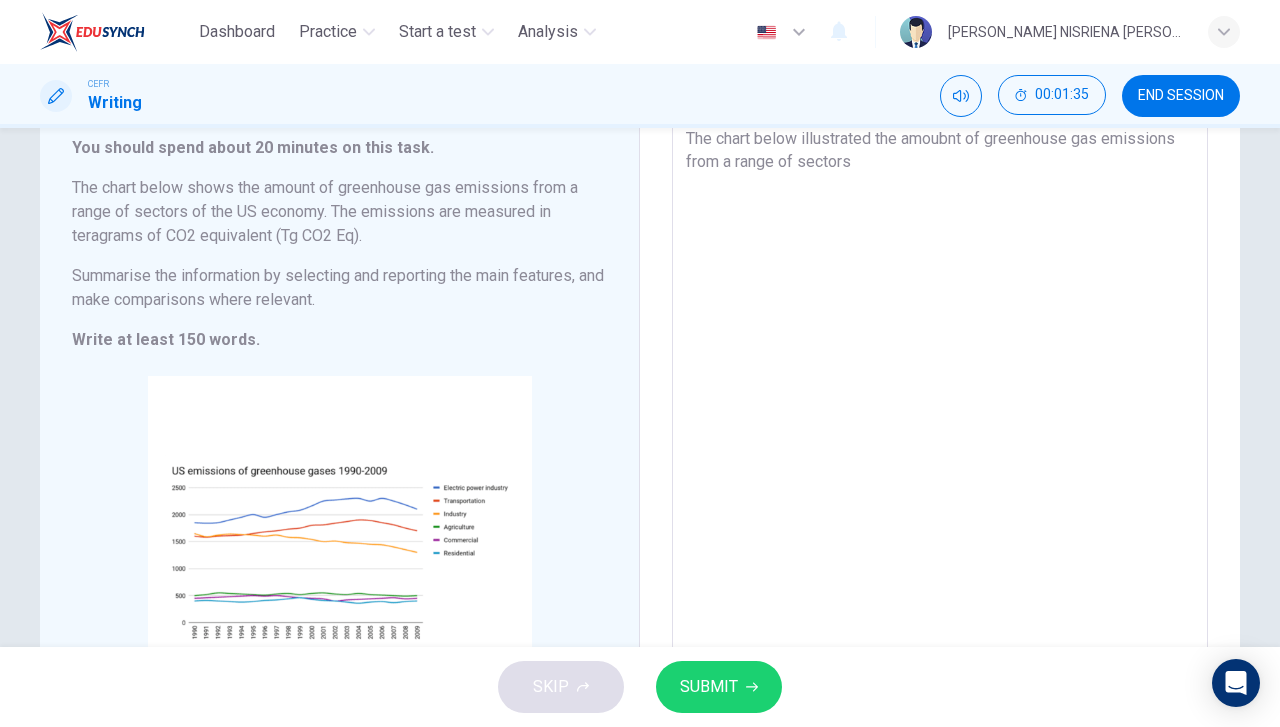 type on "x" 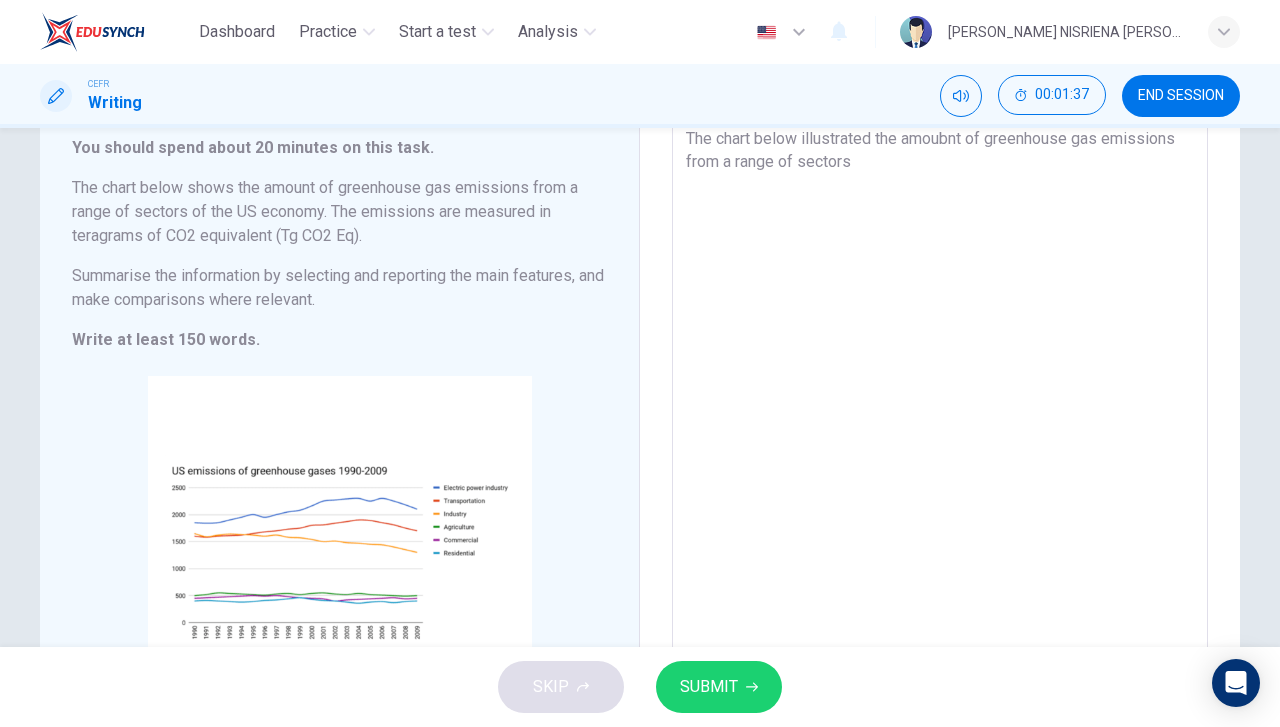 type on "The chart below illustrated the amoubnt of greenhouse gas emissions from a range of sectorso" 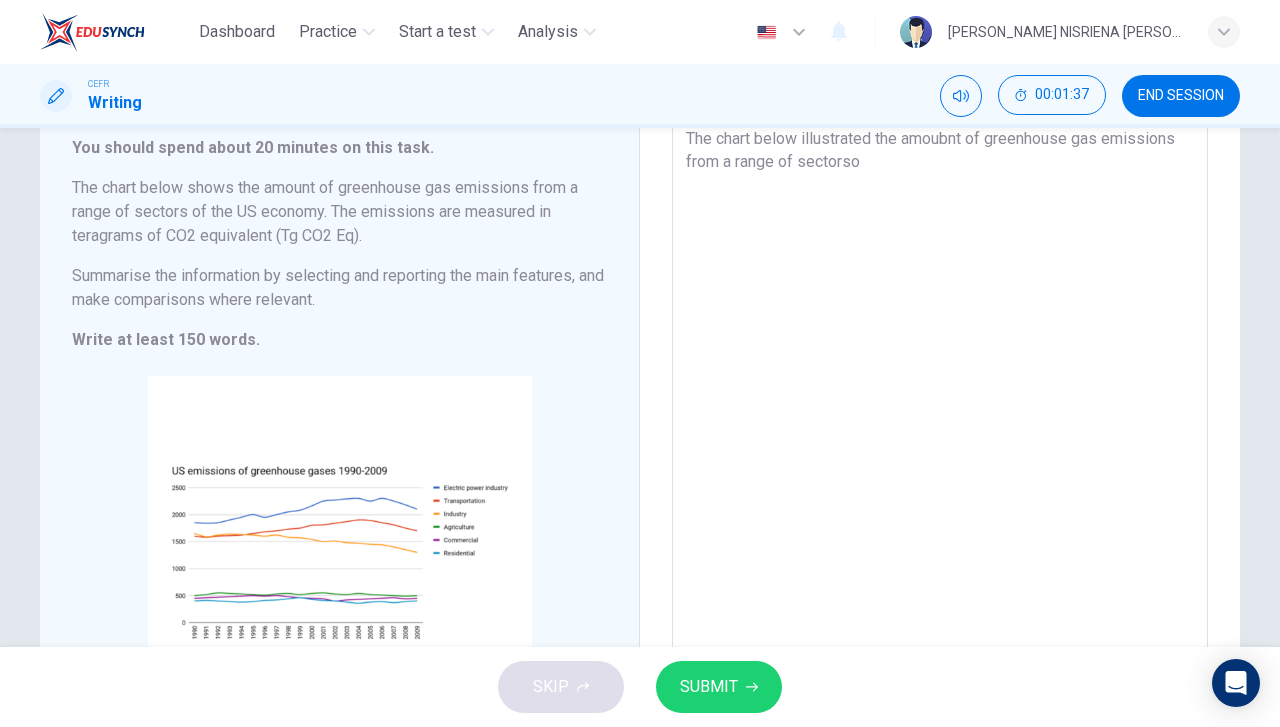 type on "x" 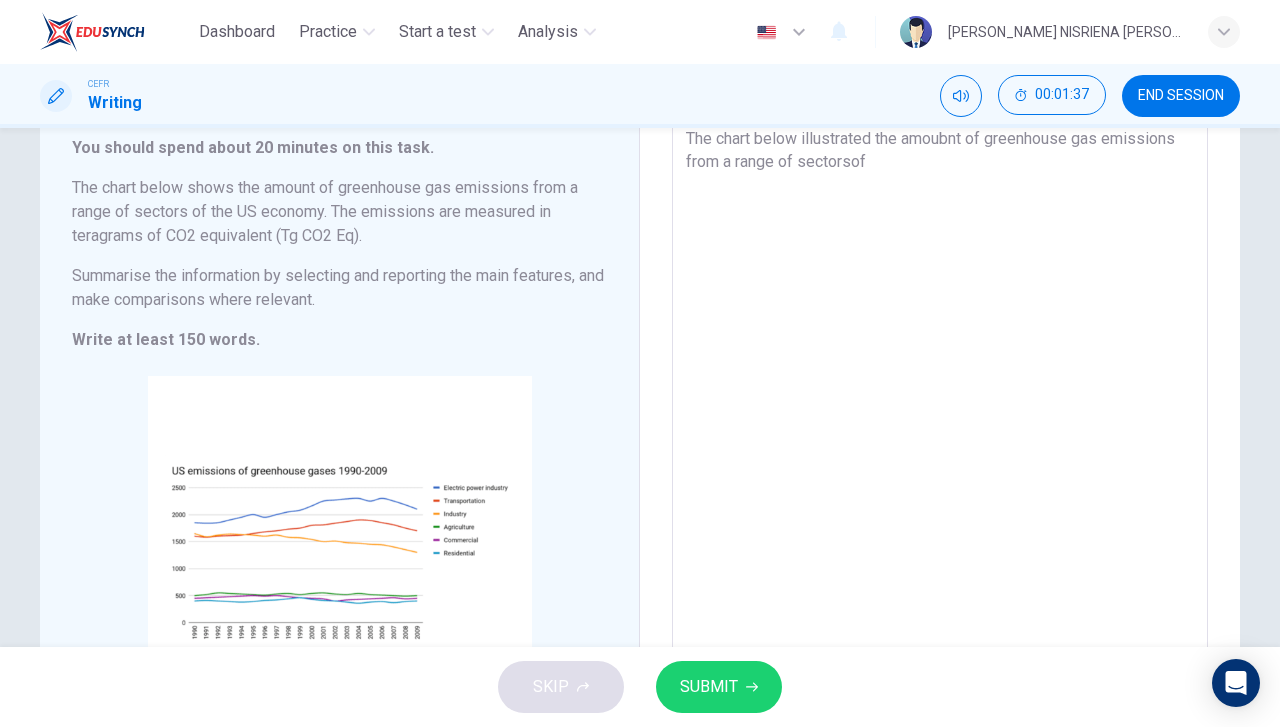 type on "x" 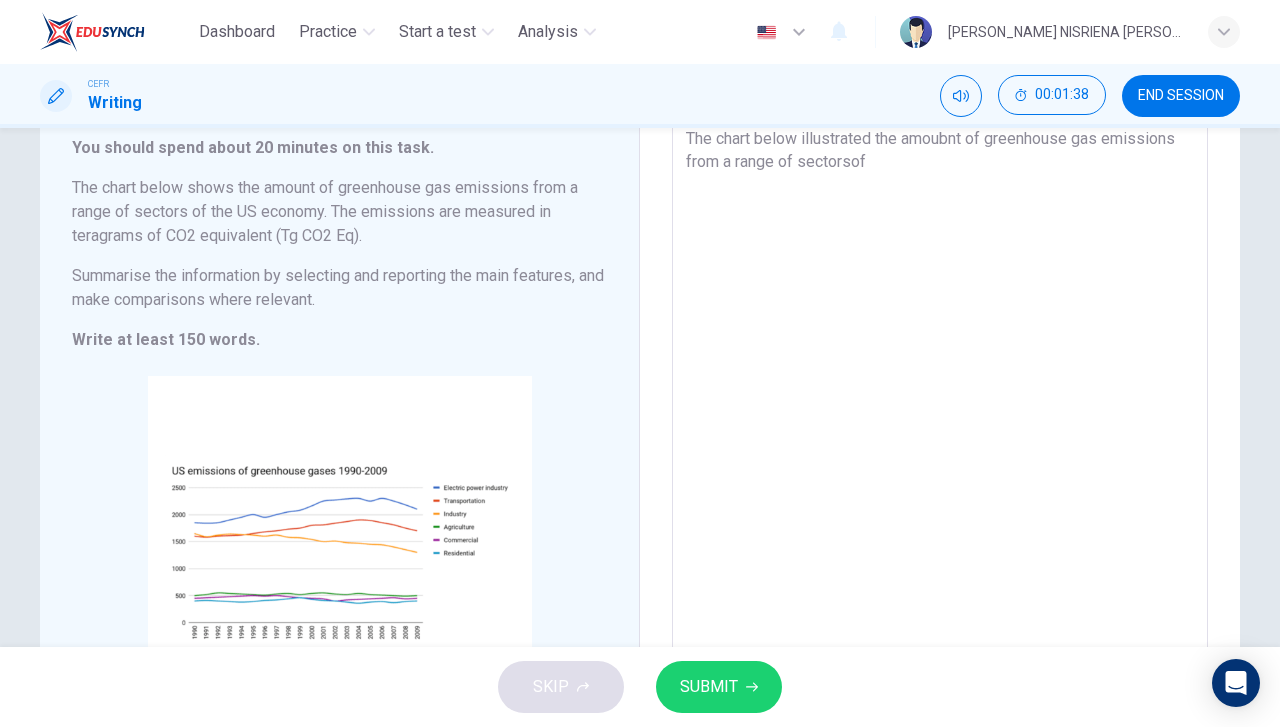 type on "The chart below illustrated the amoubnt of greenhouse gas emissions from a range of sectorsof" 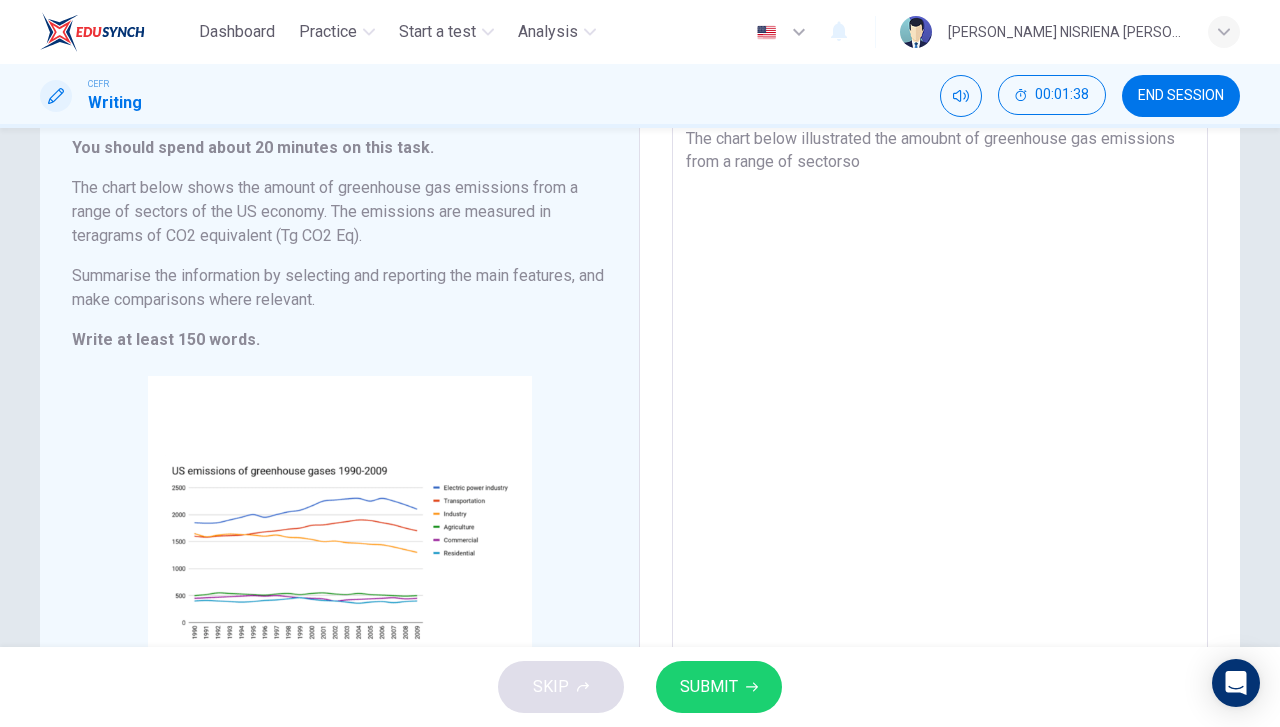 type on "x" 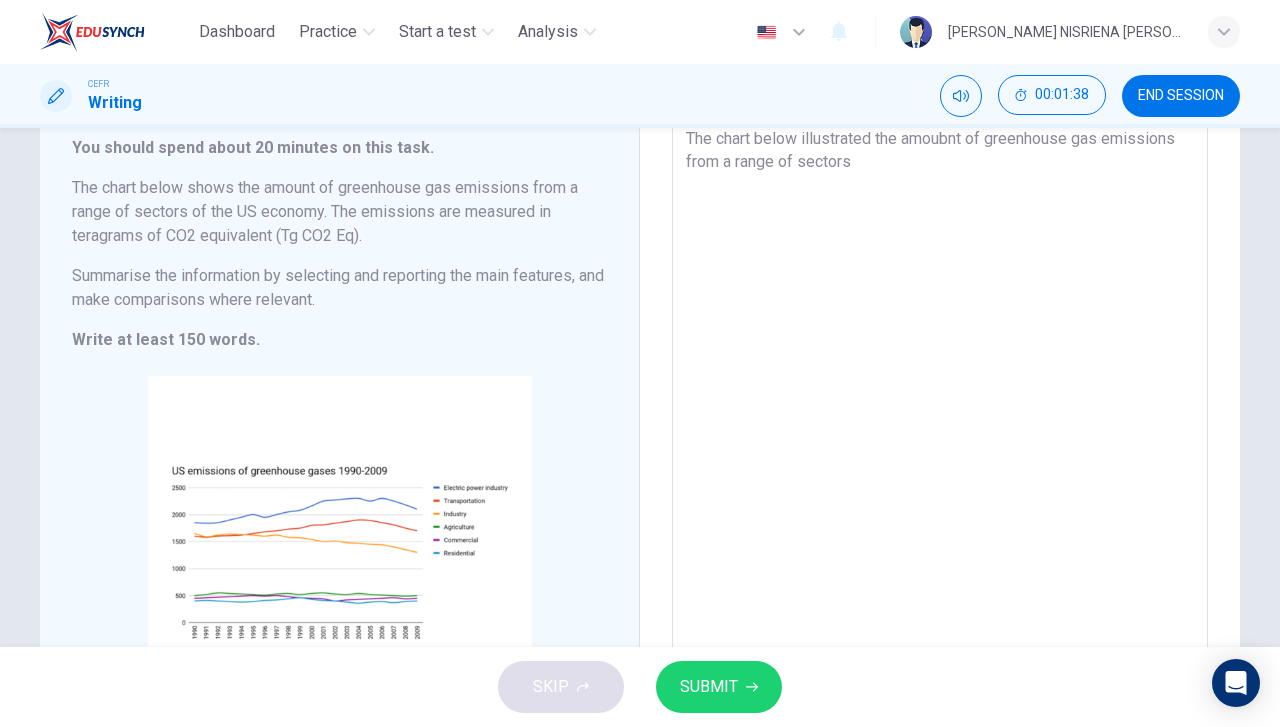 type on "x" 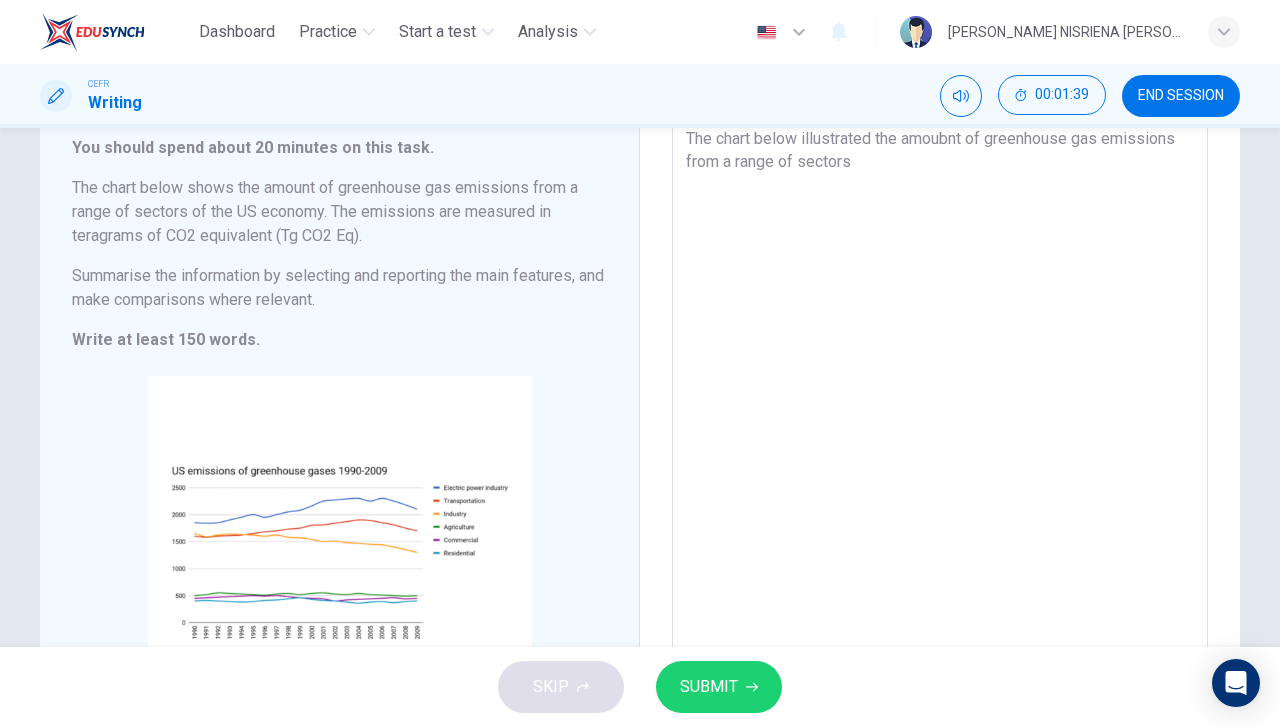 type on "The chart below illustrated the amoubnt of greenhouse gas emissions from a range of sectors" 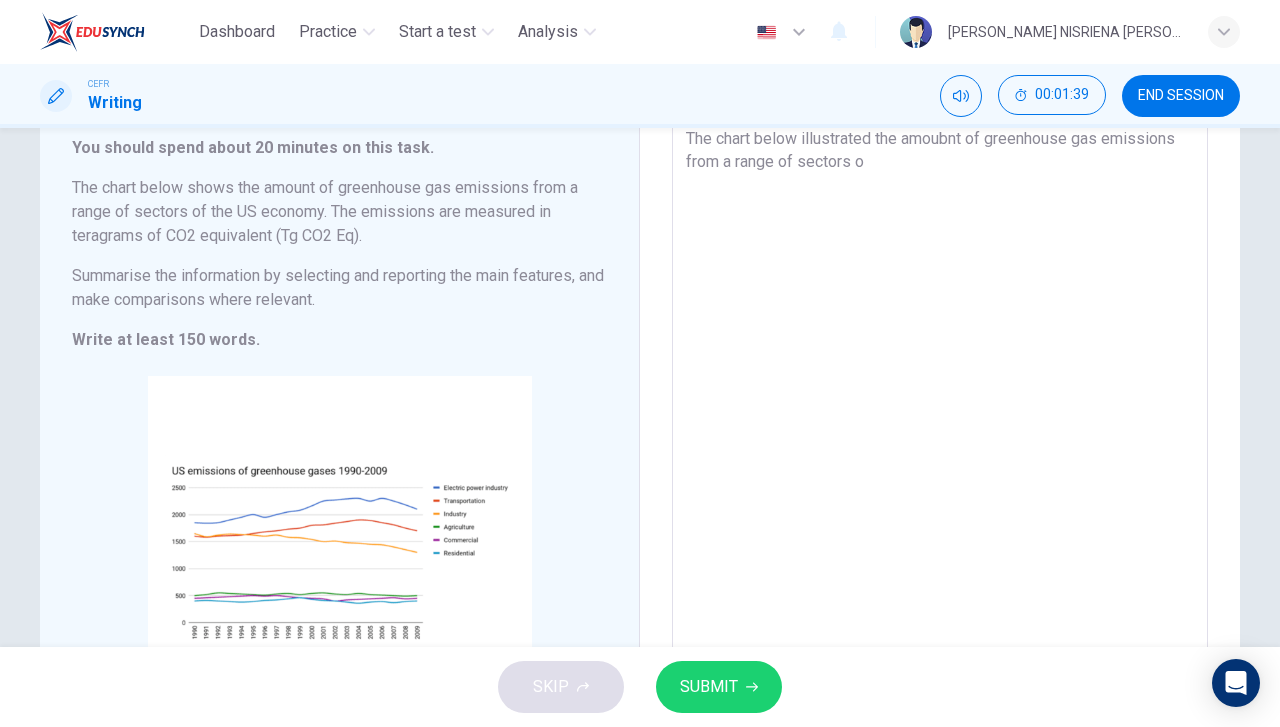 type on "x" 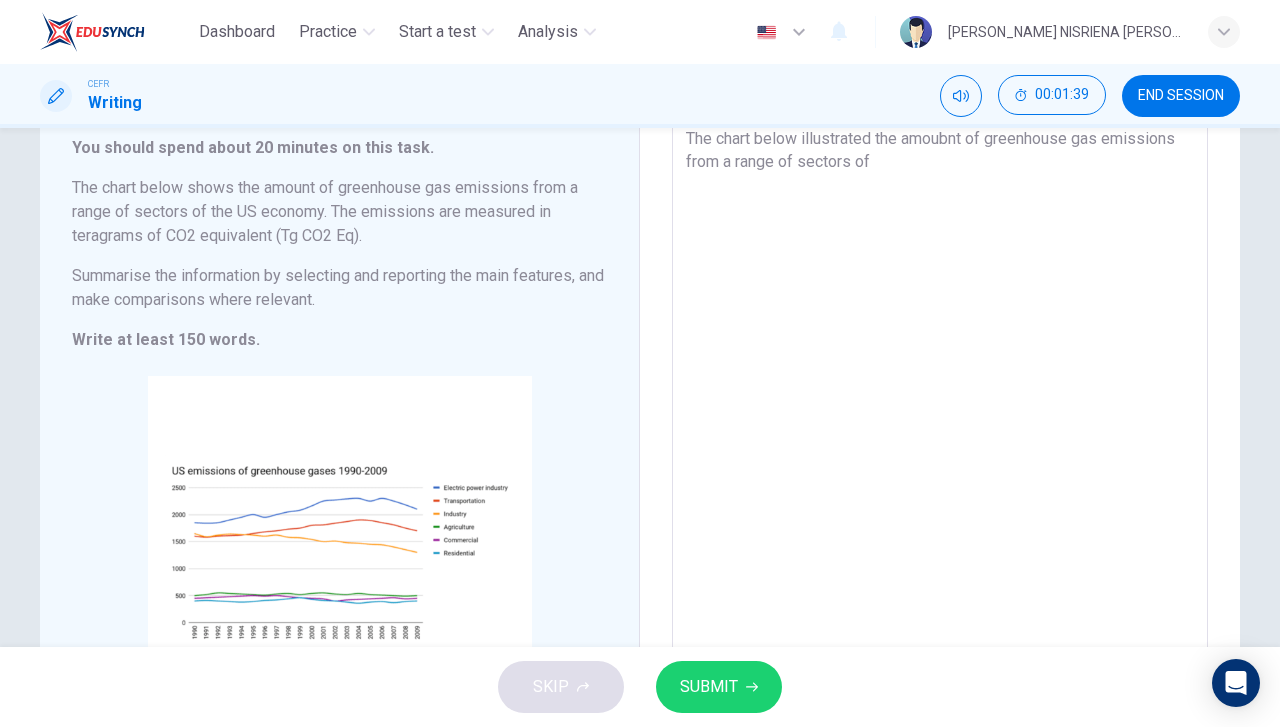 type on "The chart below illustrated the amoubnt of greenhouse gas emissions from a range of sectors of" 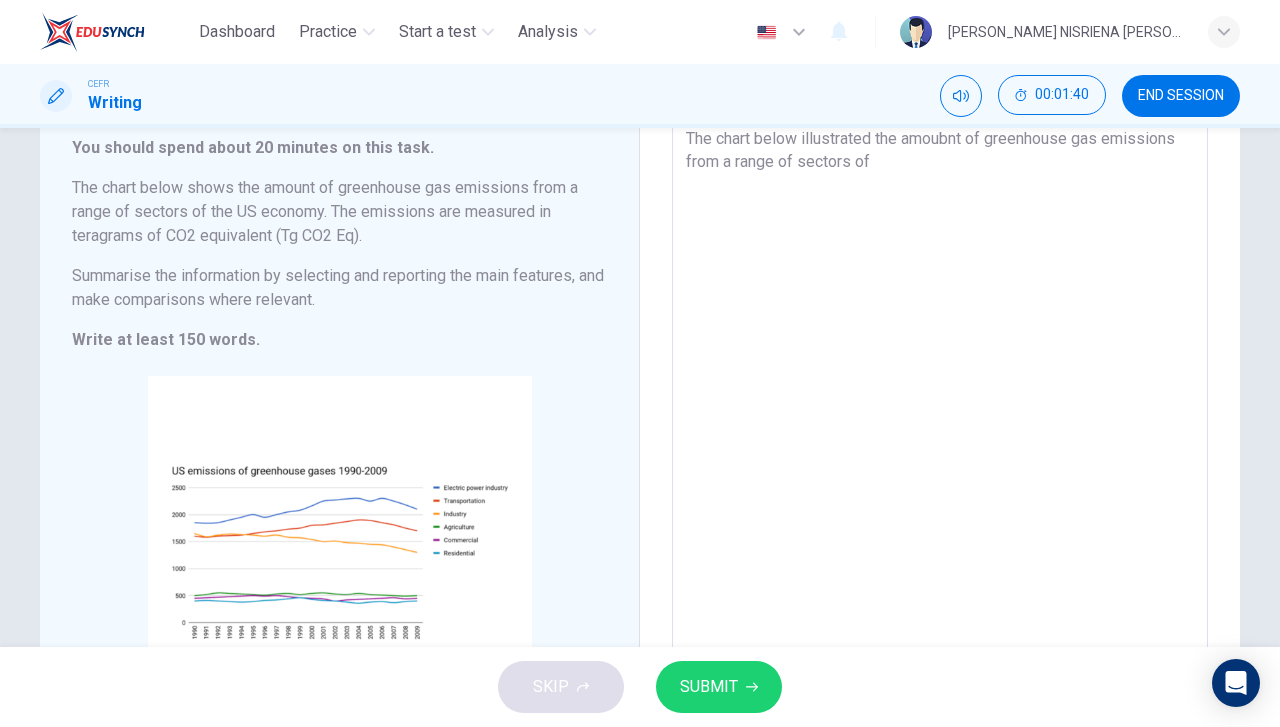 type on "x" 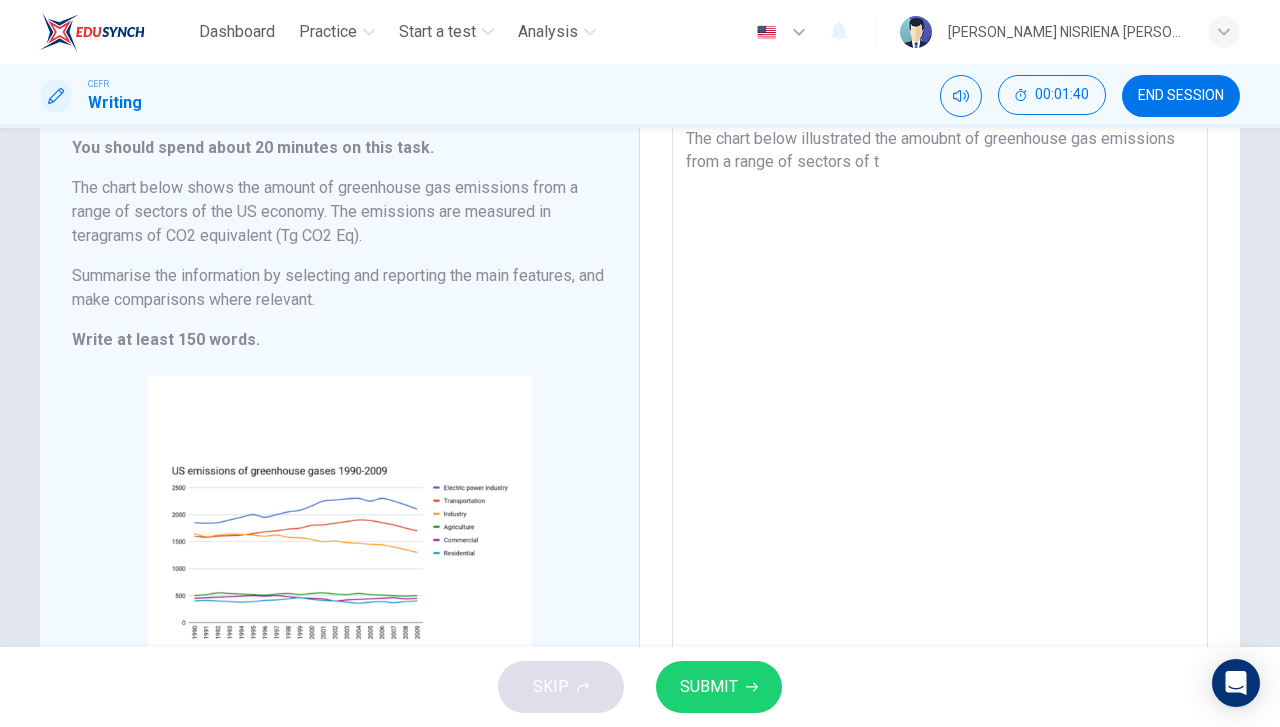 type on "x" 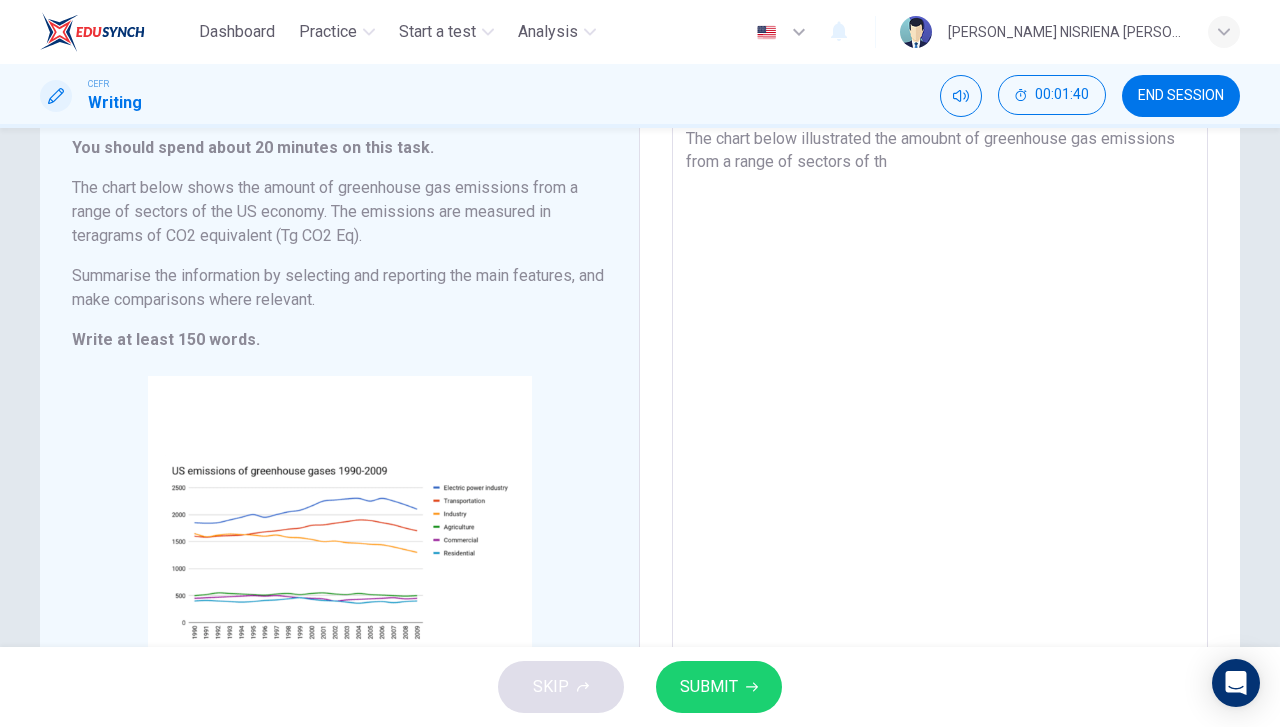 type on "The chart below illustrated the amoubnt of greenhouse gas emissions from a range of sectors of the" 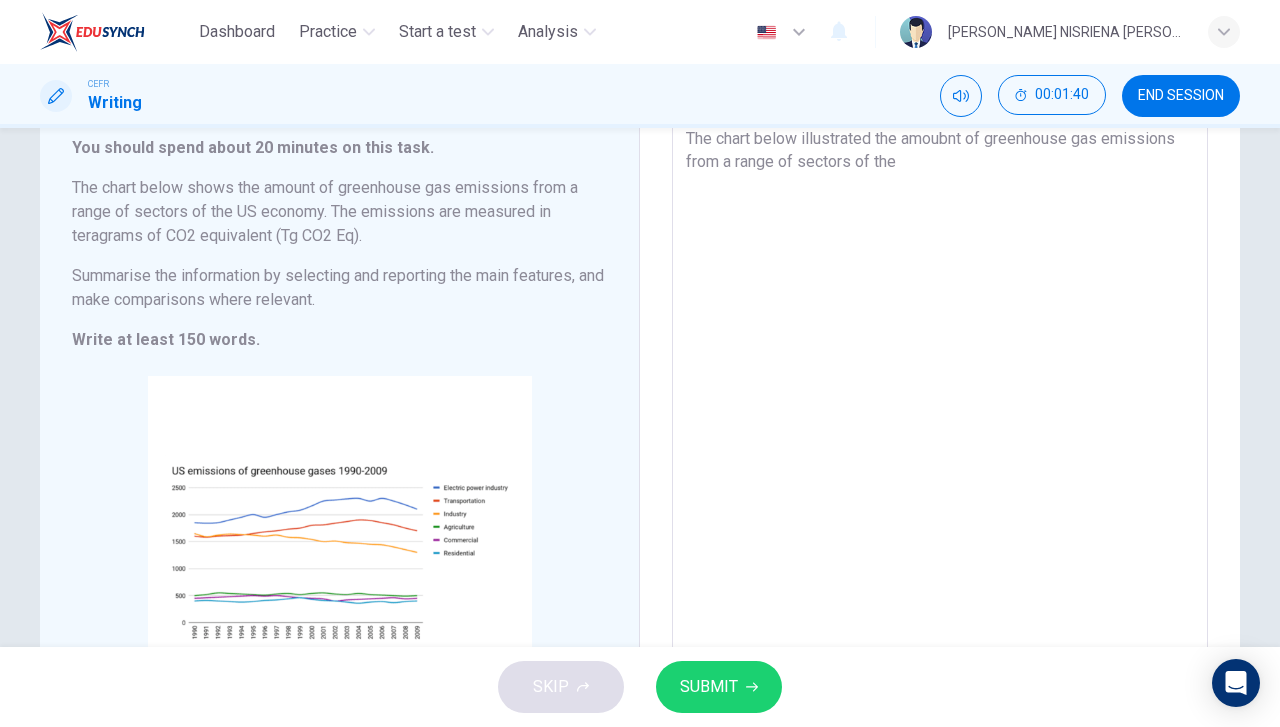 type on "x" 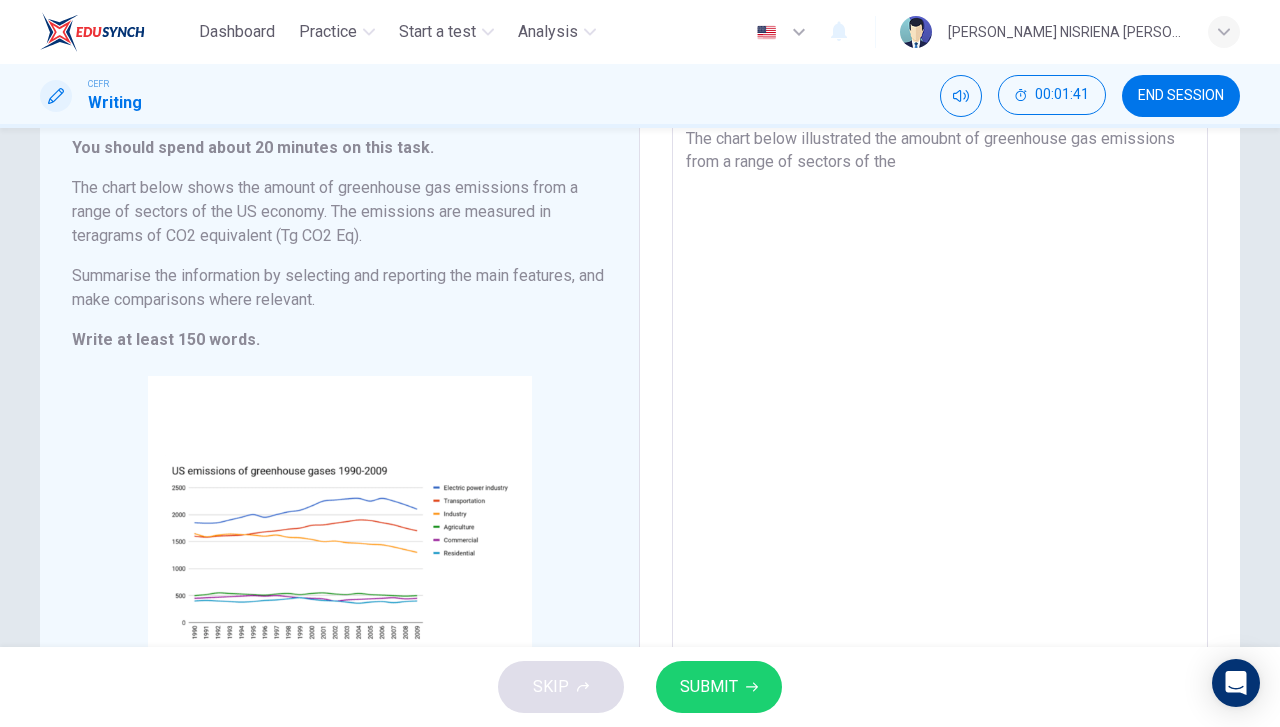 type on "The chart below illustrated the amoubnt of greenhouse gas emissions from a range of sectors of the U" 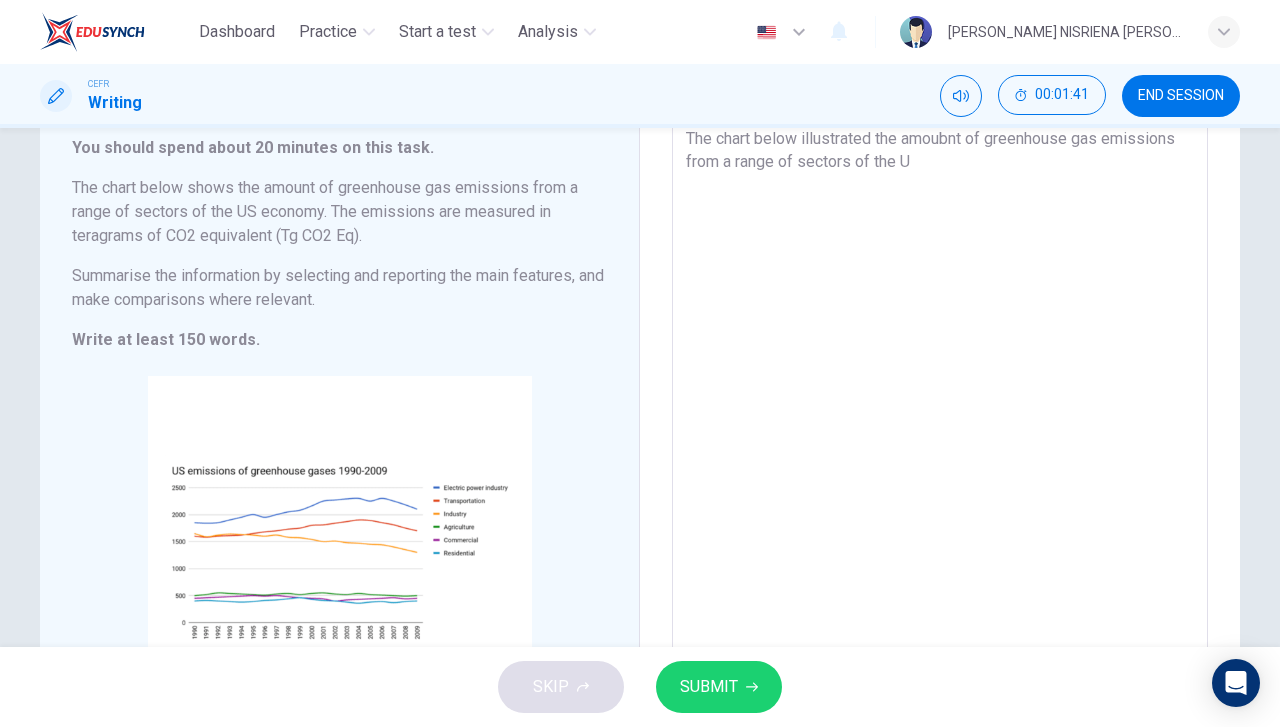 type on "x" 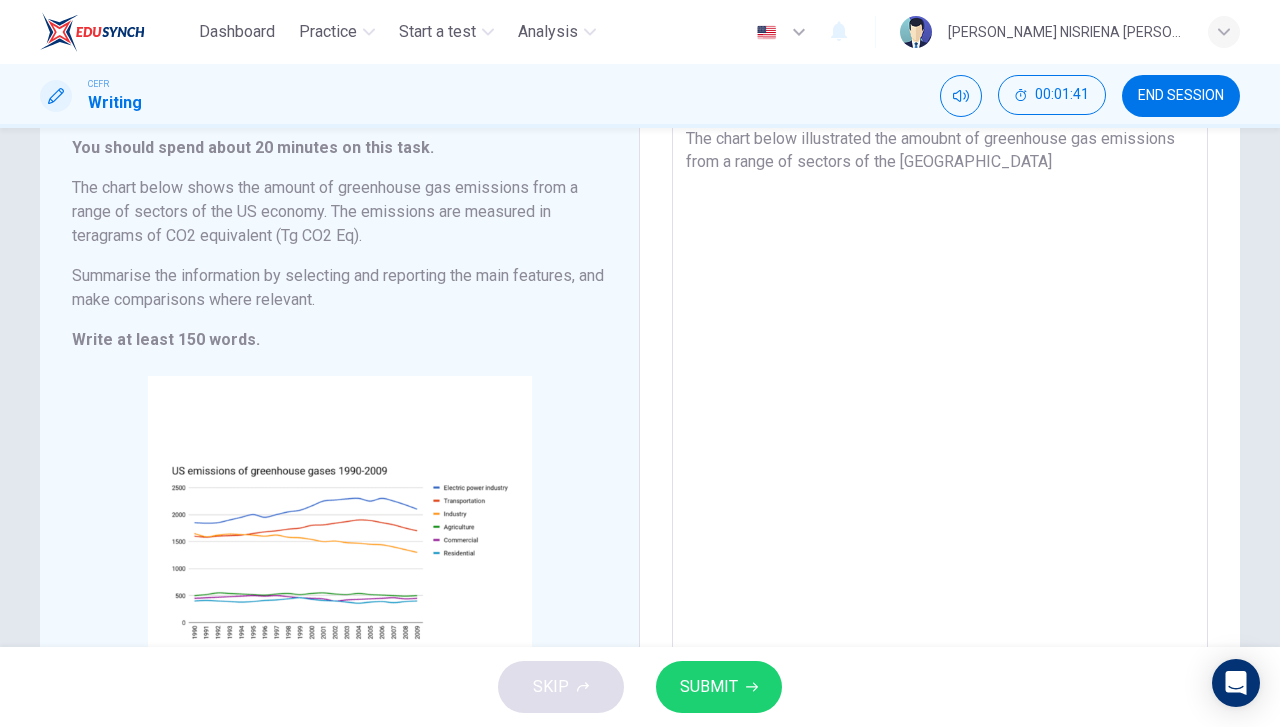 type on "x" 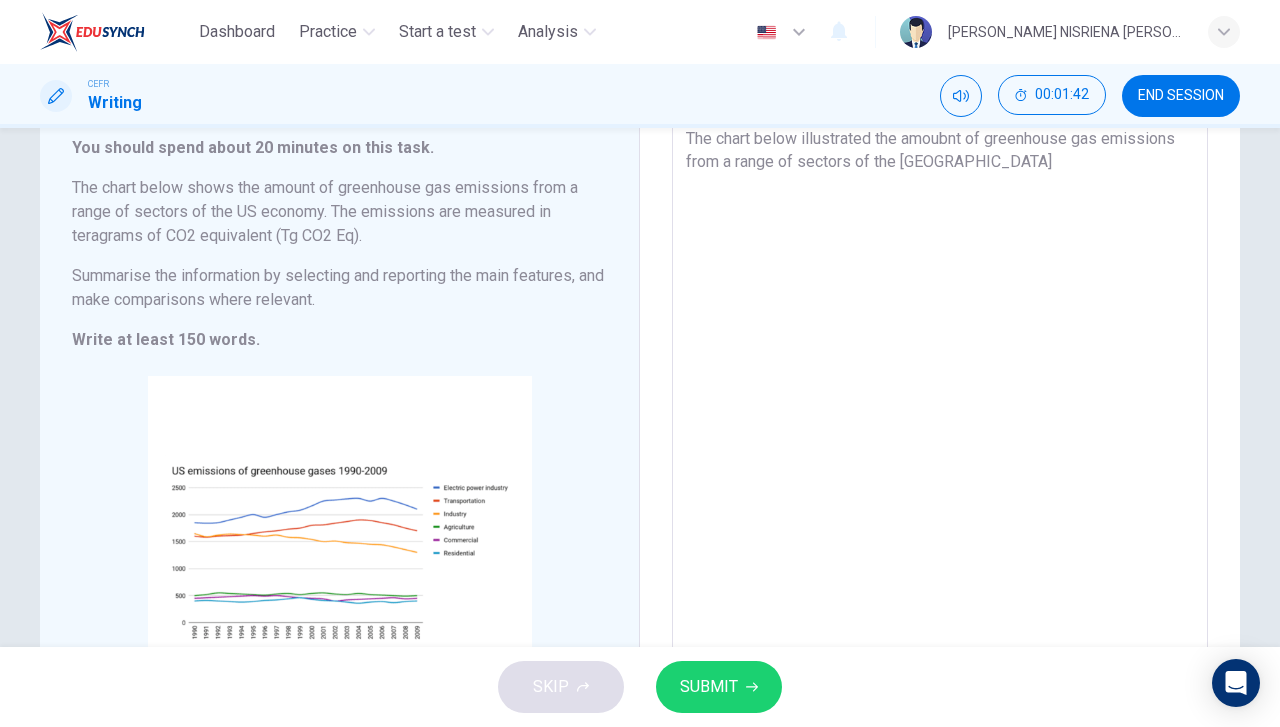 type on "The chart below illustrated the amoubnt of greenhouse gas emissions from a range of sectors of the [GEOGRAPHIC_DATA]" 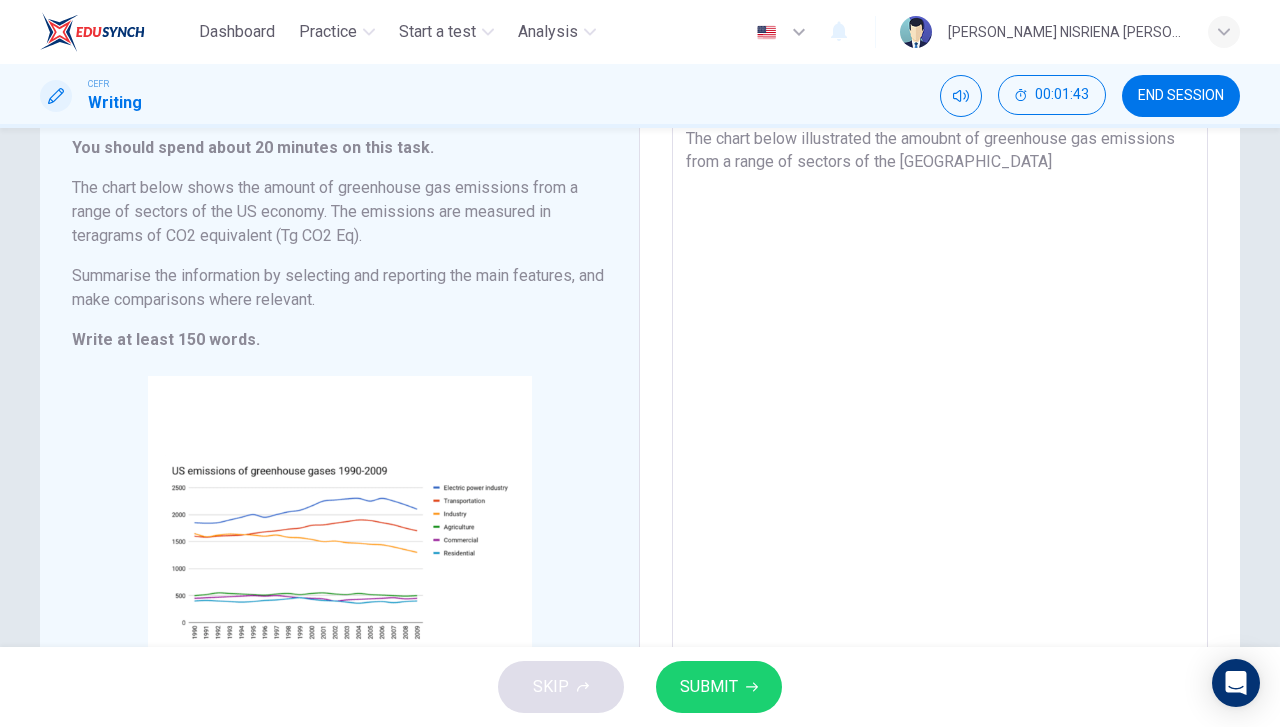 type on "The chart below illustrated the amoubnt of greenhouse gas emissions from a range of sectors of the [GEOGRAPHIC_DATA] e" 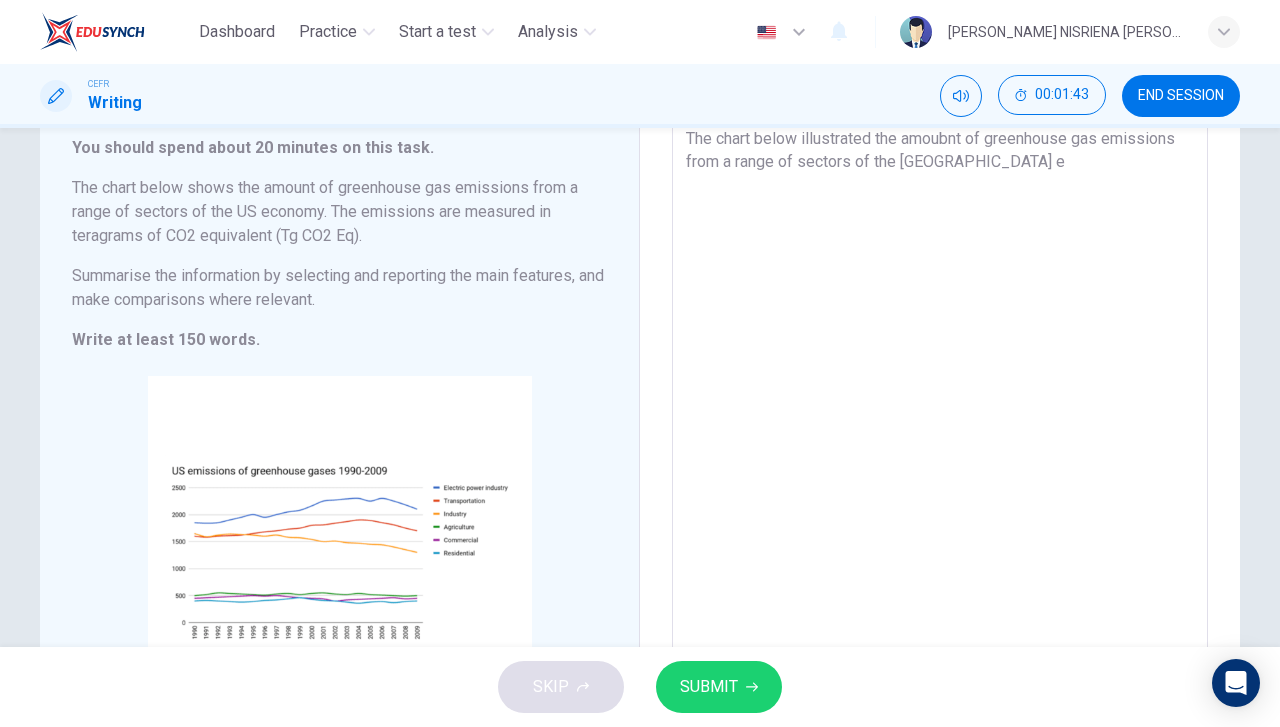 type on "x" 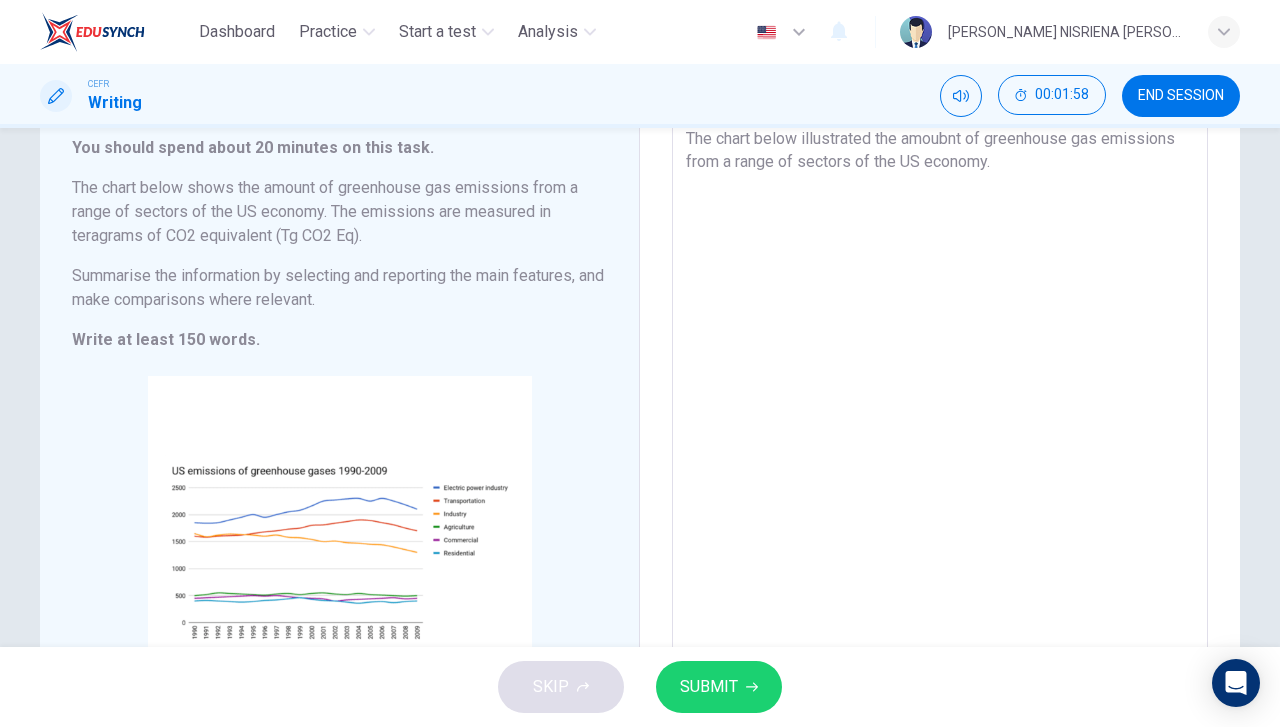 click on "Writing Task 1 You should spend about 20 minutes on this task. The chart below shows the amount of greenhouse gas emissions from a range of sectors of the US economy. The emissions are measured in teragrams of CO2 equivalent (Tg CO2 Eq).  Summarise the information by selecting and reporting the main features, and make comparisons where relevant. Write at least 150 words. CLICK TO ZOOM Click to Zoom" at bounding box center (340, 418) 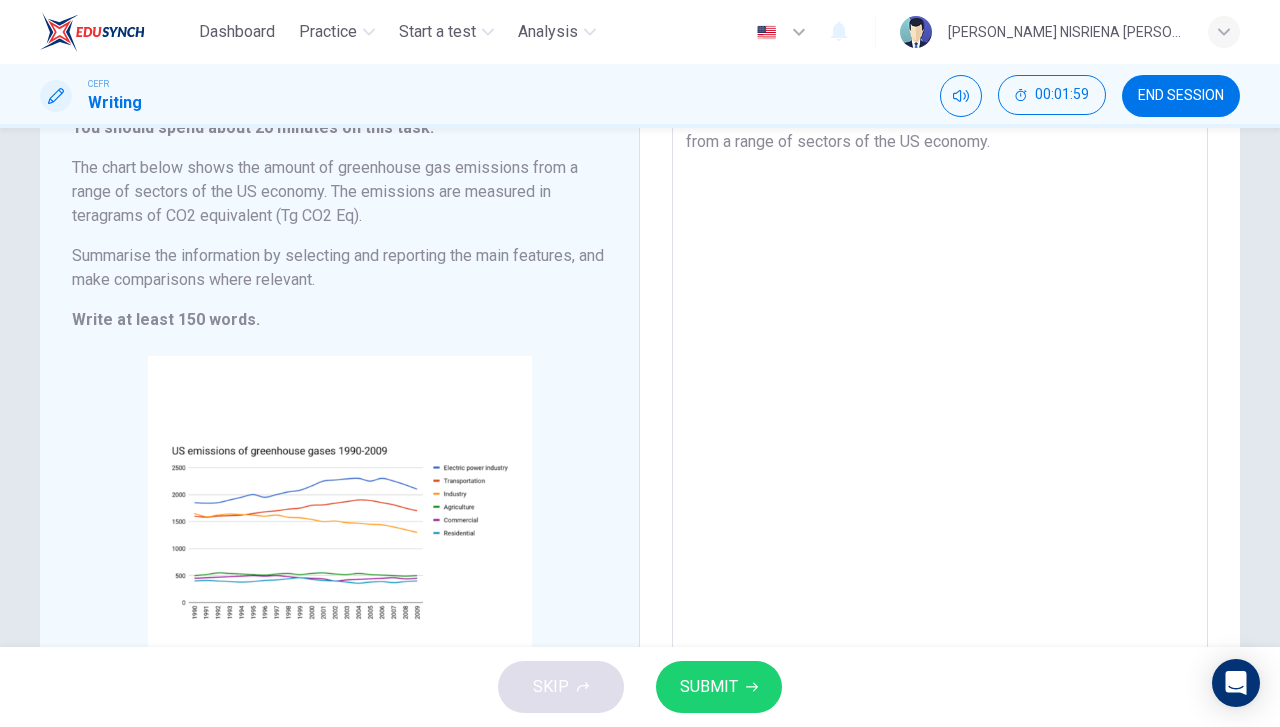 scroll, scrollTop: 149, scrollLeft: 0, axis: vertical 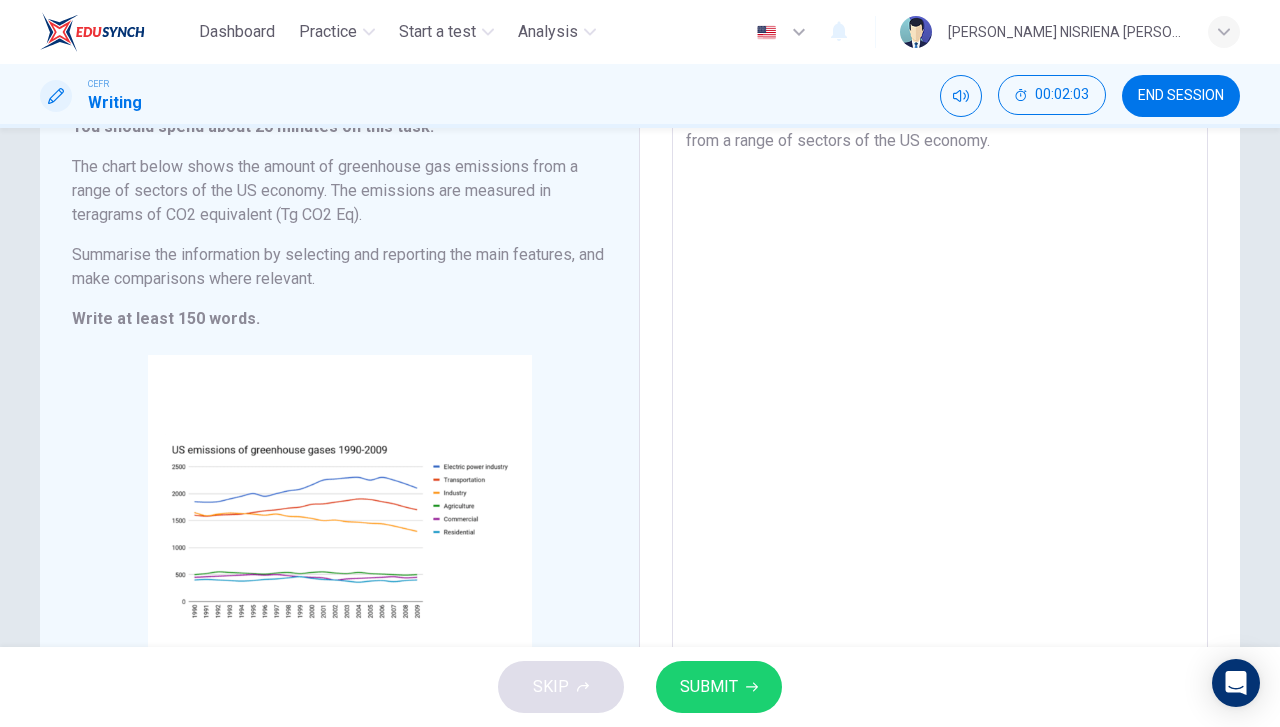 click on "The chart below illustrated the amoubnt of greenhouse gas emissions from a range of sectors of the US economy." at bounding box center [940, 397] 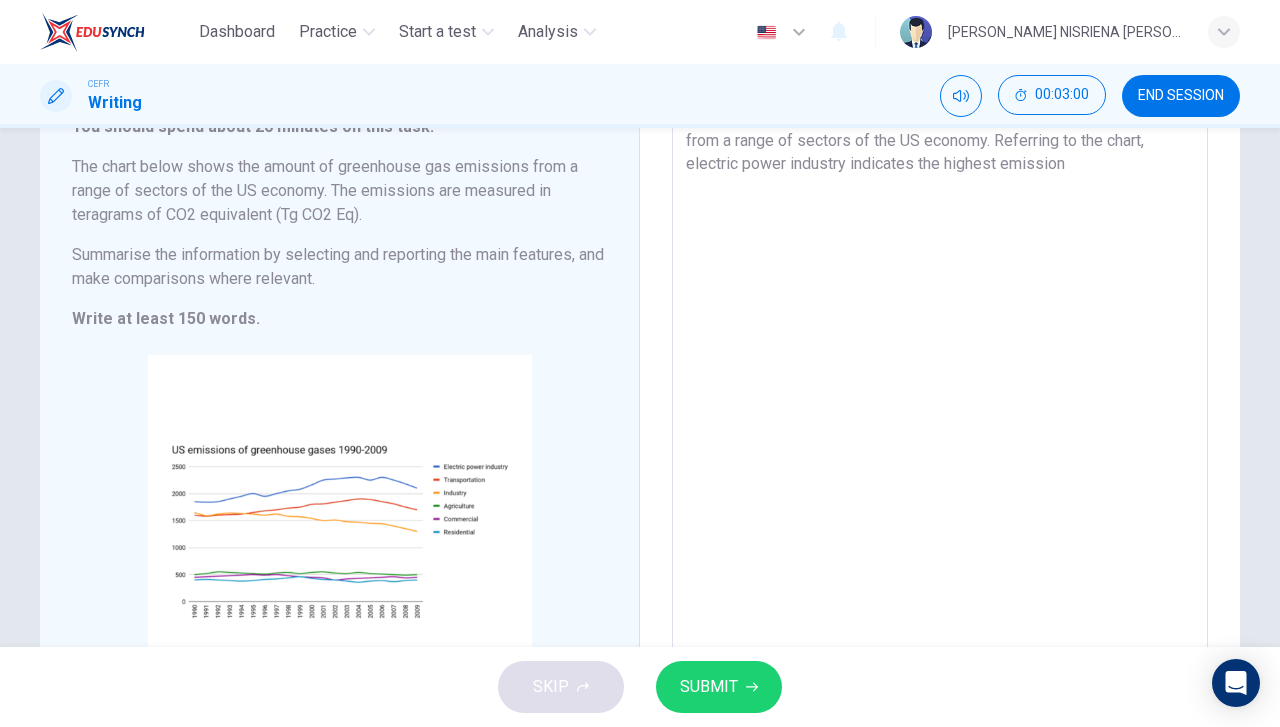 click on "The chart below illustrated the amoubnt of greenhouse gas emissions from a range of sectors of the US economy. Referring to the chart, electric power industry indicates the highest emission" at bounding box center [940, 397] 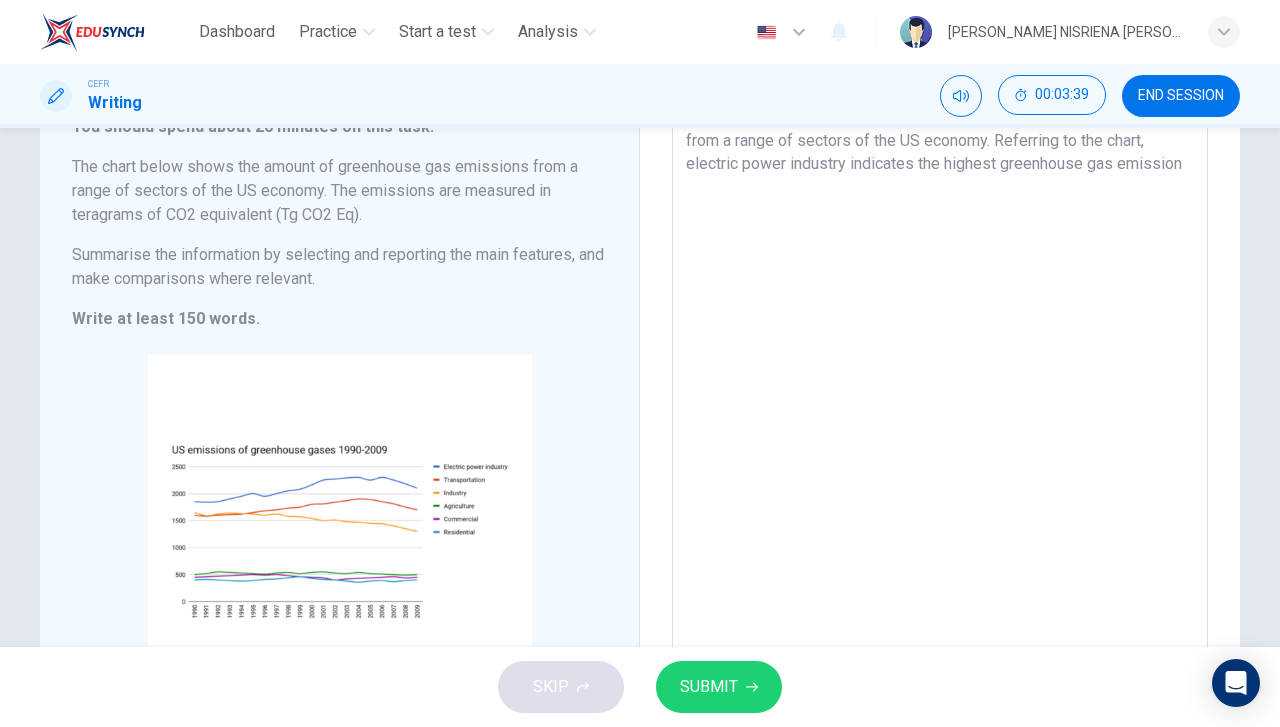 click on "The chart below illustrated the amoubnt of greenhouse gas emissions from a range of sectors of the US economy. Referring to the chart, electric power industry indicates the highest greenhouse gas emission" at bounding box center (940, 397) 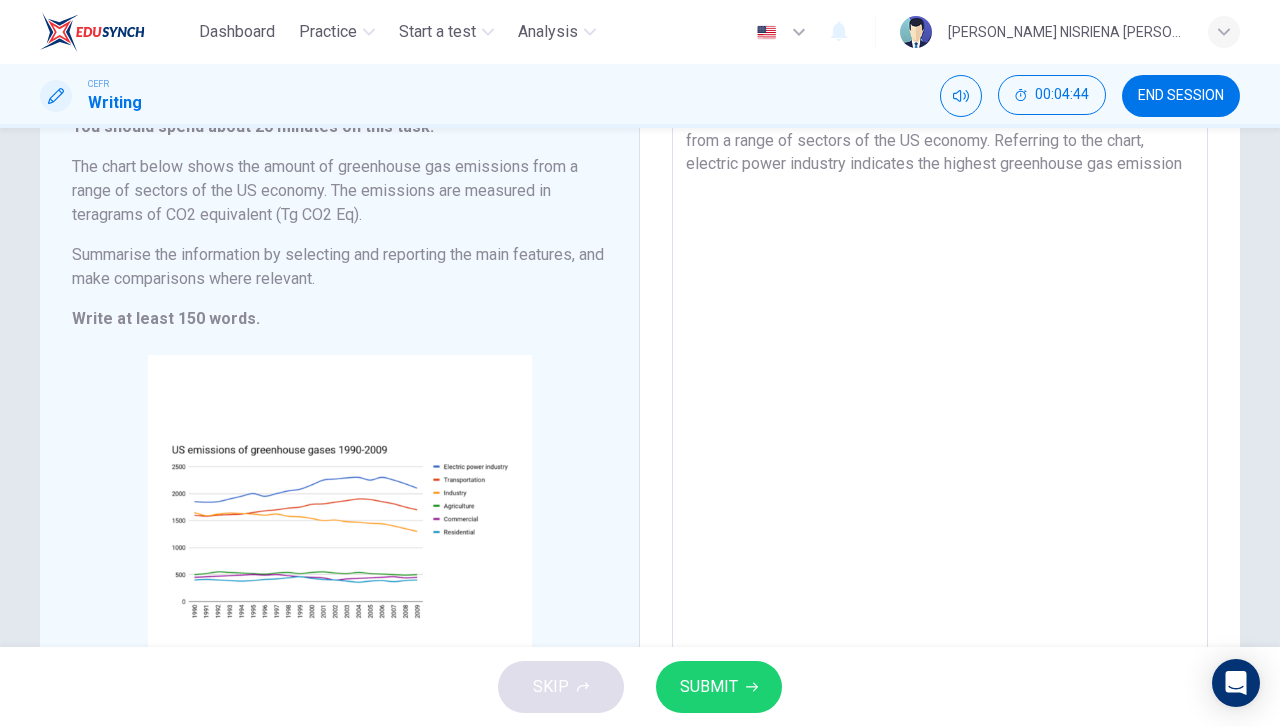 click on "The chart below illustrated the amoubnt of greenhouse gas emissions from a range of sectors of the US economy. Referring to the chart, electric power industry indicates the highest greenhouse gas emission" at bounding box center [940, 397] 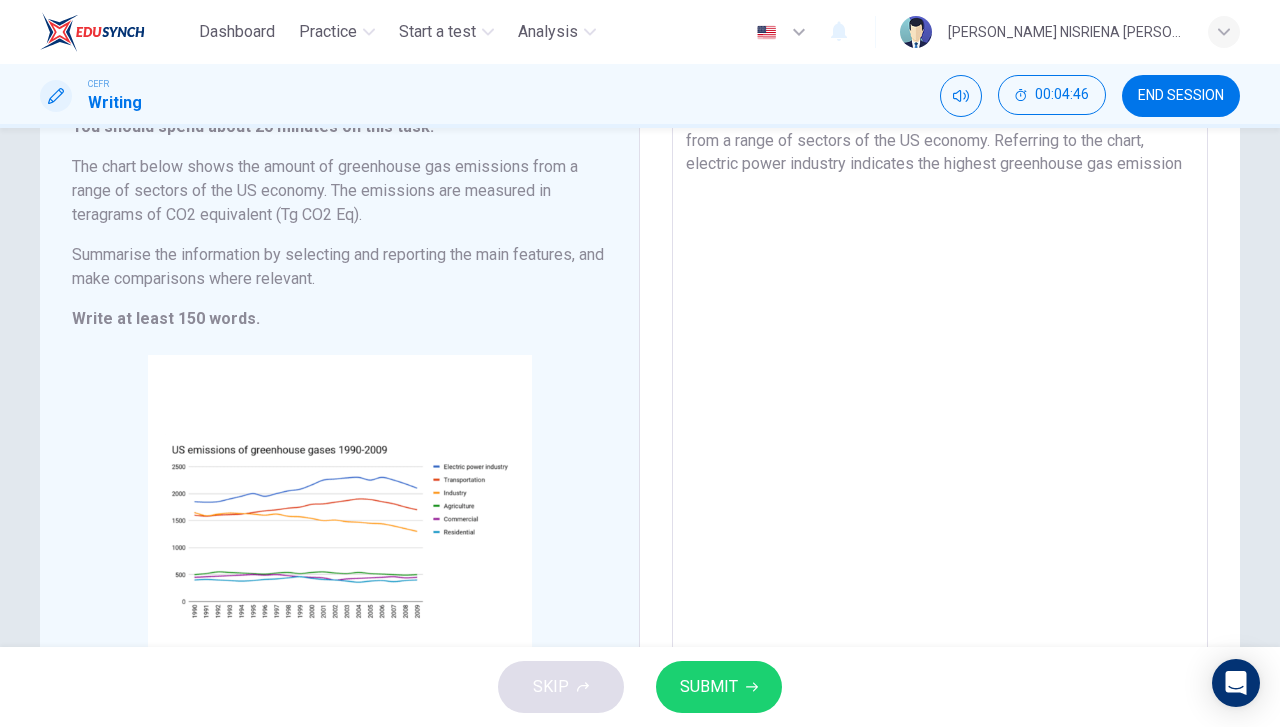 click on "The chart below illustrated the amoubnt of greenhouse gas emissions from a range of sectors of the US economy. Referring to the chart, electric power industry indicates the highest greenhouse gas emission" at bounding box center [940, 397] 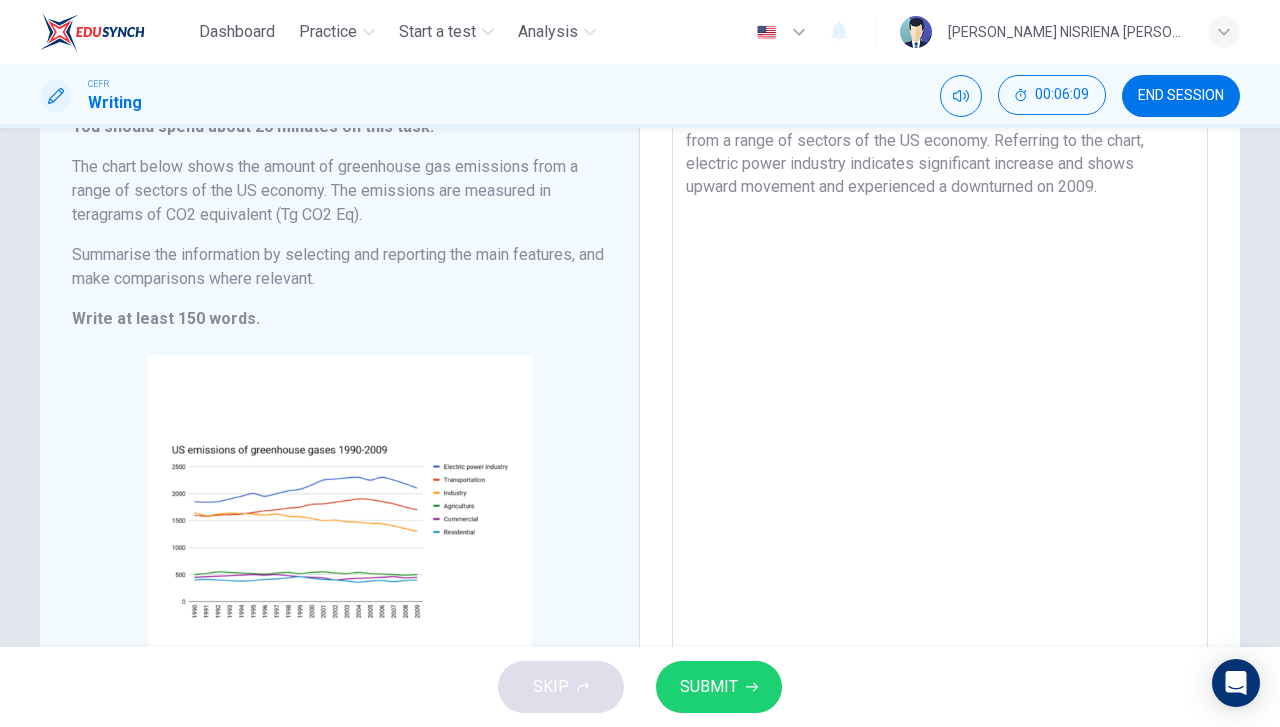 click on "The chart below illustrated the amoubnt of greenhouse gas emissions from a range of sectors of the US economy. Referring to the chart, electric power industry indicates significant increase and shows upward movement and experienced a downturned on 2009." at bounding box center [940, 397] 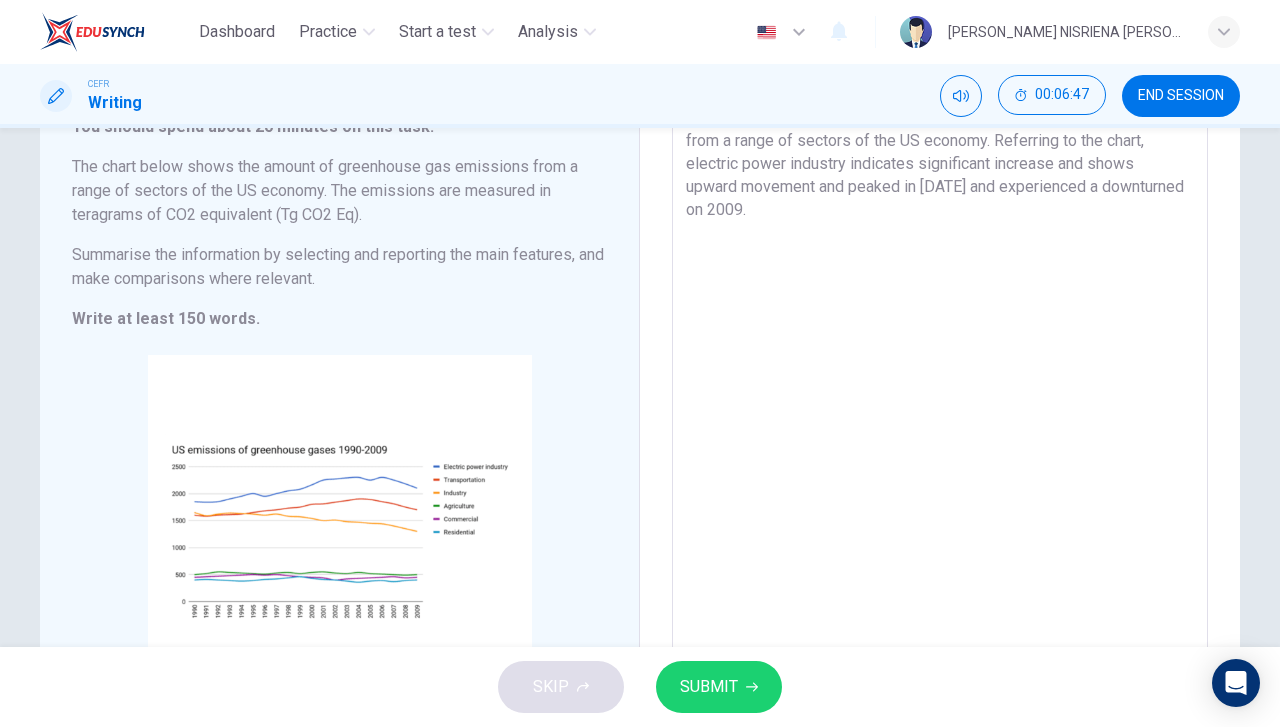 click on "The chart below illustrated the amoubnt of greenhouse gas emissions from a range of sectors of the US economy. Referring to the chart, electric power industry indicates significant increase and shows upward movement and peaked in [DATE] and experienced a downturned on 2009." at bounding box center [940, 397] 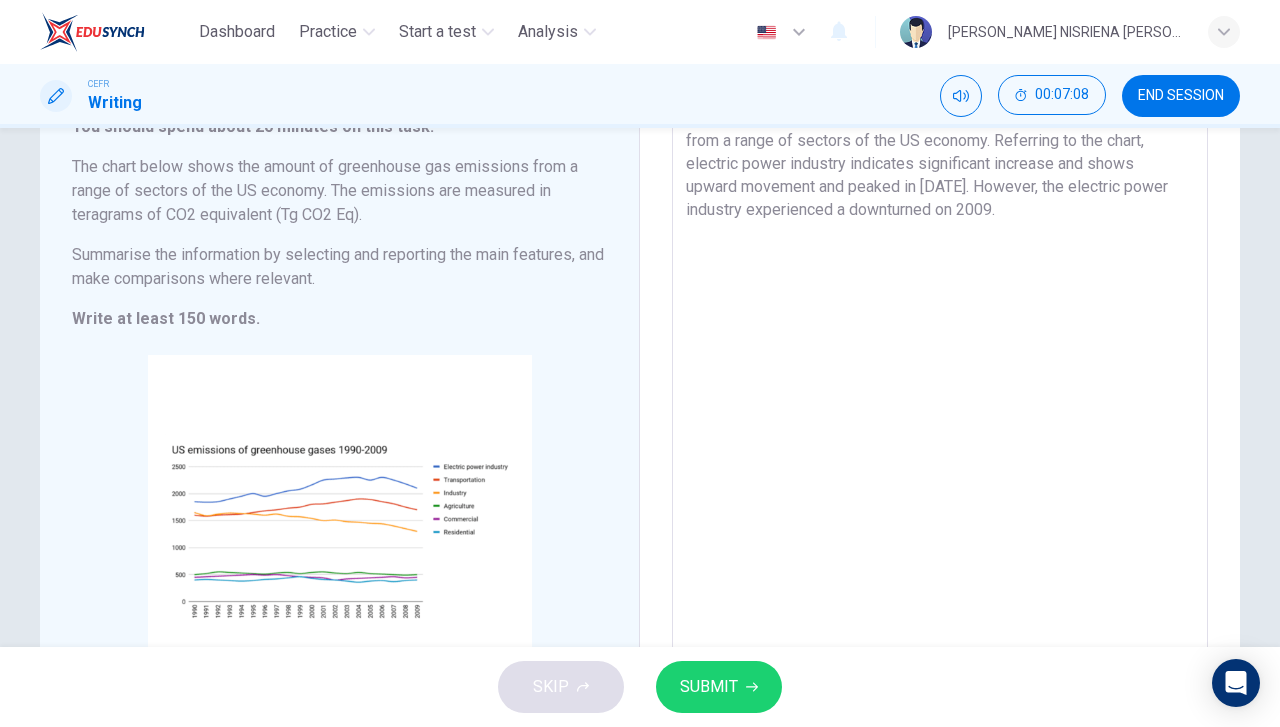 click on "The chart below illustrated the amoubnt of greenhouse gas emissions from a range of sectors of the US economy. Referring to the chart, electric power industry indicates significant increase and shows upward movement and peaked in [DATE]. However, the electric power industry experienced a downturned on 2009." at bounding box center [940, 397] 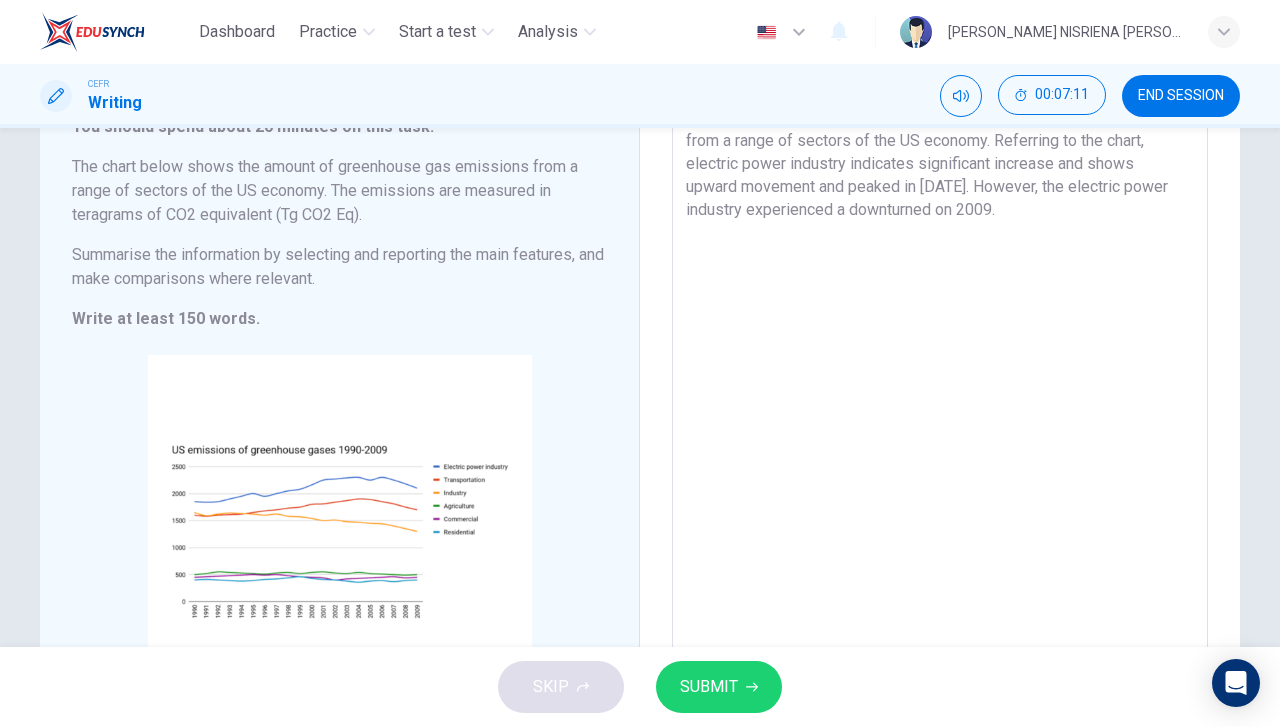 scroll, scrollTop: 0, scrollLeft: 0, axis: both 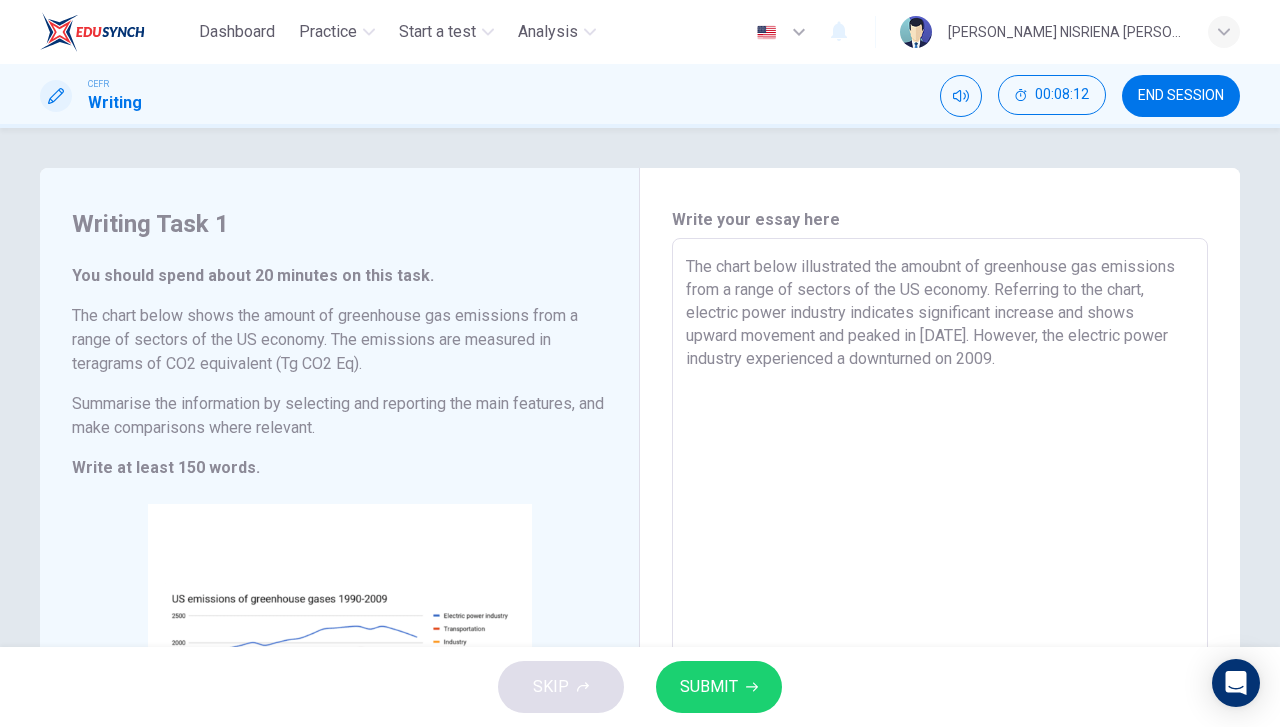 click on "The chart below illustrated the amoubnt of greenhouse gas emissions from a range of sectors of the US economy. Referring to the chart, electric power industry indicates significant increase and shows upward movement and peaked in [DATE]. However, the electric power industry experienced a downturned on 2009." at bounding box center [940, 546] 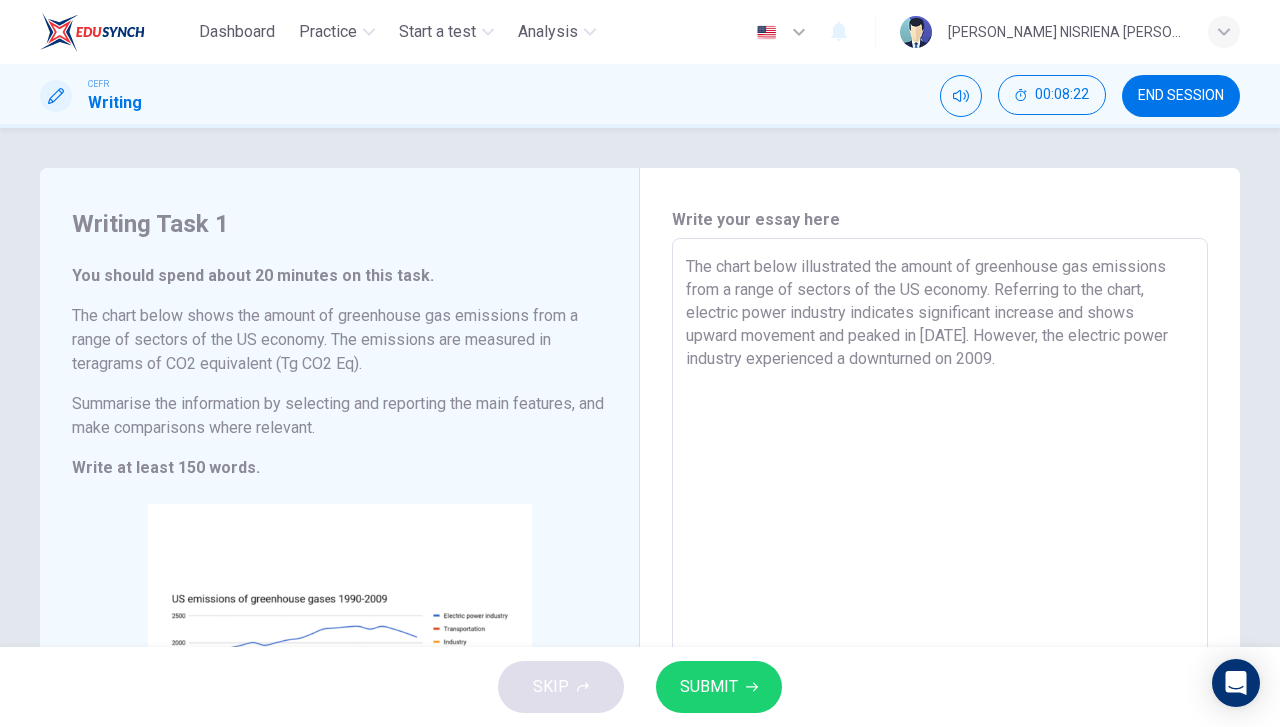 click on "The chart below illustrated the amount of greenhouse gas emissions from a range of sectors of the US economy. Referring to the chart, electric power industry indicates significant increase and shows upward movement and peaked in [DATE]. However, the electric power industry experienced a downturned on 2009." at bounding box center (940, 546) 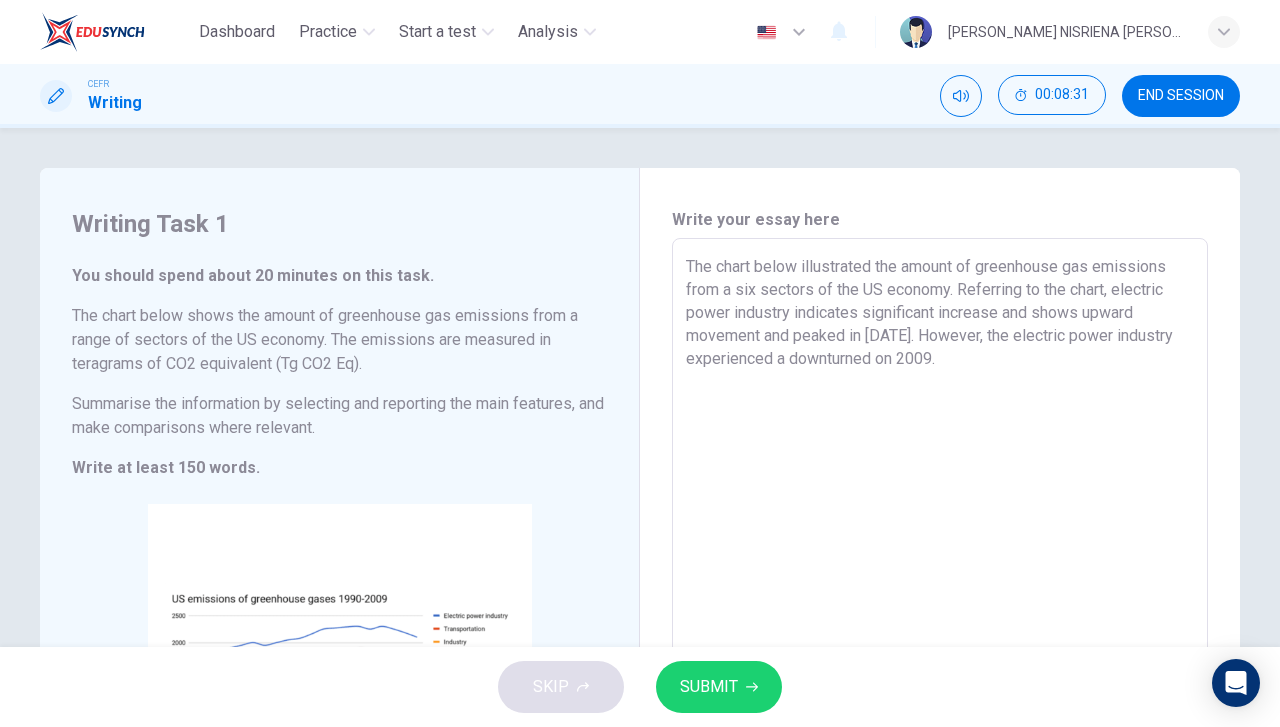 click on "The chart below illustrated the amount of greenhouse gas emissions from a six sectors of the US economy. Referring to the chart, electric power industry indicates significant increase and shows upward movement and peaked in [DATE]. However, the electric power industry experienced a downturned on 2009." at bounding box center (940, 546) 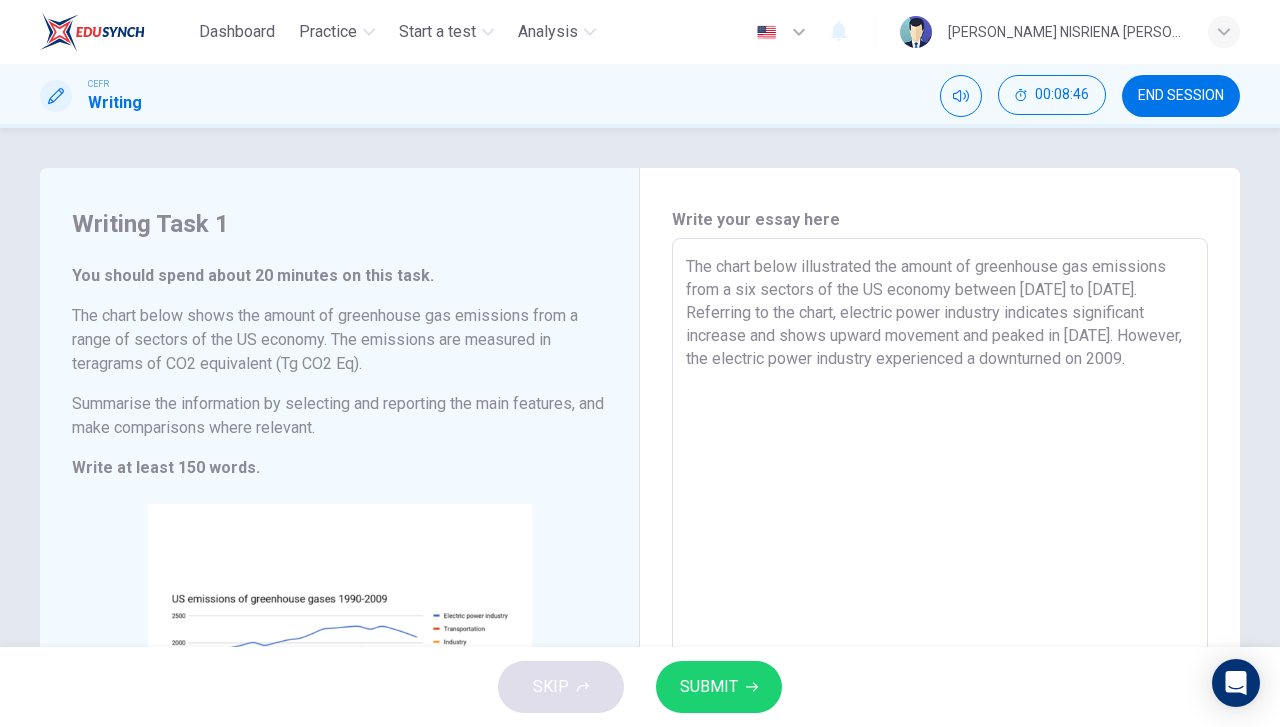 click on "The chart below illustrated the amount of greenhouse gas emissions from a six sectors of the US economy between [DATE] to [DATE]. Referring to the chart, electric power industry indicates significant increase and shows upward movement and peaked in [DATE]. However, the electric power industry experienced a downturned on 2009." at bounding box center [940, 546] 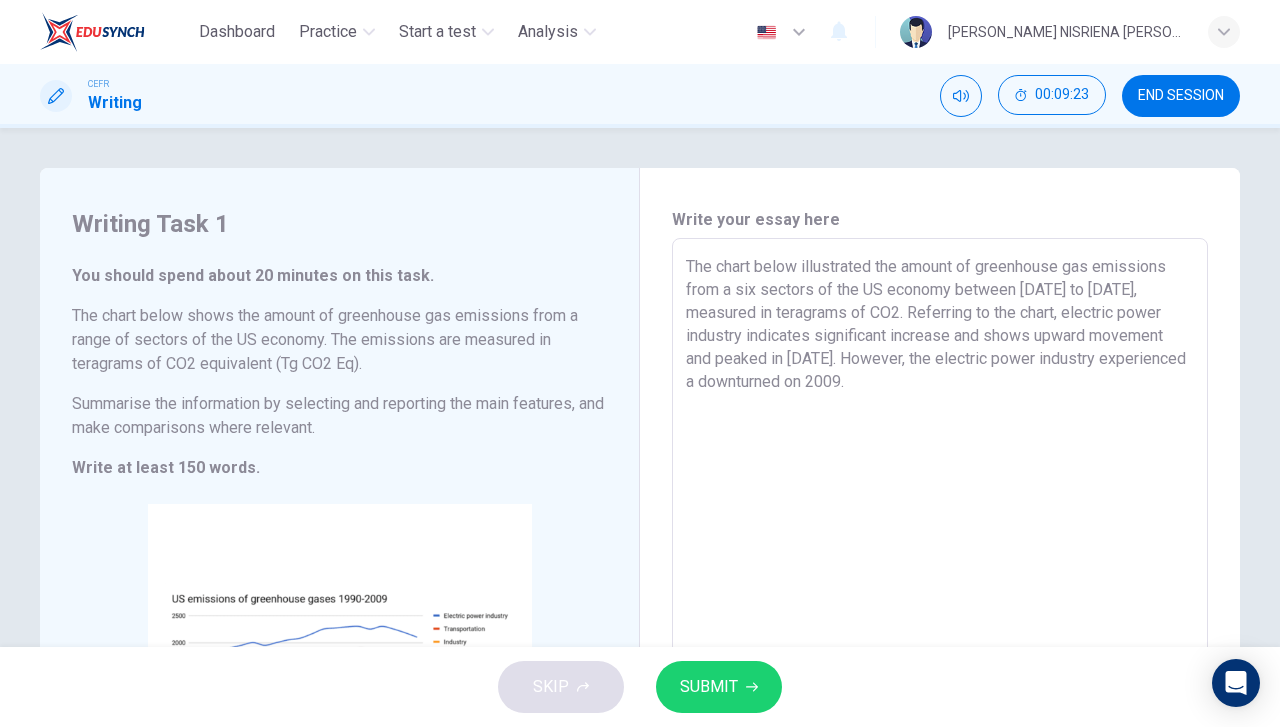 drag, startPoint x: 744, startPoint y: 338, endPoint x: 865, endPoint y: 385, distance: 129.80756 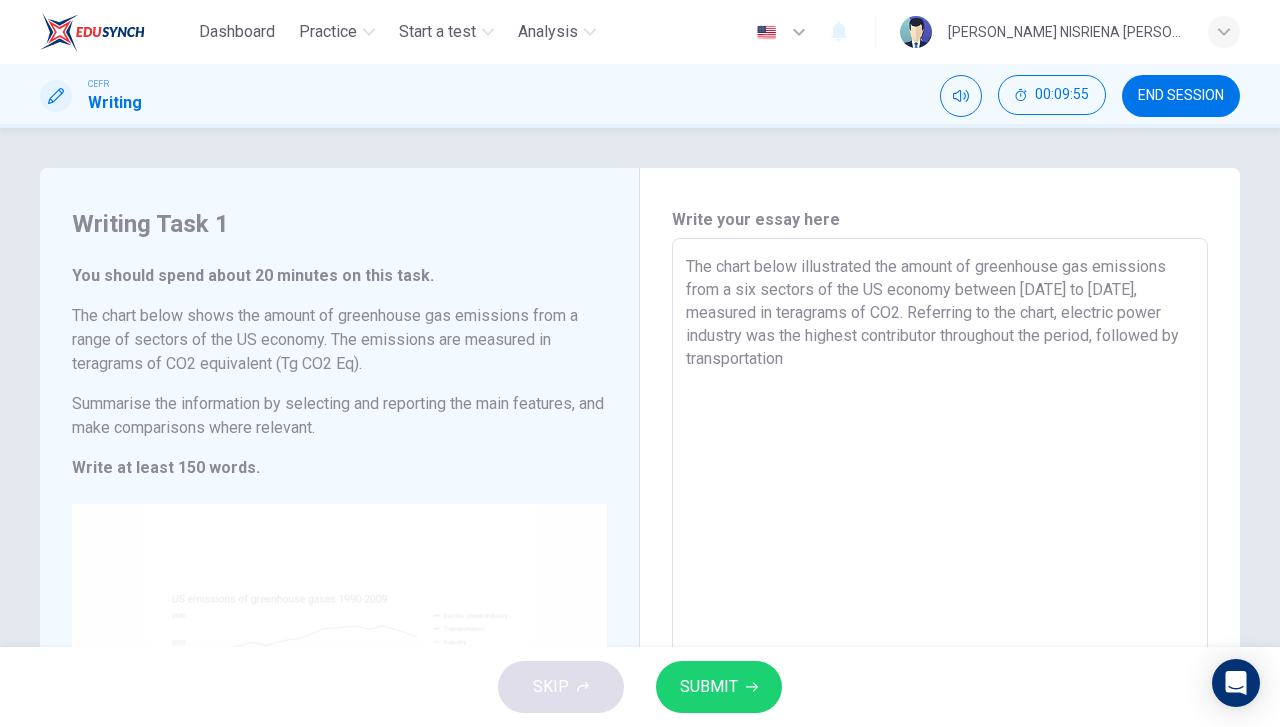 click on "Click to Zoom" at bounding box center (339, 694) 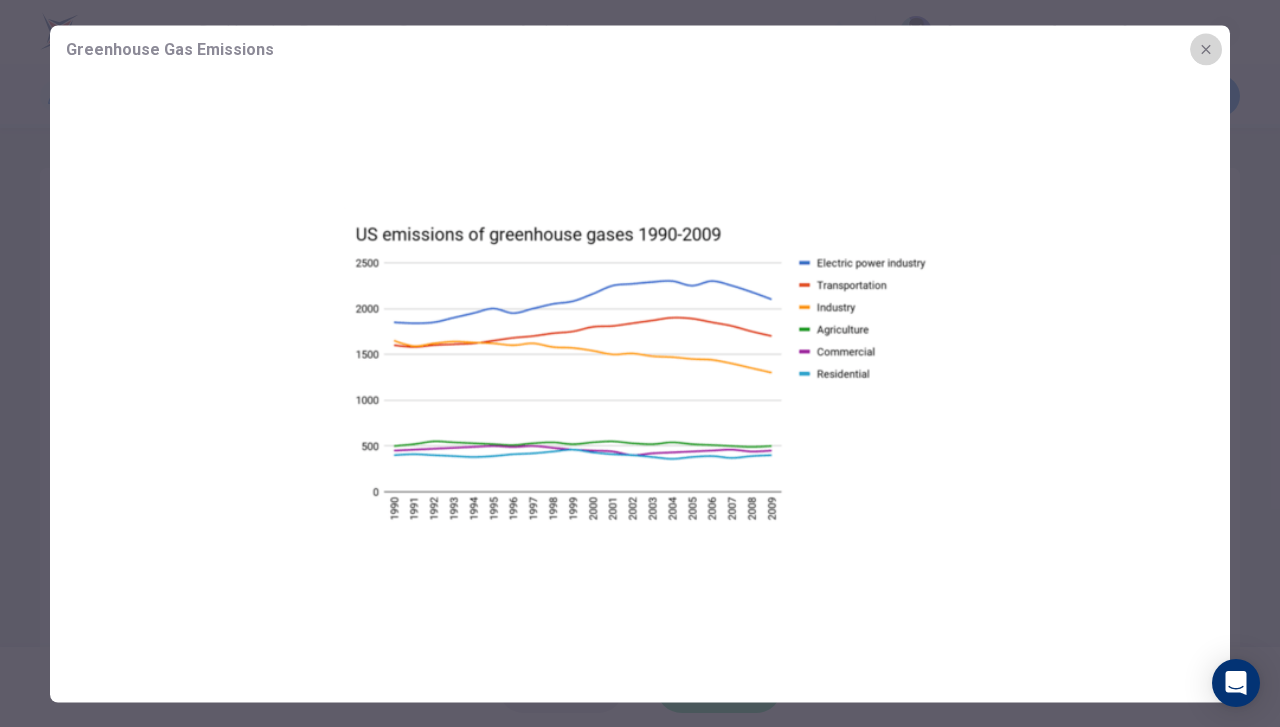 click 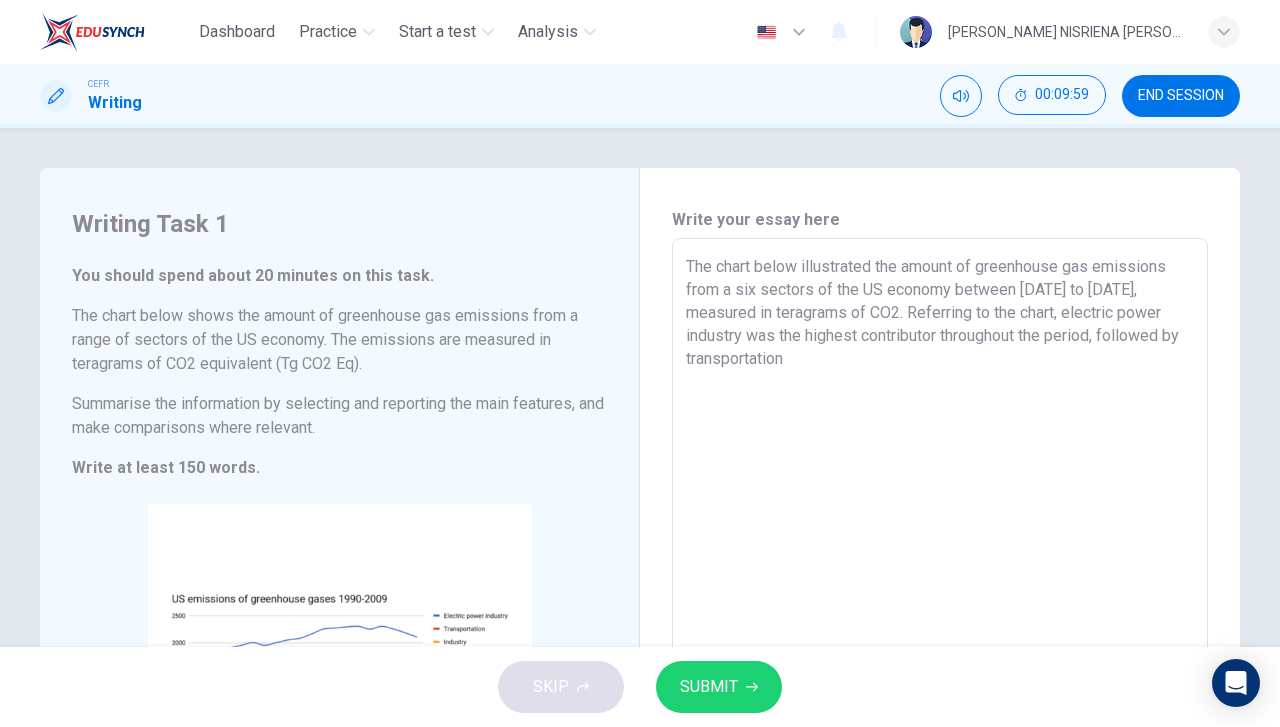 click on "The chart below illustrated the amount of greenhouse gas emissions from a six sectors of the US economy between [DATE] to [DATE], measured in teragrams of CO2. Referring to the chart, electric power industry was the highest contributor throughout the period, followed by transportation" at bounding box center [940, 546] 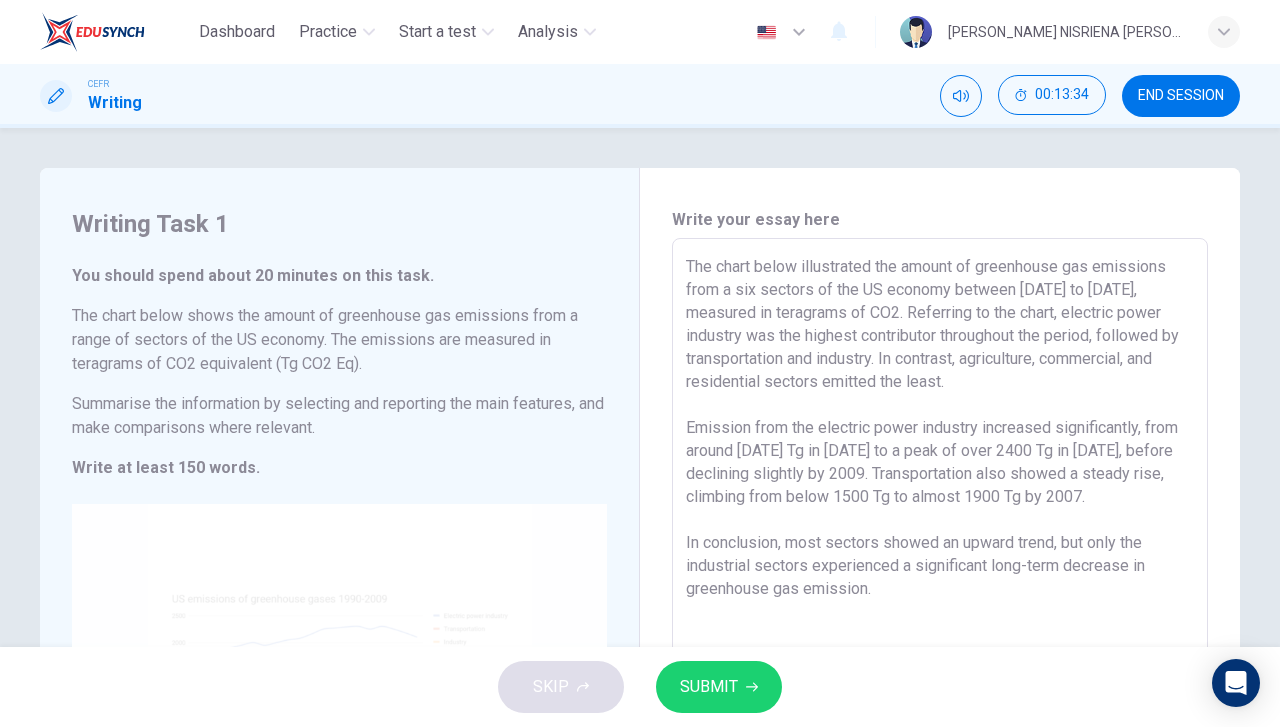click on "Click to Zoom" at bounding box center [339, 694] 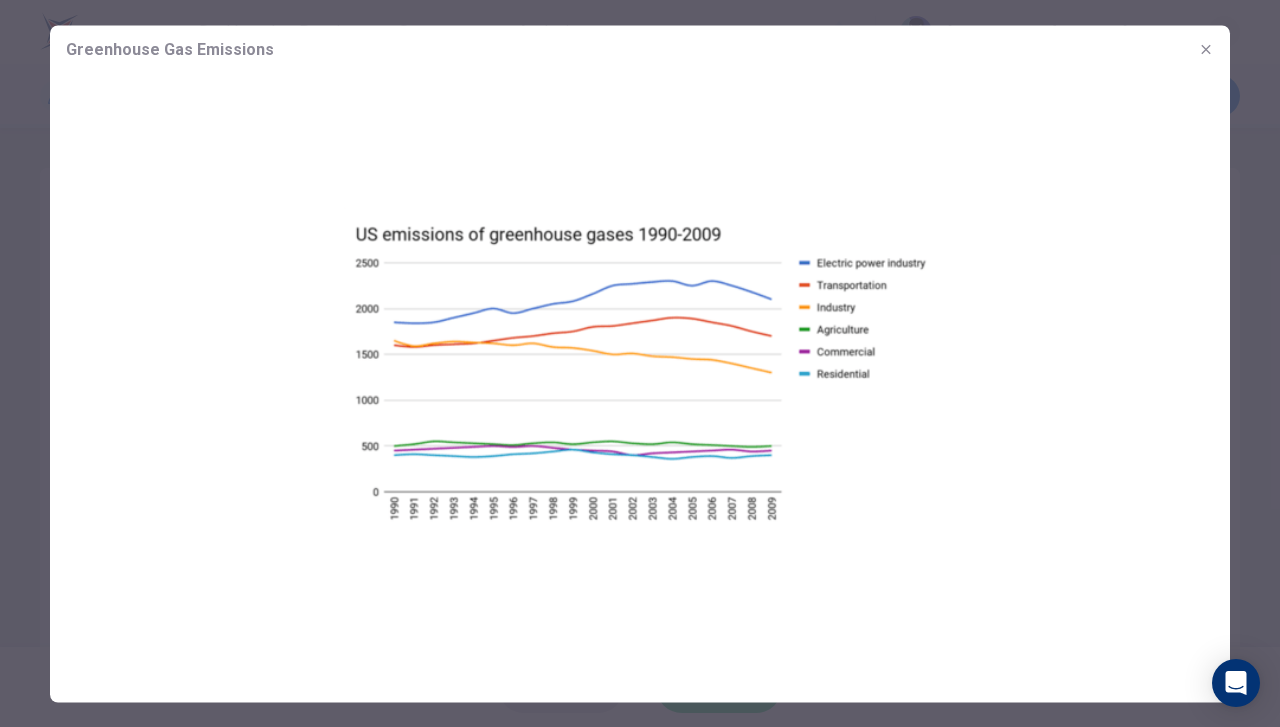 click at bounding box center (640, 369) 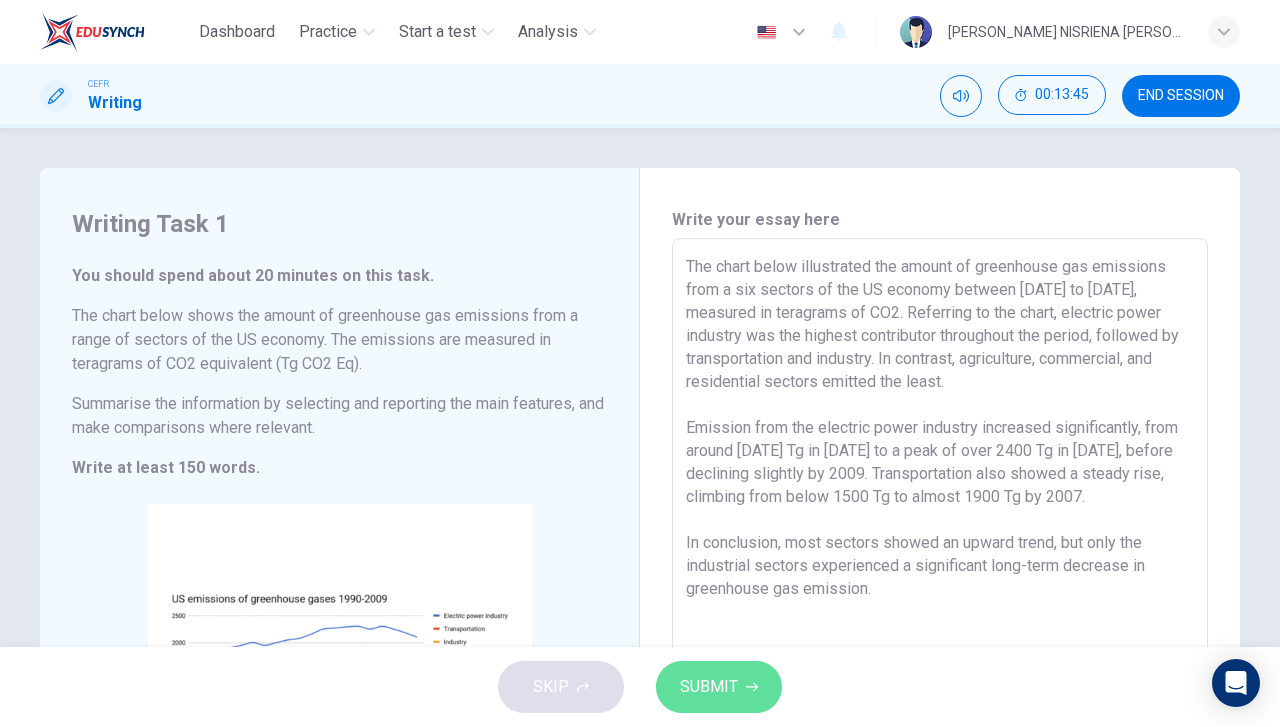 click on "SUBMIT" at bounding box center [719, 687] 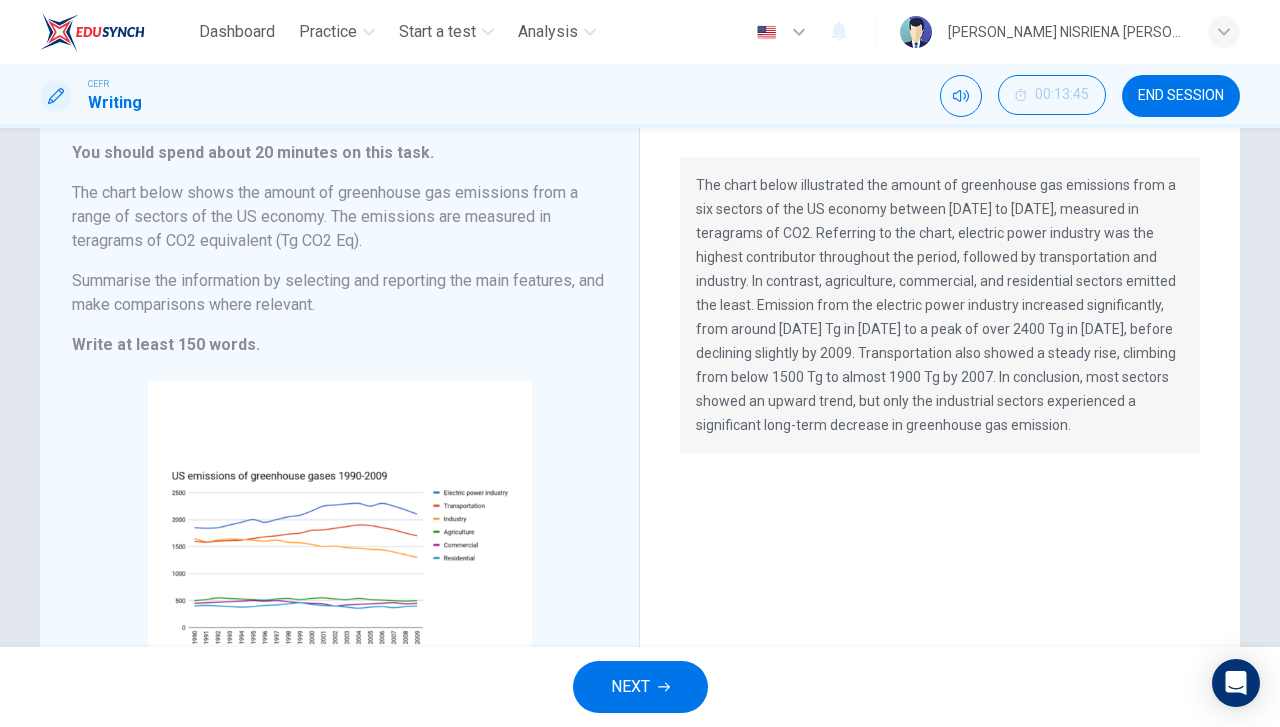 scroll, scrollTop: 0, scrollLeft: 0, axis: both 